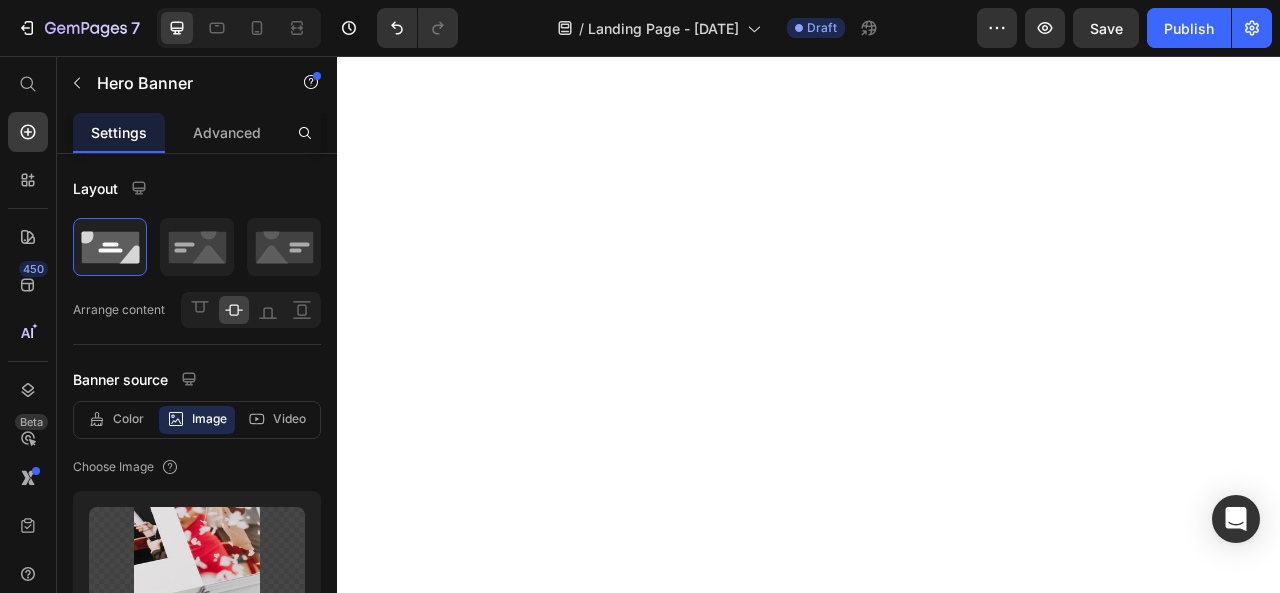 scroll, scrollTop: 0, scrollLeft: 0, axis: both 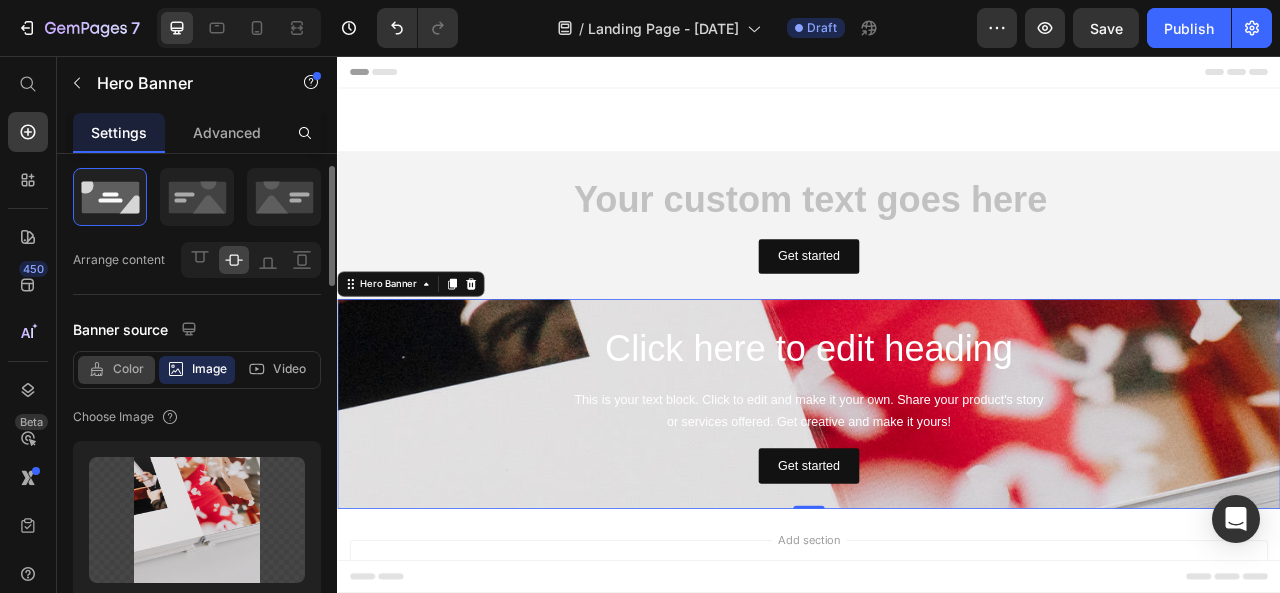 click on "Color" at bounding box center [128, 369] 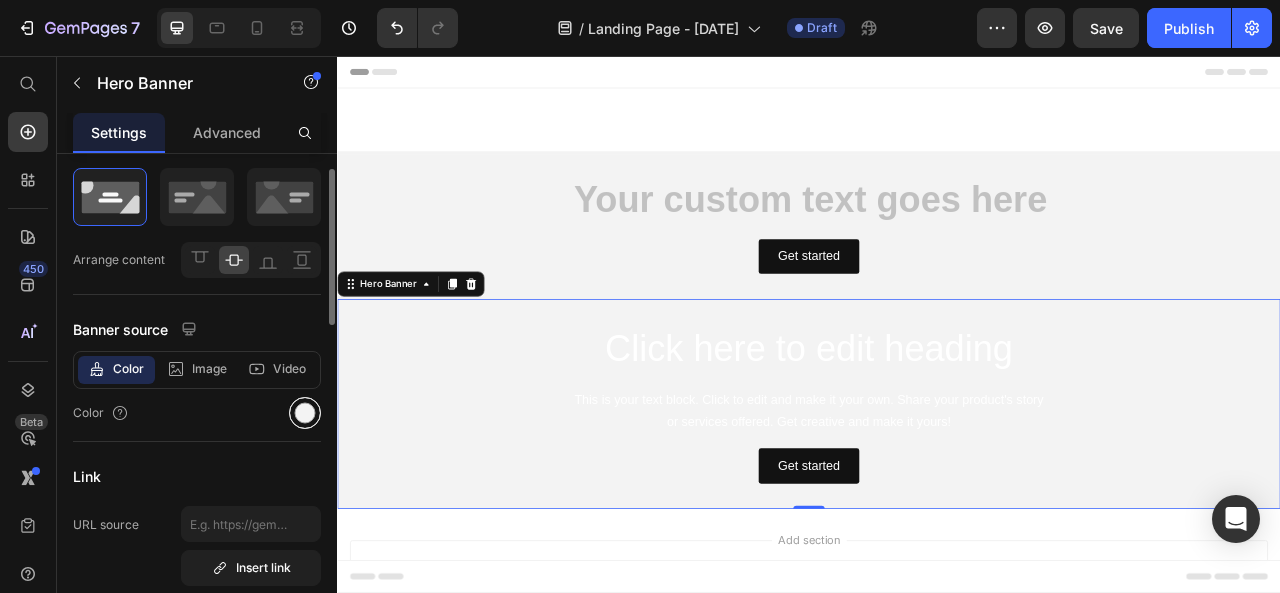 click at bounding box center [305, 413] 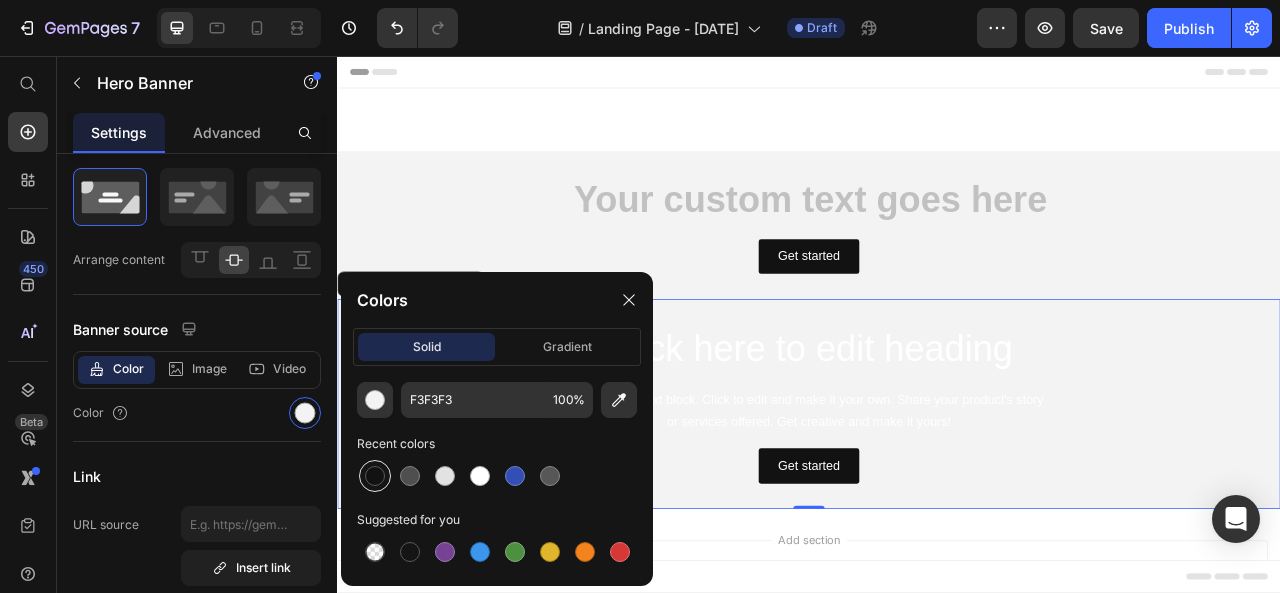 click at bounding box center (375, 476) 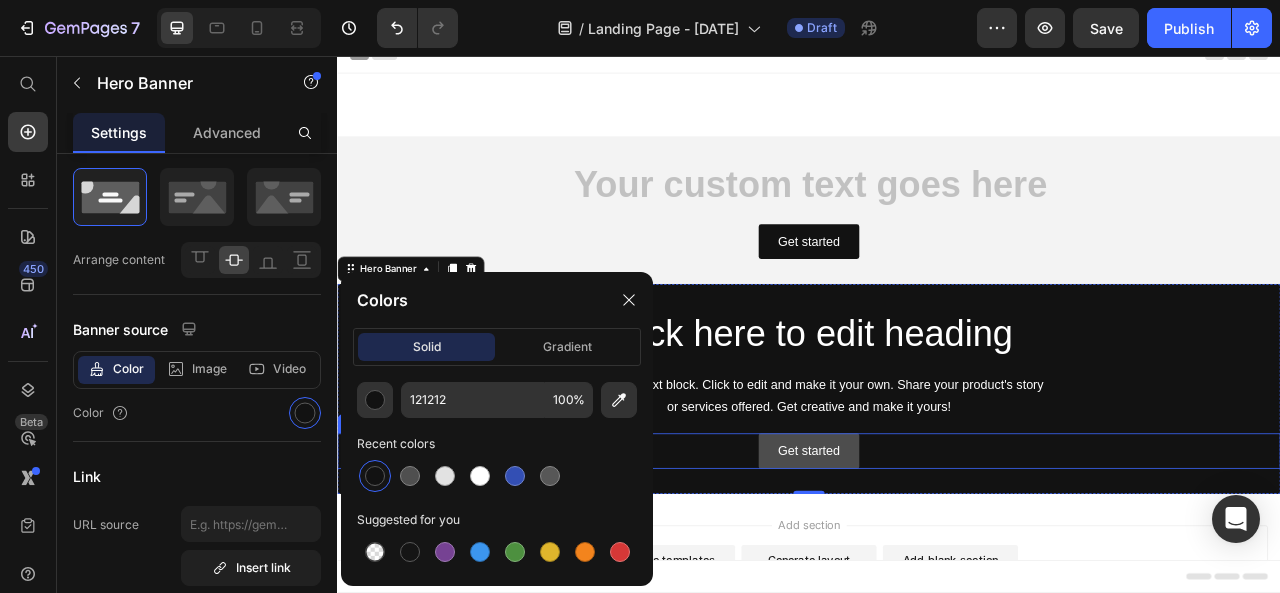 scroll, scrollTop: 0, scrollLeft: 0, axis: both 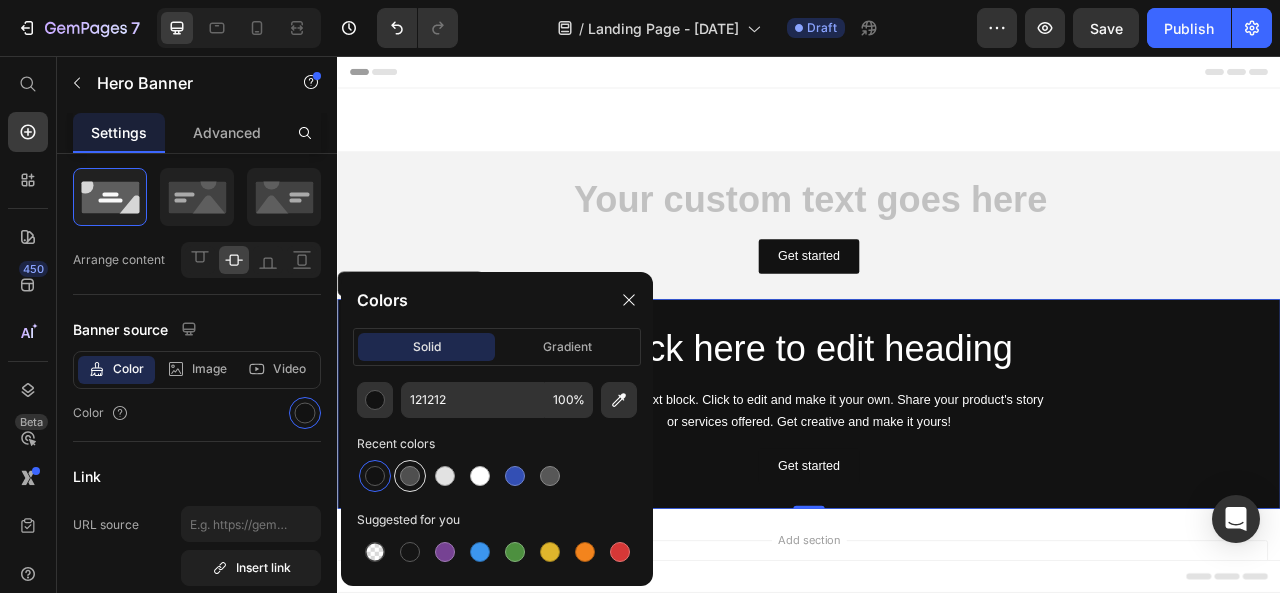 click at bounding box center (410, 476) 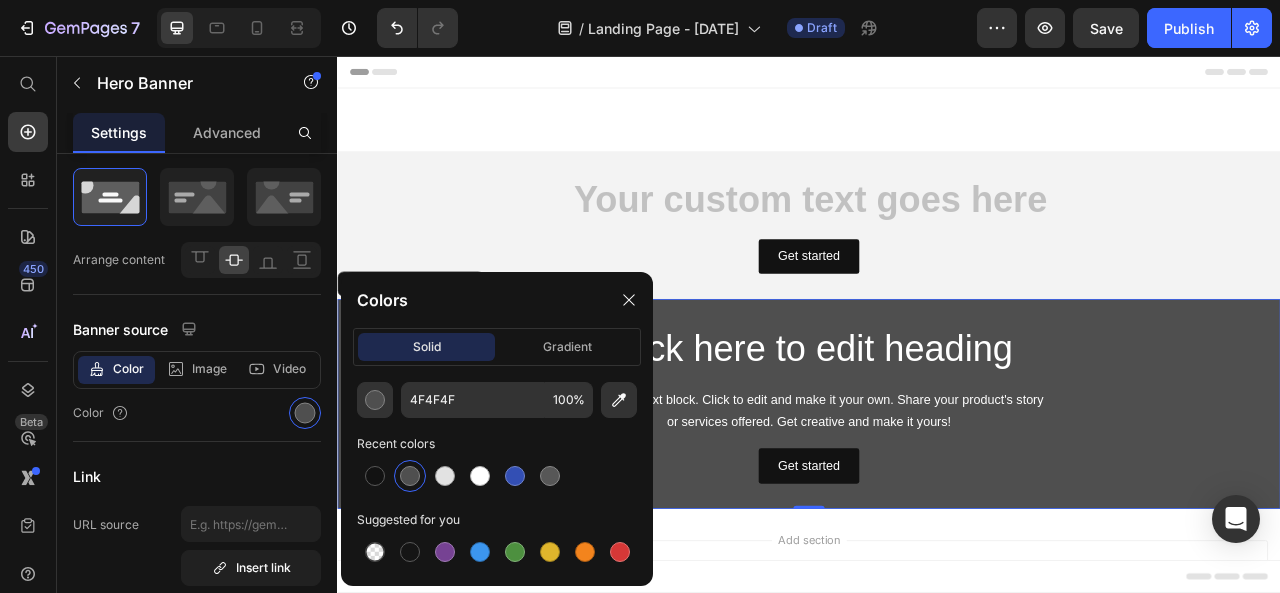 click on "4F4F4F 100 % Recent colors Suggested for you" 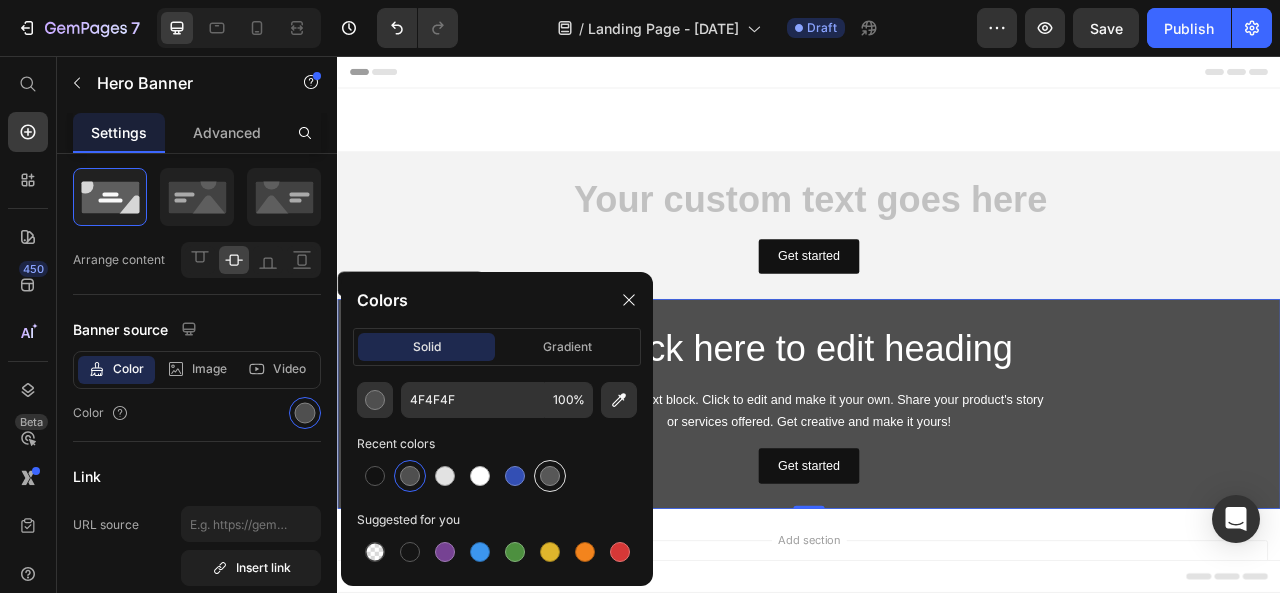 click at bounding box center (550, 476) 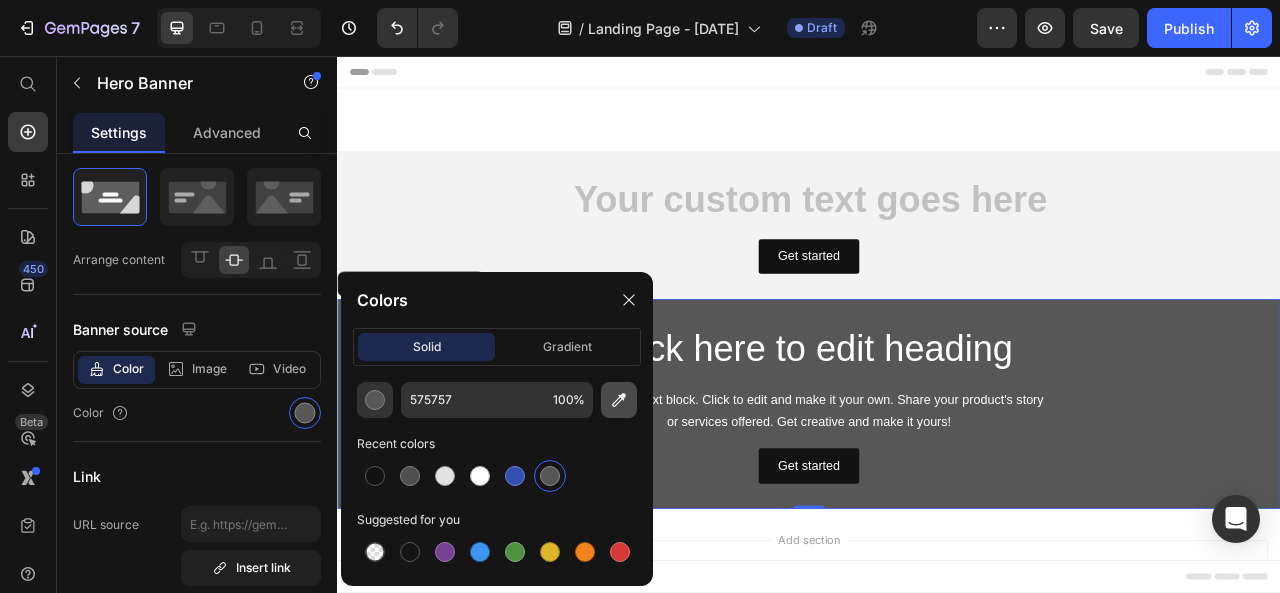 click 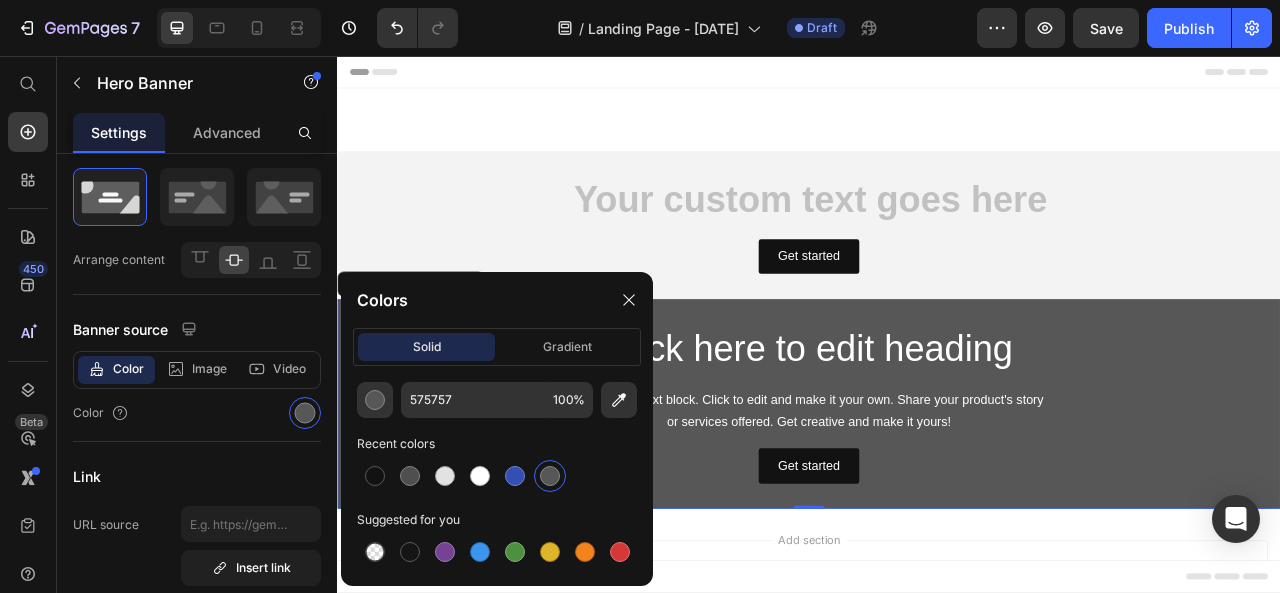 click on "Click here to edit heading Heading This is your text block. Click to edit and make it your own. Share your product's story                   or services offered. Get creative and make it yours! Text Block Get started Button" at bounding box center [937, 498] 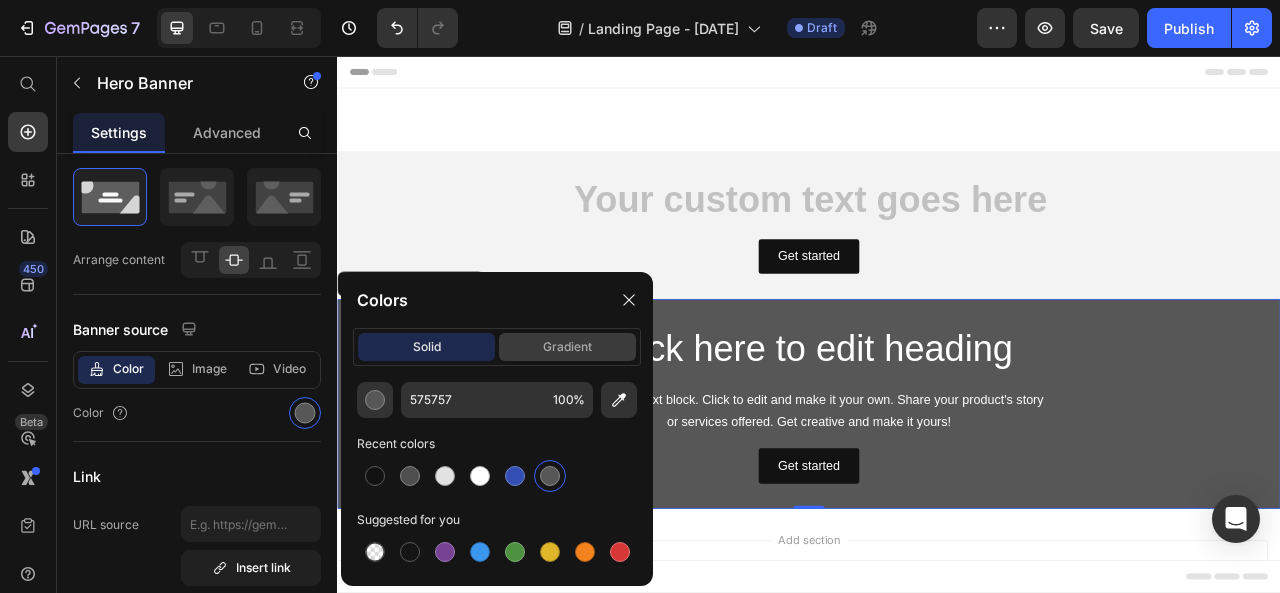 click on "gradient" 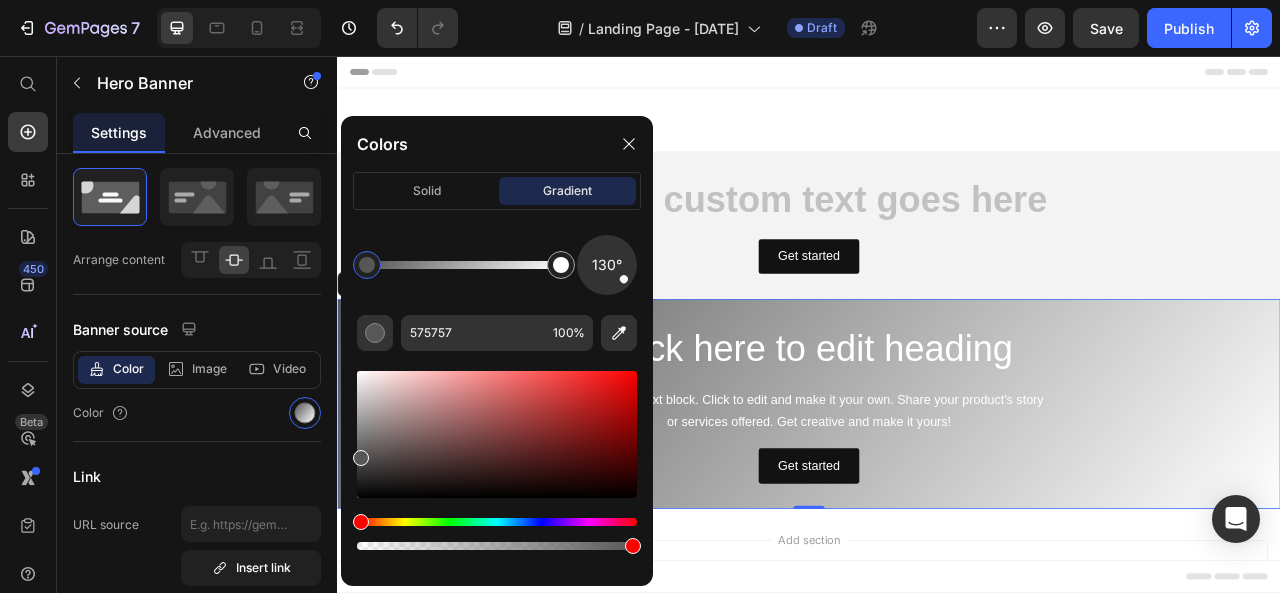 click at bounding box center (497, 434) 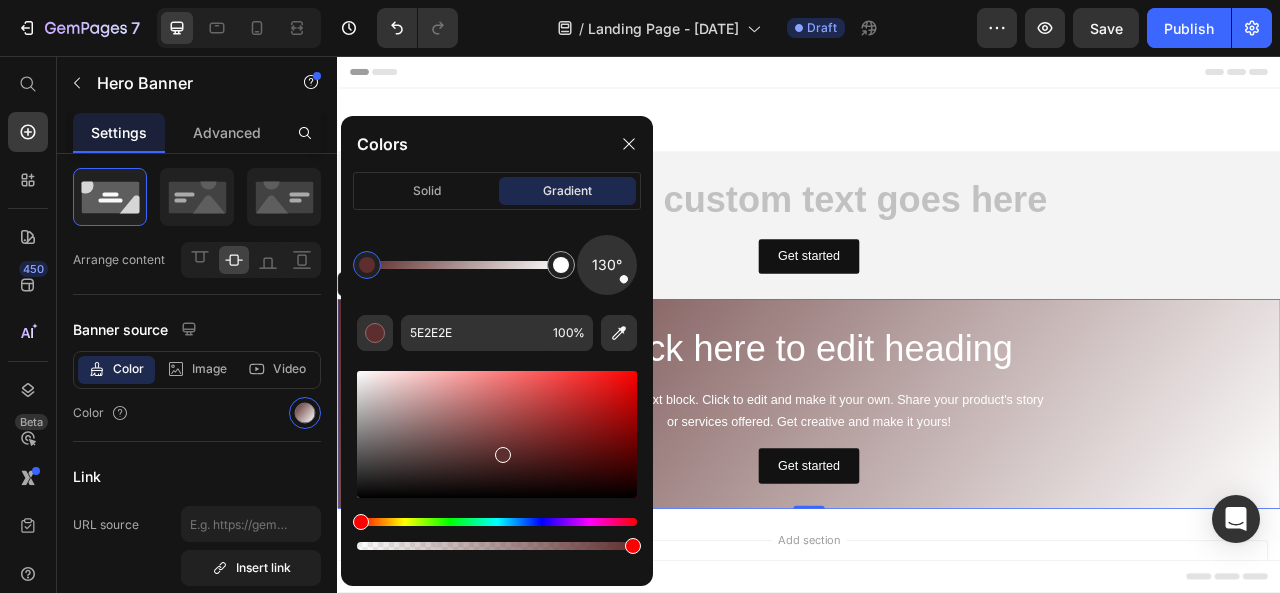 click at bounding box center [497, 434] 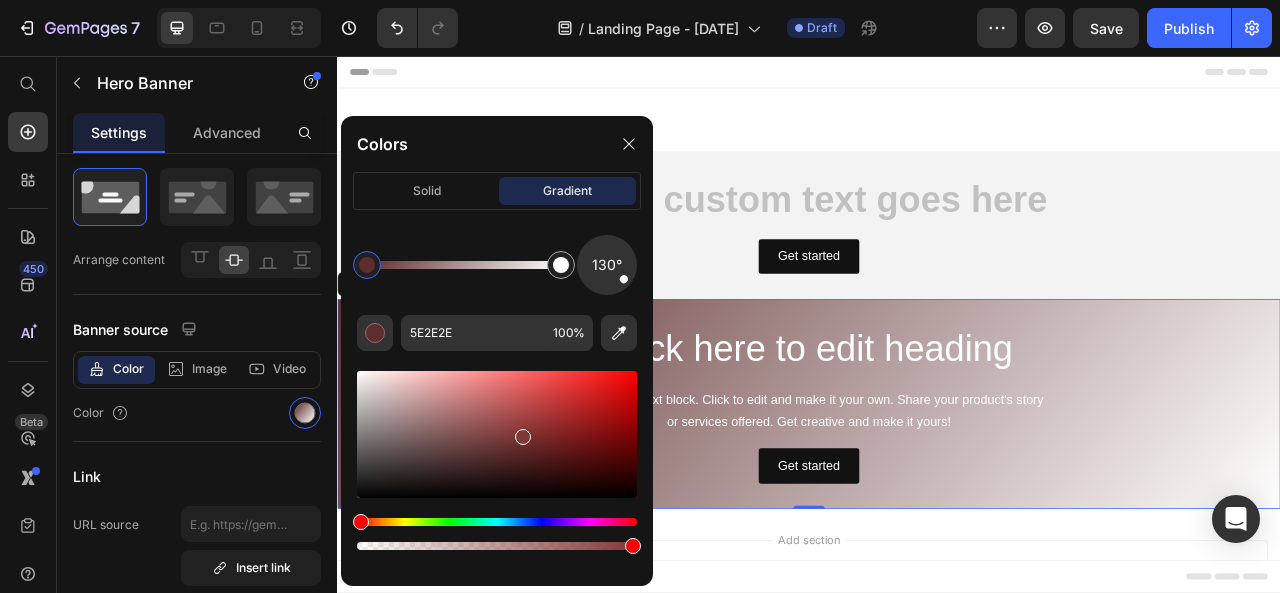 type on "823636" 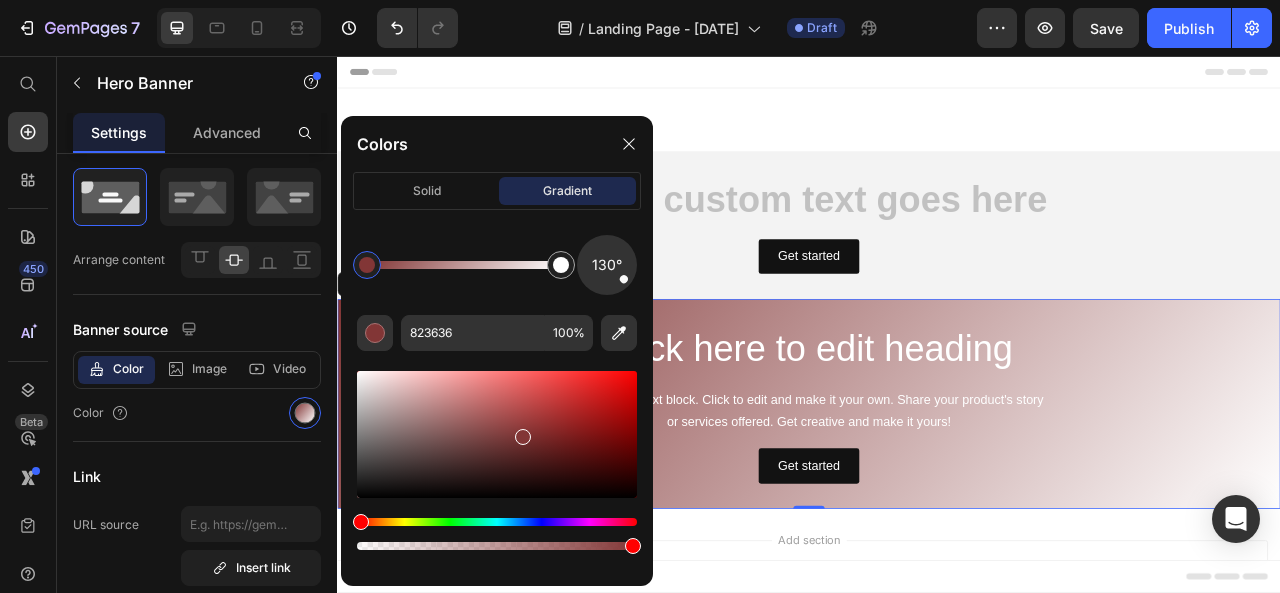 click on "Click here to edit heading Heading This is your text block. Click to edit and make it your own. Share your product's story                   or services offered. Get creative and make it yours! Text Block Get started Button" at bounding box center [937, 498] 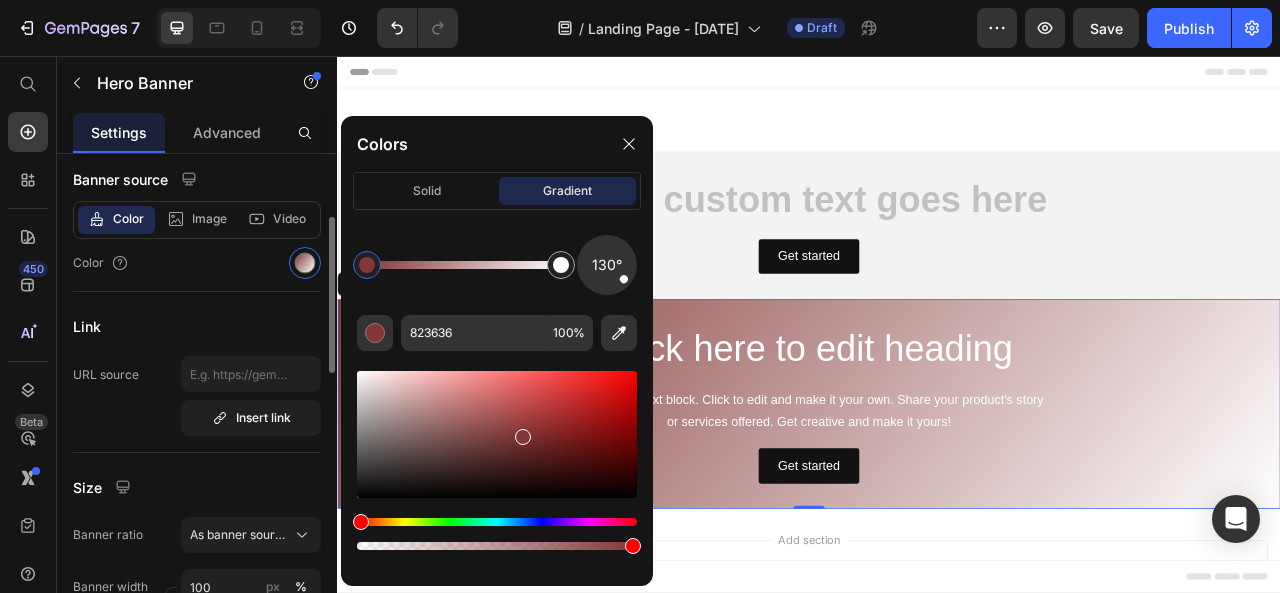 scroll, scrollTop: 433, scrollLeft: 0, axis: vertical 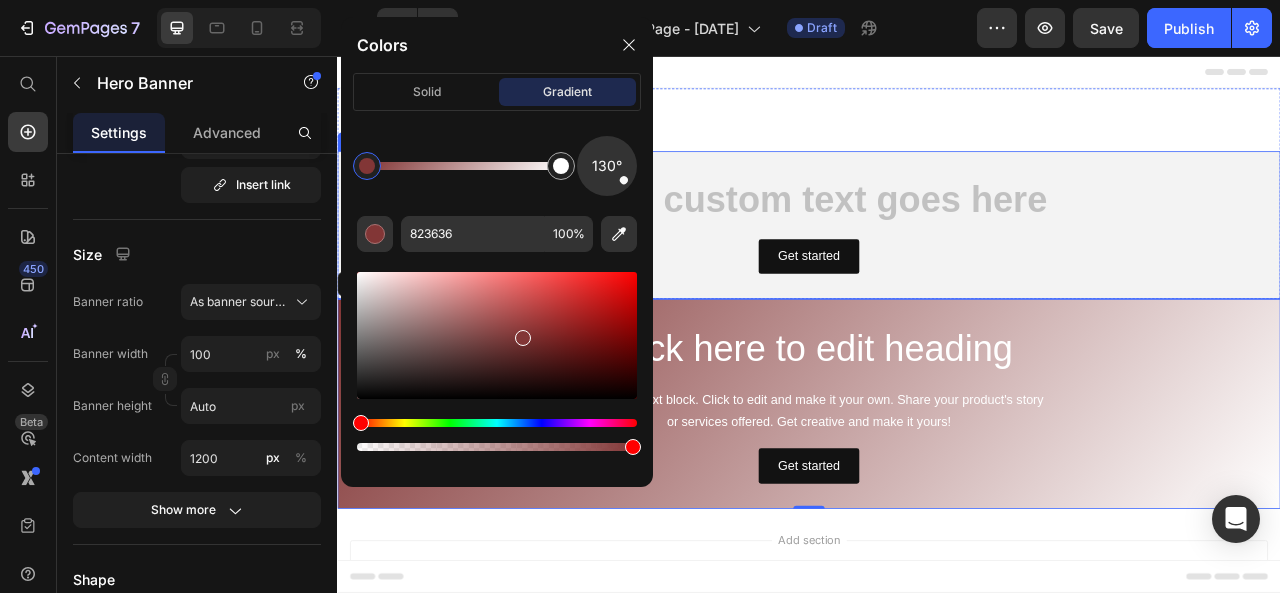click on "Text Block Get started Button" at bounding box center (937, 271) 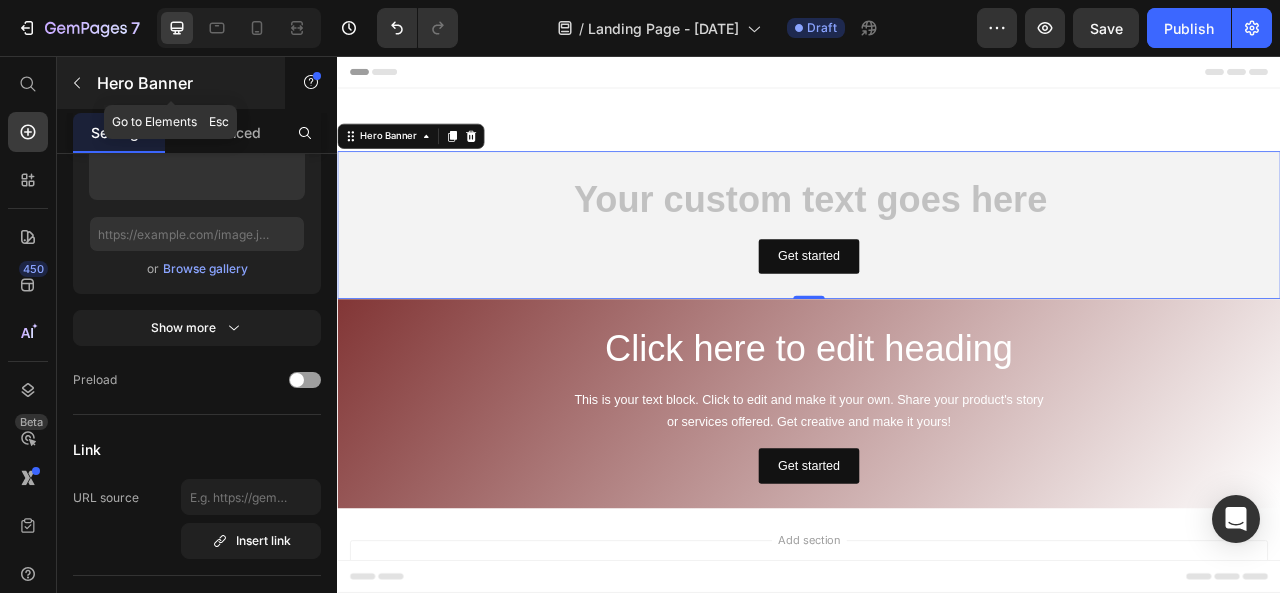 click at bounding box center [77, 83] 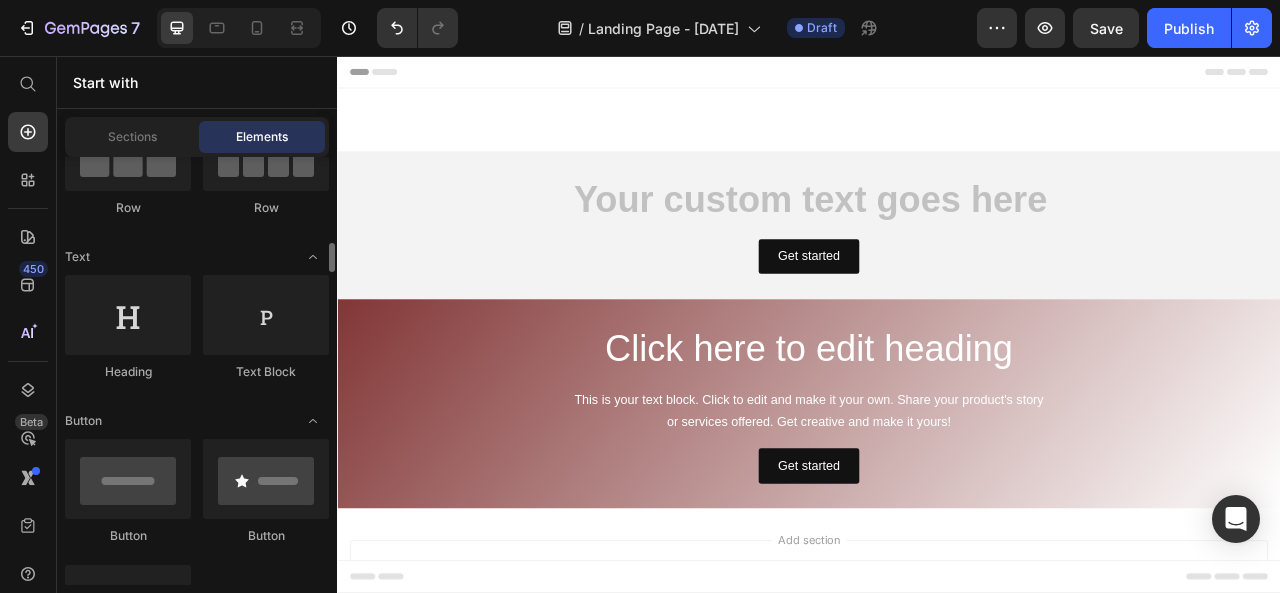 scroll, scrollTop: 0, scrollLeft: 0, axis: both 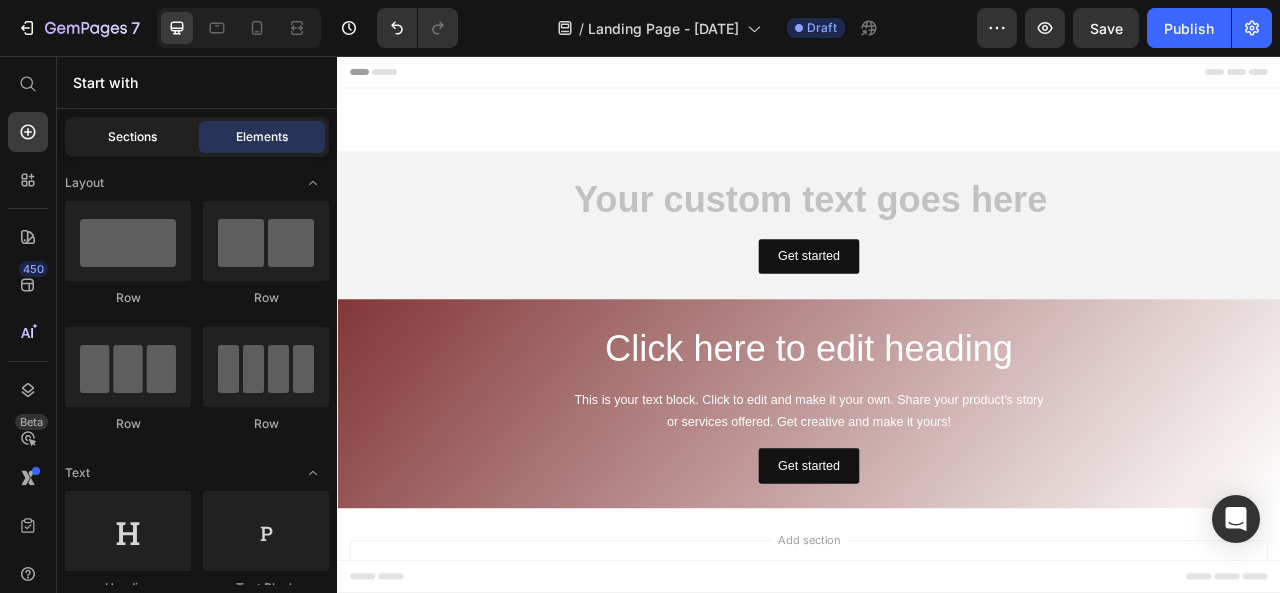 click on "Sections" 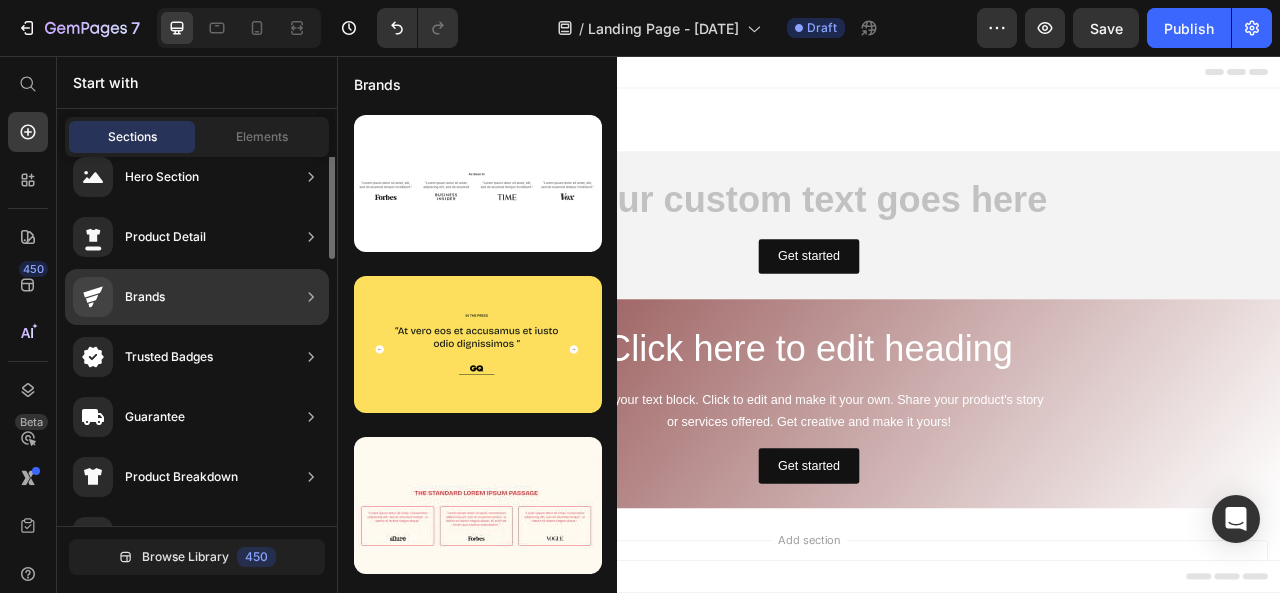 scroll, scrollTop: 0, scrollLeft: 0, axis: both 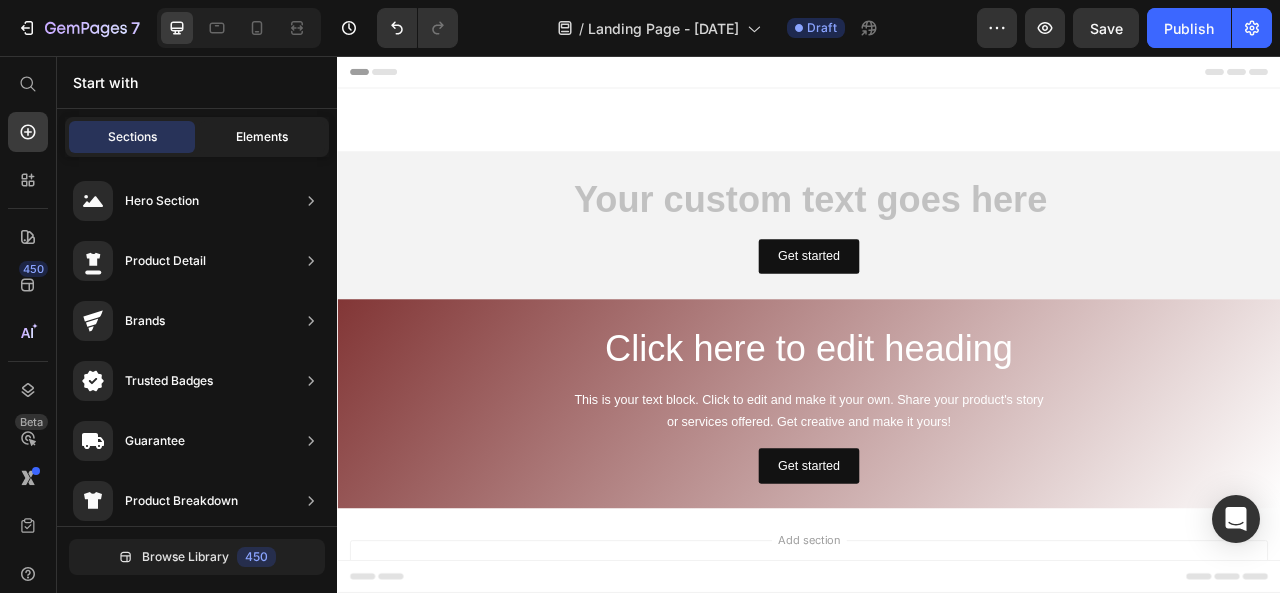 click on "Elements" 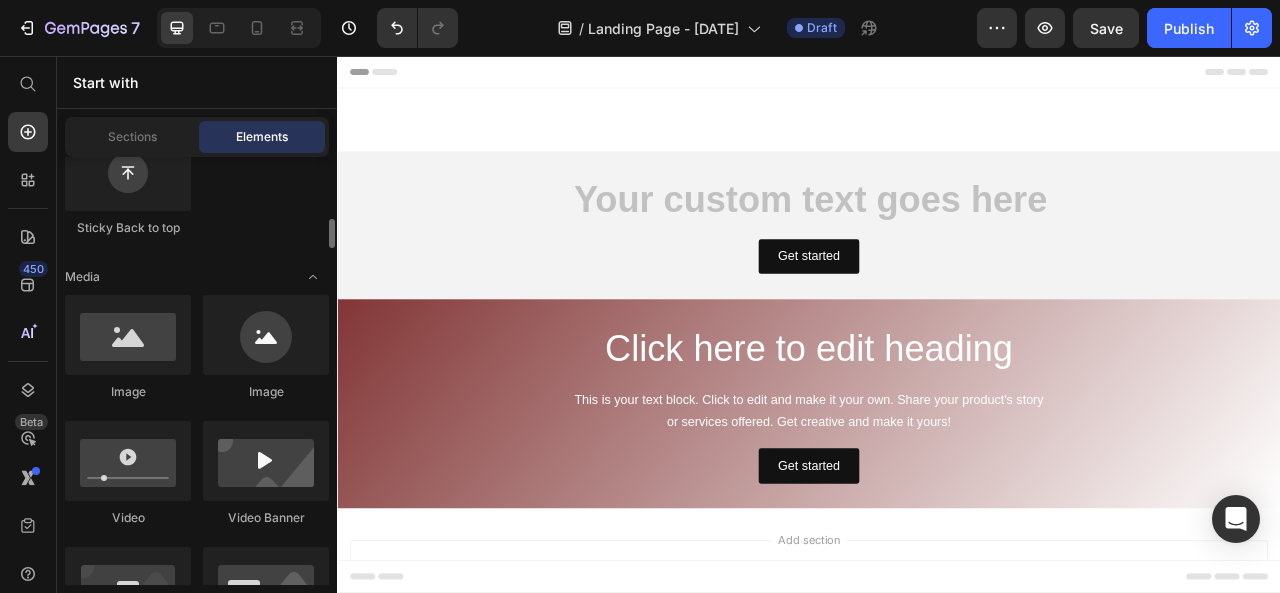 scroll, scrollTop: 700, scrollLeft: 0, axis: vertical 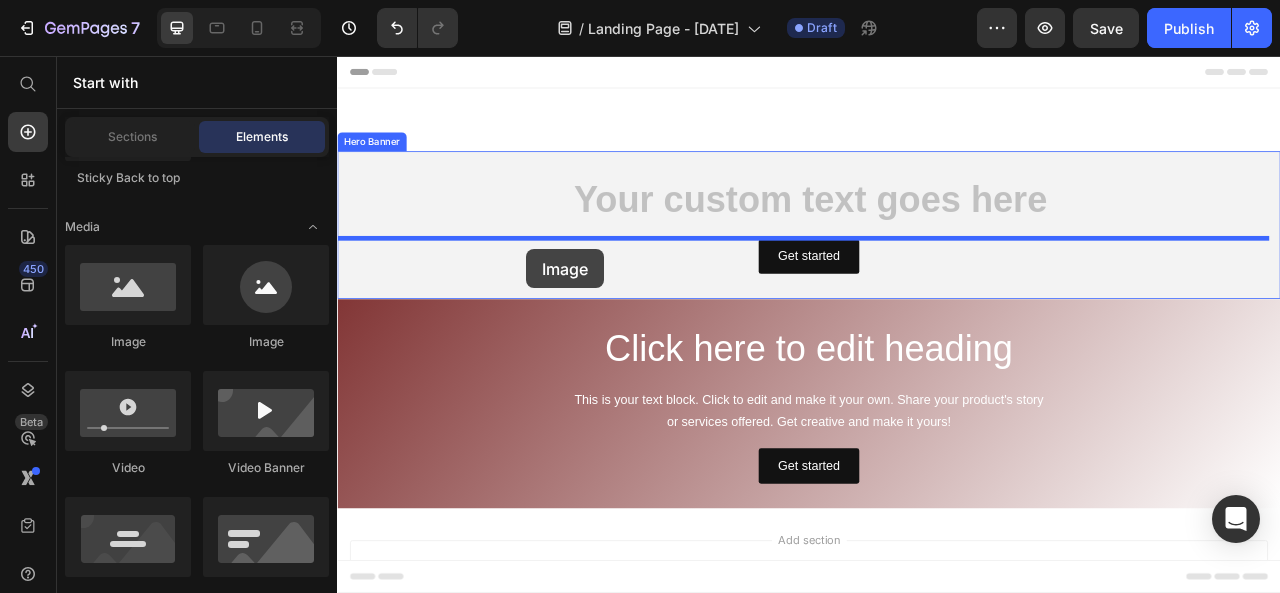 drag, startPoint x: 473, startPoint y: 350, endPoint x: 585, endPoint y: 299, distance: 123.065025 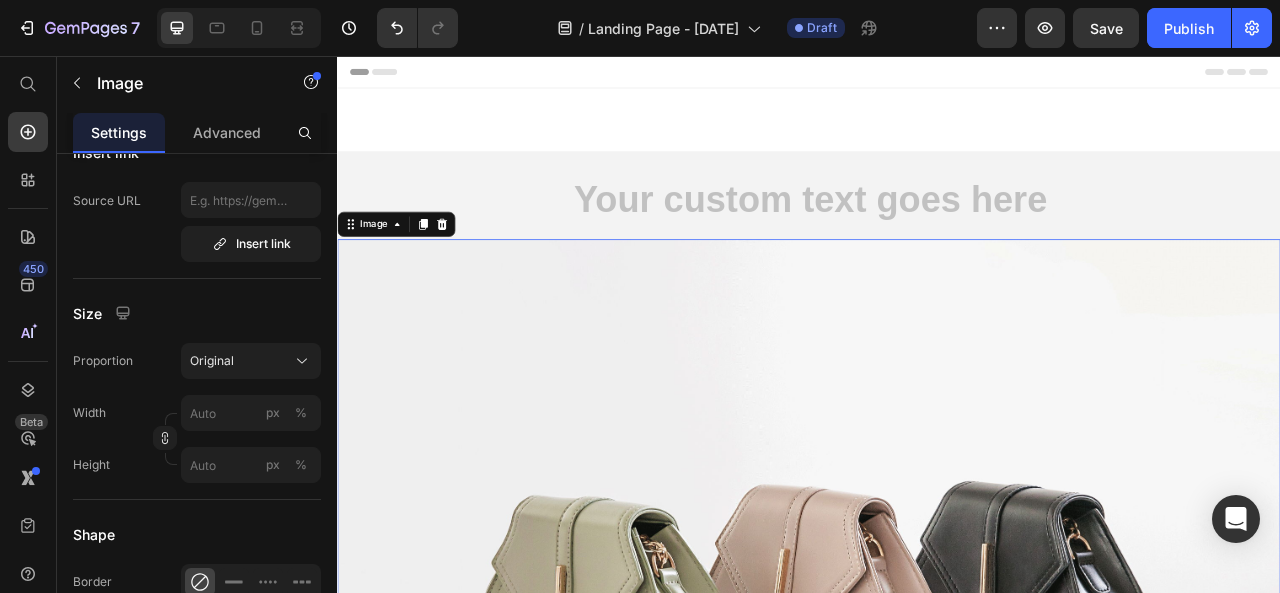 scroll, scrollTop: 0, scrollLeft: 0, axis: both 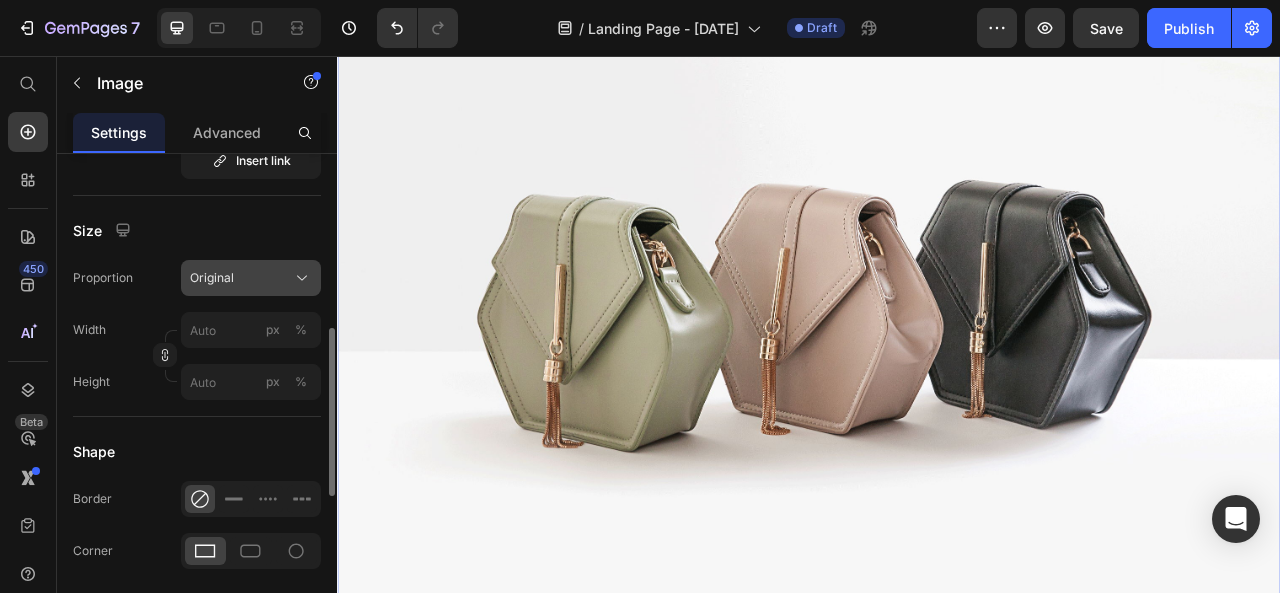 click 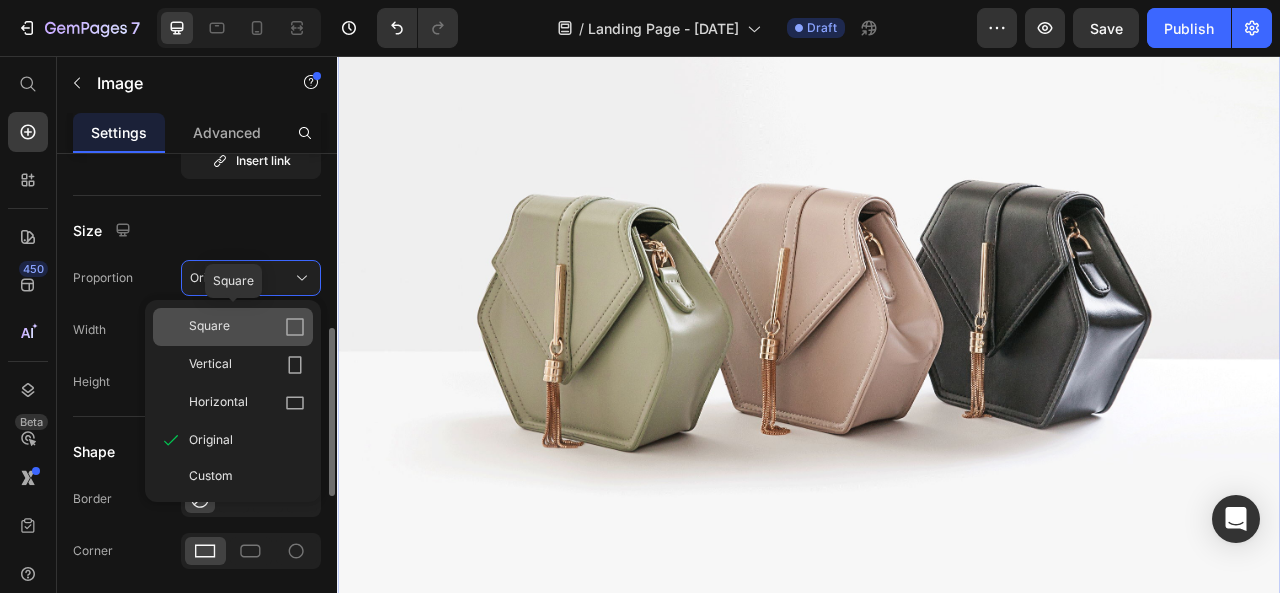 click on "Square" at bounding box center [247, 327] 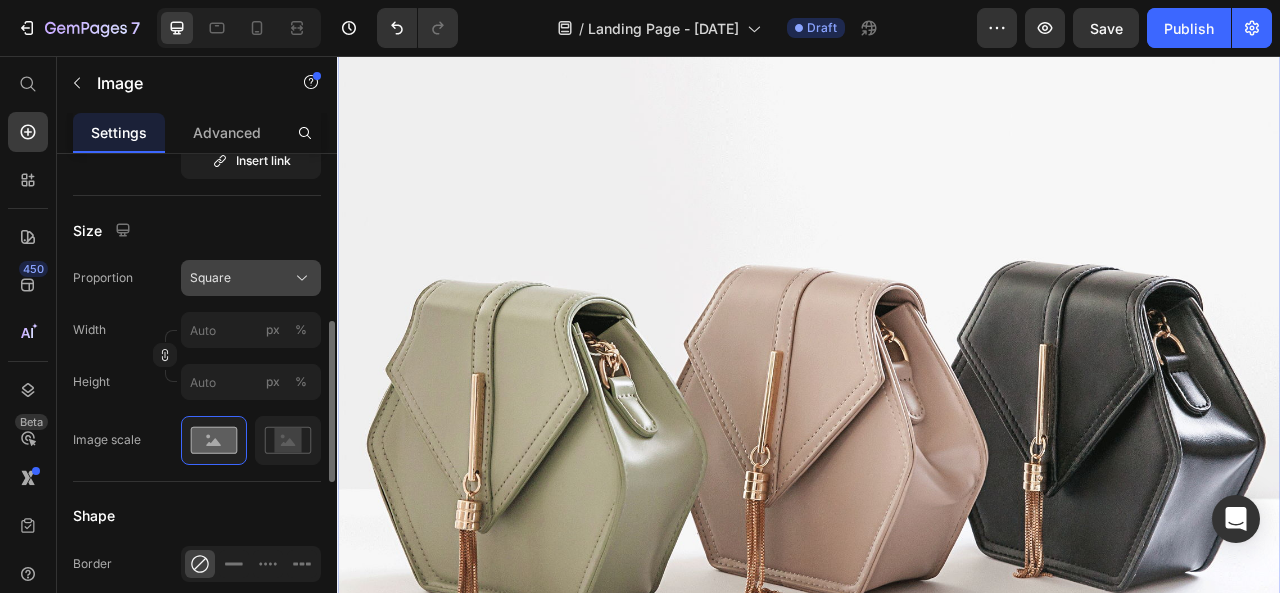 click 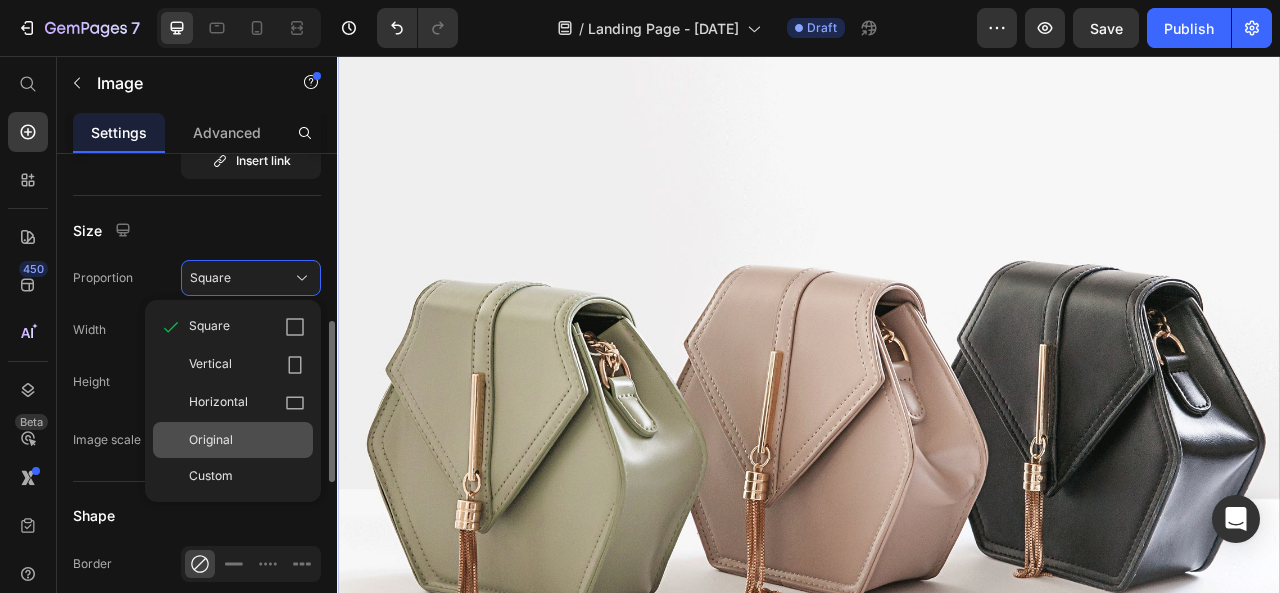 click on "Original" at bounding box center [247, 440] 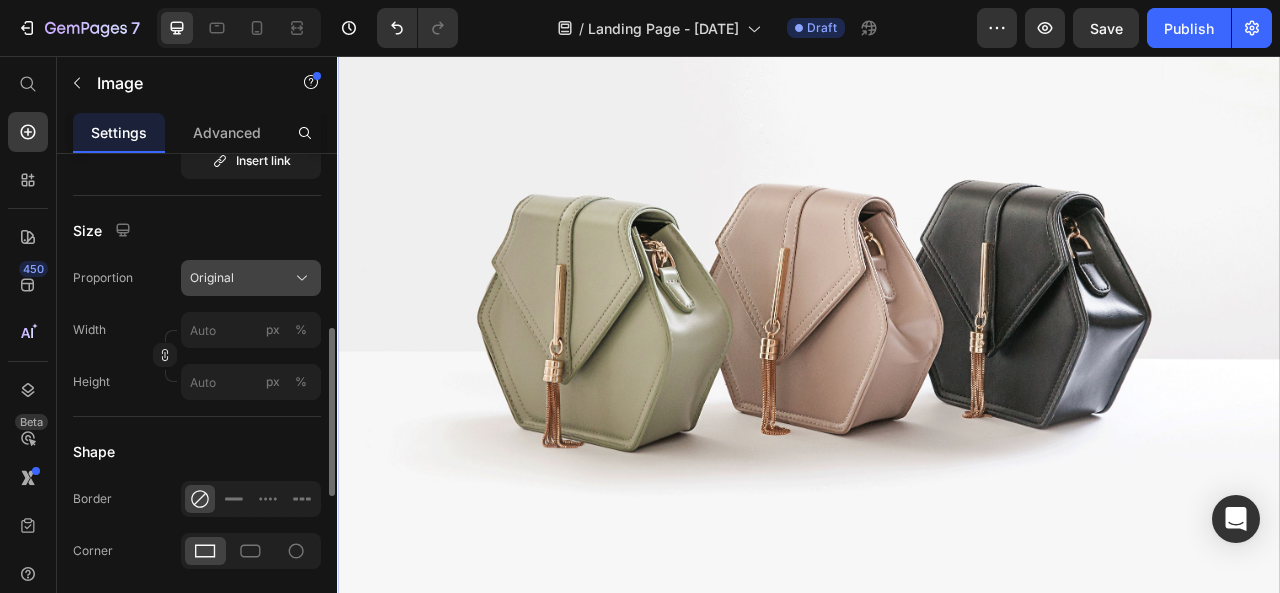 click on "Original" at bounding box center [251, 278] 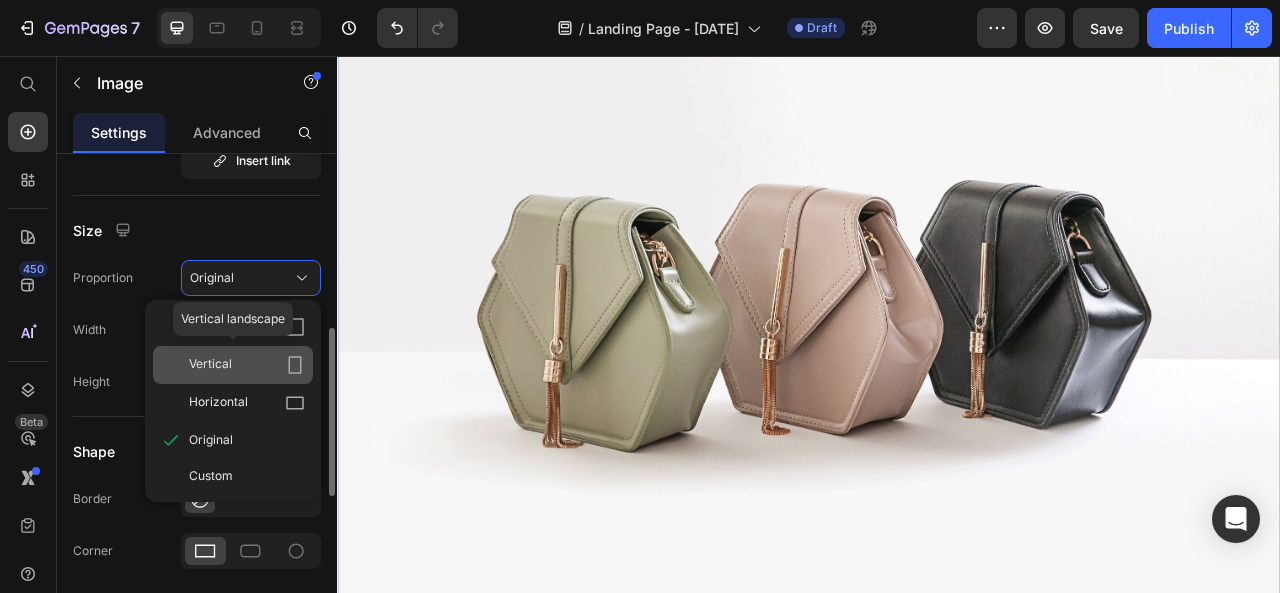 click on "Vertical" at bounding box center [247, 365] 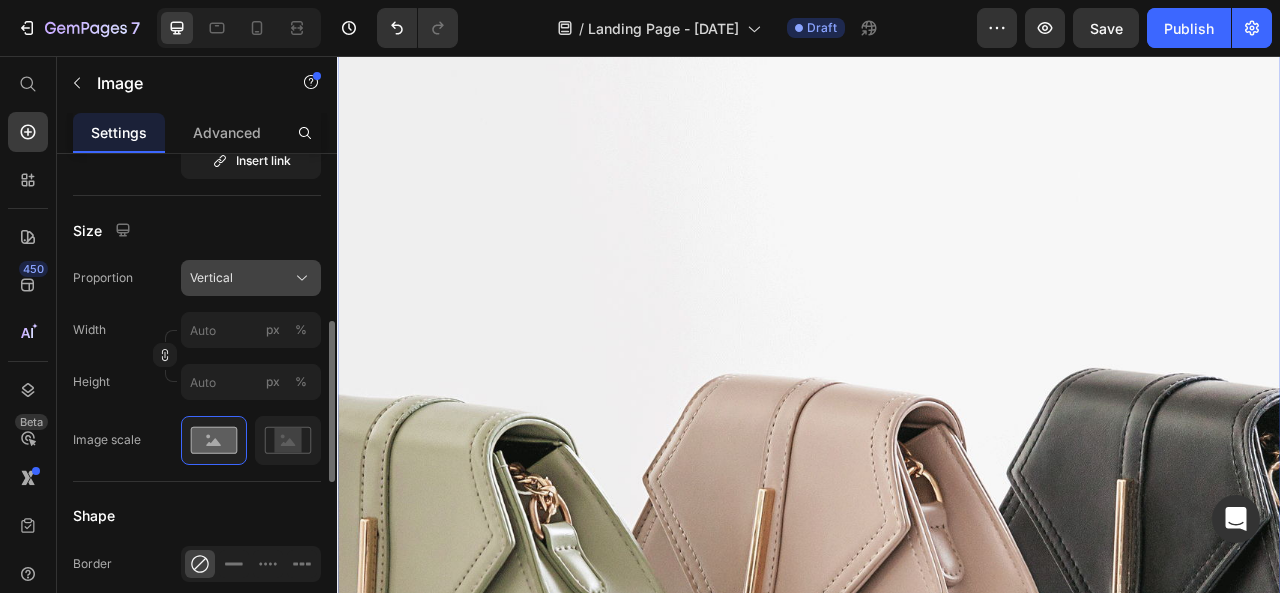 click 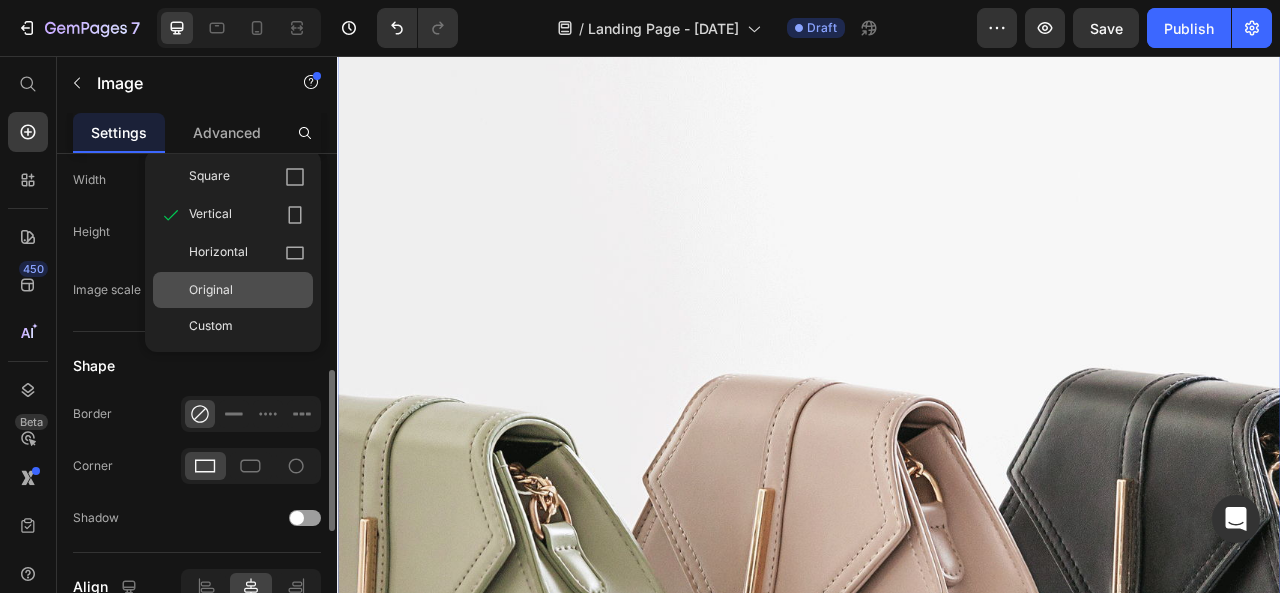 scroll, scrollTop: 566, scrollLeft: 0, axis: vertical 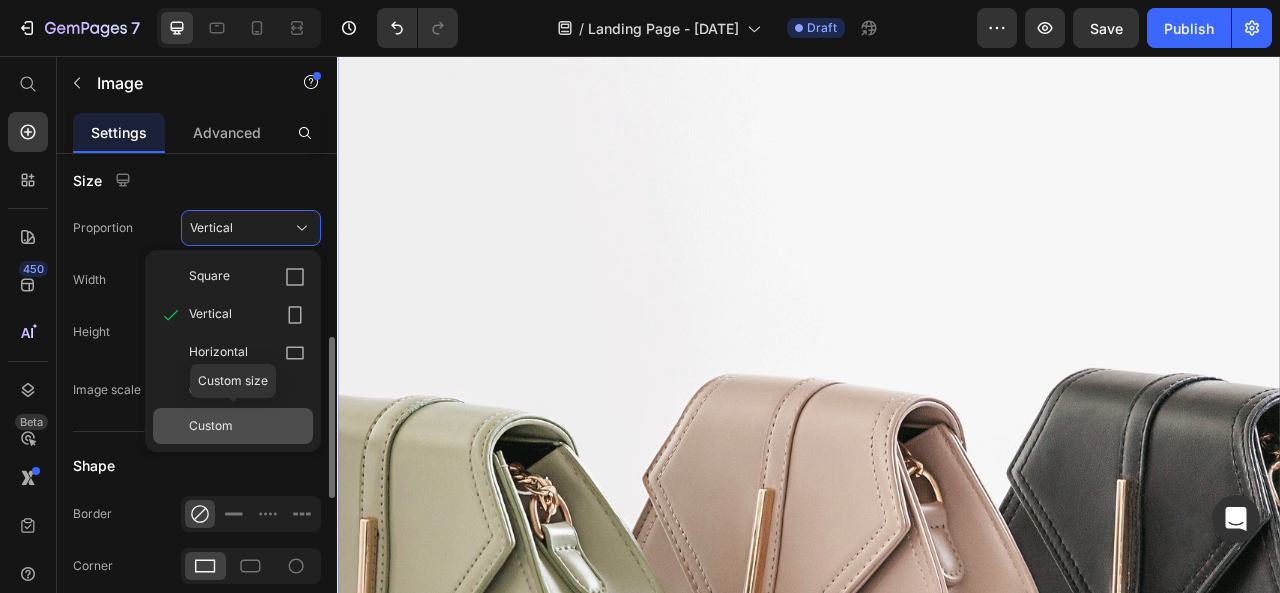 click on "Custom" at bounding box center [247, 426] 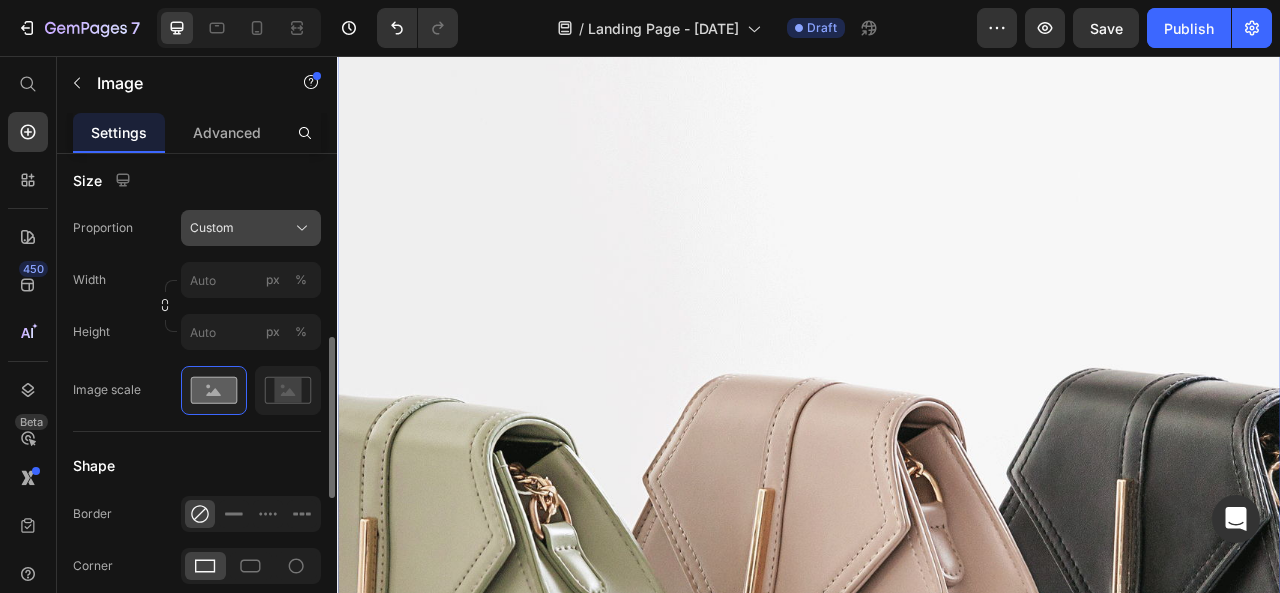 click 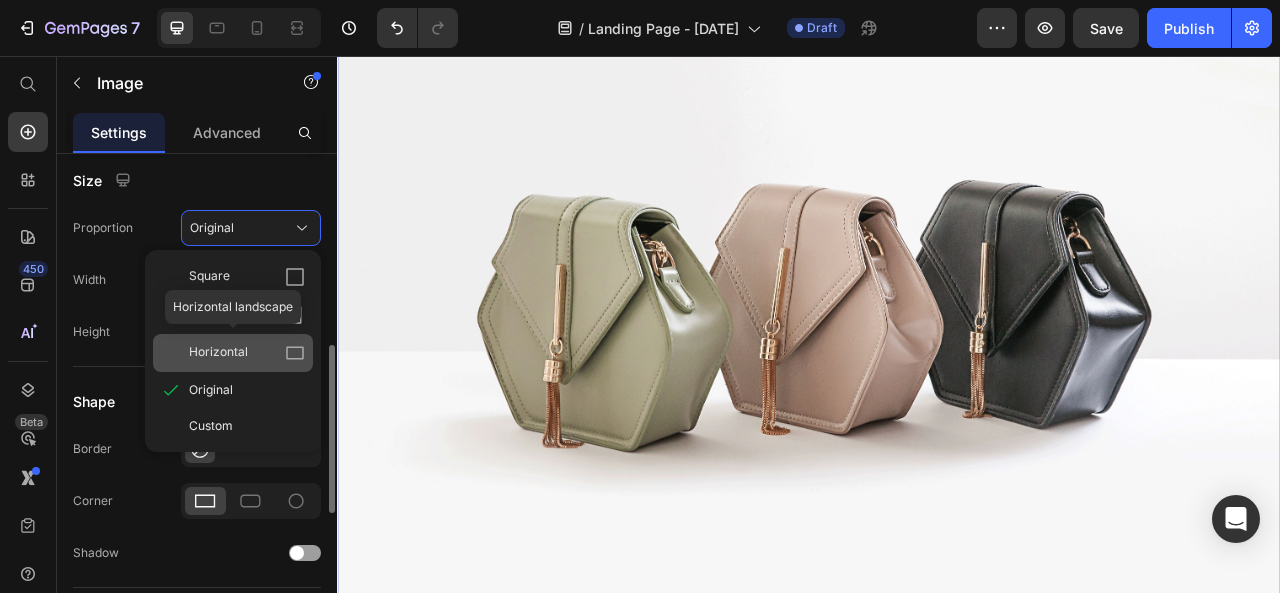 click 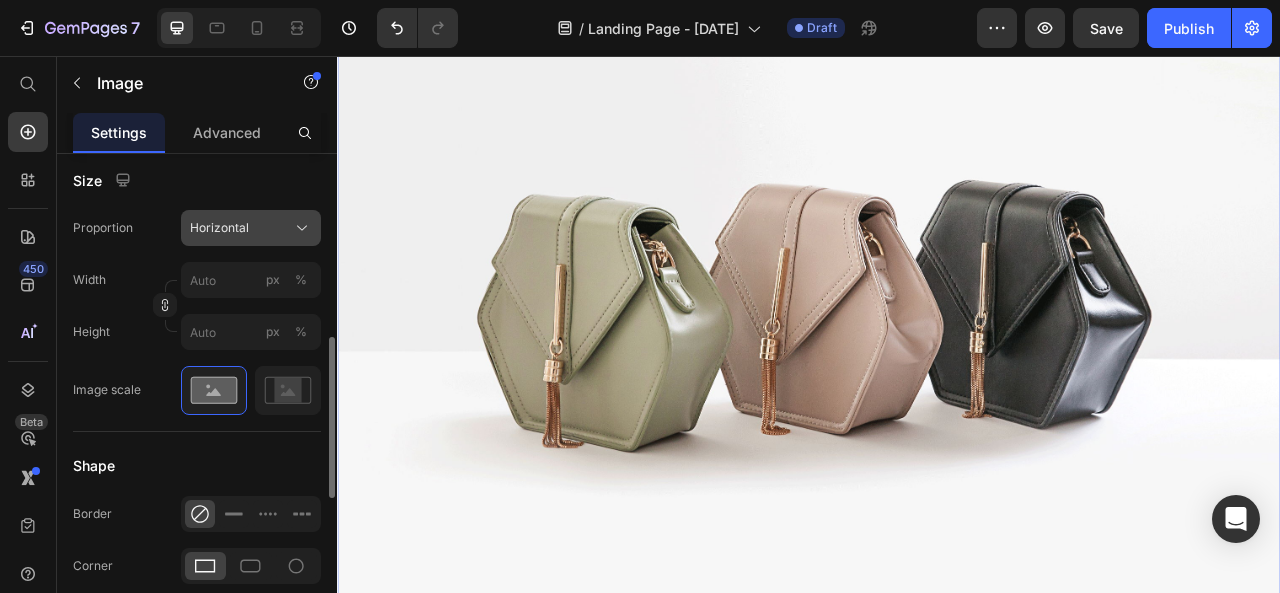 click 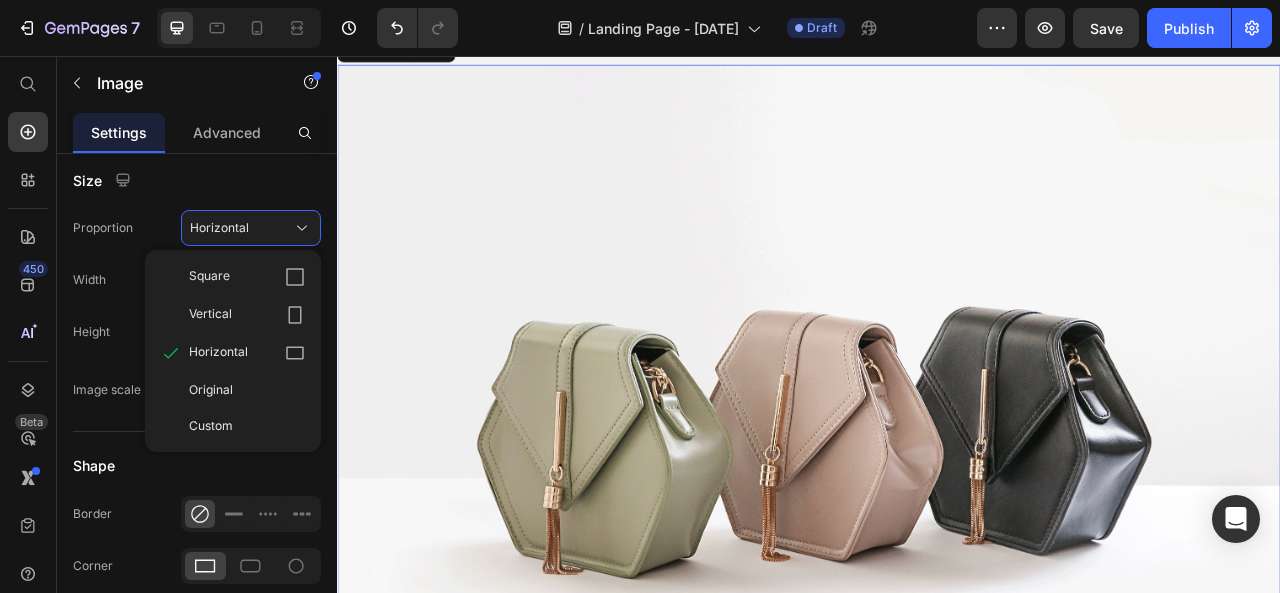 scroll, scrollTop: 266, scrollLeft: 0, axis: vertical 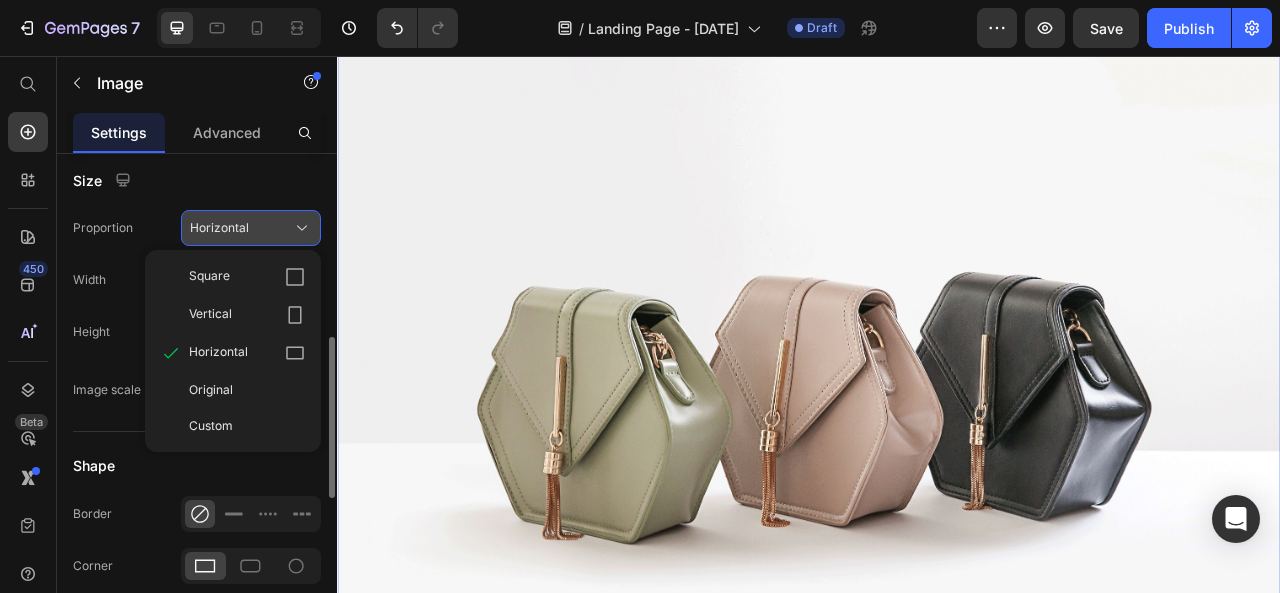 click on "Horizontal" 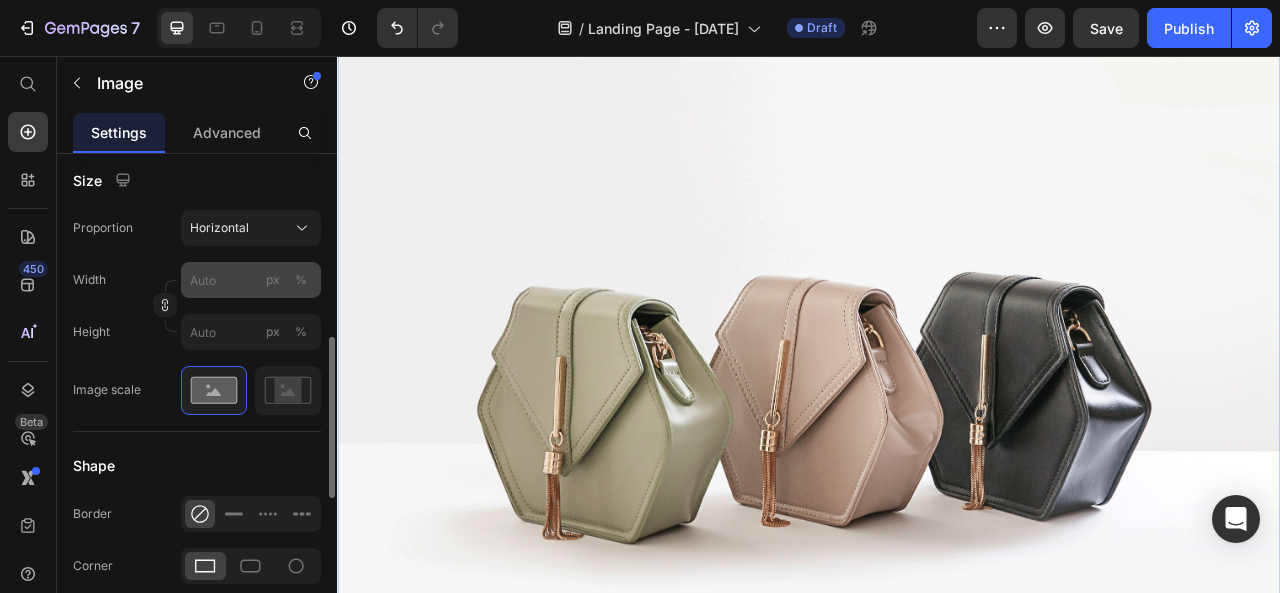 click on "%" 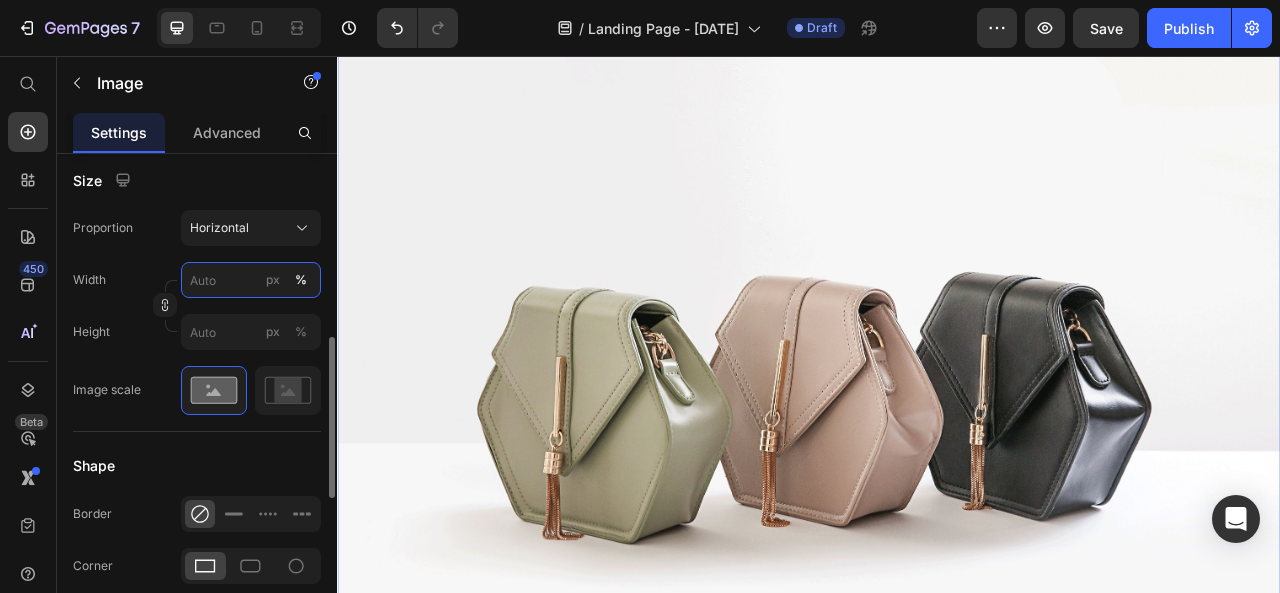 click on "px %" at bounding box center (251, 280) 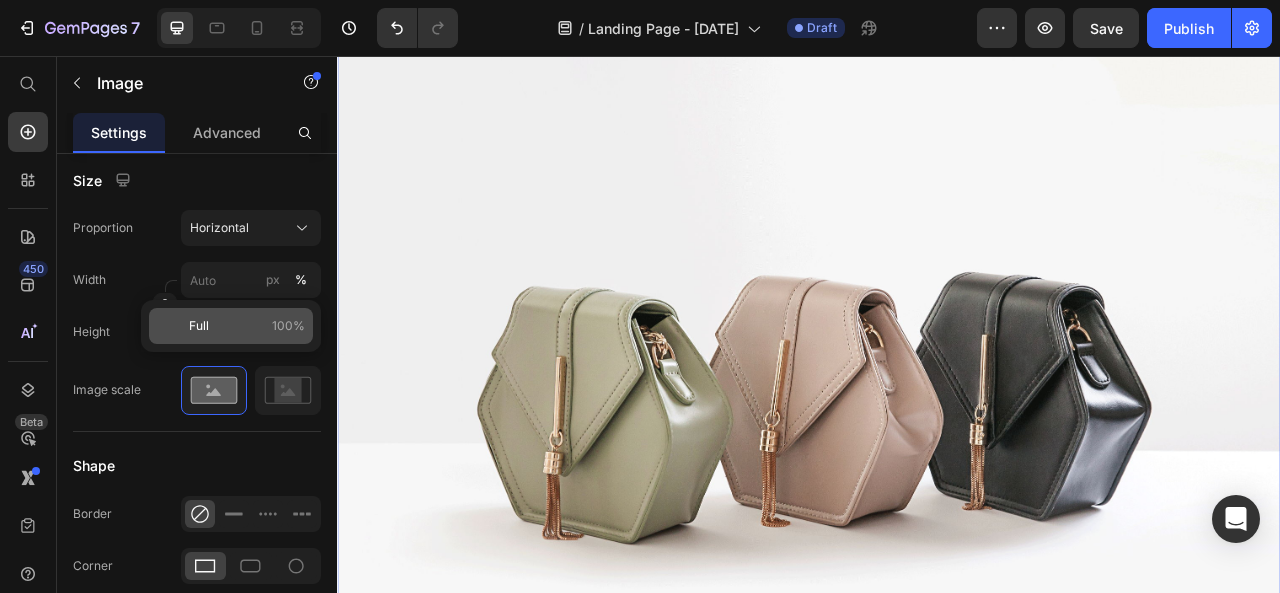 click on "Full 100%" at bounding box center (247, 326) 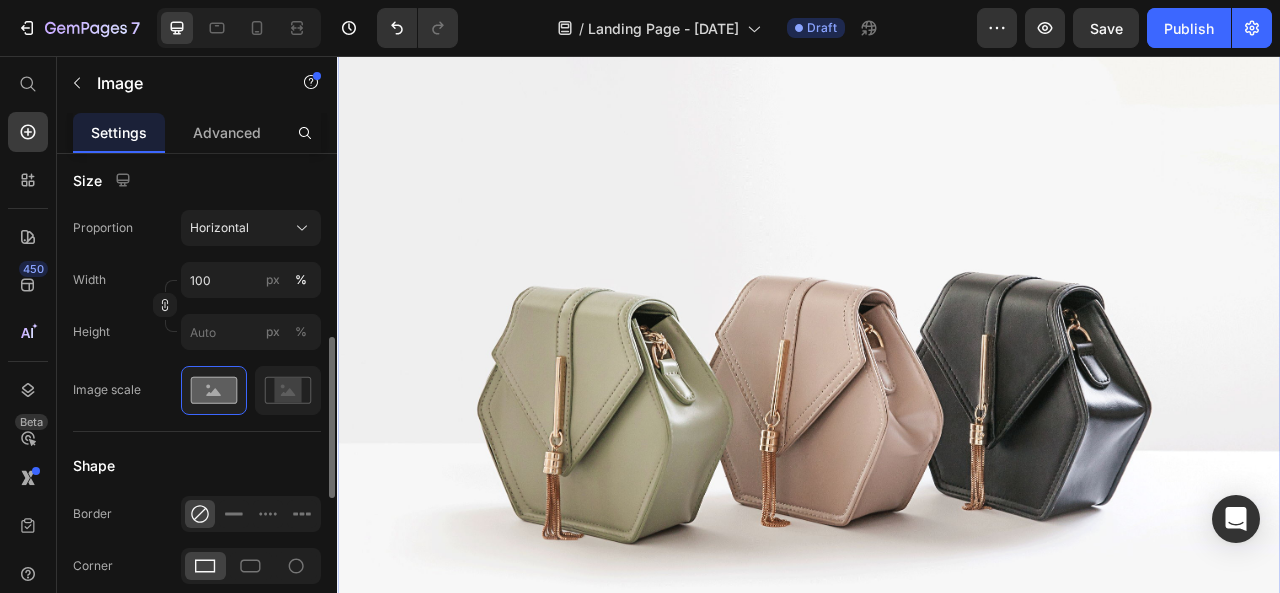 scroll, scrollTop: 633, scrollLeft: 0, axis: vertical 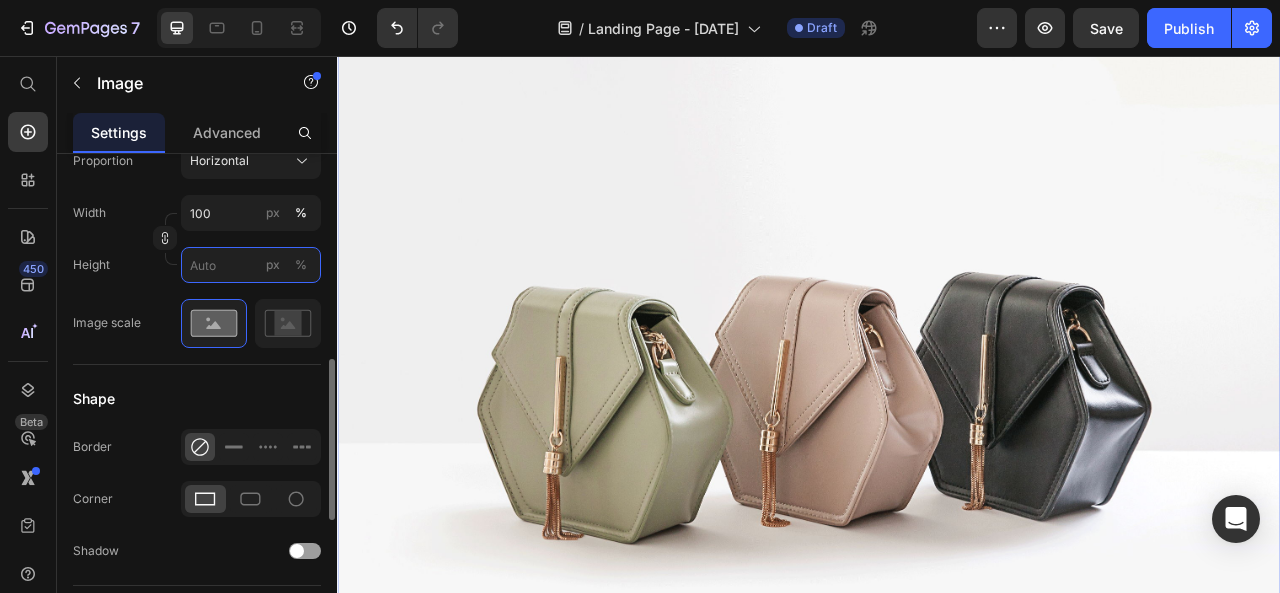 click on "px %" at bounding box center [251, 265] 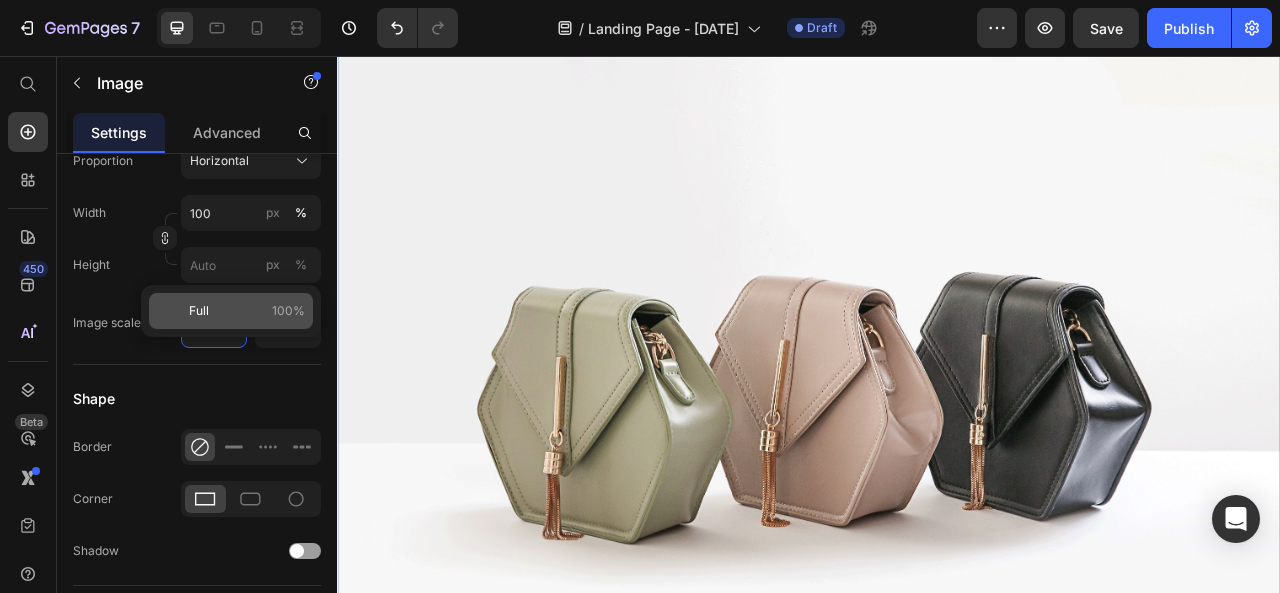 click on "Full 100%" at bounding box center (247, 311) 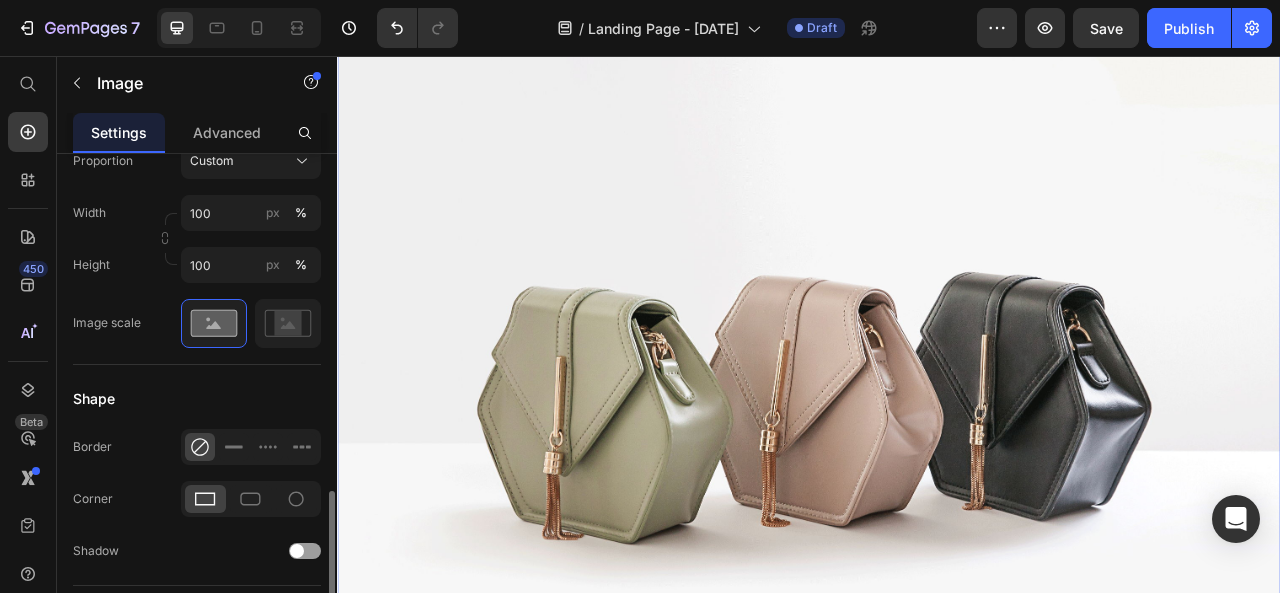 scroll, scrollTop: 733, scrollLeft: 0, axis: vertical 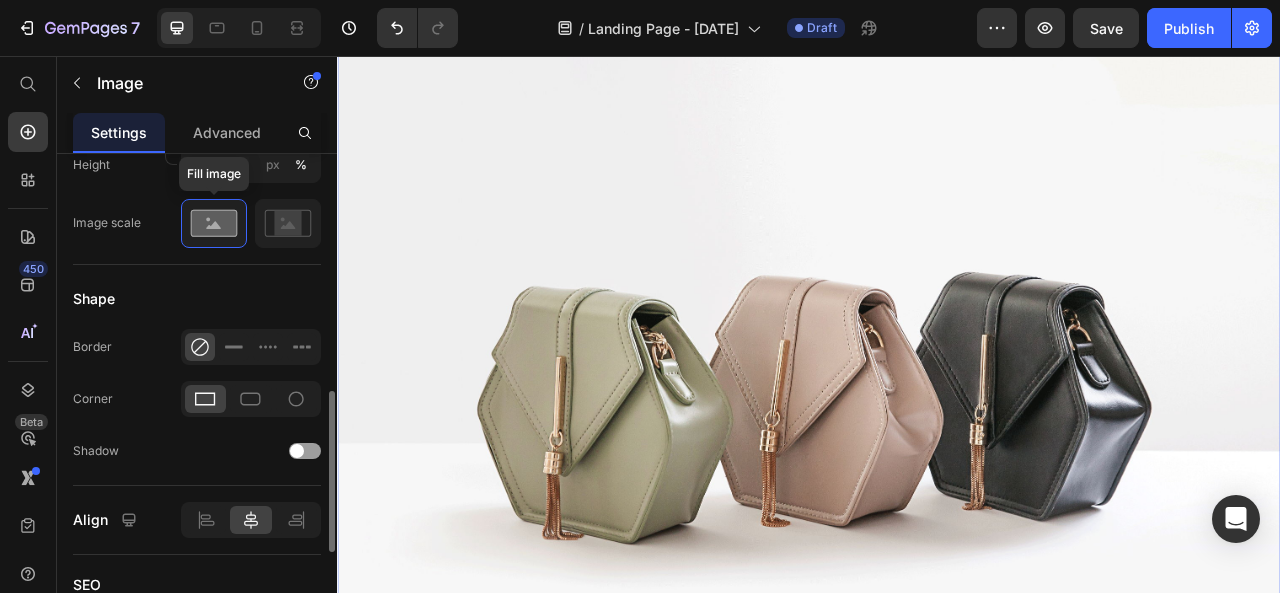 click 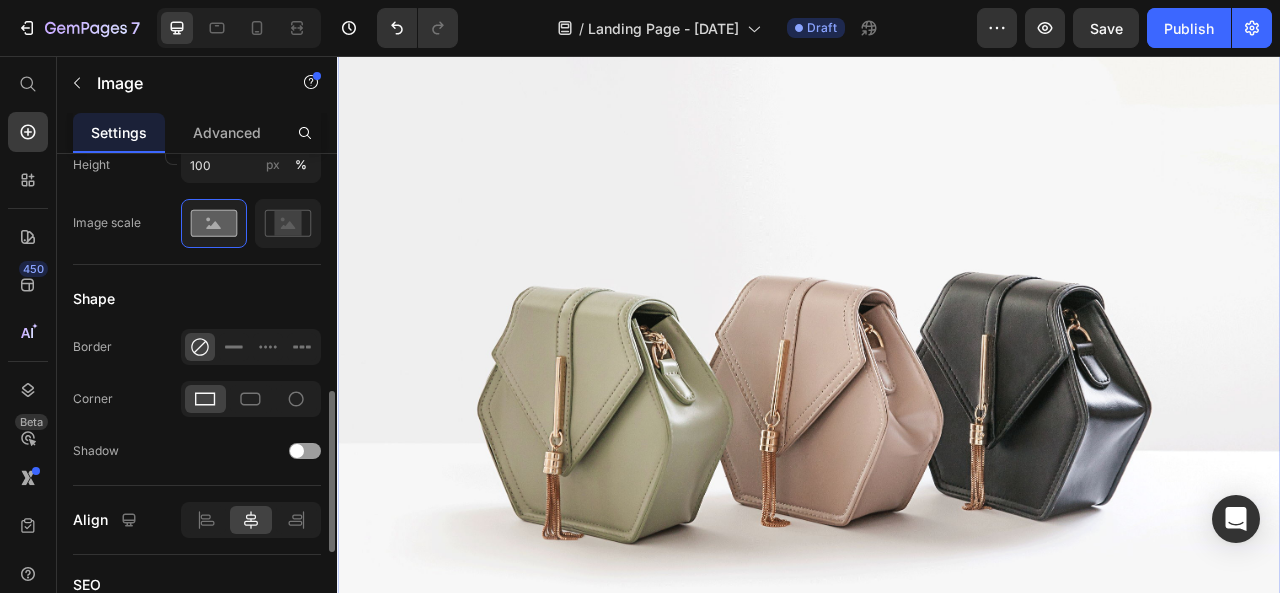 click 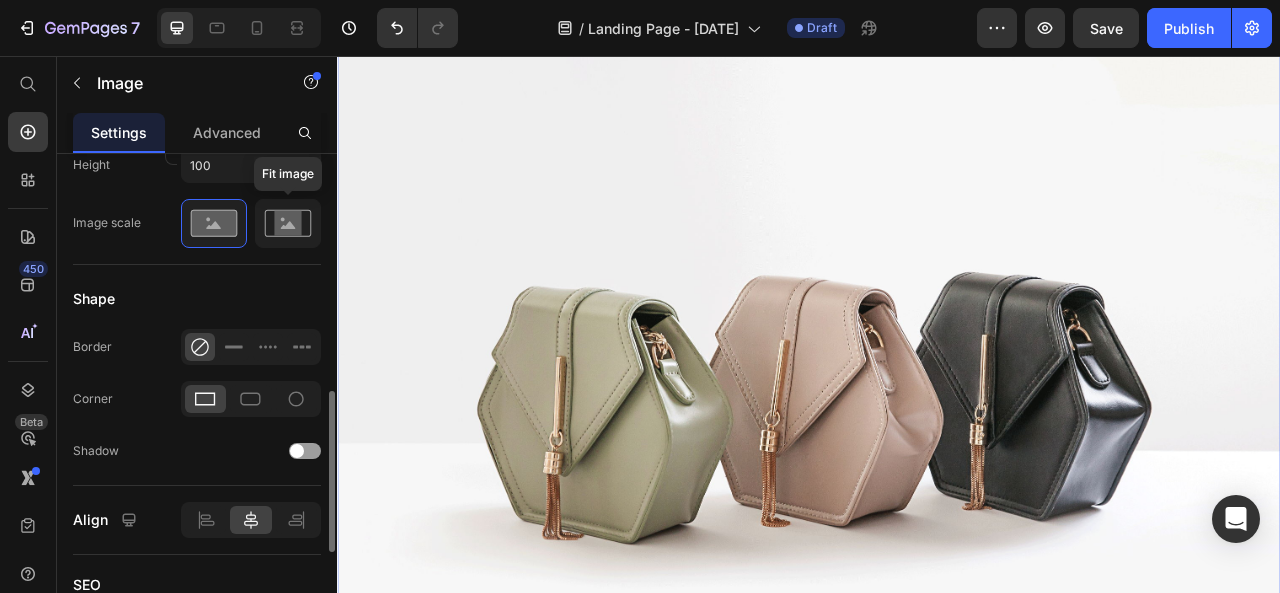 click 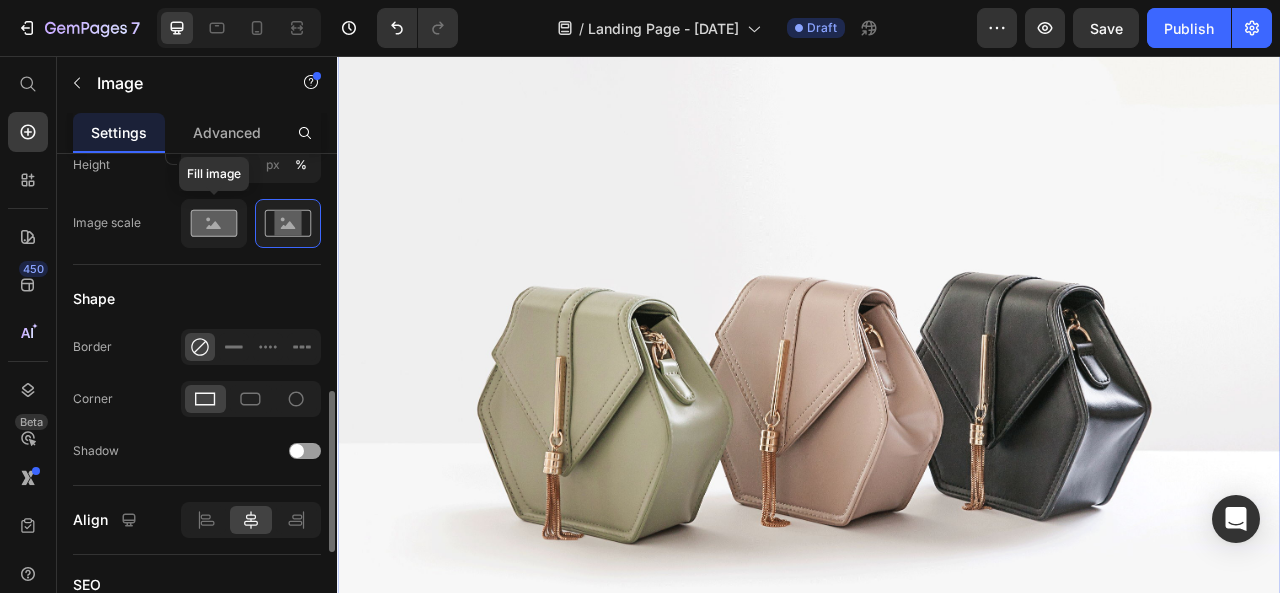 click 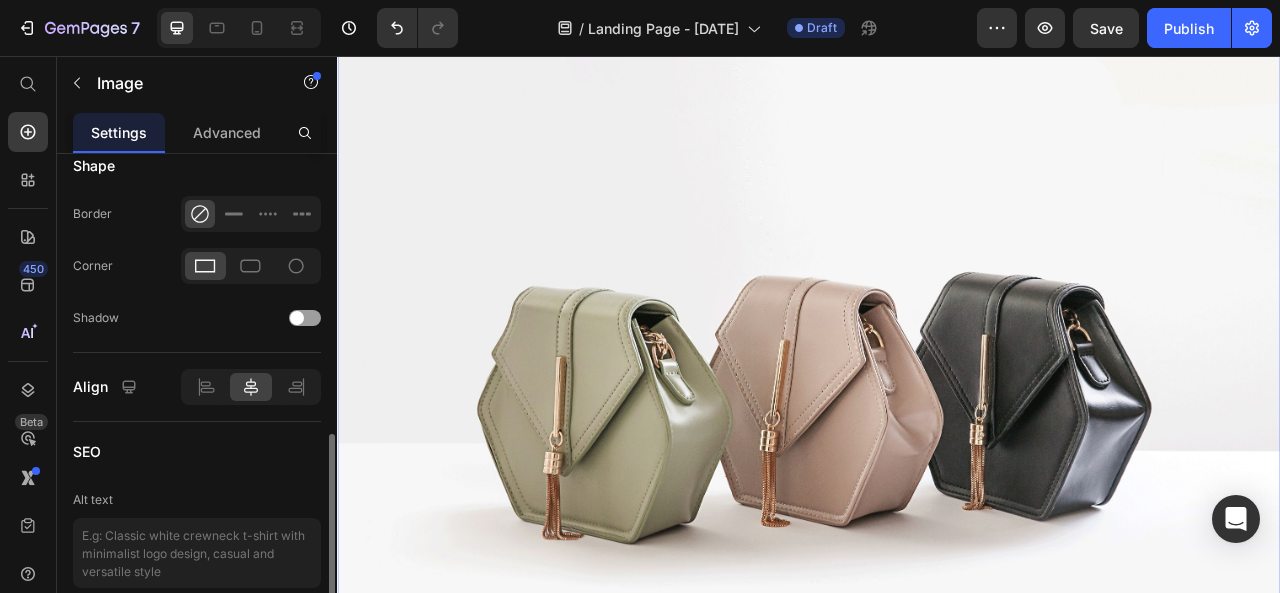 scroll, scrollTop: 850, scrollLeft: 0, axis: vertical 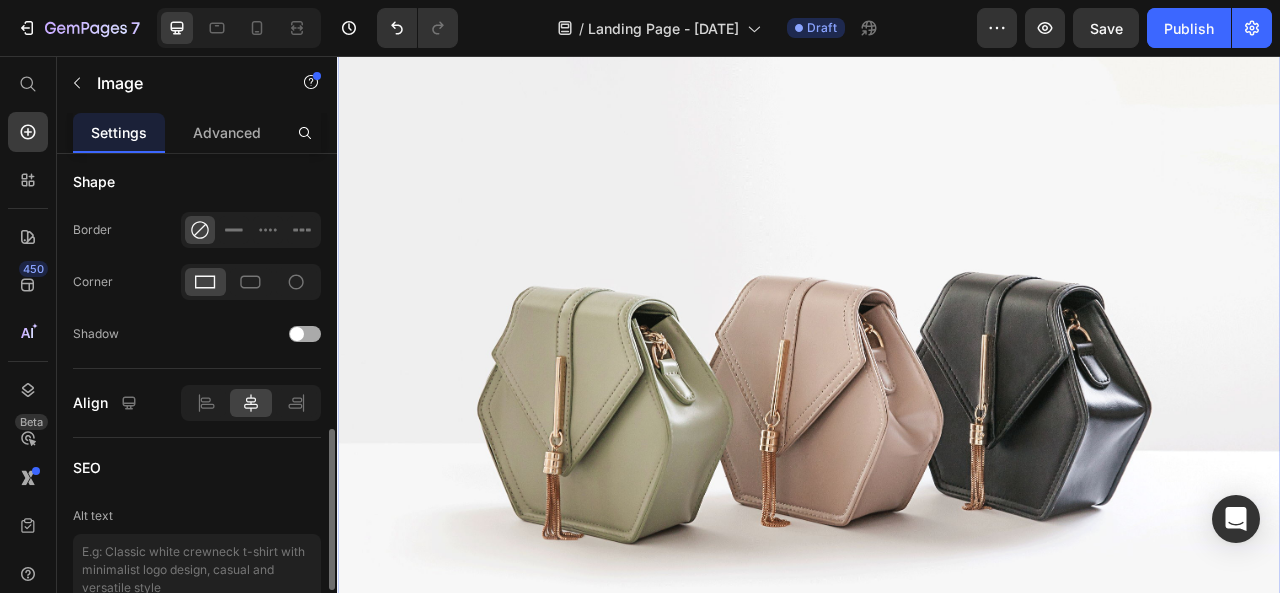 click on "Shadow" 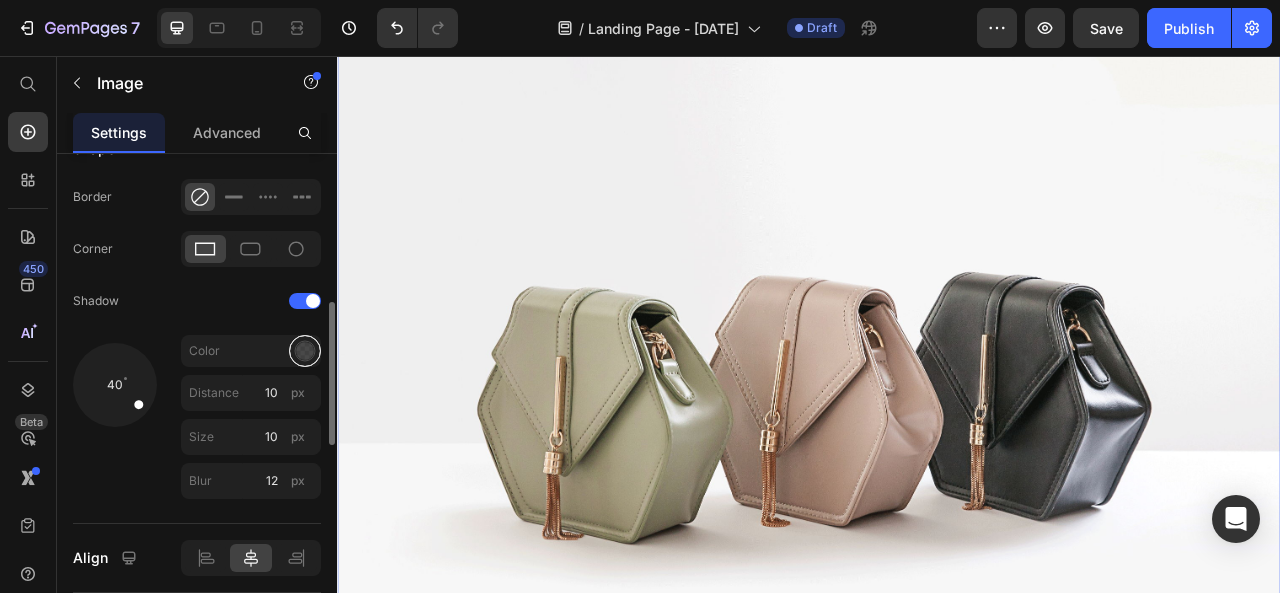 scroll, scrollTop: 800, scrollLeft: 0, axis: vertical 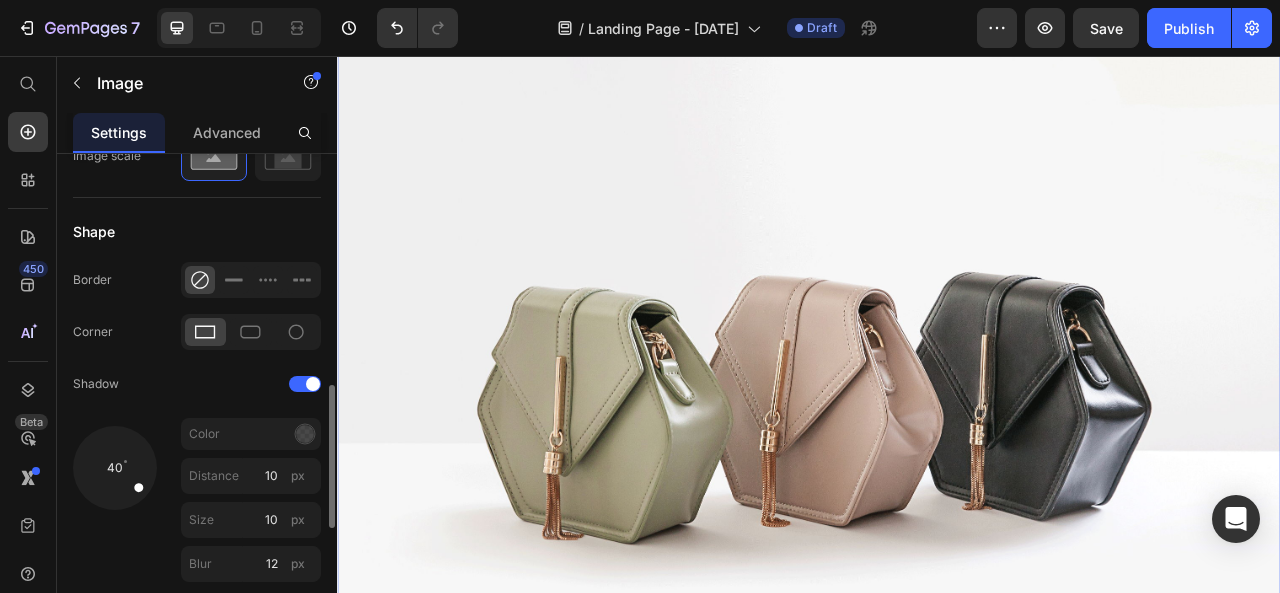 click at bounding box center (114, 467) 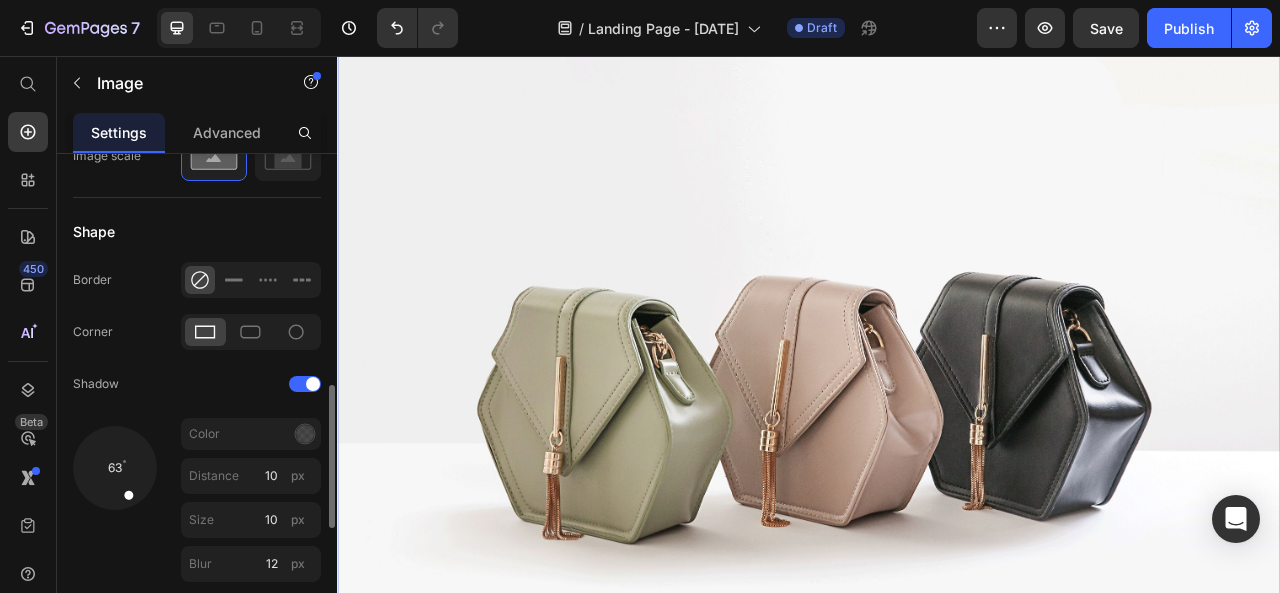 drag, startPoint x: 140, startPoint y: 489, endPoint x: 128, endPoint y: 496, distance: 13.892444 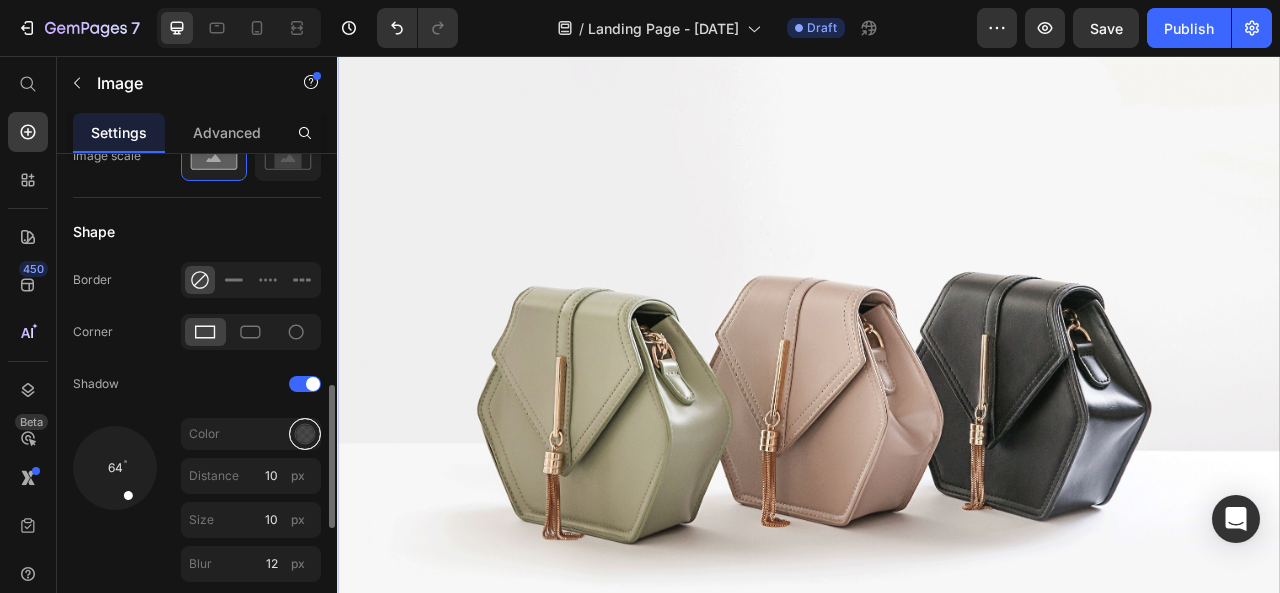 click at bounding box center [305, 433] 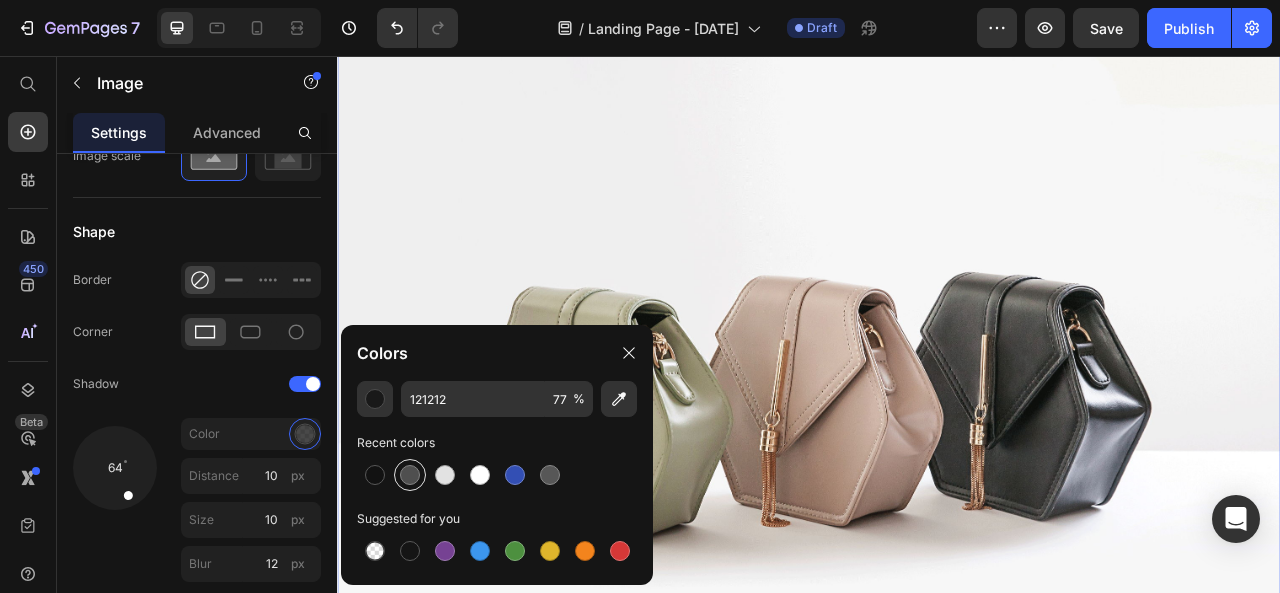 click at bounding box center [410, 475] 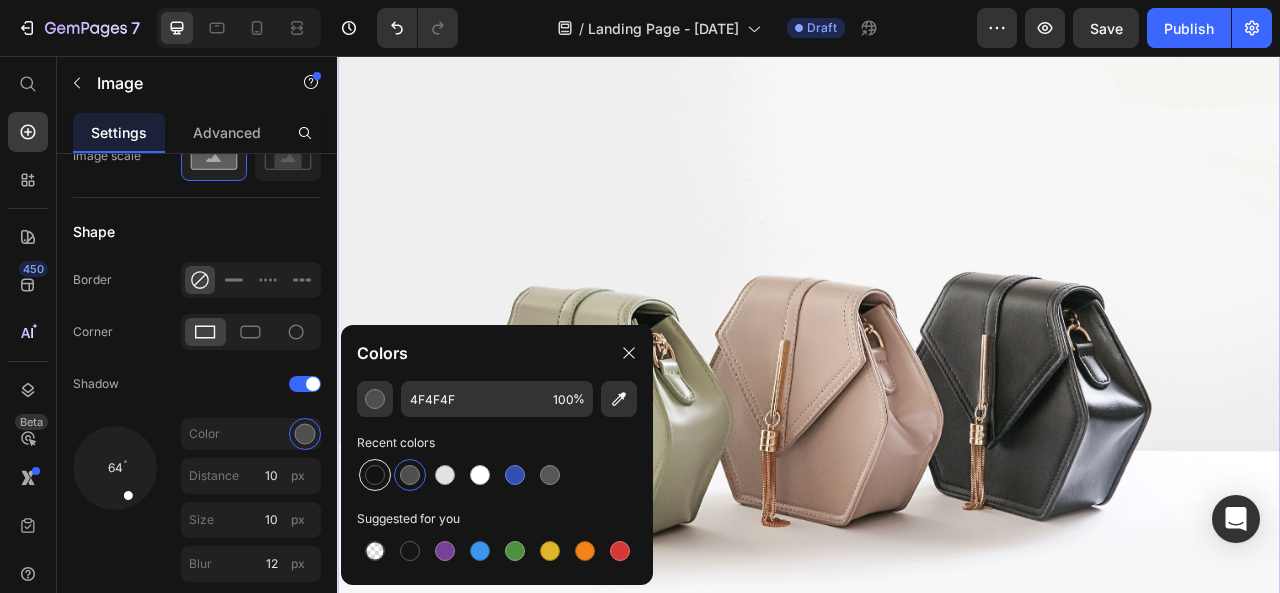 click at bounding box center [375, 475] 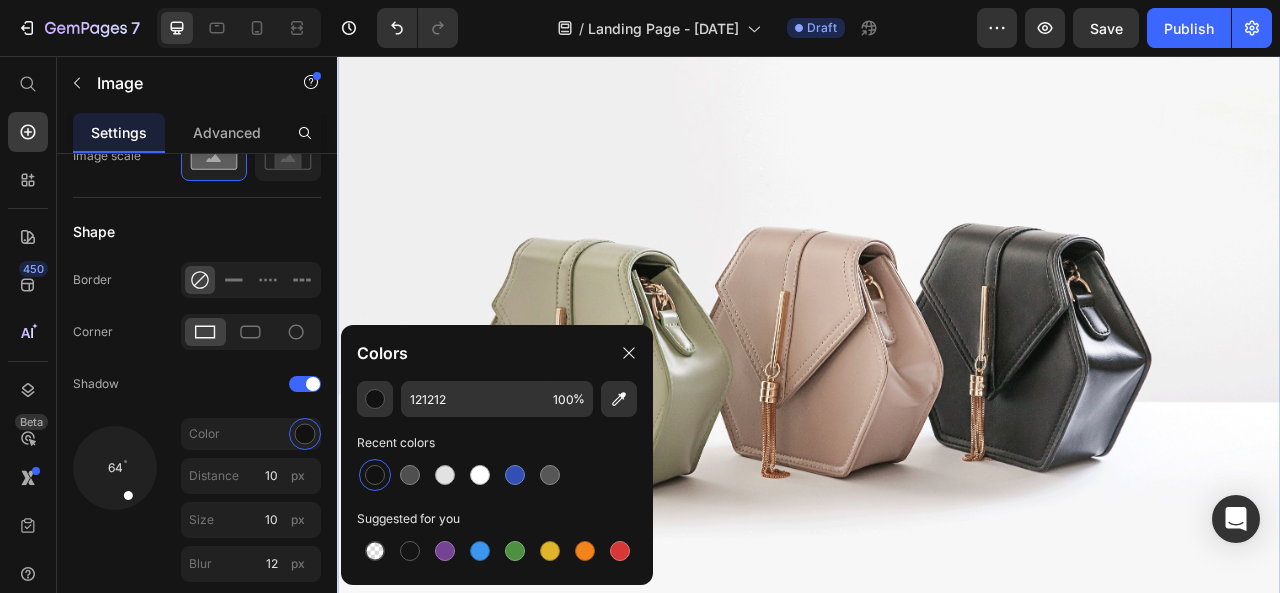 scroll, scrollTop: 400, scrollLeft: 0, axis: vertical 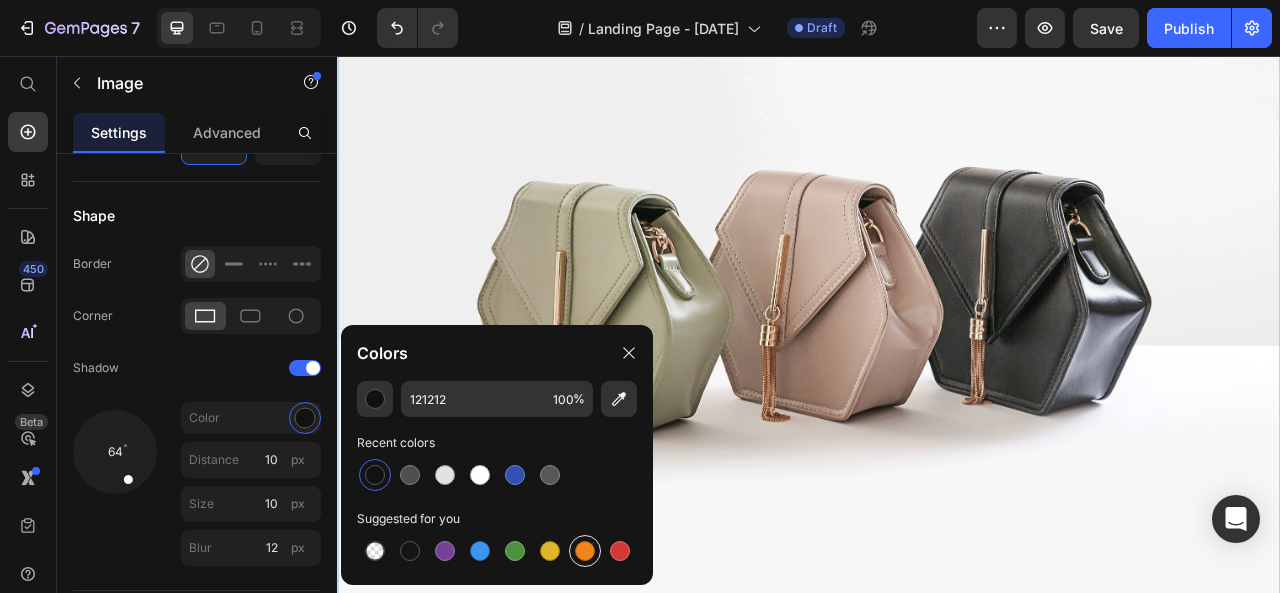 click at bounding box center [585, 551] 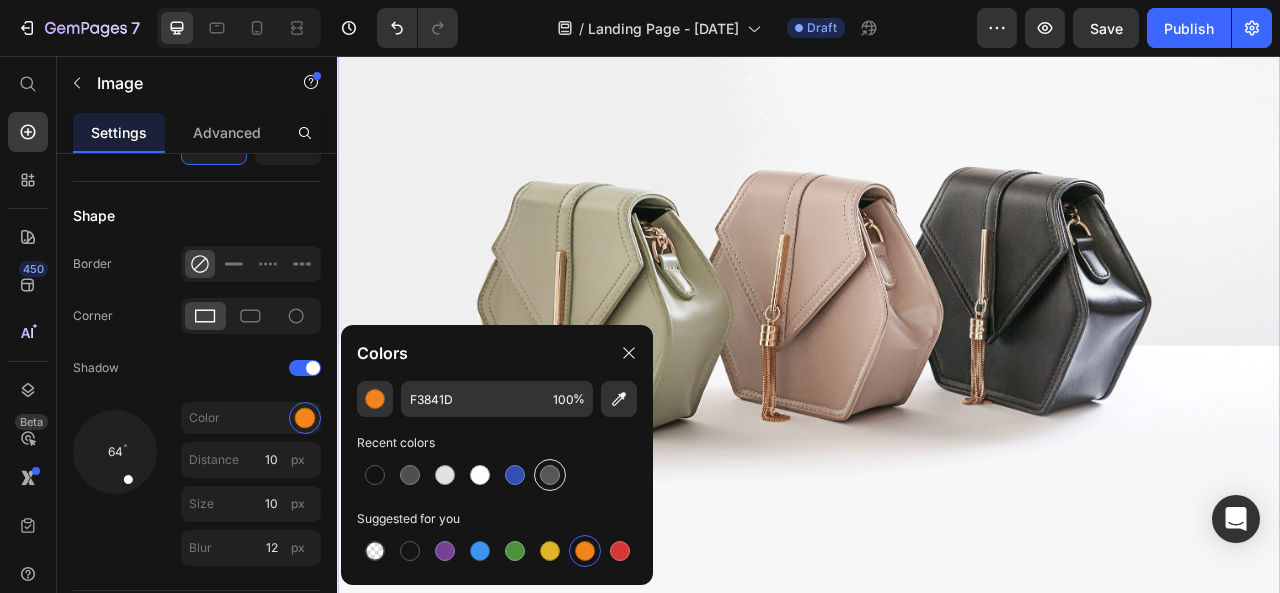 click at bounding box center (550, 475) 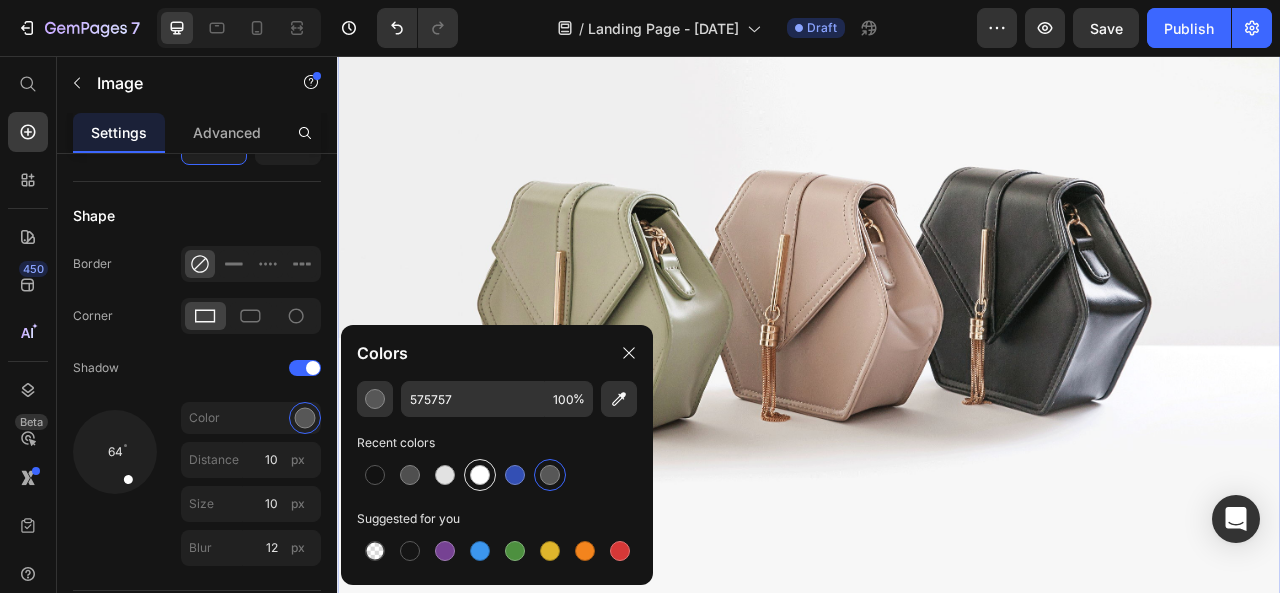 click at bounding box center (480, 475) 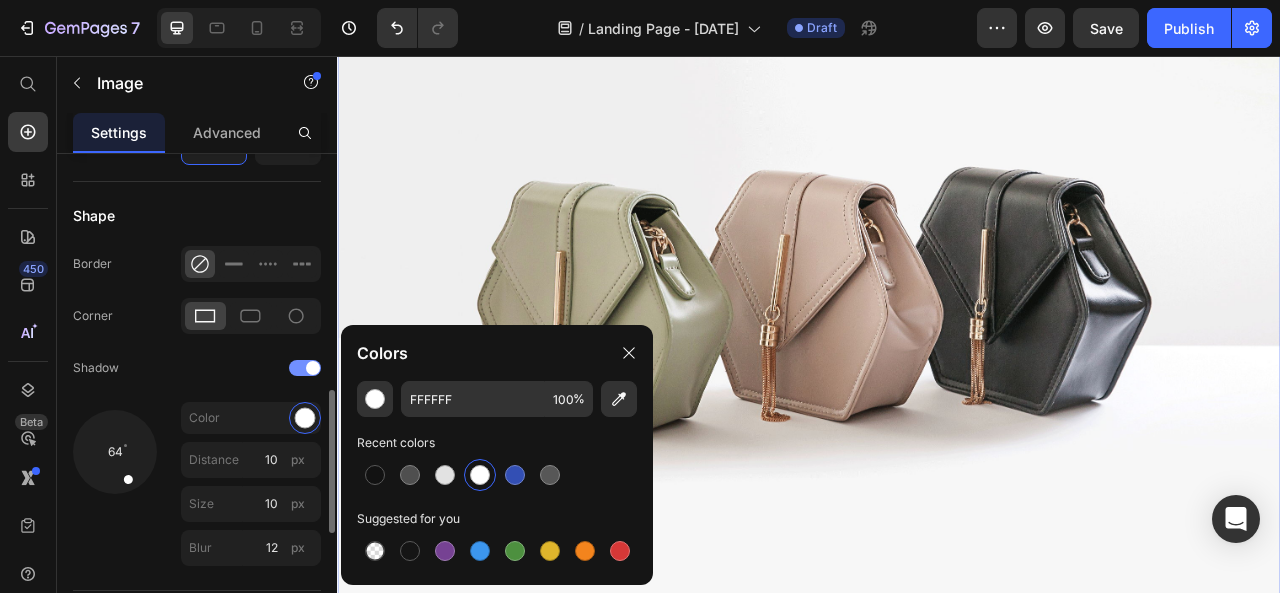 scroll, scrollTop: 966, scrollLeft: 0, axis: vertical 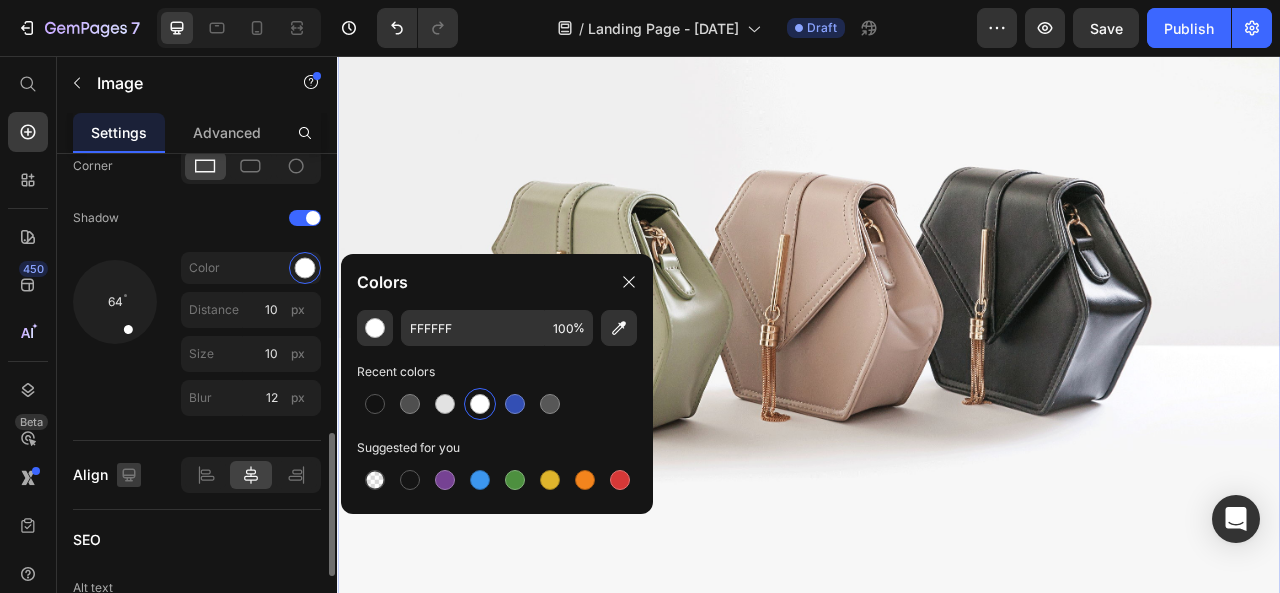 click 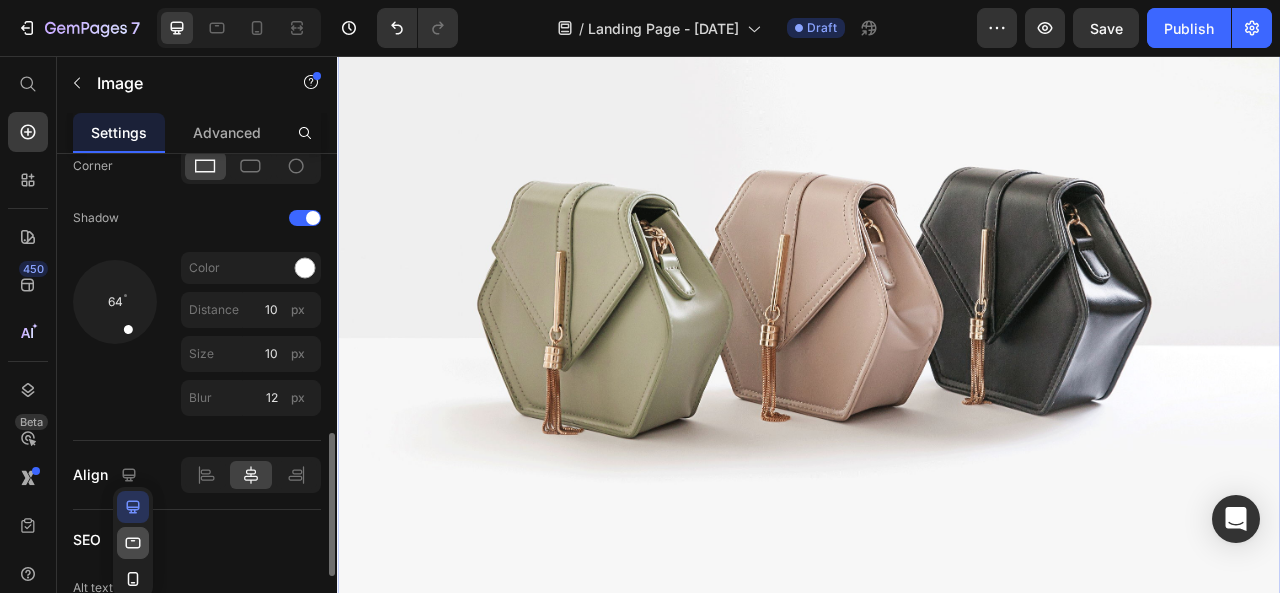 click 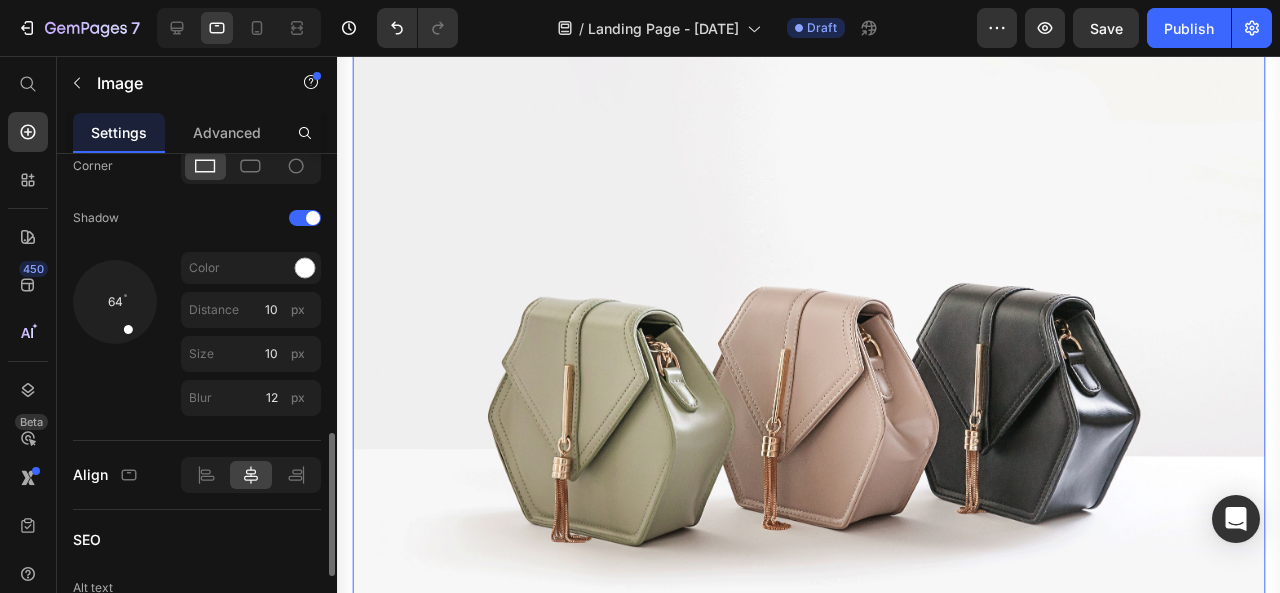 scroll, scrollTop: 146, scrollLeft: 0, axis: vertical 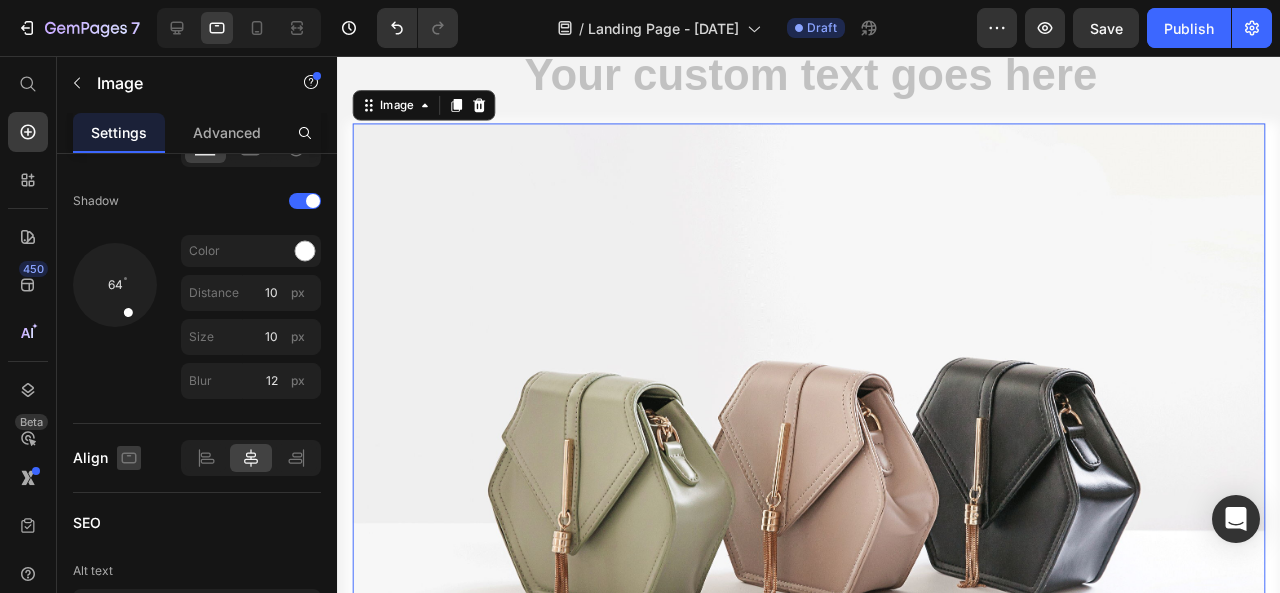 click at bounding box center [129, 458] 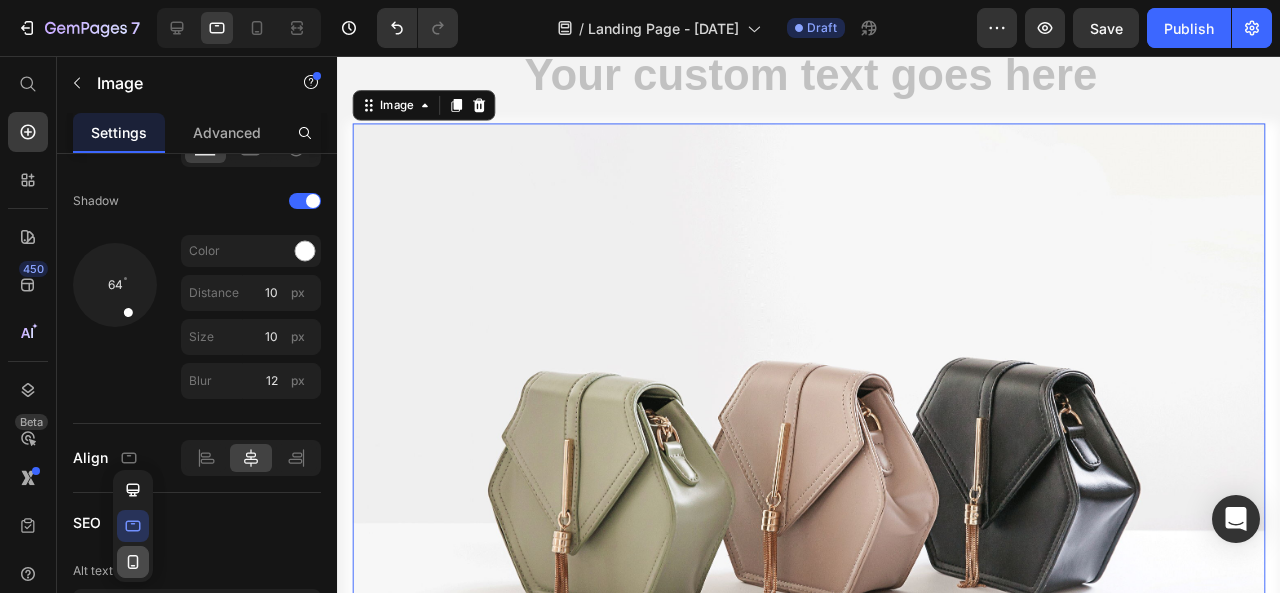 click 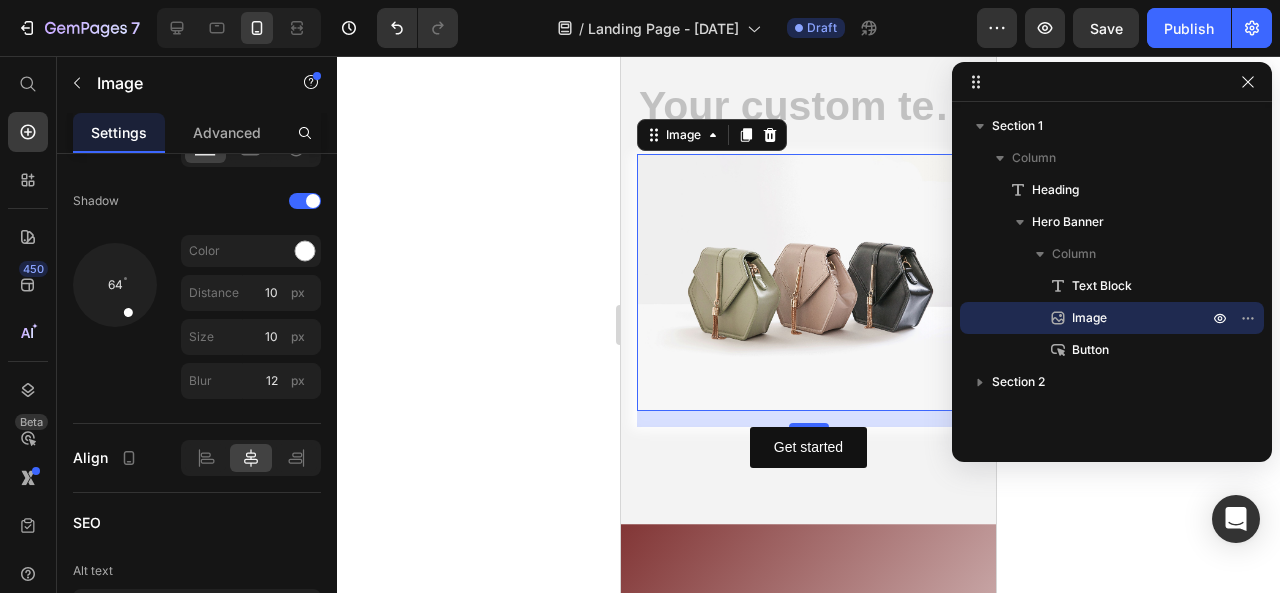 scroll, scrollTop: 179, scrollLeft: 0, axis: vertical 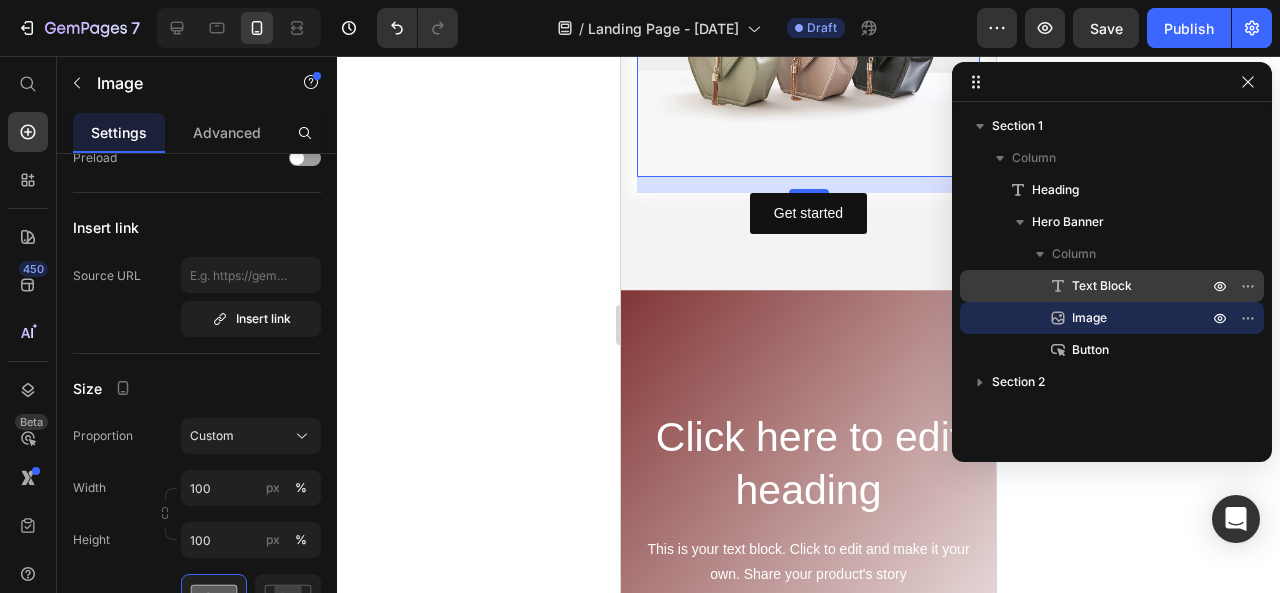 click on "Text Block" at bounding box center (1102, 286) 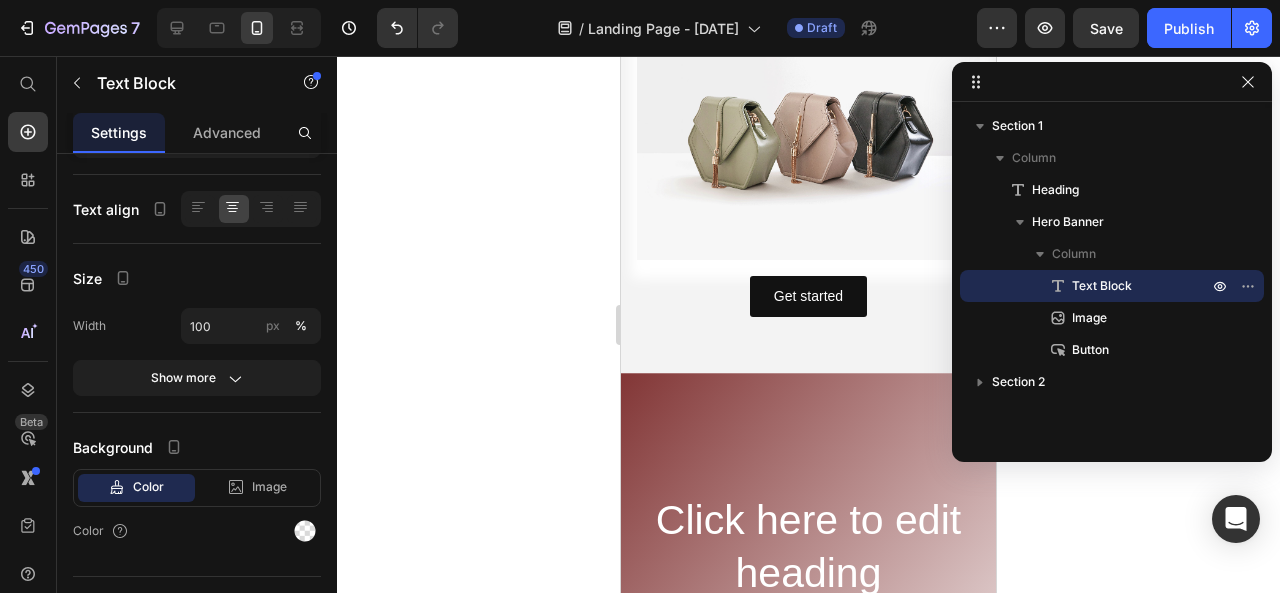 scroll, scrollTop: 0, scrollLeft: 0, axis: both 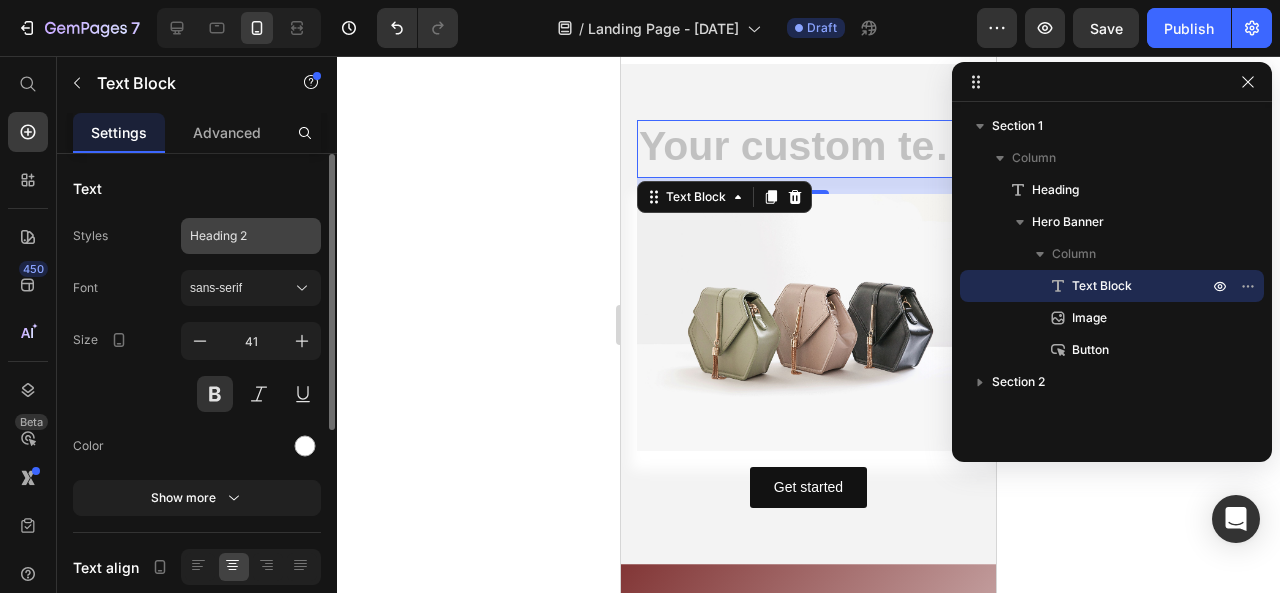 click on "Heading 2" at bounding box center [239, 236] 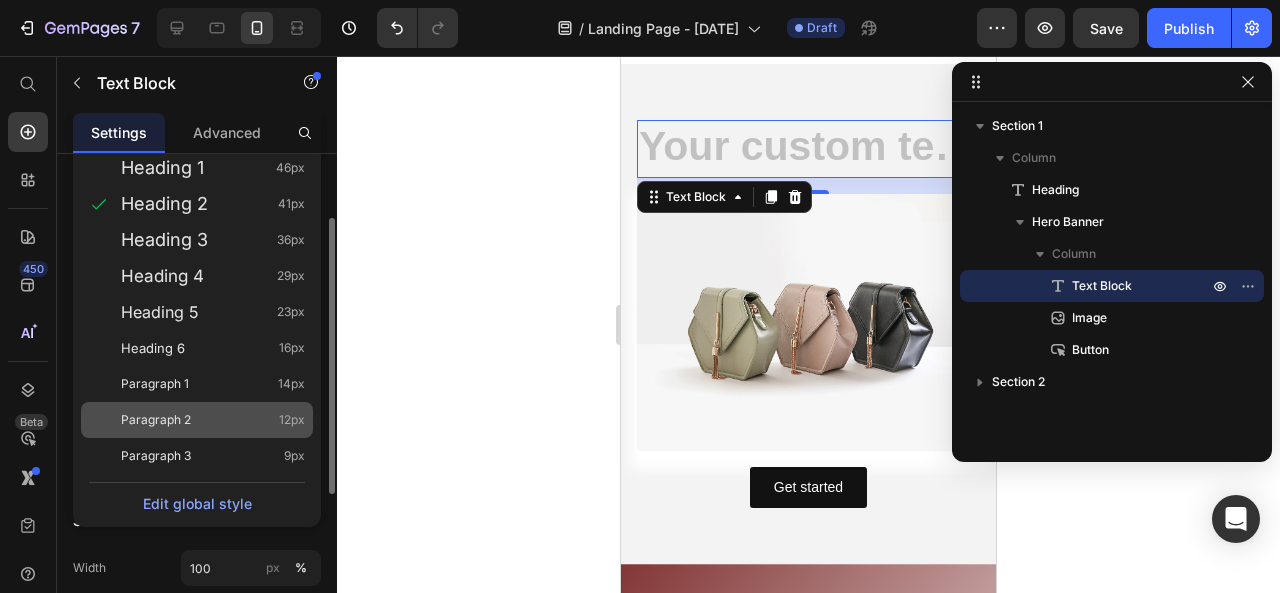 scroll, scrollTop: 0, scrollLeft: 0, axis: both 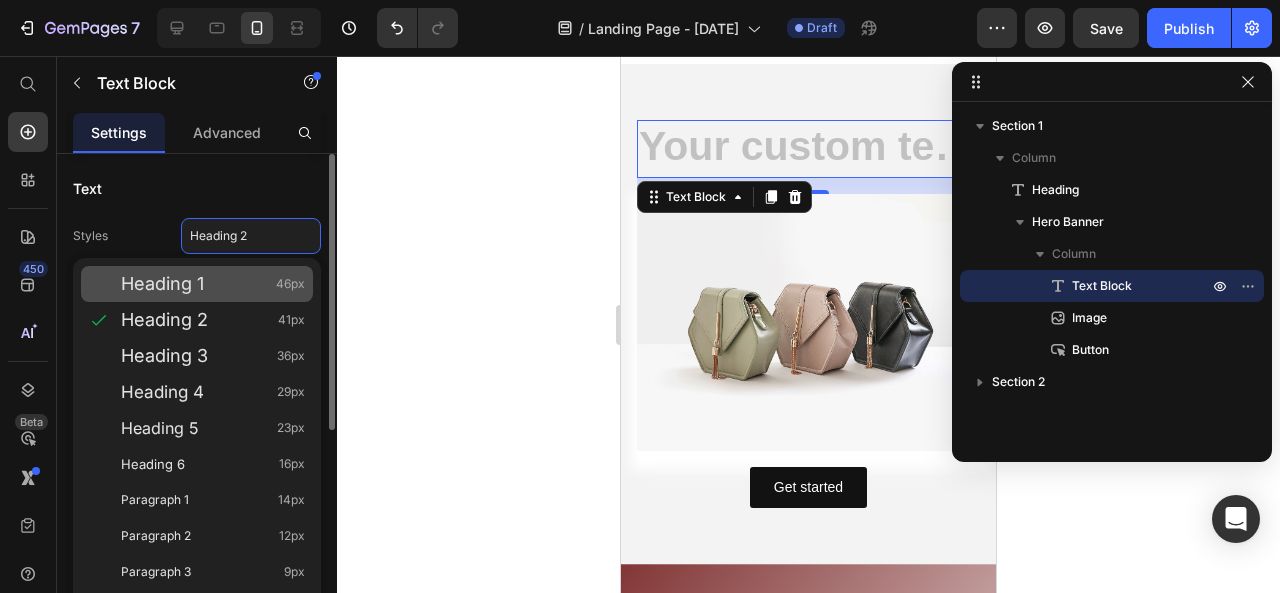 click on "Heading 1 46px" at bounding box center [213, 284] 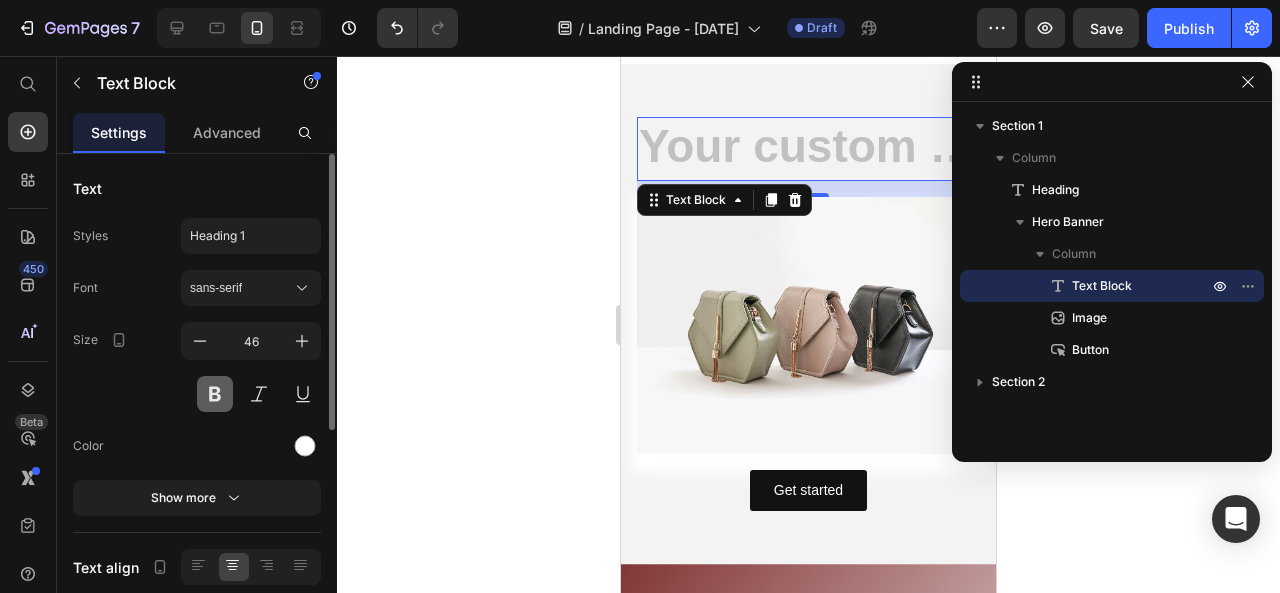 click at bounding box center (215, 394) 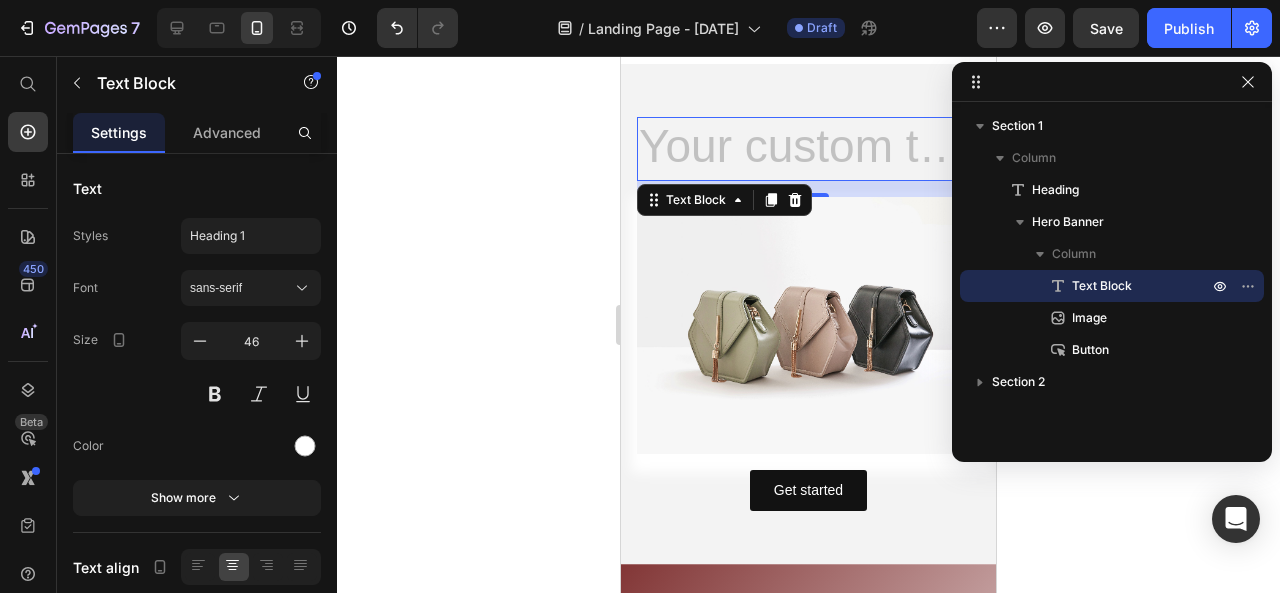 click at bounding box center [808, 149] 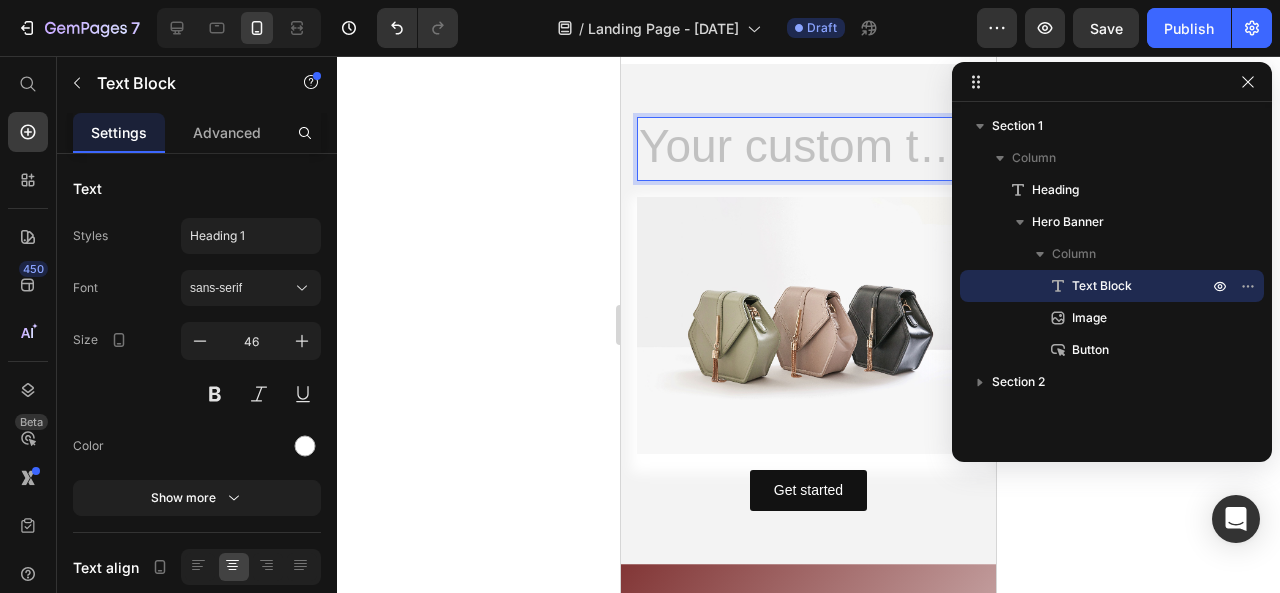 scroll, scrollTop: 76, scrollLeft: 0, axis: vertical 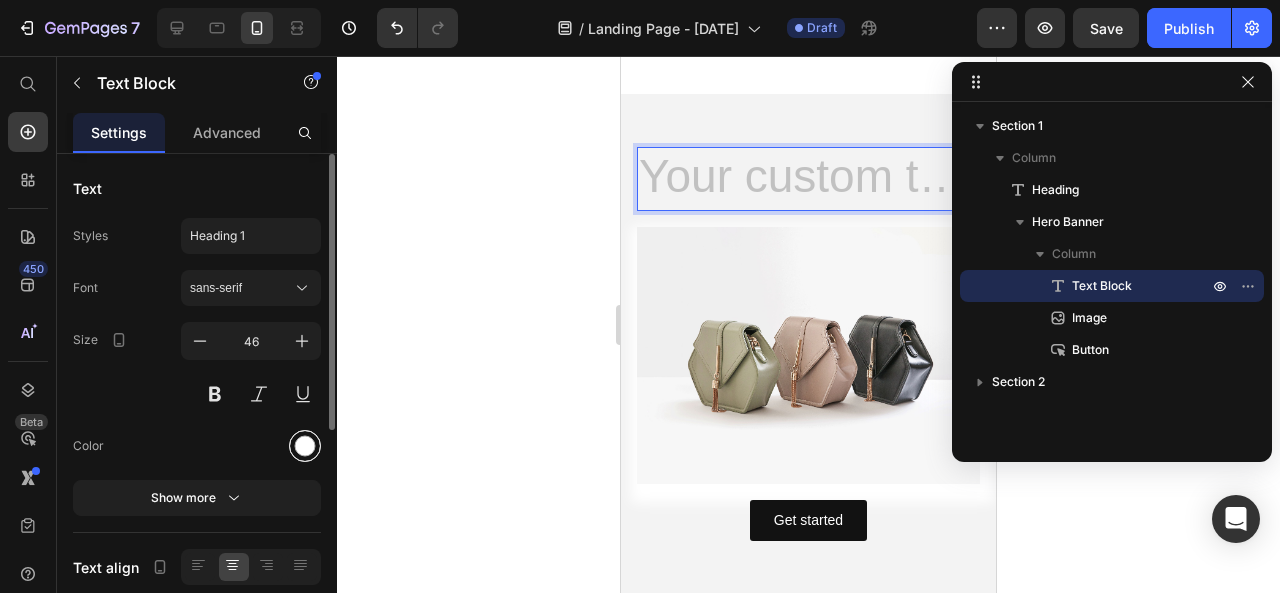 click at bounding box center (305, 446) 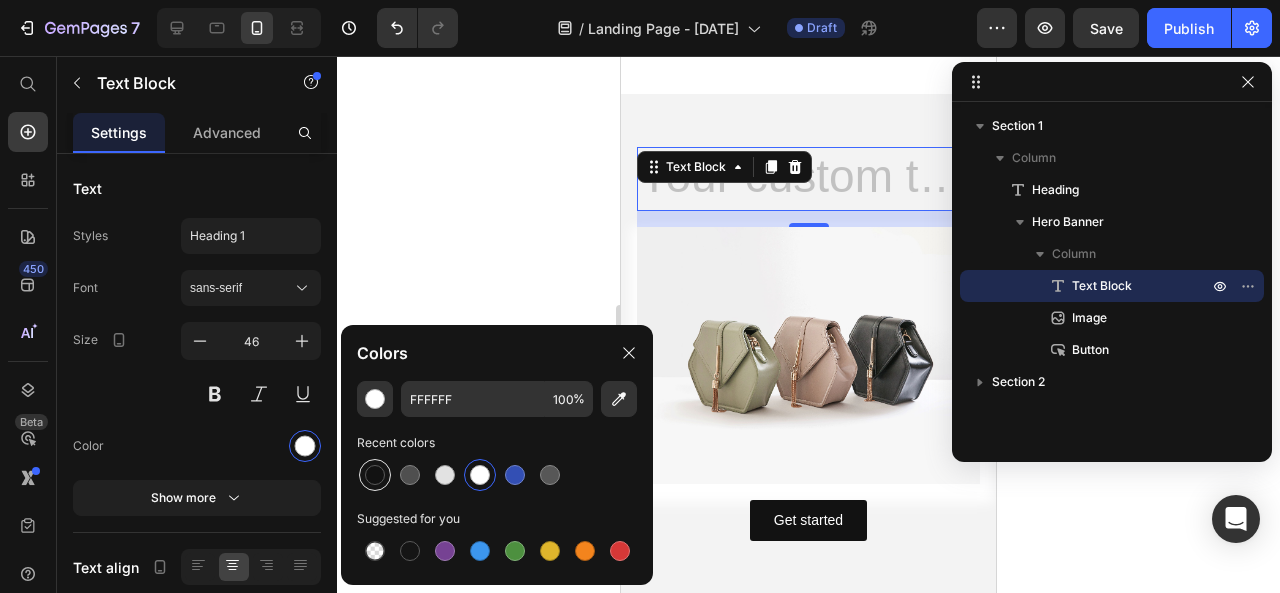 click at bounding box center [375, 475] 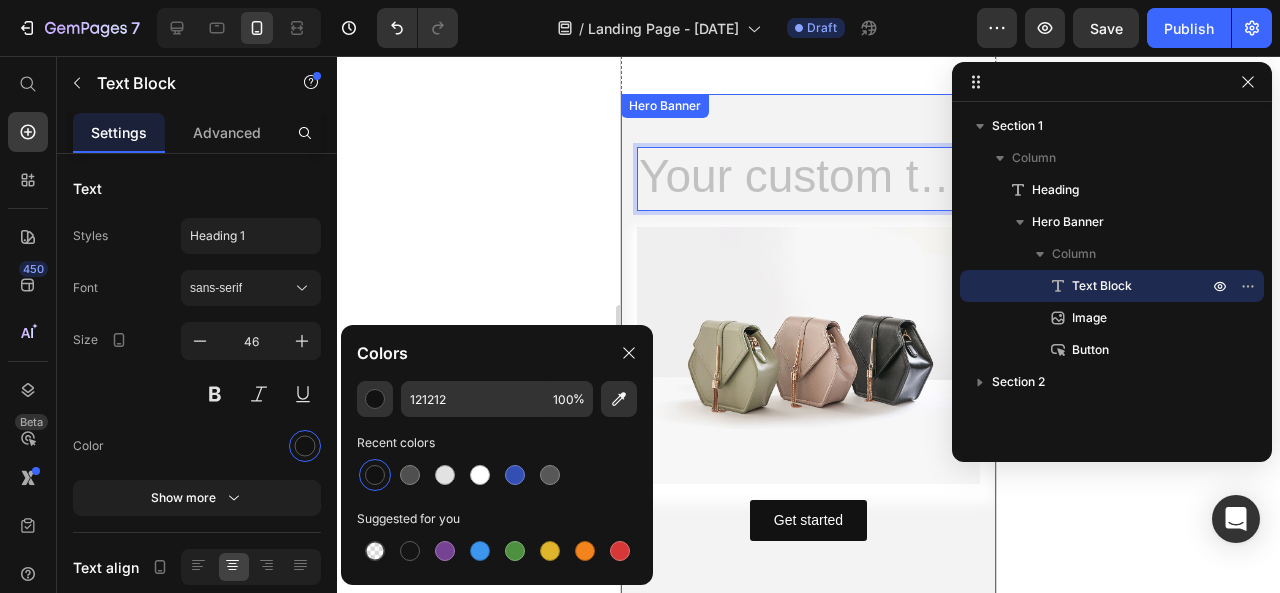 drag, startPoint x: 887, startPoint y: 168, endPoint x: 742, endPoint y: 258, distance: 170.66048 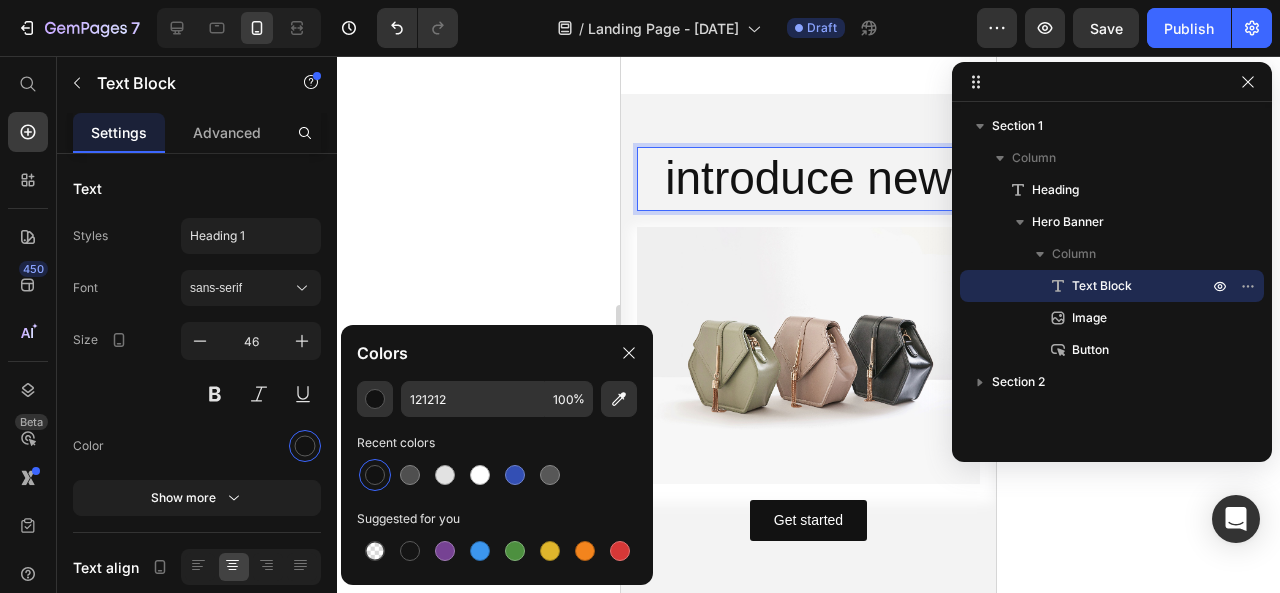 scroll, scrollTop: 46, scrollLeft: 0, axis: vertical 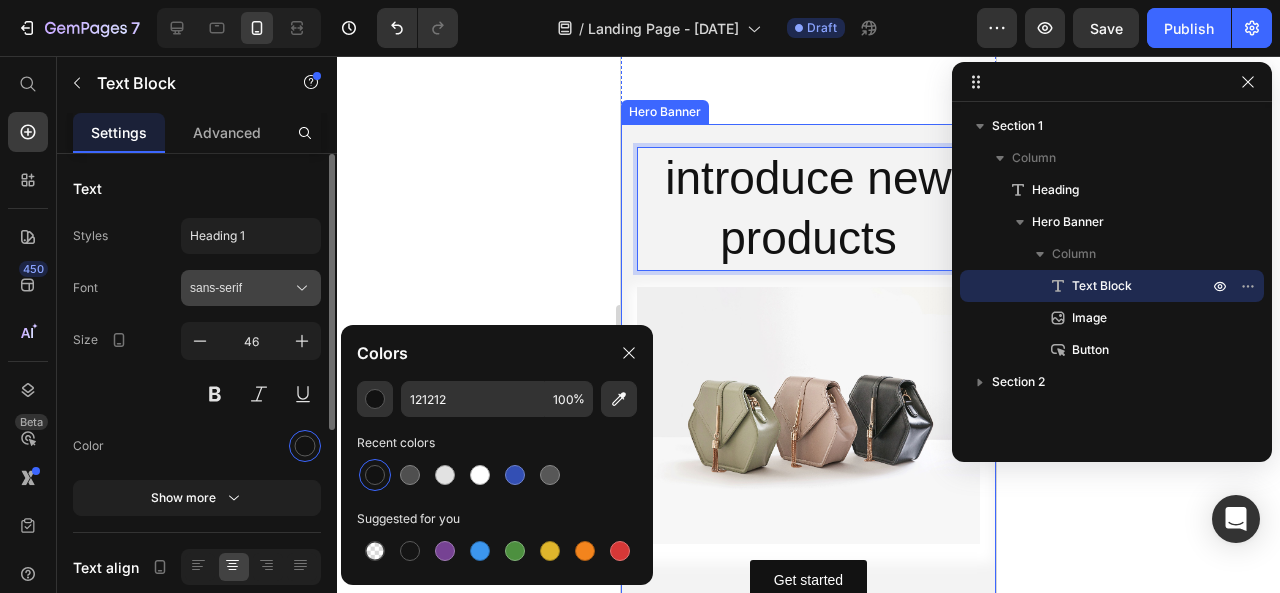 click 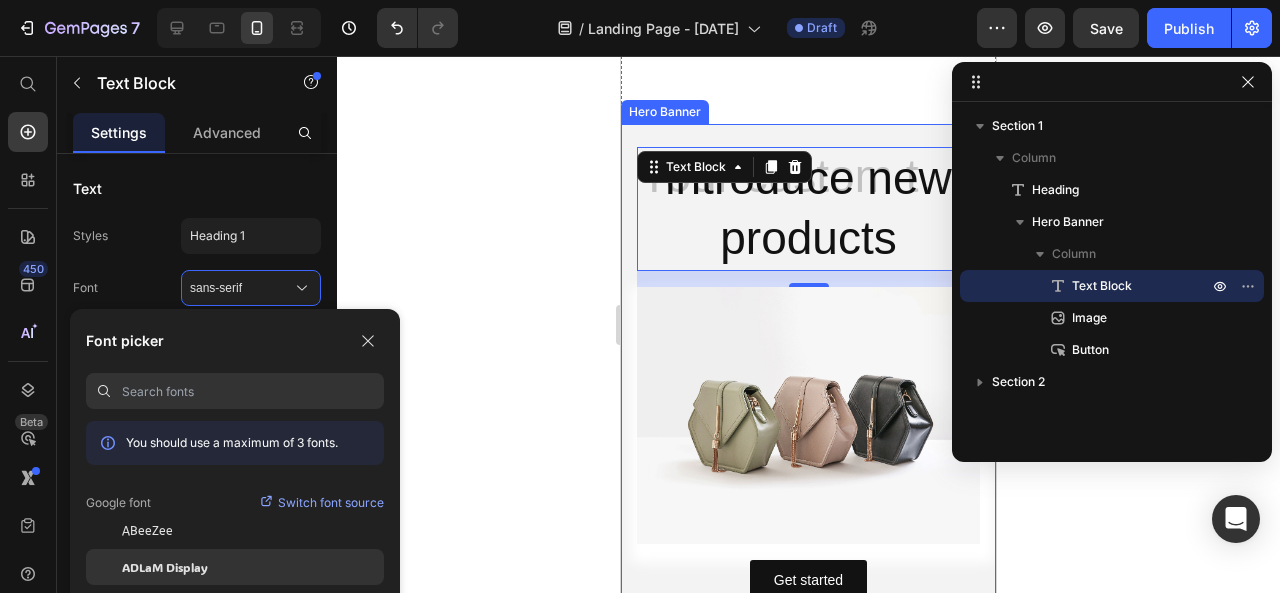 click on "ADLaM Display" 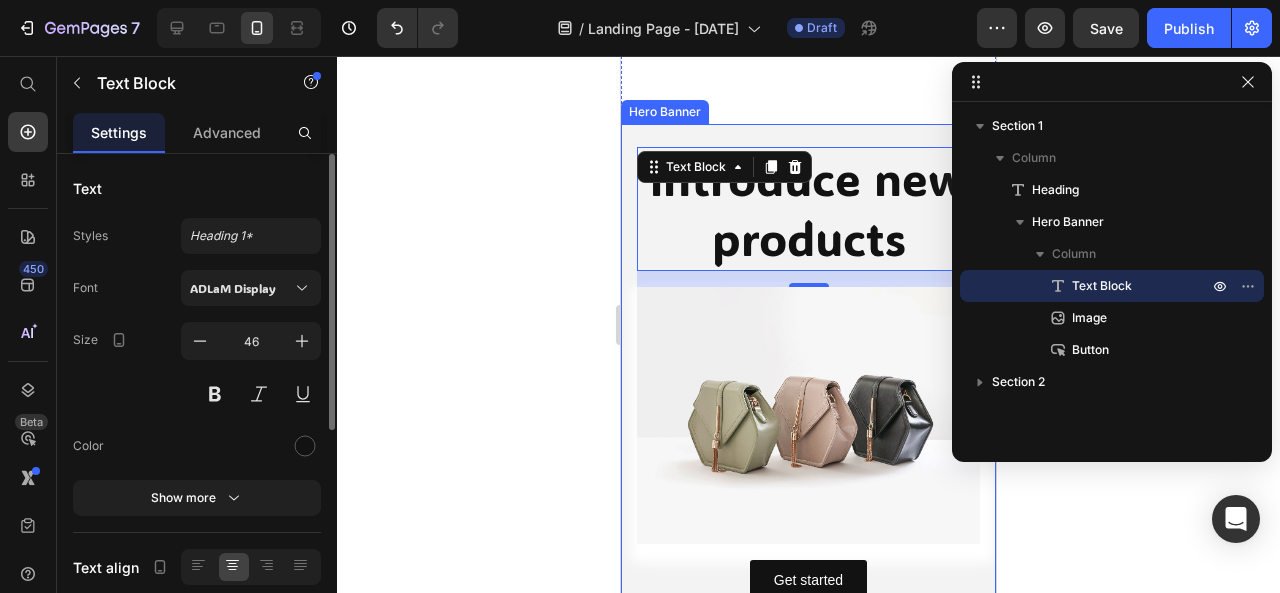 scroll, scrollTop: 100, scrollLeft: 0, axis: vertical 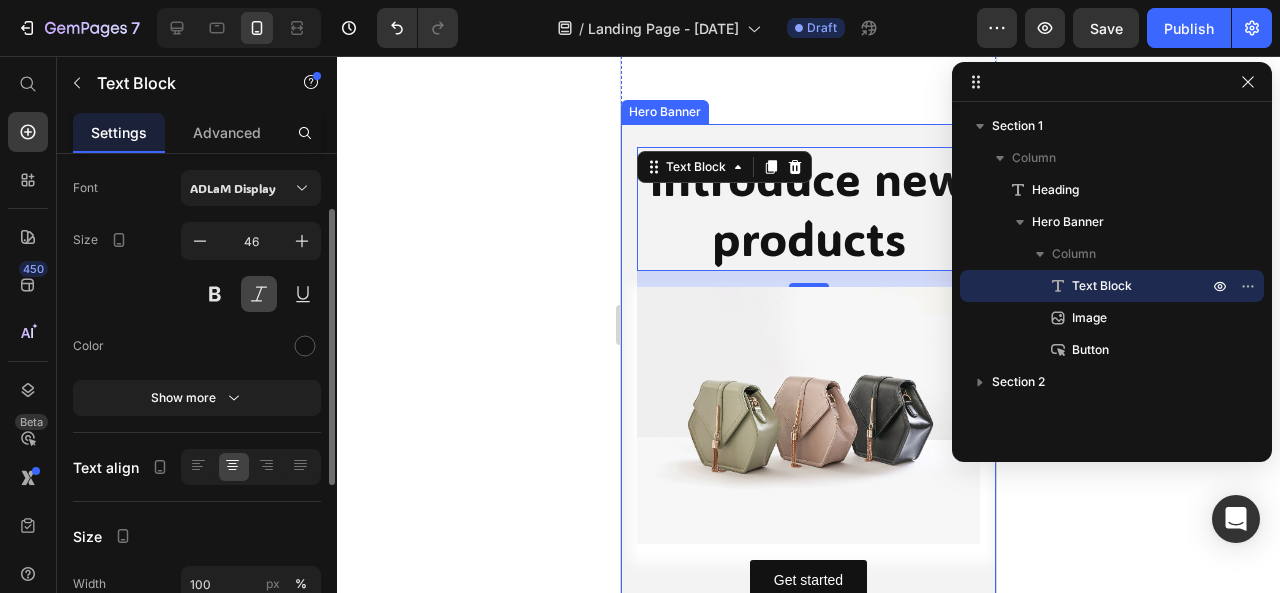 click at bounding box center (259, 294) 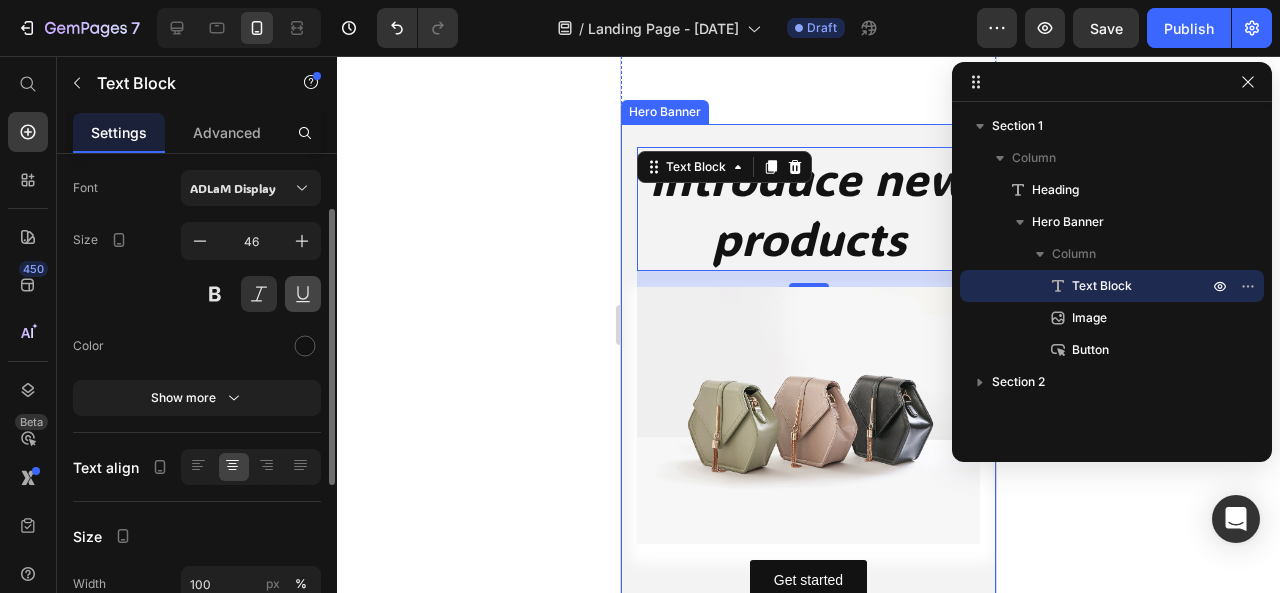 click at bounding box center [303, 294] 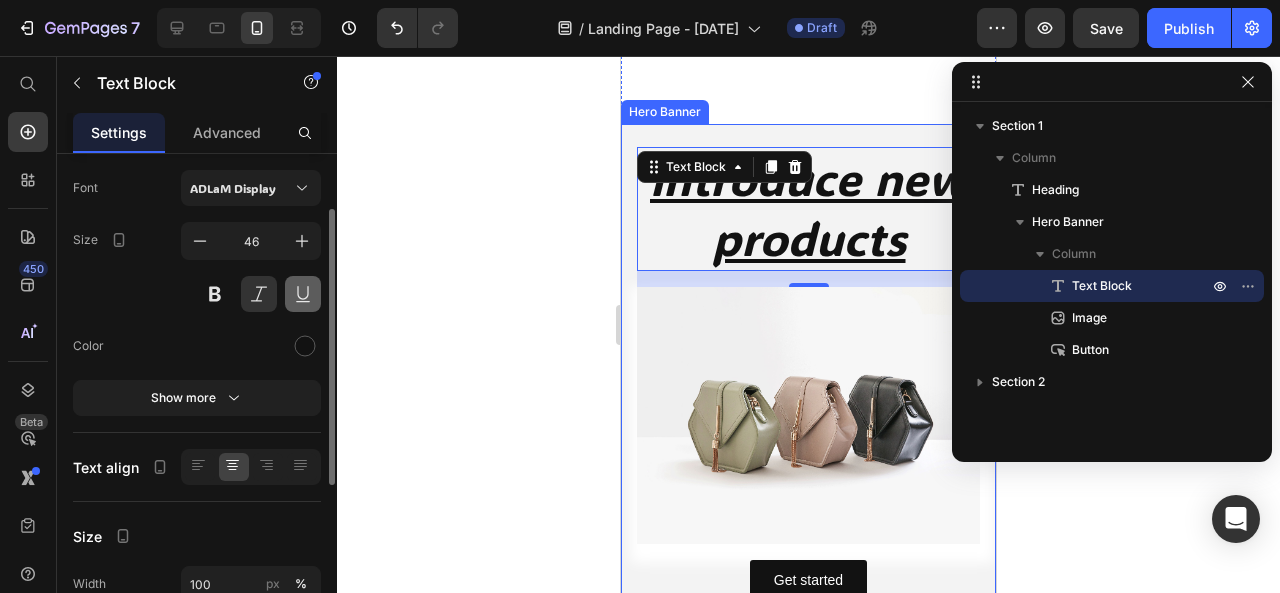 click at bounding box center (303, 294) 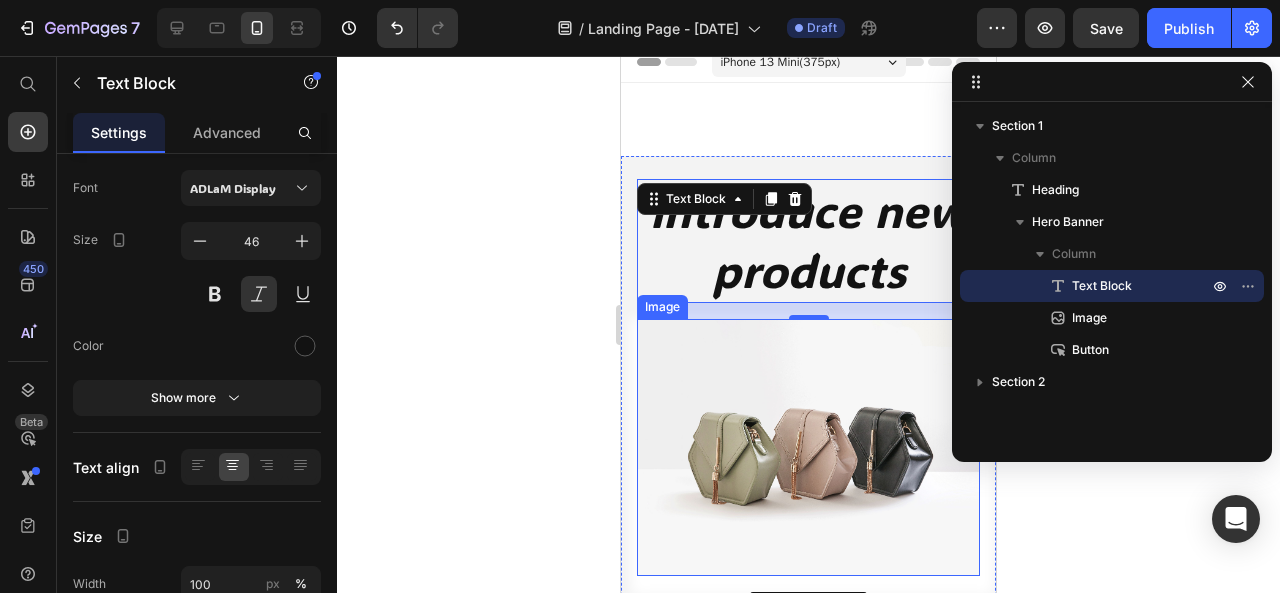 scroll, scrollTop: 0, scrollLeft: 0, axis: both 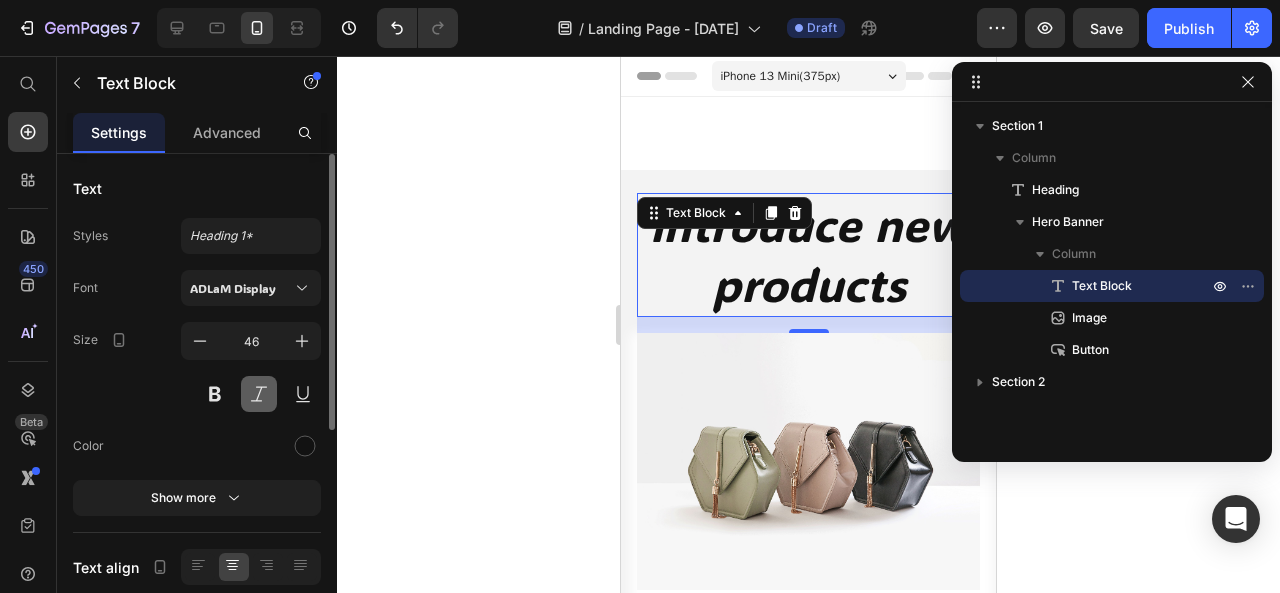 click at bounding box center (259, 394) 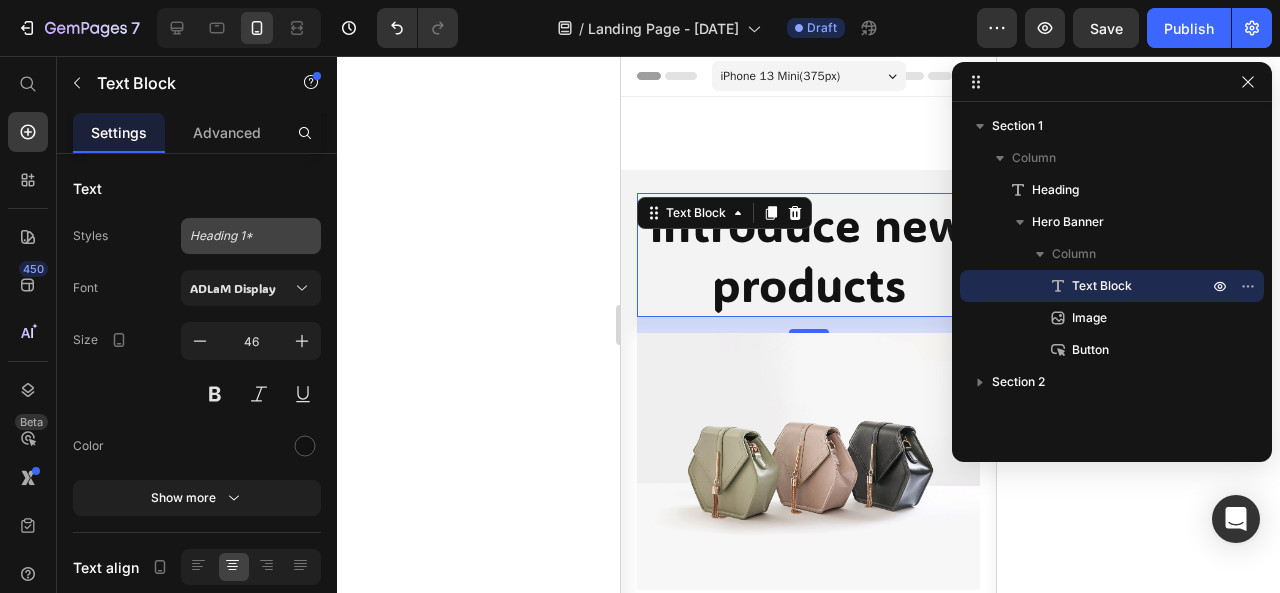 click on "Heading 1*" at bounding box center [239, 236] 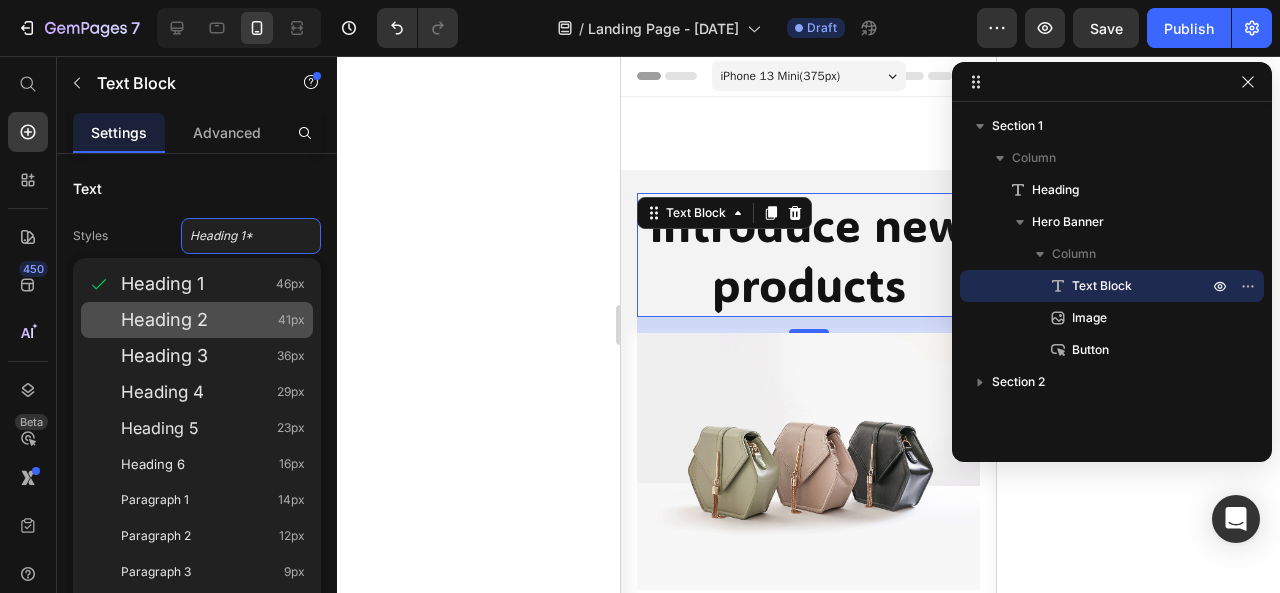 click on "Heading 2 41px" at bounding box center [213, 320] 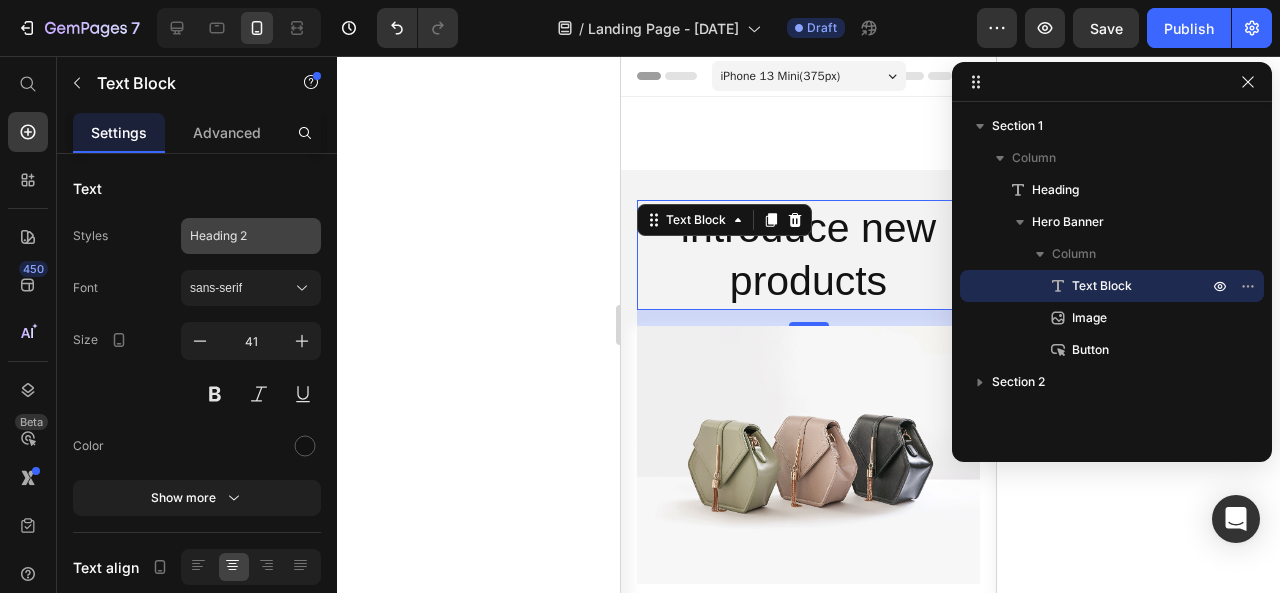 click on "Heading 2" at bounding box center (239, 236) 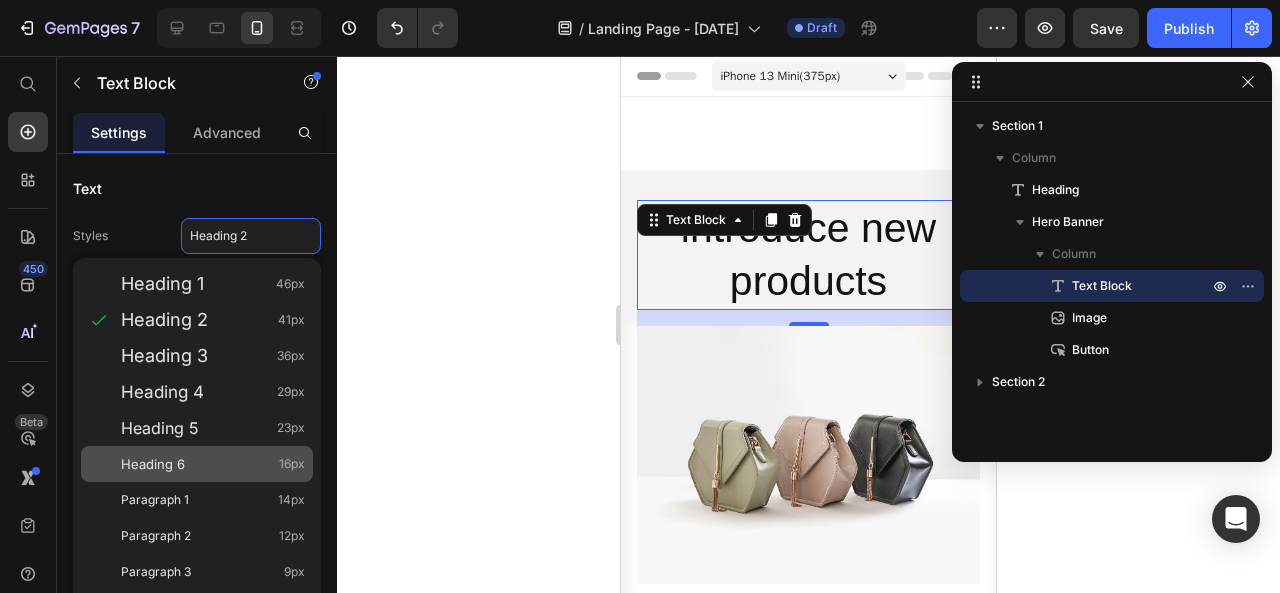 click on "Heading 6 16px" at bounding box center [213, 464] 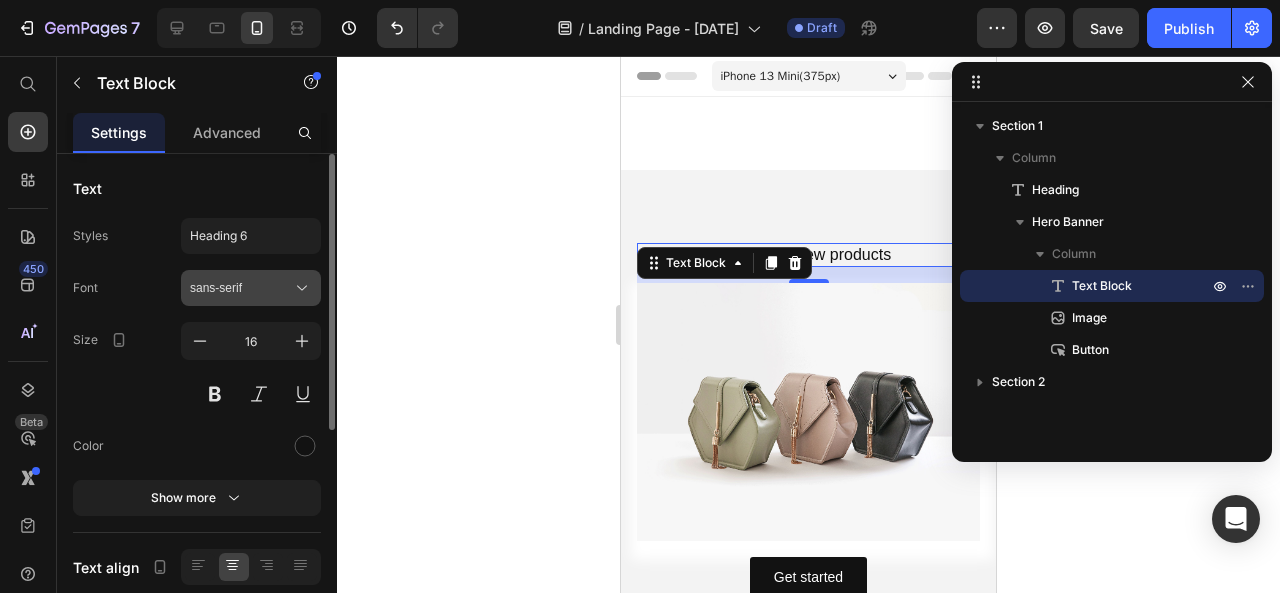 click on "sans-serif" at bounding box center [241, 288] 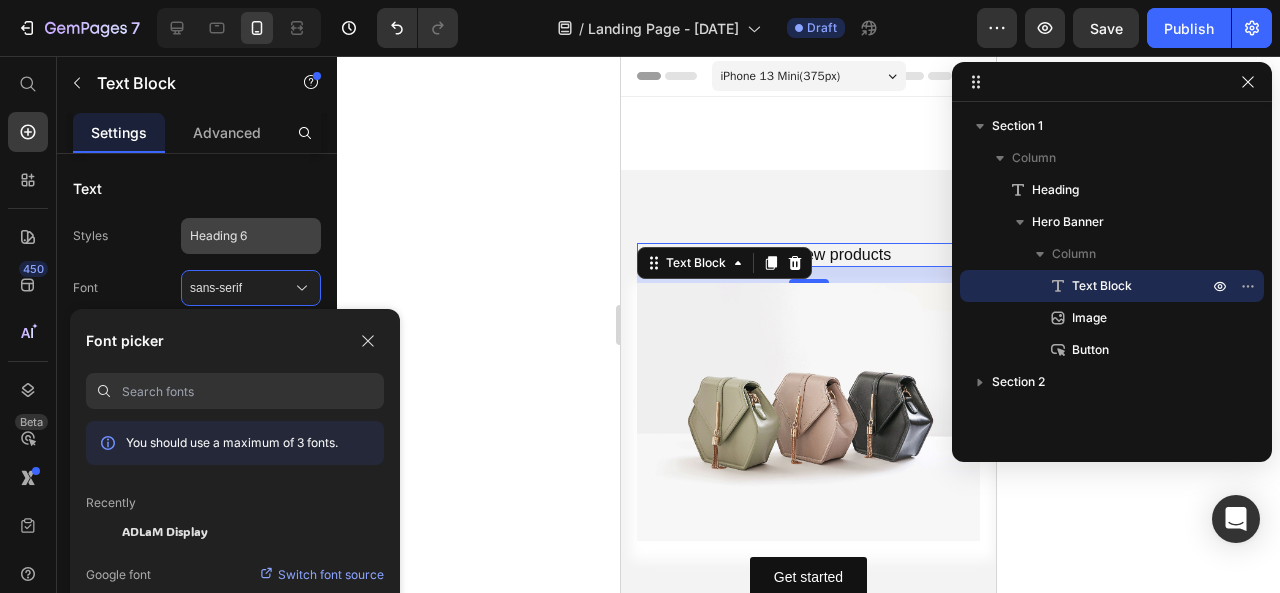 click on "Heading 6" at bounding box center (251, 236) 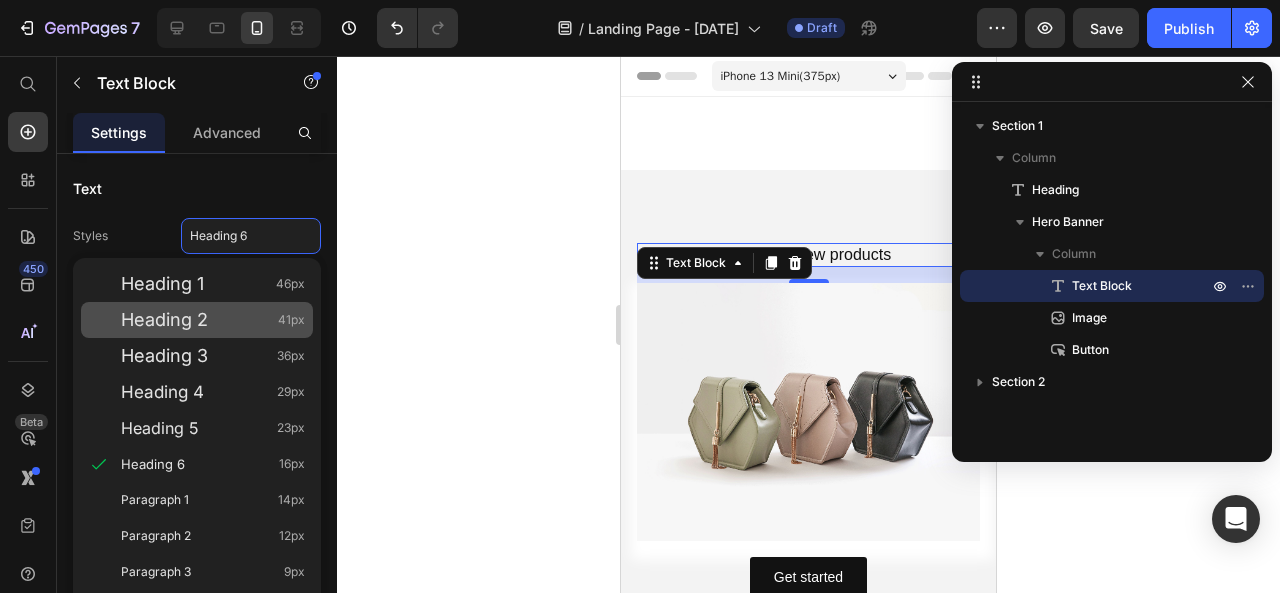 click on "41px" at bounding box center (291, 320) 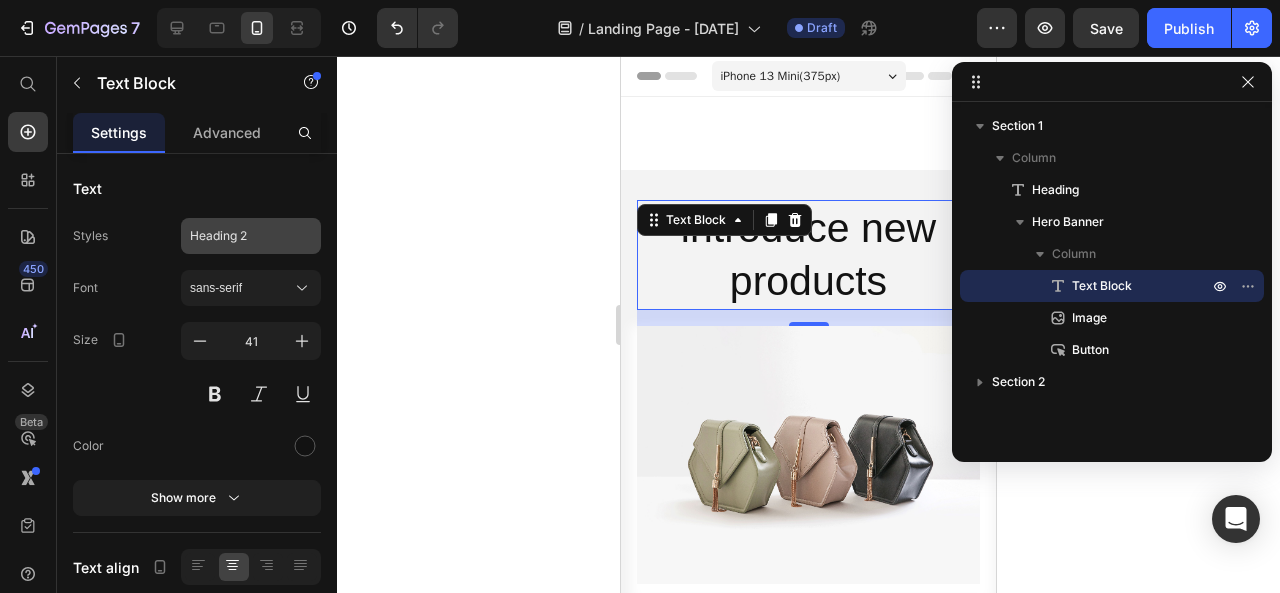 click on "Heading 2" at bounding box center [239, 236] 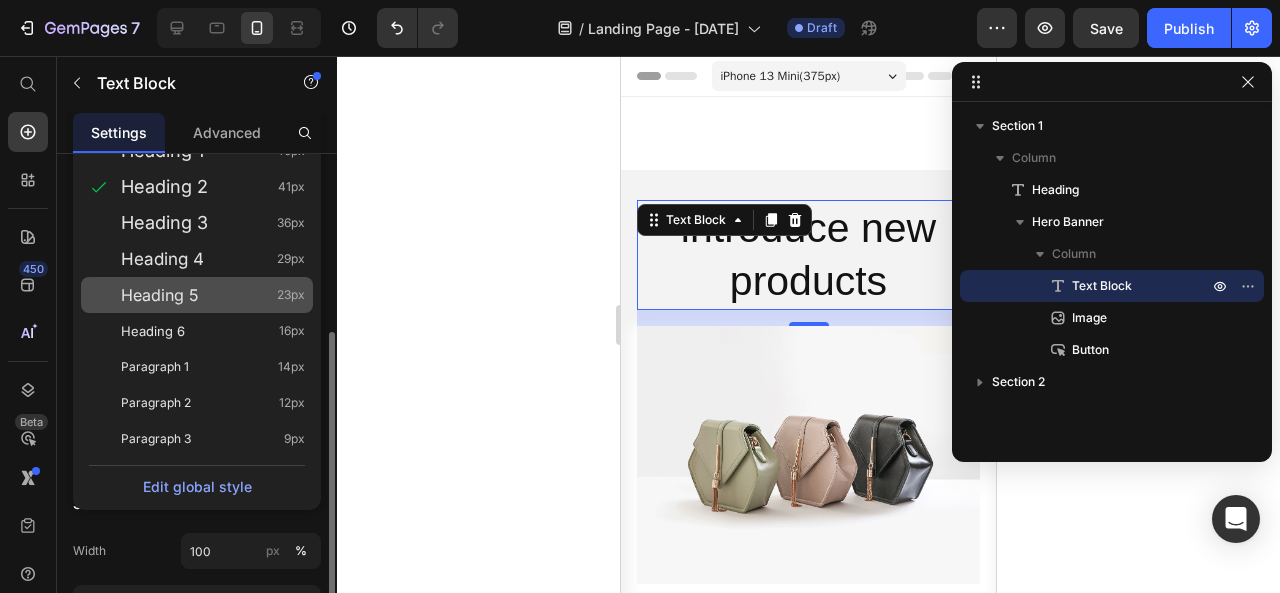 scroll, scrollTop: 216, scrollLeft: 0, axis: vertical 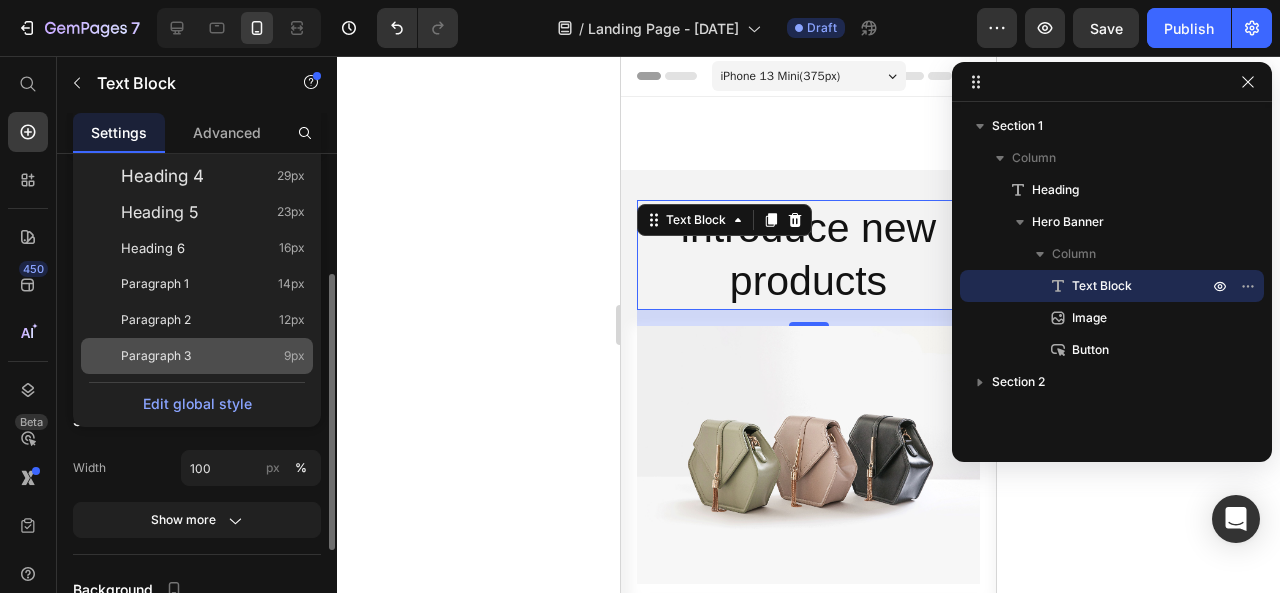 click on "Paragraph 3 9px" at bounding box center (213, 356) 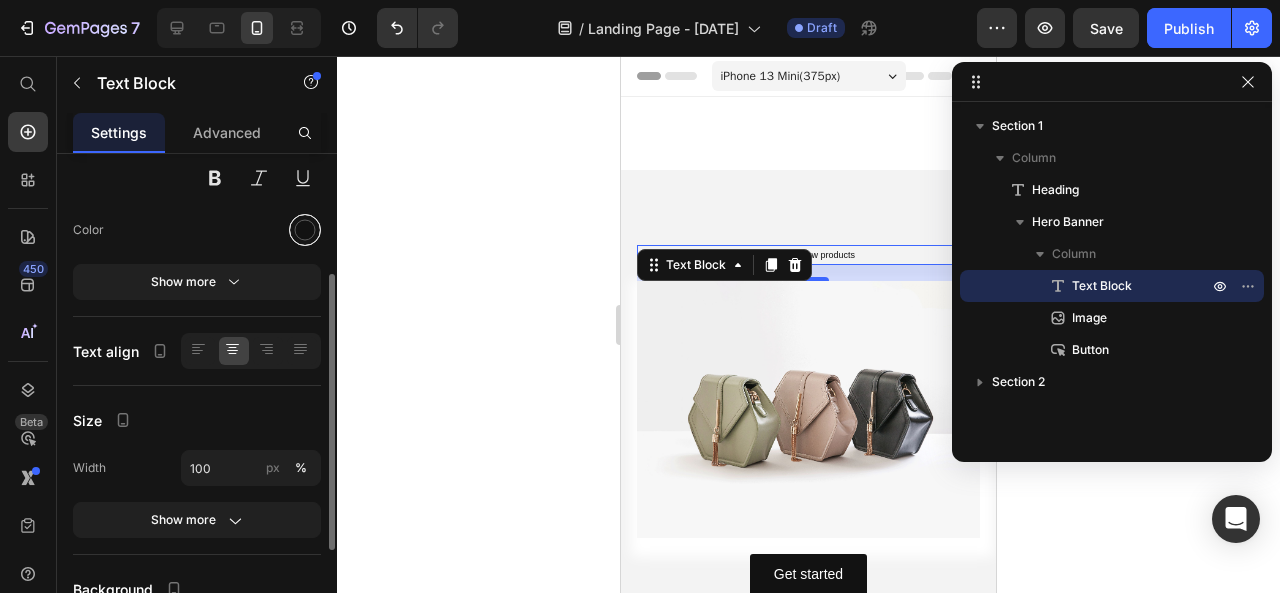 scroll, scrollTop: 0, scrollLeft: 0, axis: both 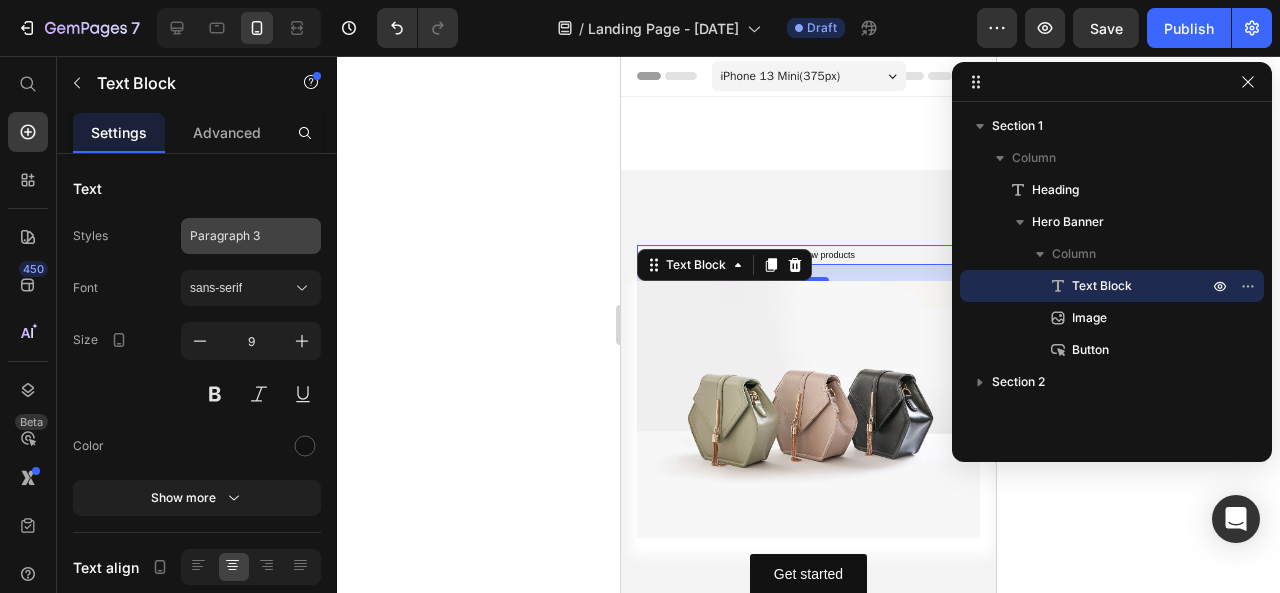 click on "Paragraph 3" at bounding box center (251, 236) 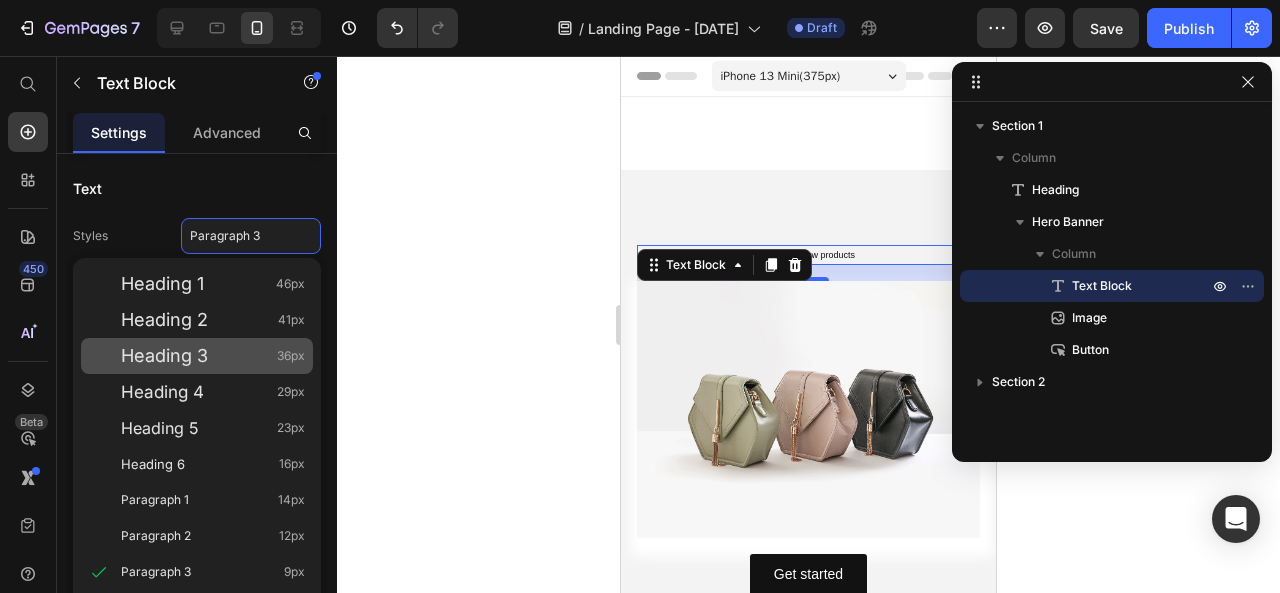 click on "Heading 3 36px" at bounding box center [213, 356] 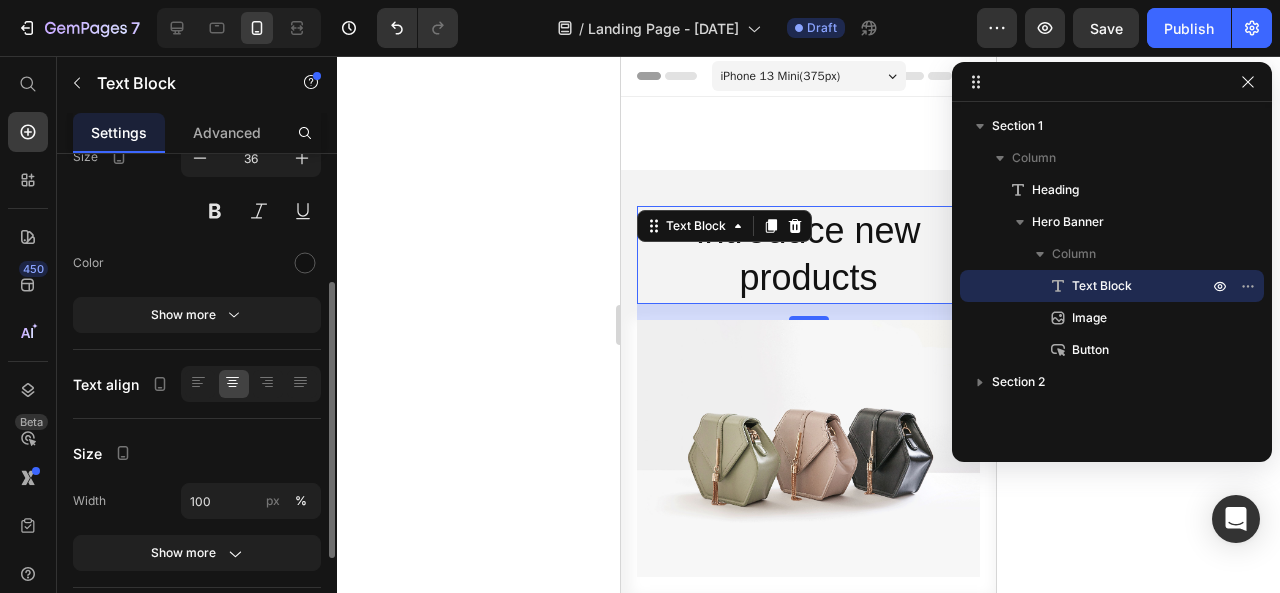 scroll, scrollTop: 250, scrollLeft: 0, axis: vertical 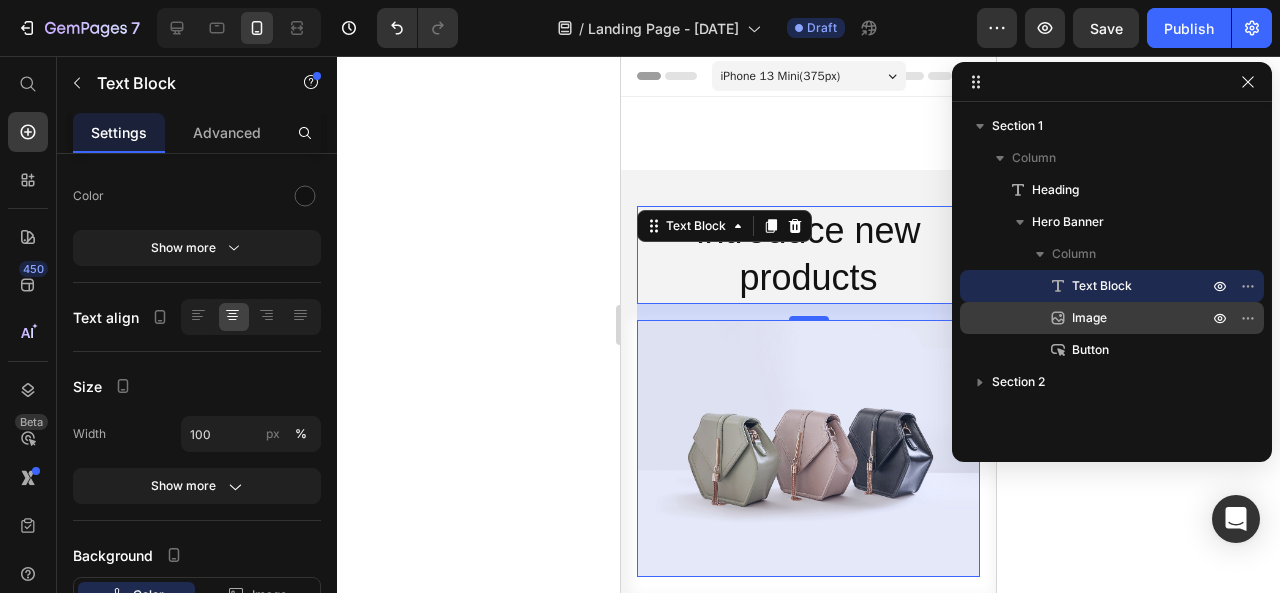 click on "Image" at bounding box center [1118, 318] 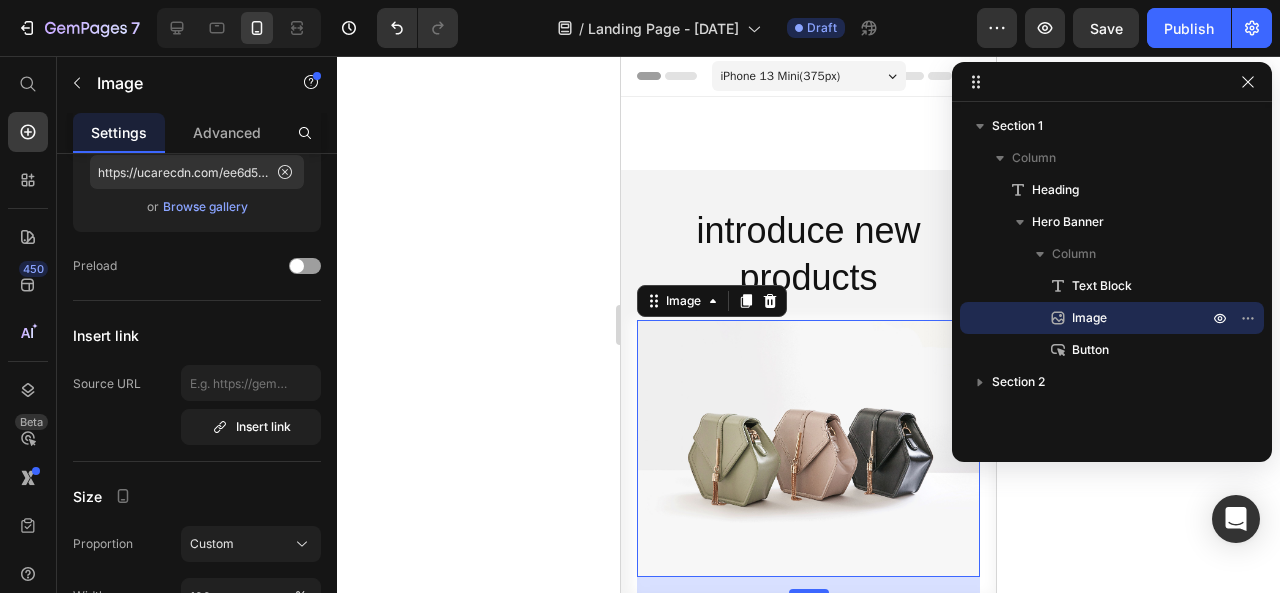 scroll, scrollTop: 0, scrollLeft: 0, axis: both 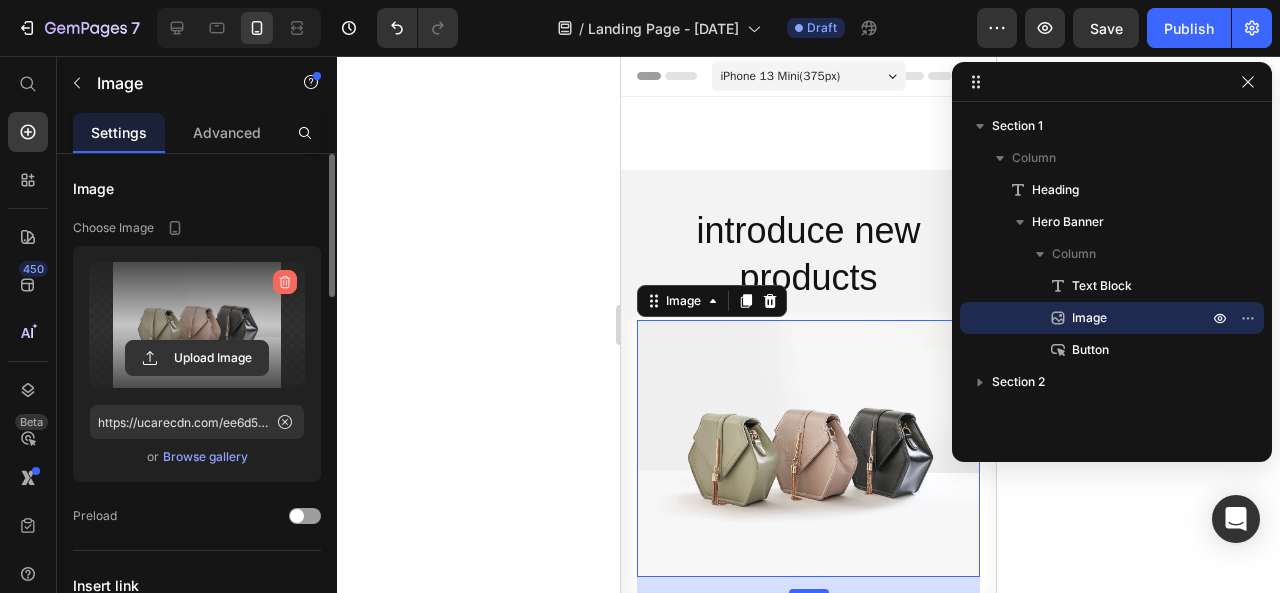click 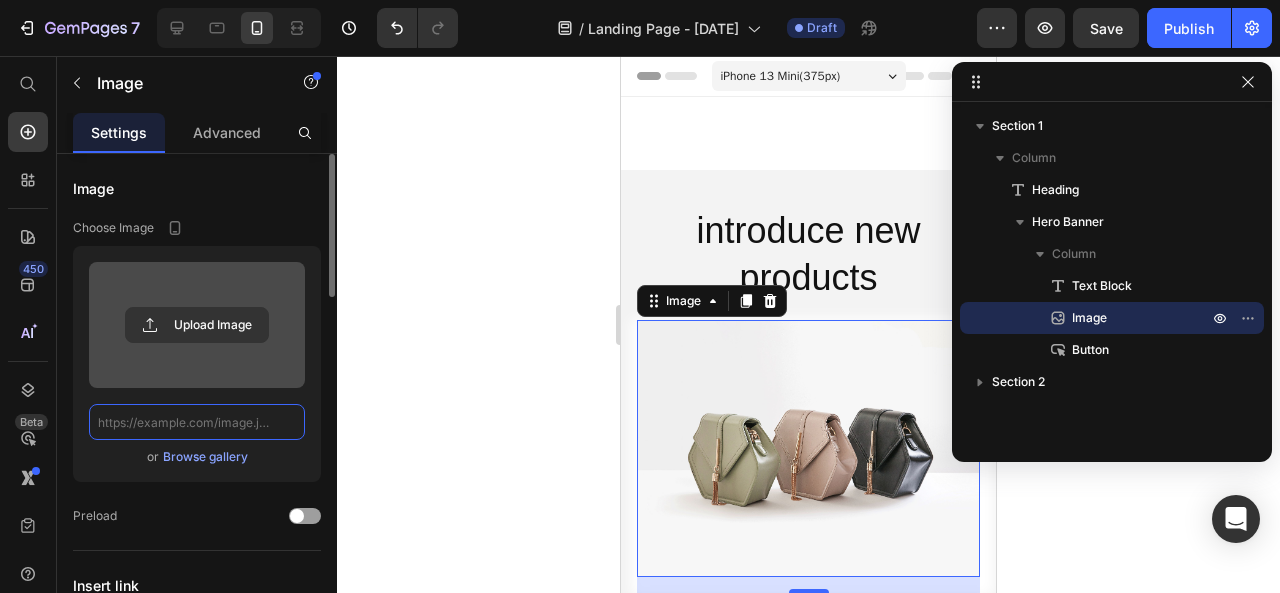 scroll, scrollTop: 0, scrollLeft: 0, axis: both 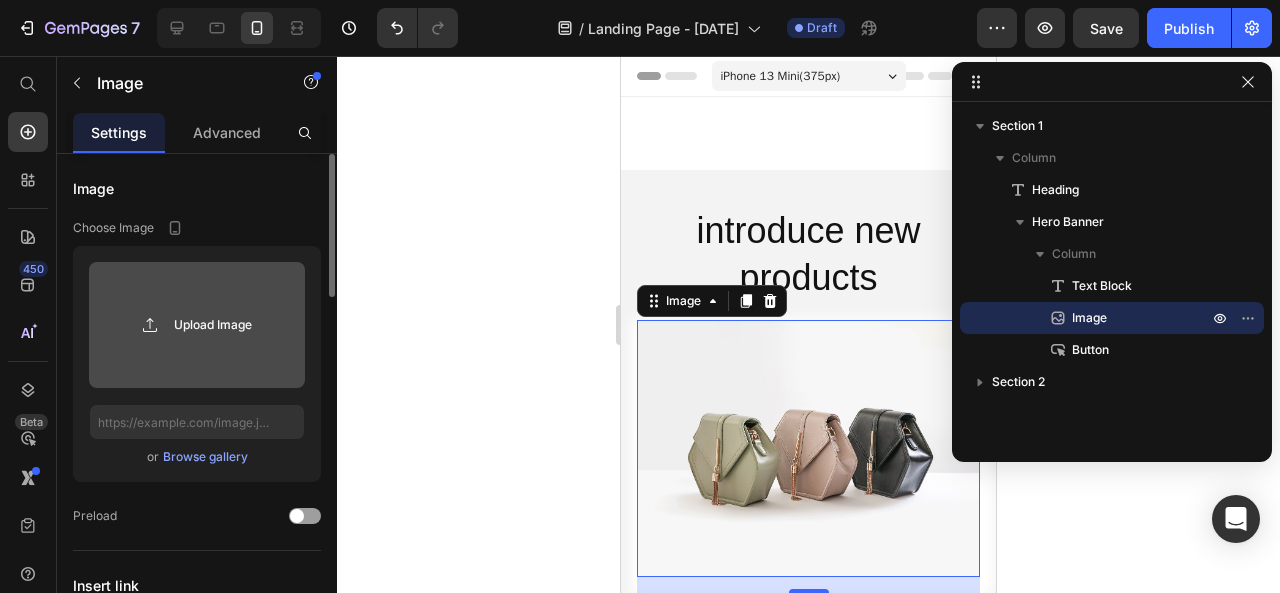 click on "Upload Image" at bounding box center (197, 325) 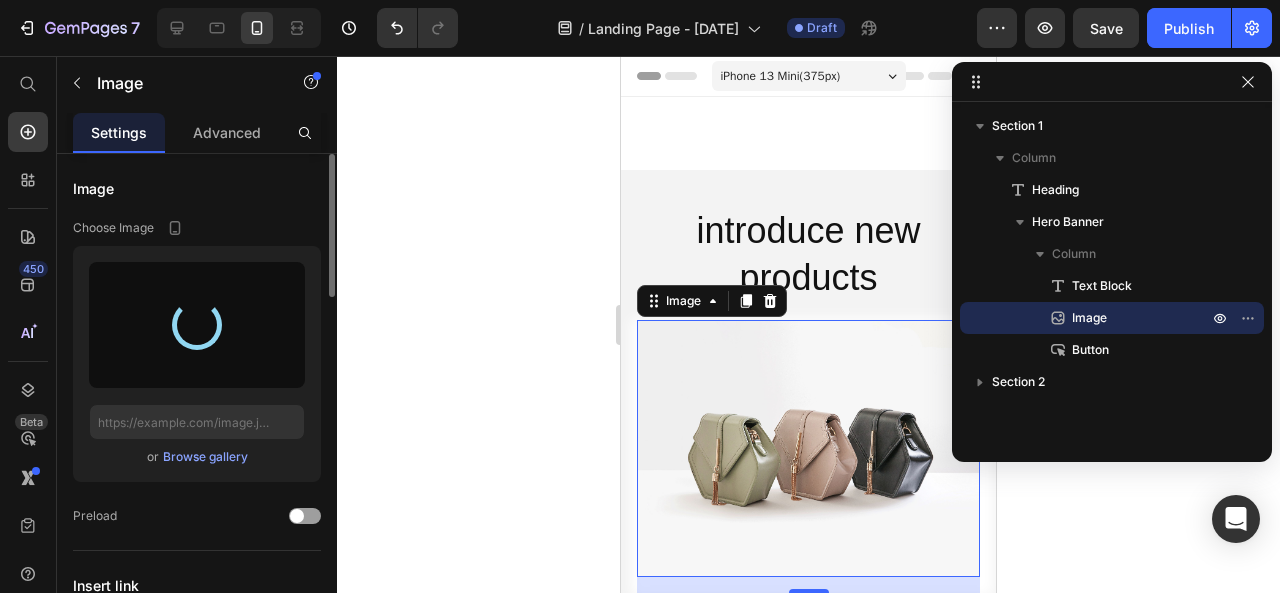 type on "https://cdn.shopify.com/s/files/1/0696/9022/8873/files/gempages_575124210154734704-ced41023-3d4f-4e96-bdbf-3b3fc4c57eb5.jpg" 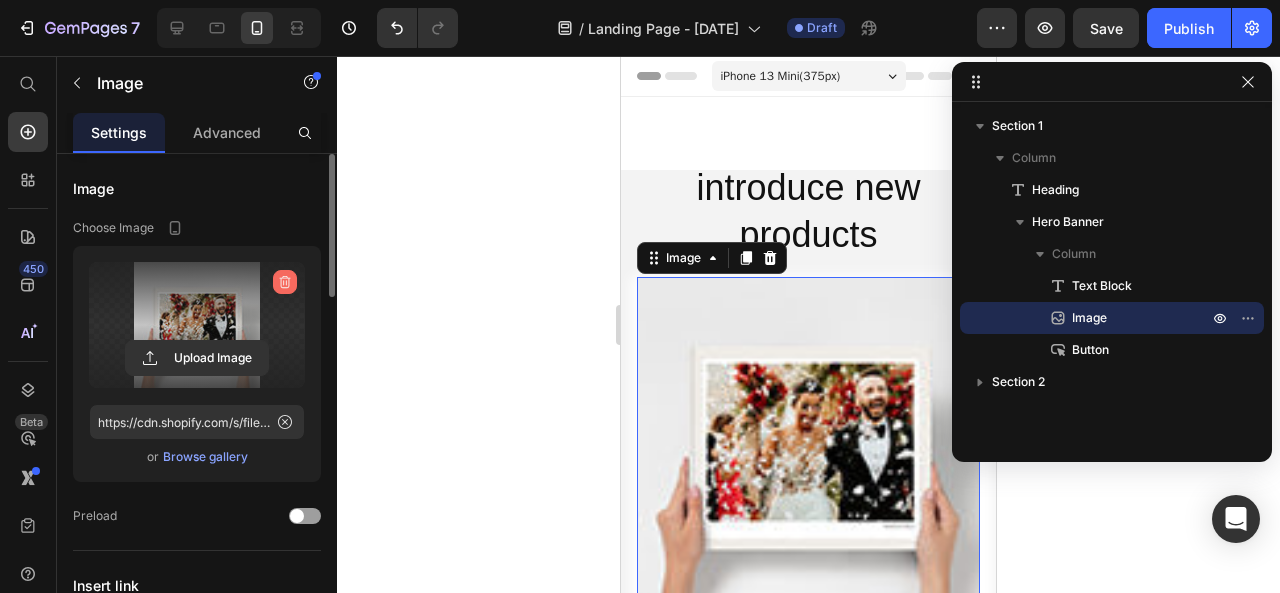 click 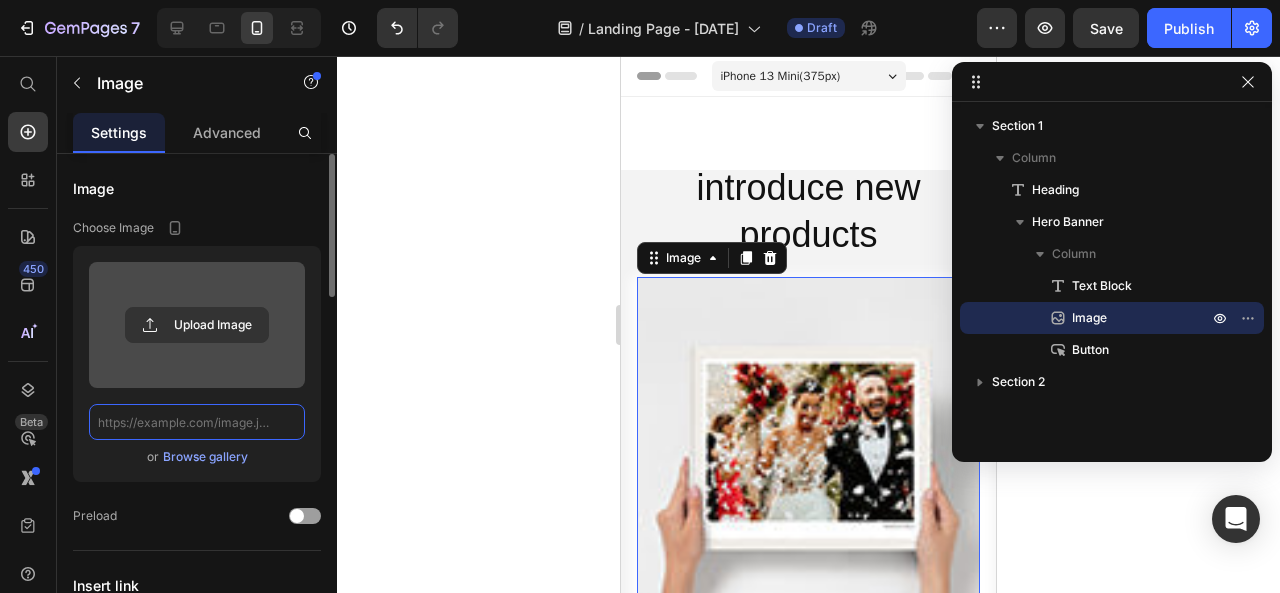 scroll, scrollTop: 0, scrollLeft: 0, axis: both 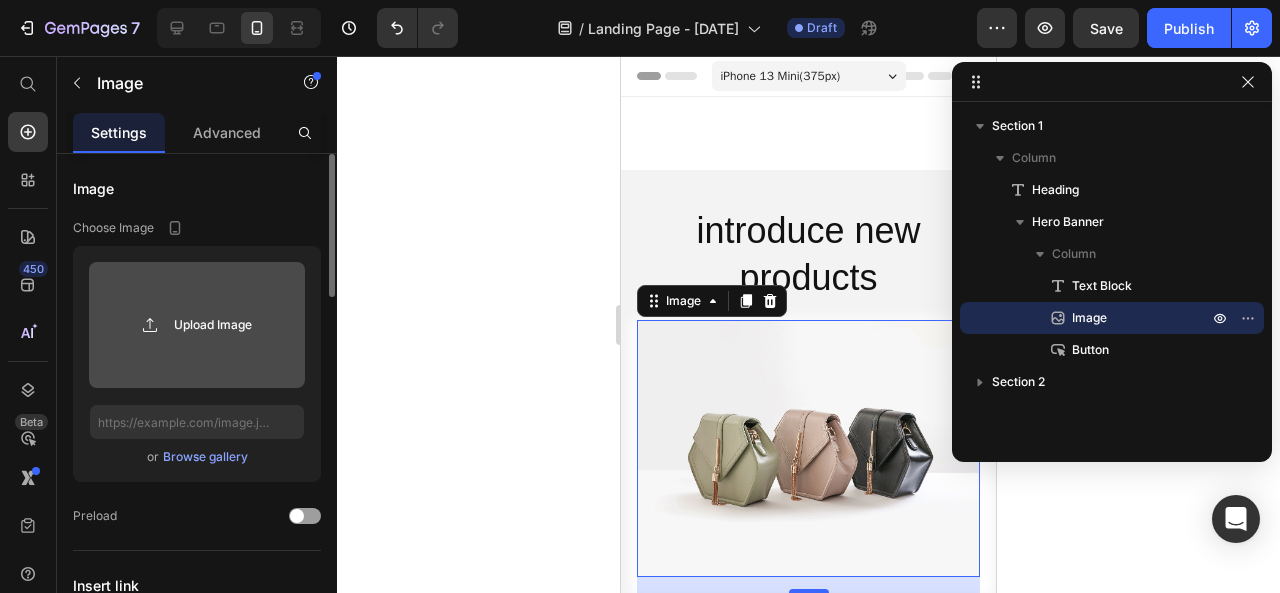 click 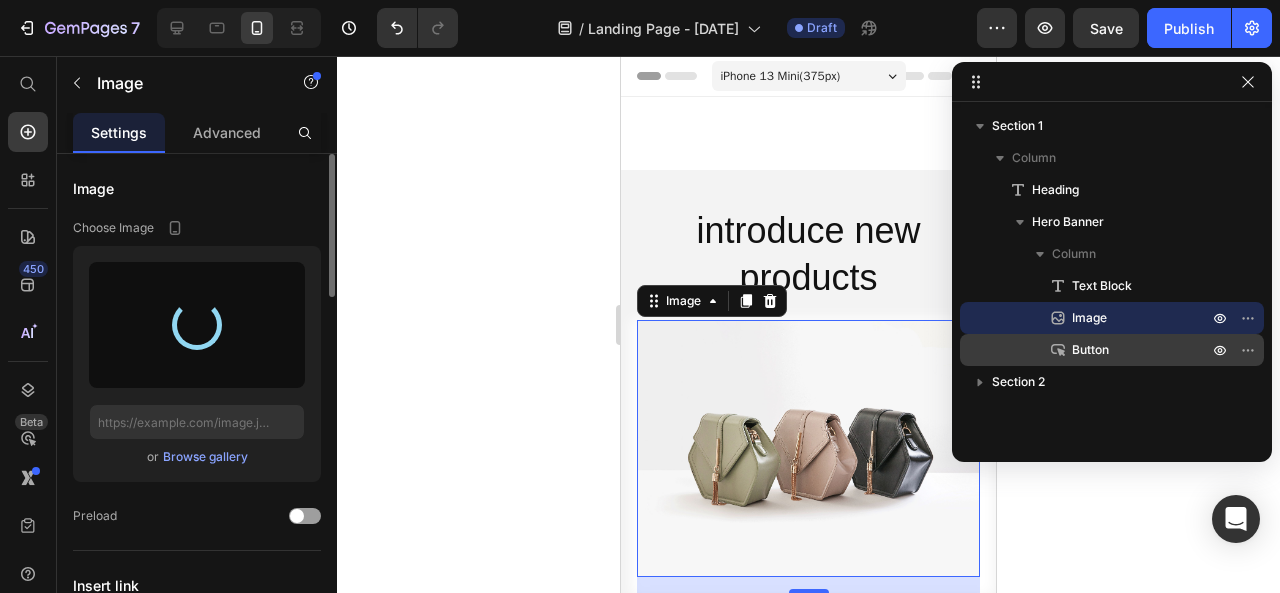 type on "https://cdn.shopify.com/s/files/1/0696/9022/8873/files/gempages_575124210154734704-4fc0c837-c333-4868-a955-a262222cef12.jpg" 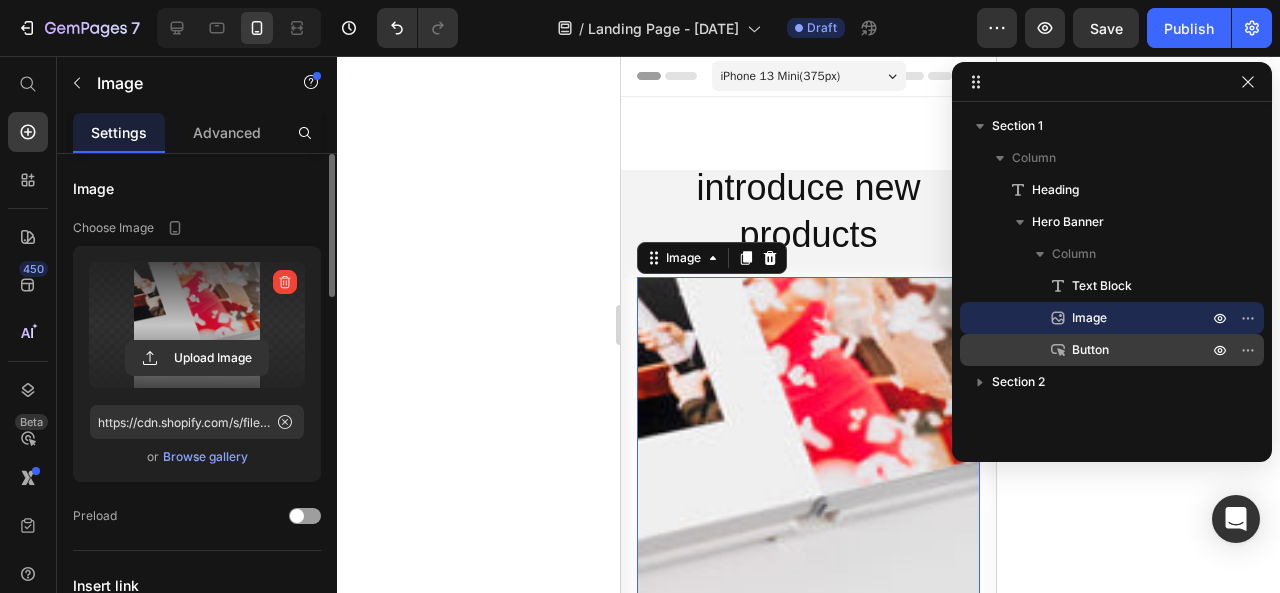 click on "Button" at bounding box center [1090, 350] 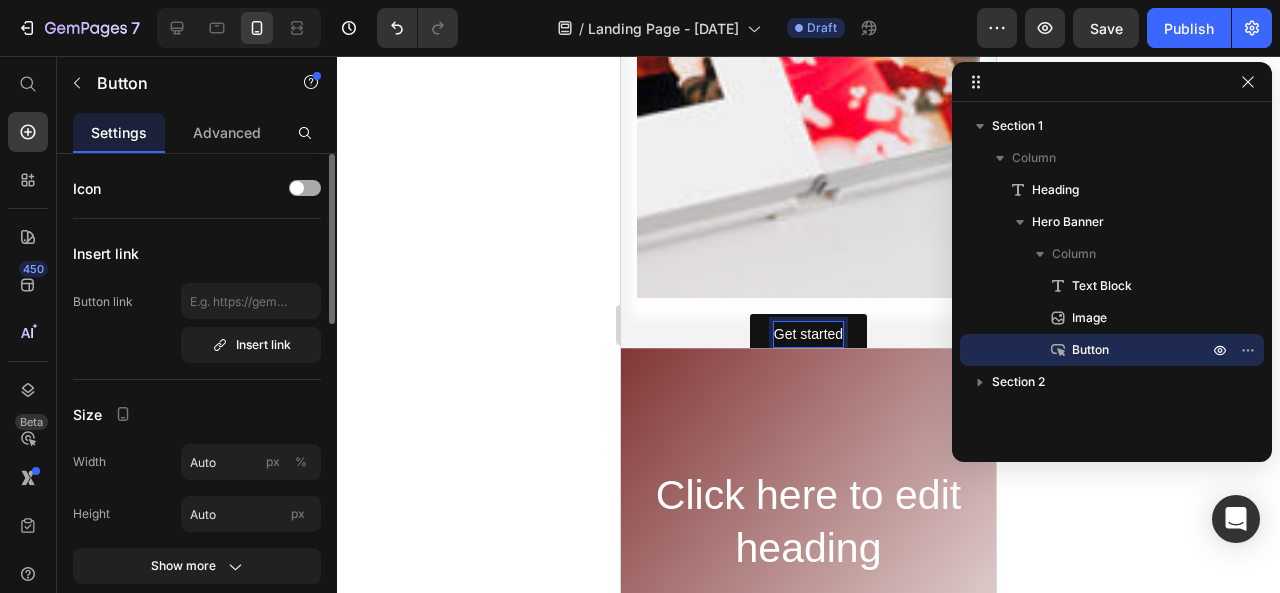 scroll, scrollTop: 324, scrollLeft: 0, axis: vertical 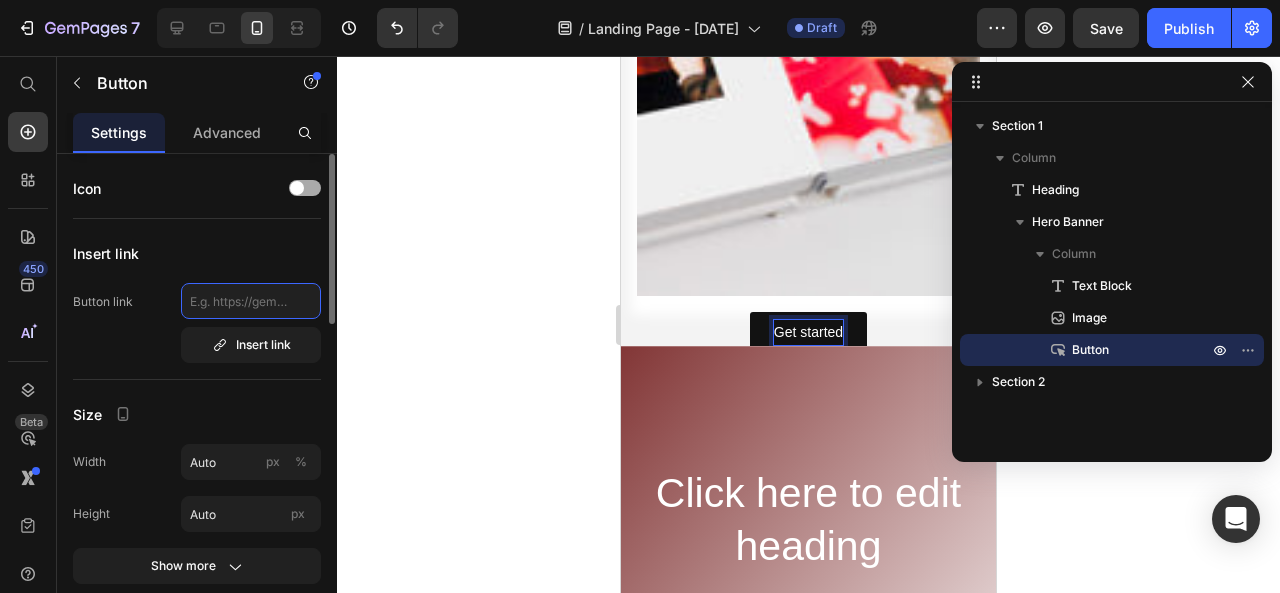 click 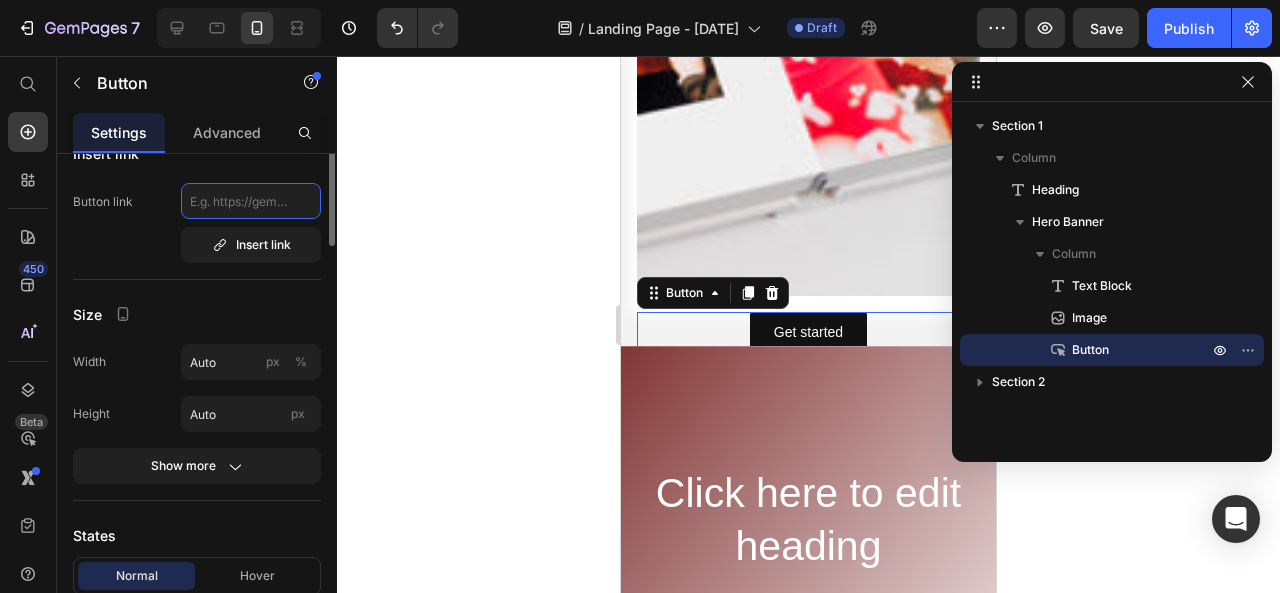 scroll, scrollTop: 0, scrollLeft: 0, axis: both 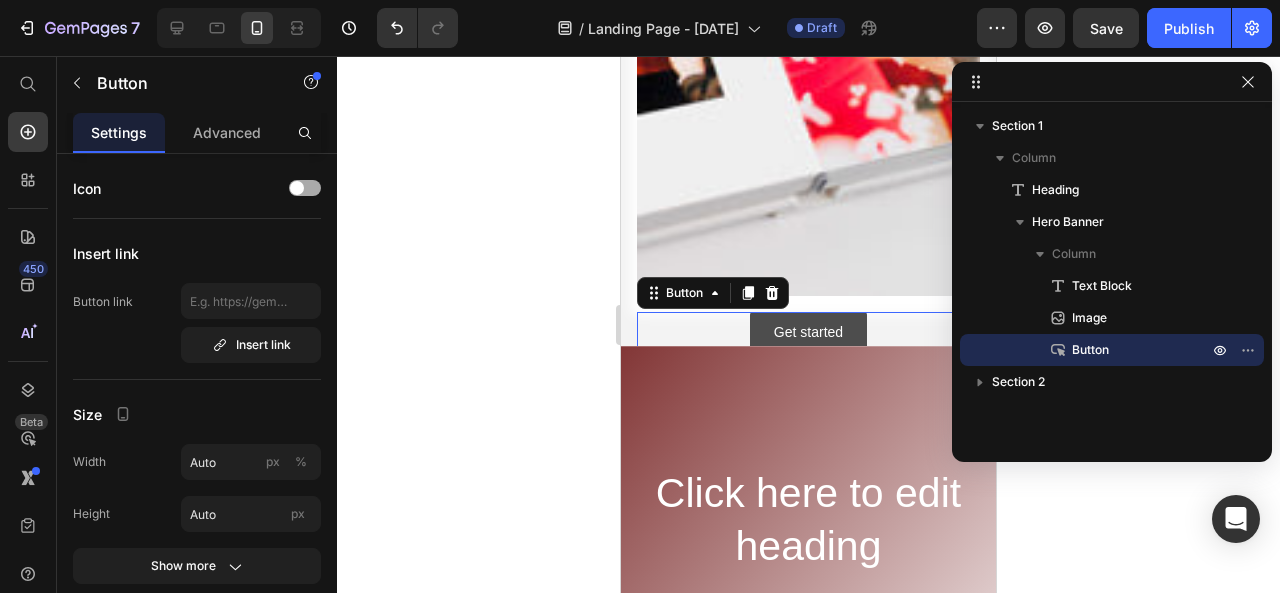 click on "Get started" at bounding box center [808, 332] 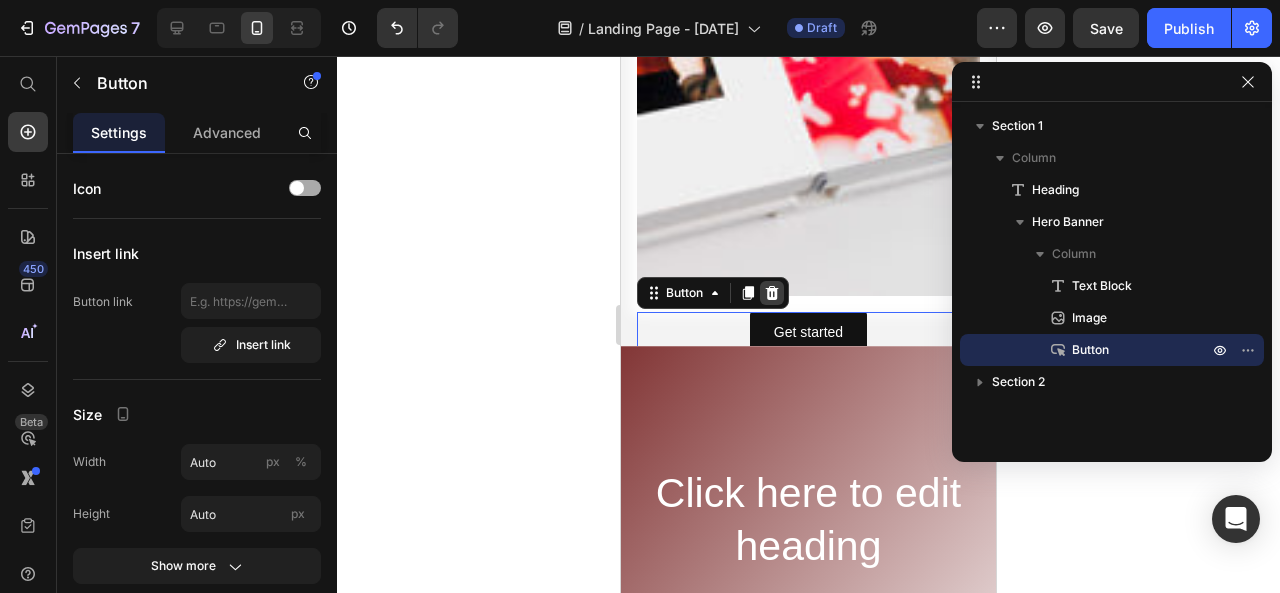 click 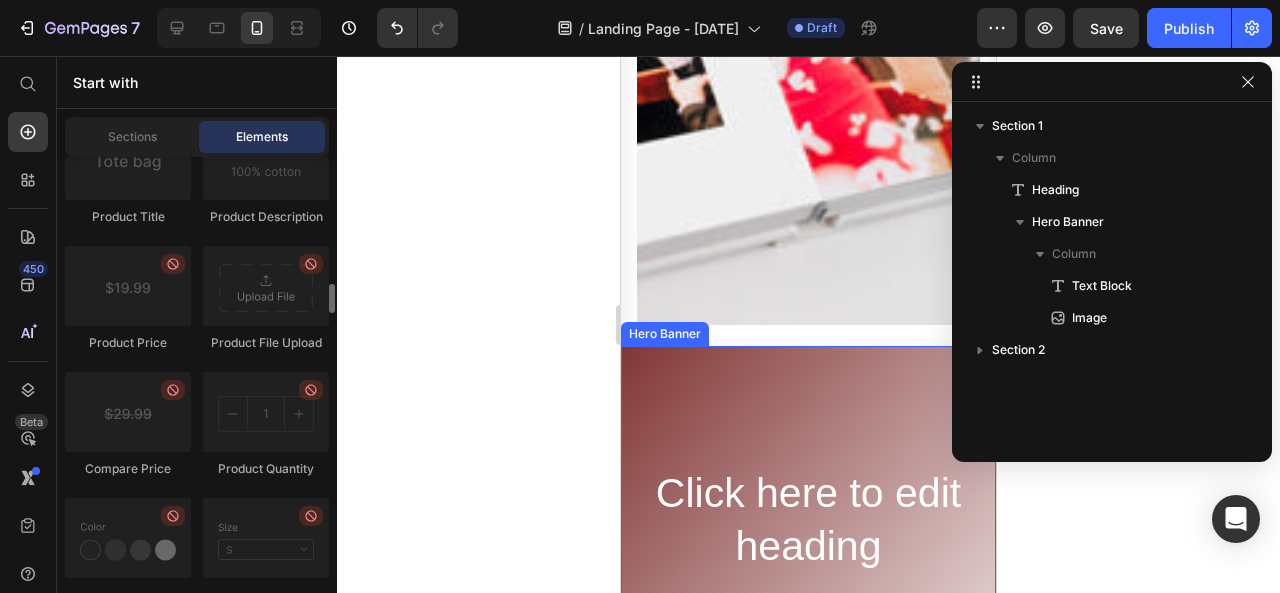 scroll, scrollTop: 1700, scrollLeft: 0, axis: vertical 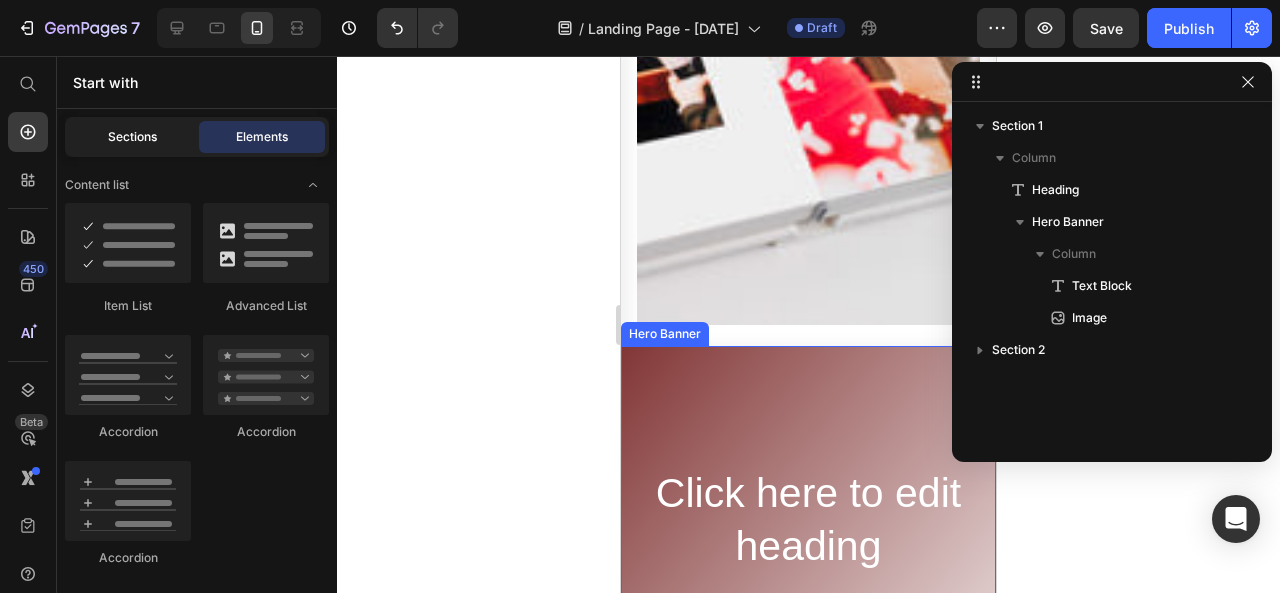 click on "Sections" 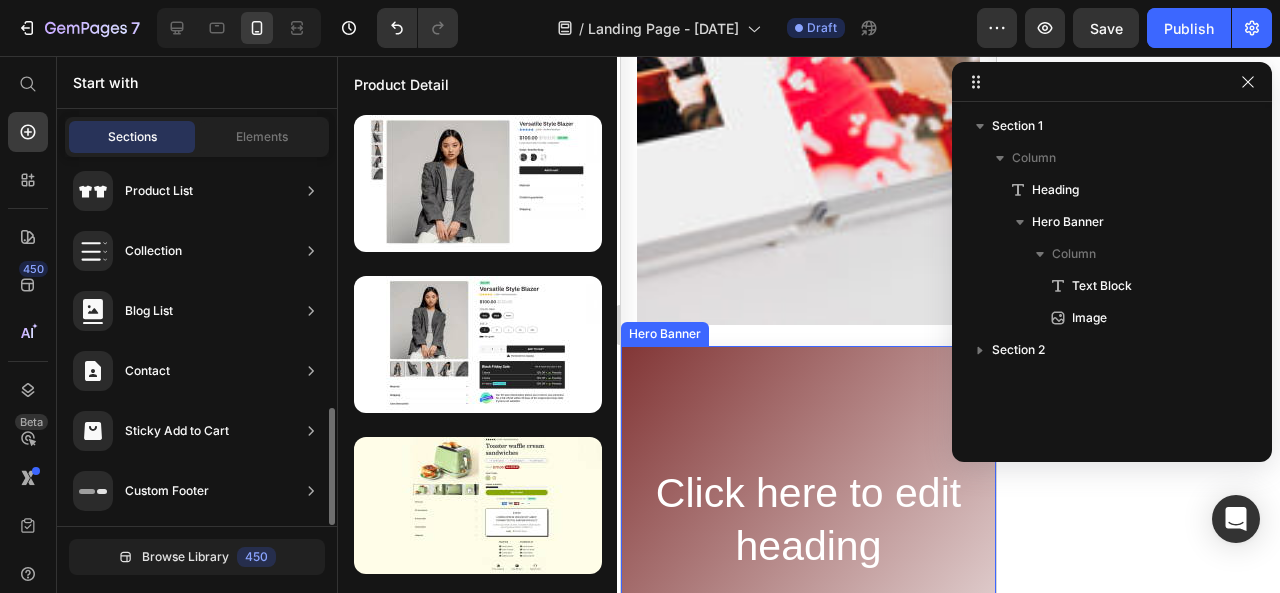 scroll, scrollTop: 607, scrollLeft: 0, axis: vertical 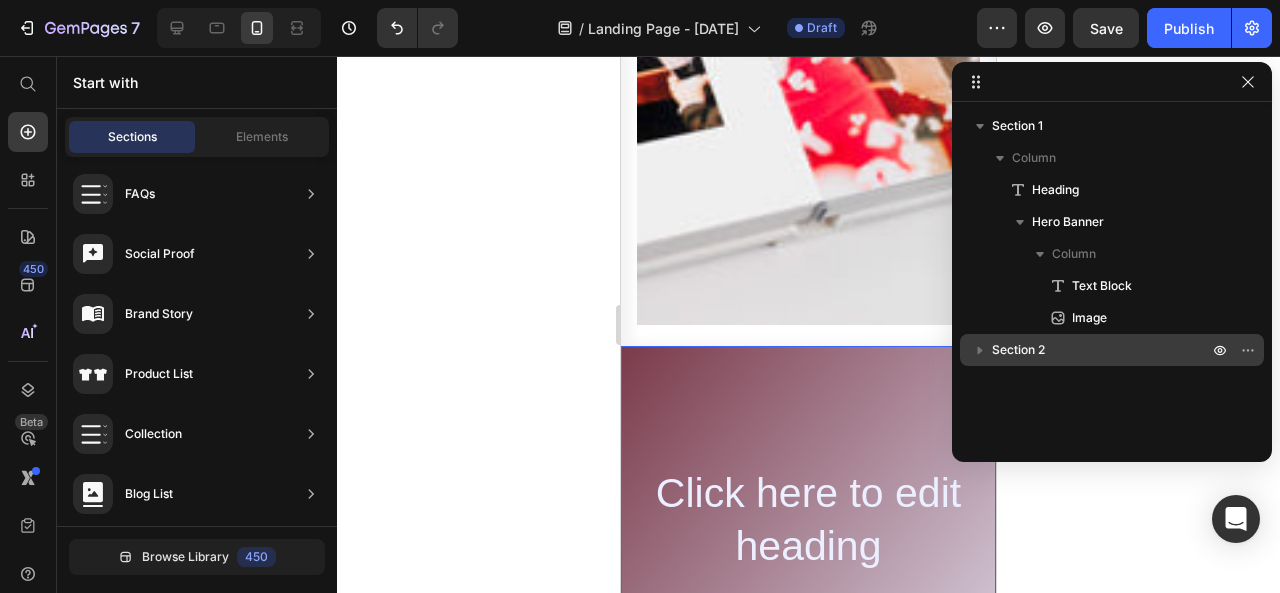 click 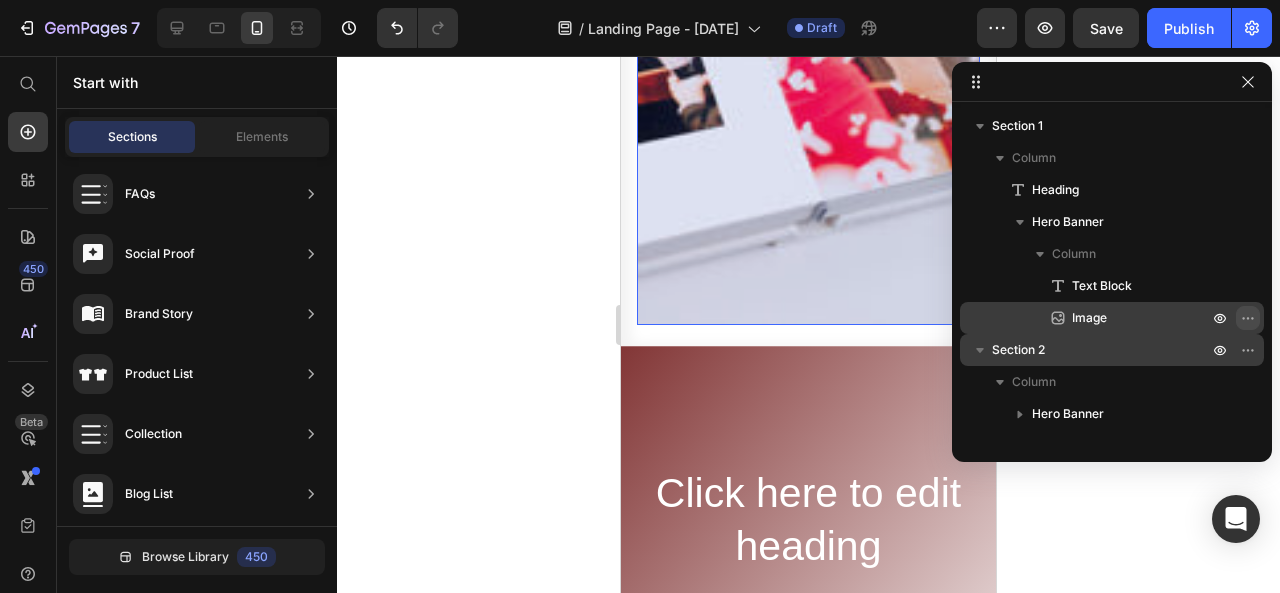 click 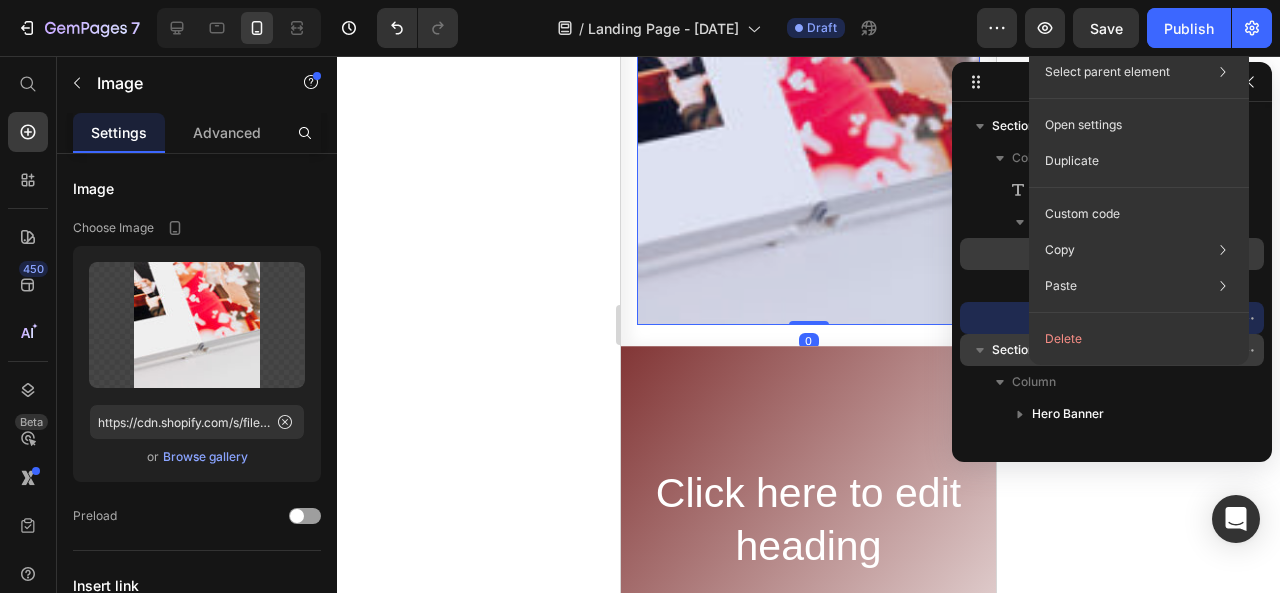 click on "Column" at bounding box center (1112, 254) 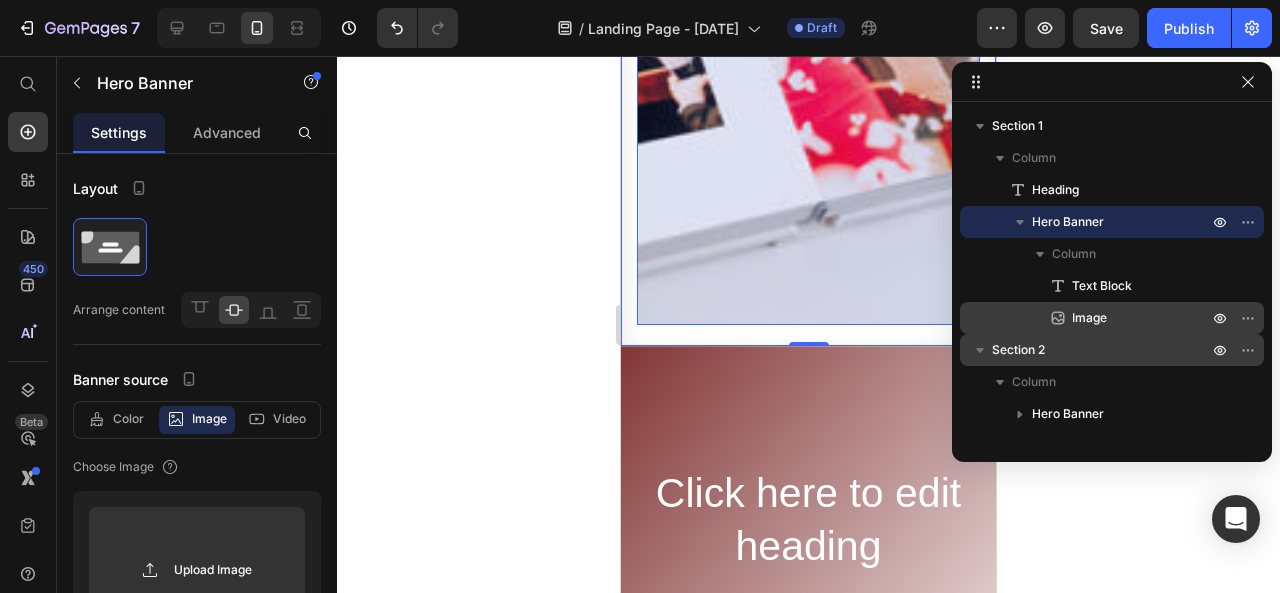 click on "Image" at bounding box center (1118, 318) 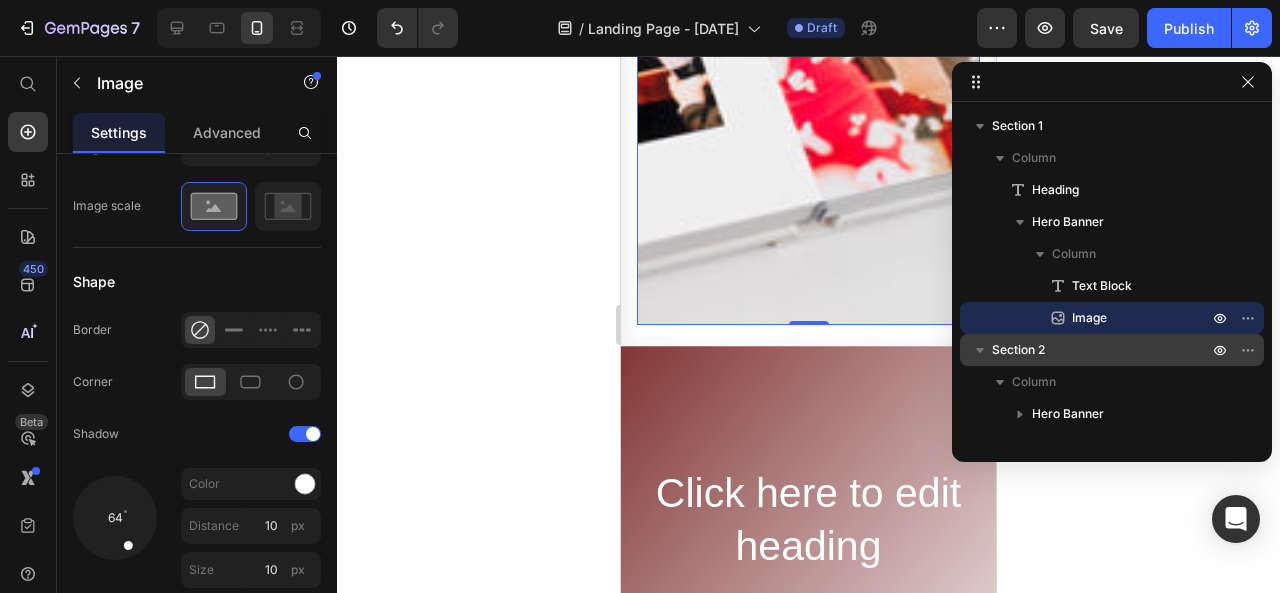 scroll, scrollTop: 0, scrollLeft: 0, axis: both 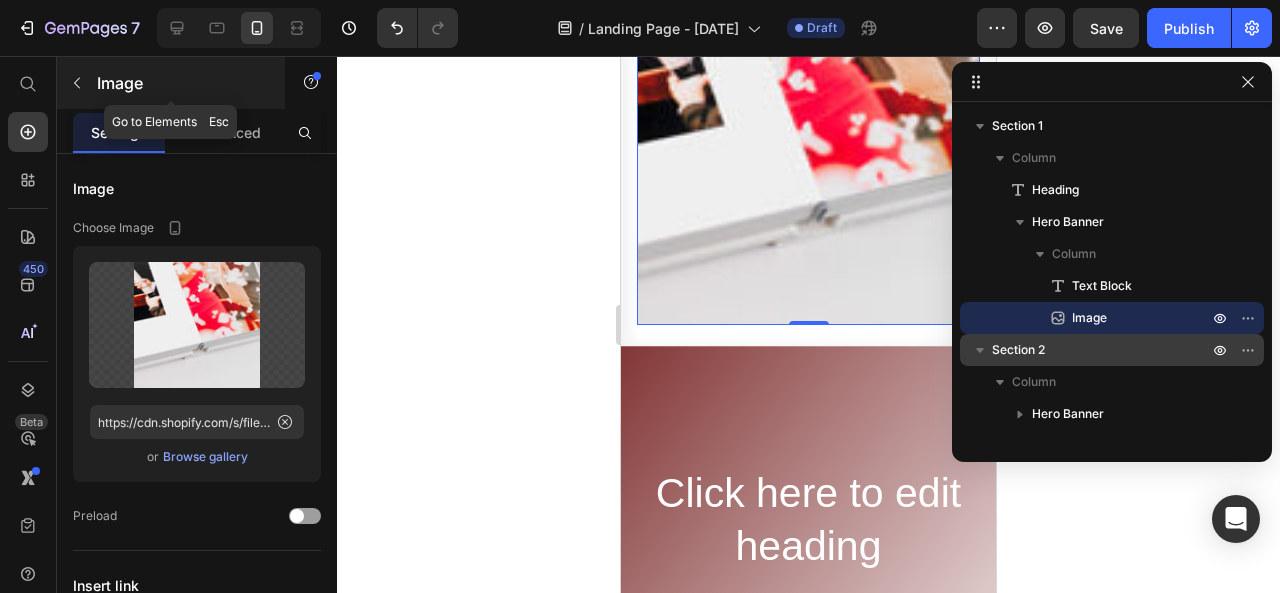 click 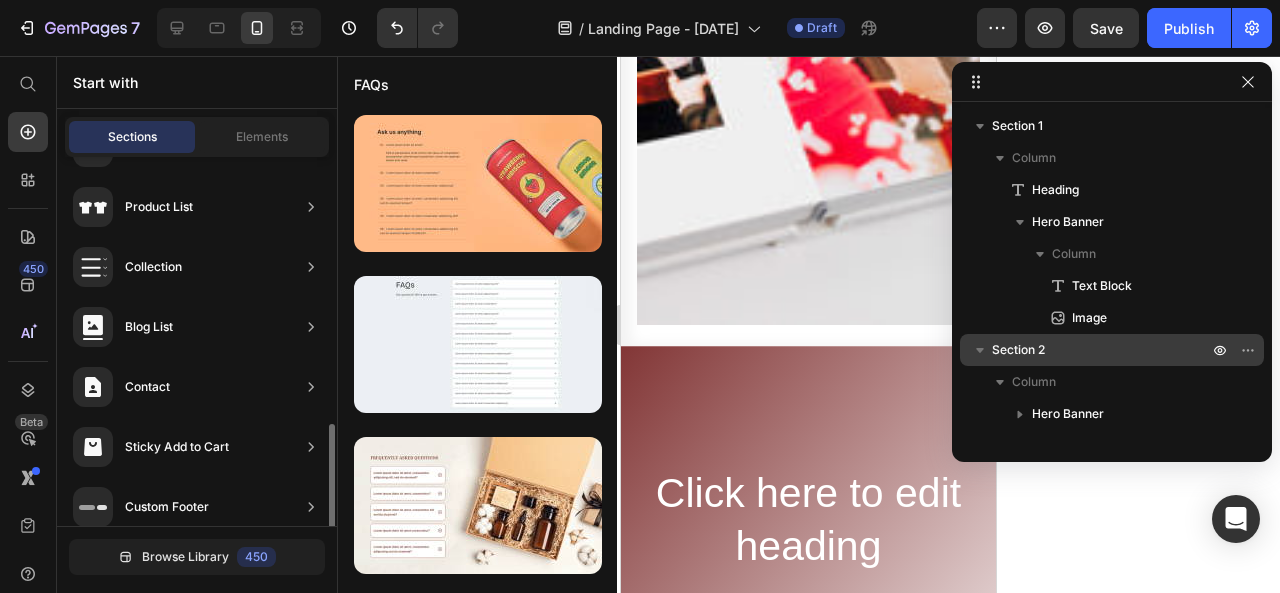 scroll, scrollTop: 790, scrollLeft: 0, axis: vertical 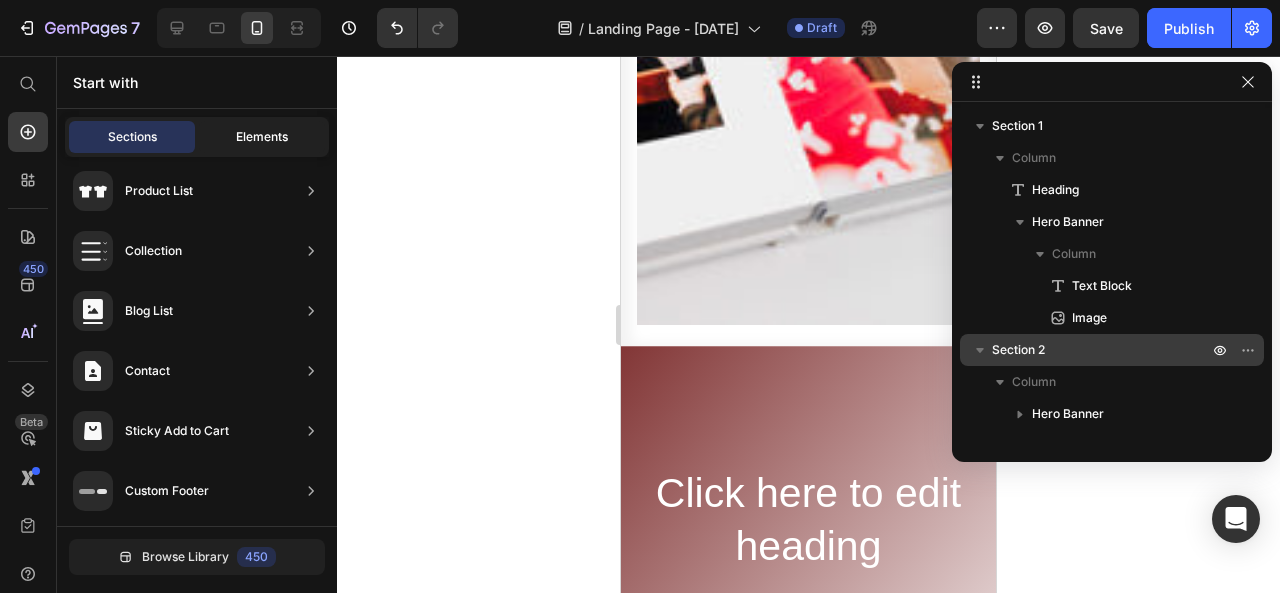 click on "Elements" at bounding box center [262, 137] 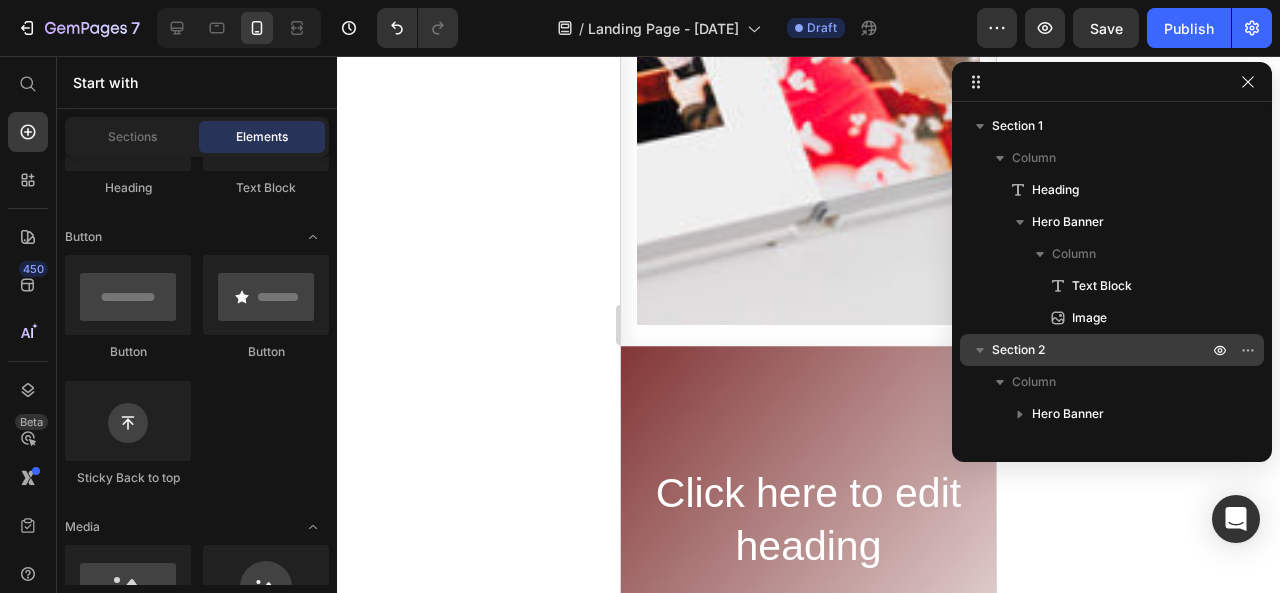 scroll, scrollTop: 300, scrollLeft: 0, axis: vertical 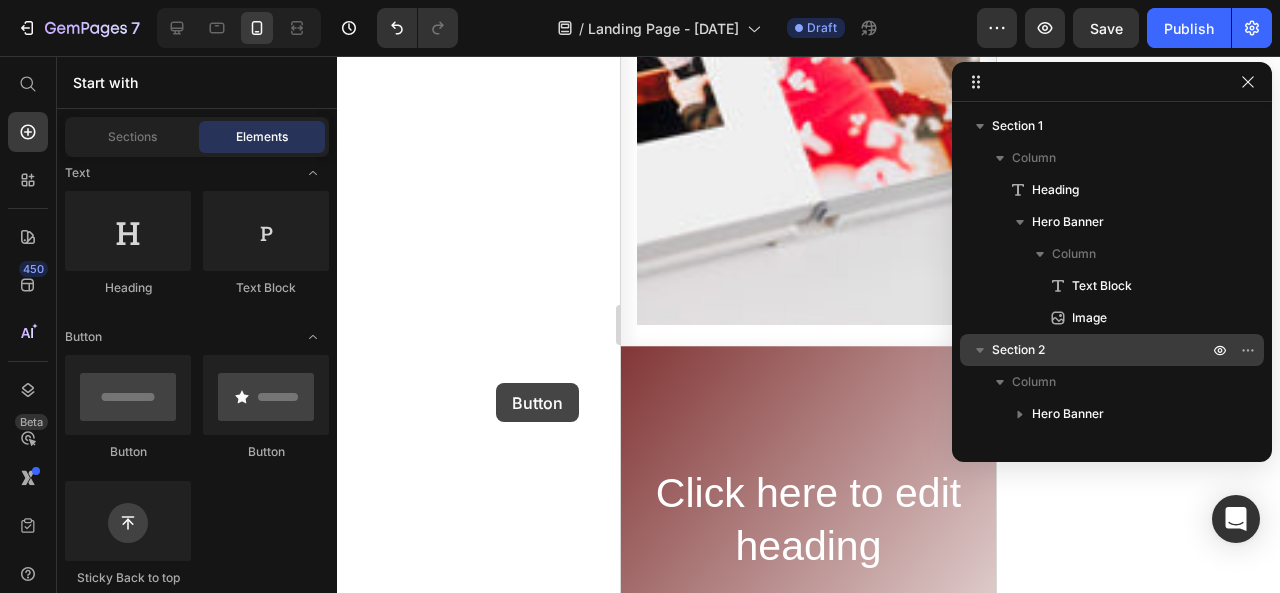drag, startPoint x: 122, startPoint y: 399, endPoint x: 498, endPoint y: 383, distance: 376.34027 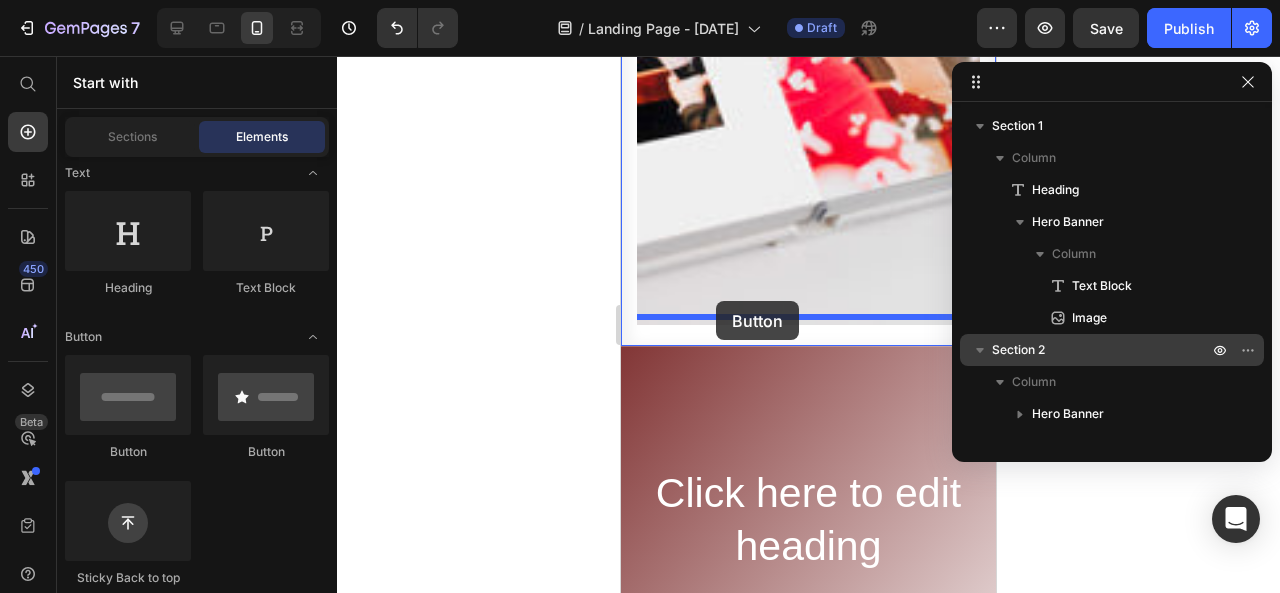 drag, startPoint x: 723, startPoint y: 464, endPoint x: 718, endPoint y: 303, distance: 161.07762 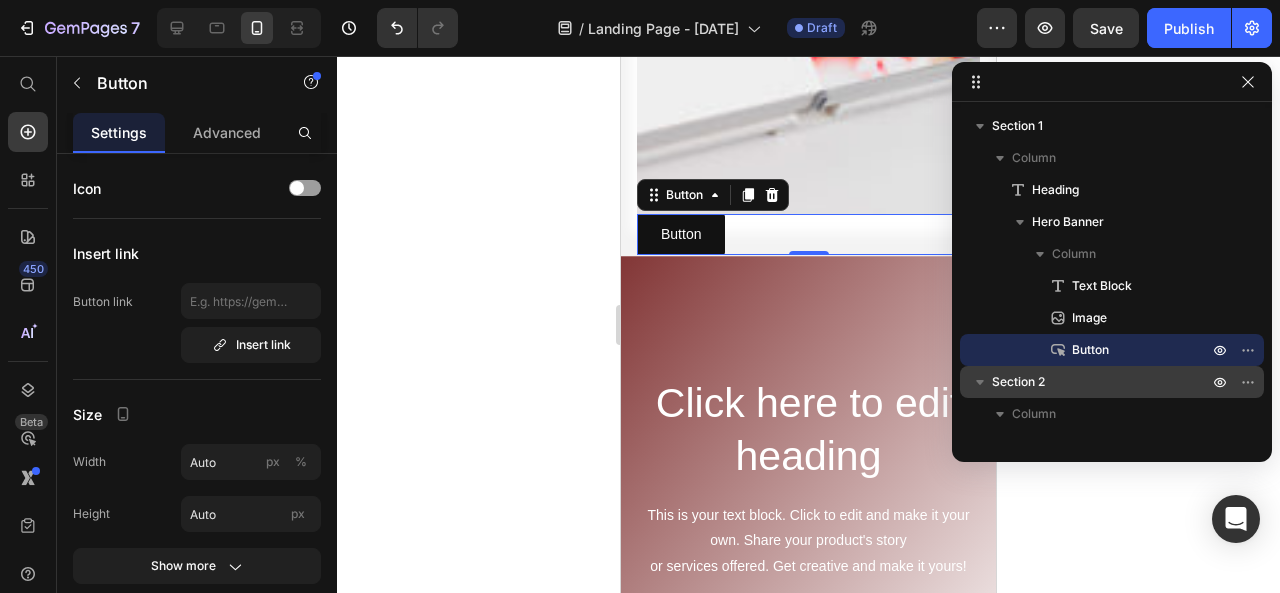 scroll, scrollTop: 424, scrollLeft: 0, axis: vertical 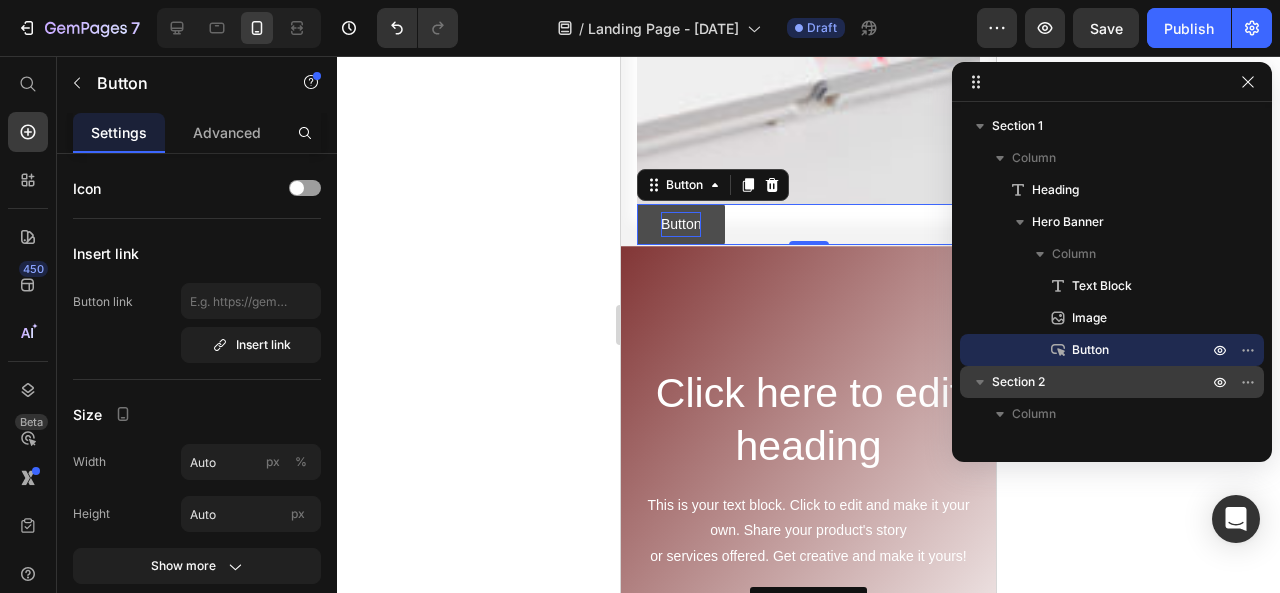 click on "Button" at bounding box center (681, 224) 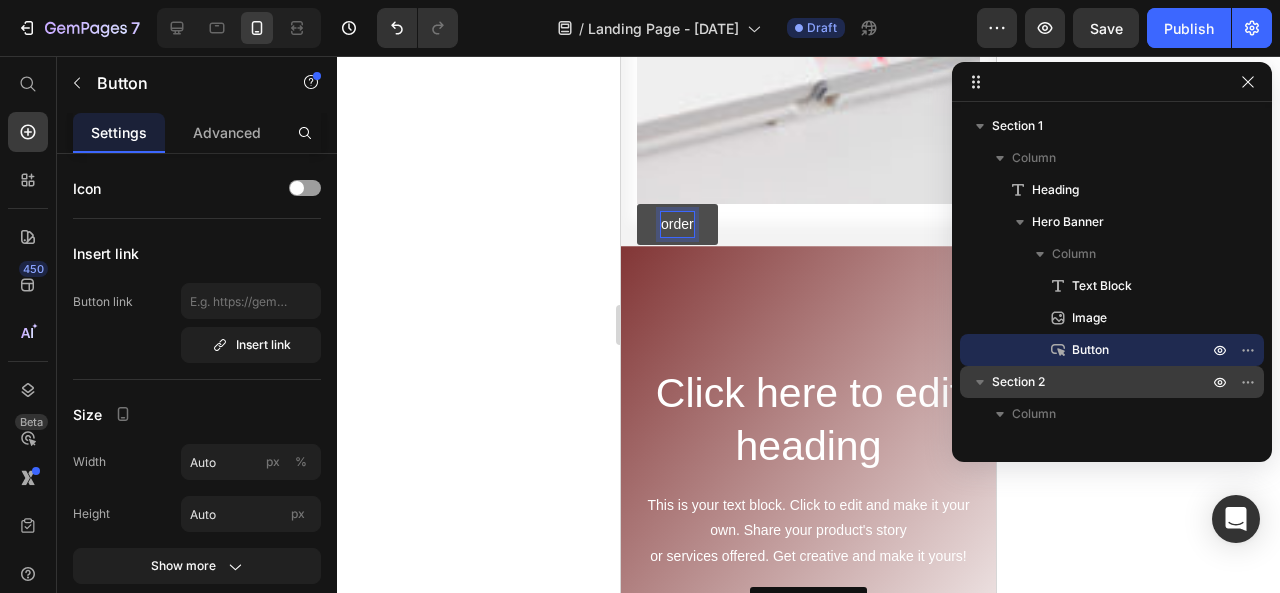click on "order" at bounding box center (677, 224) 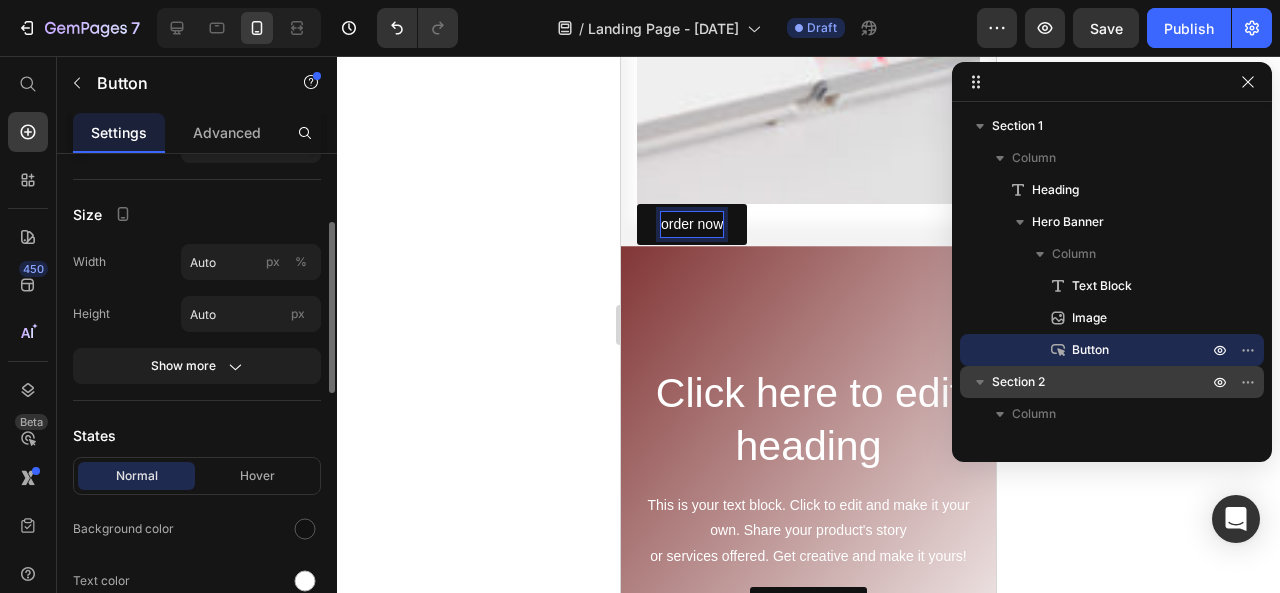 scroll, scrollTop: 0, scrollLeft: 0, axis: both 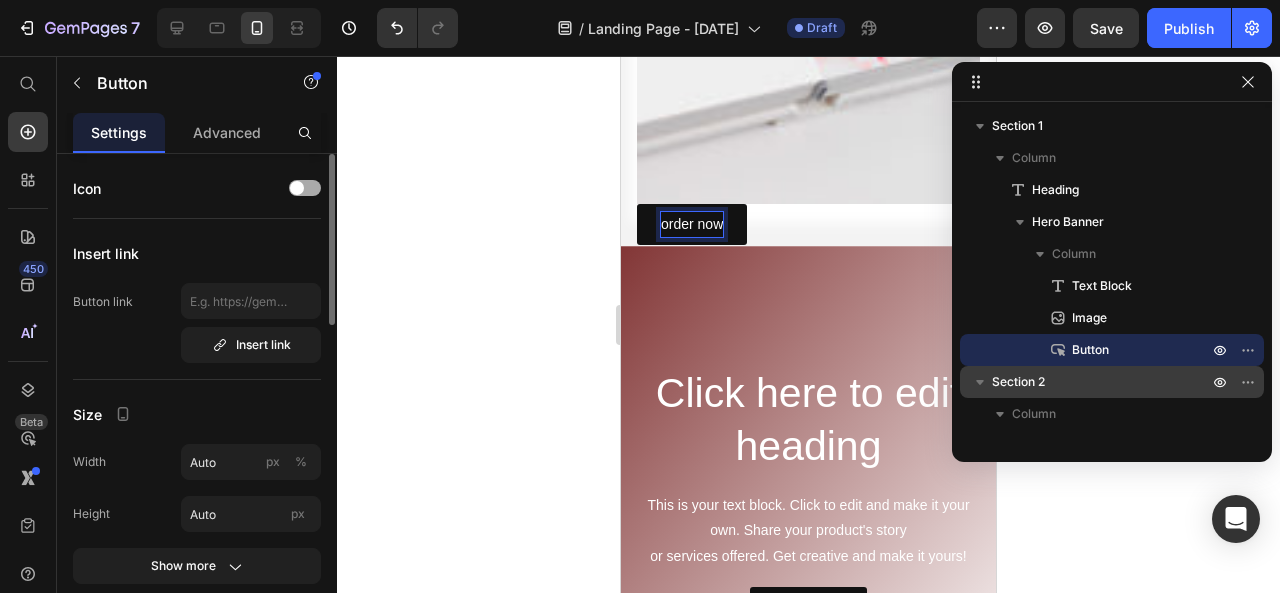 click at bounding box center [305, 188] 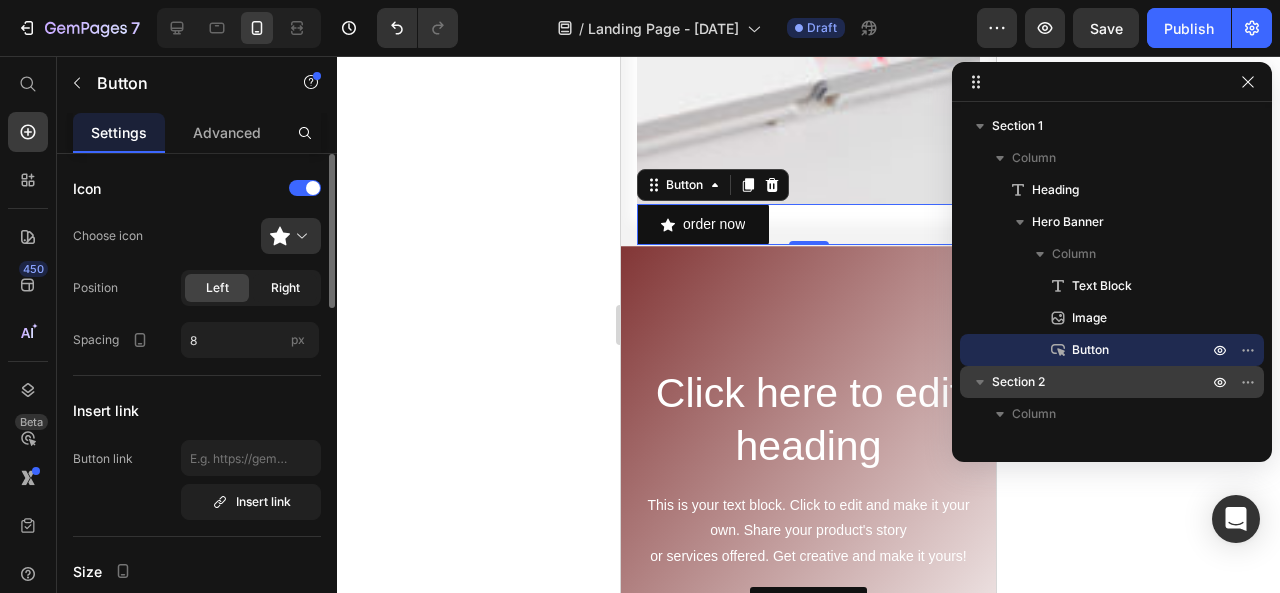 click on "Right" 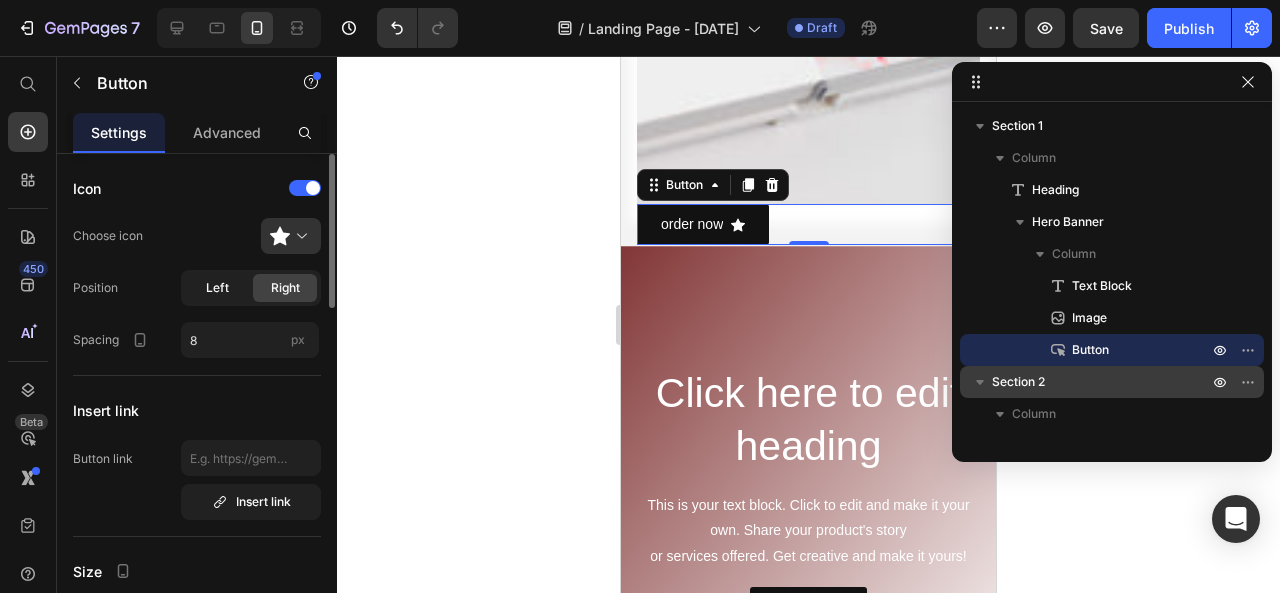 click on "Left" 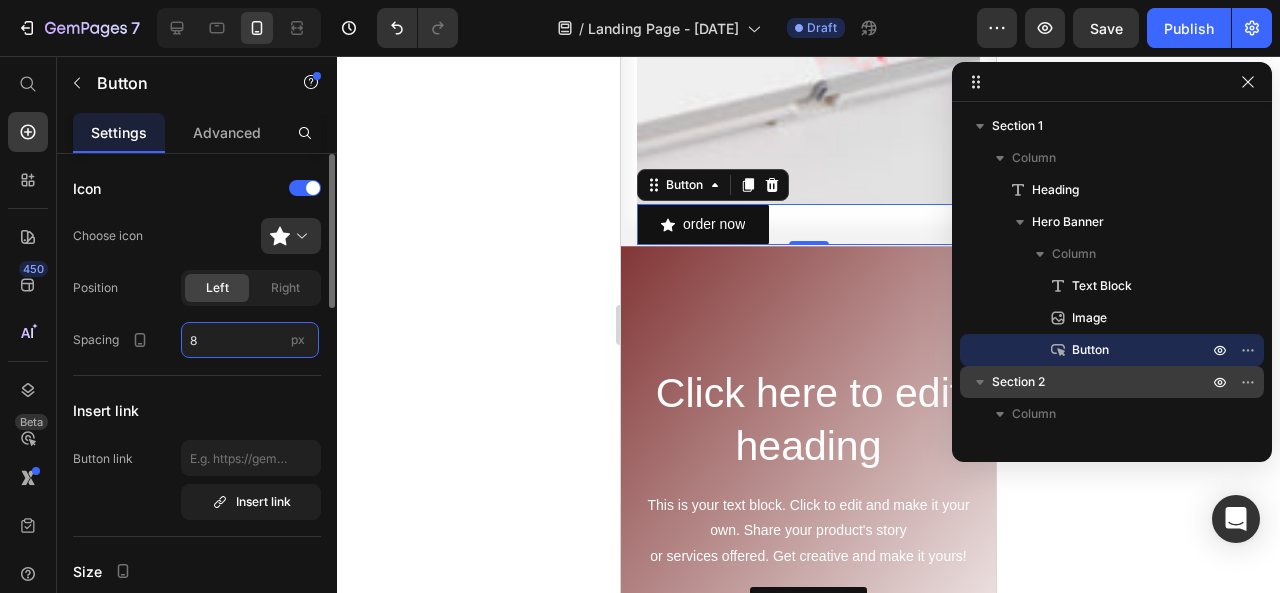 click on "8" at bounding box center (250, 340) 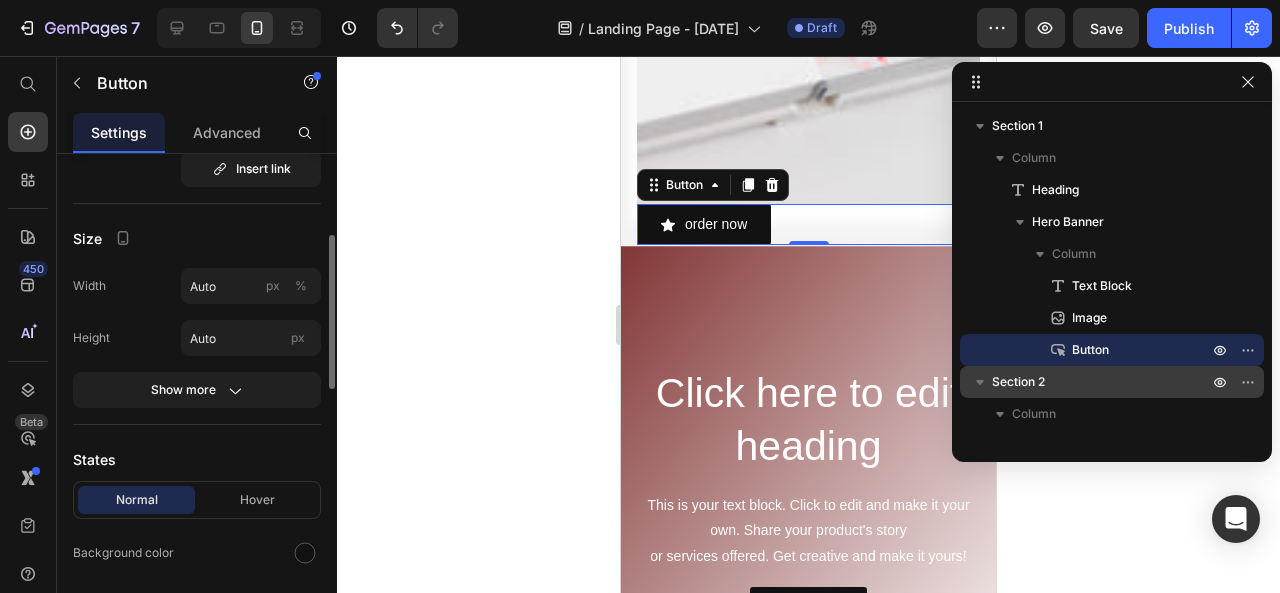 scroll, scrollTop: 350, scrollLeft: 0, axis: vertical 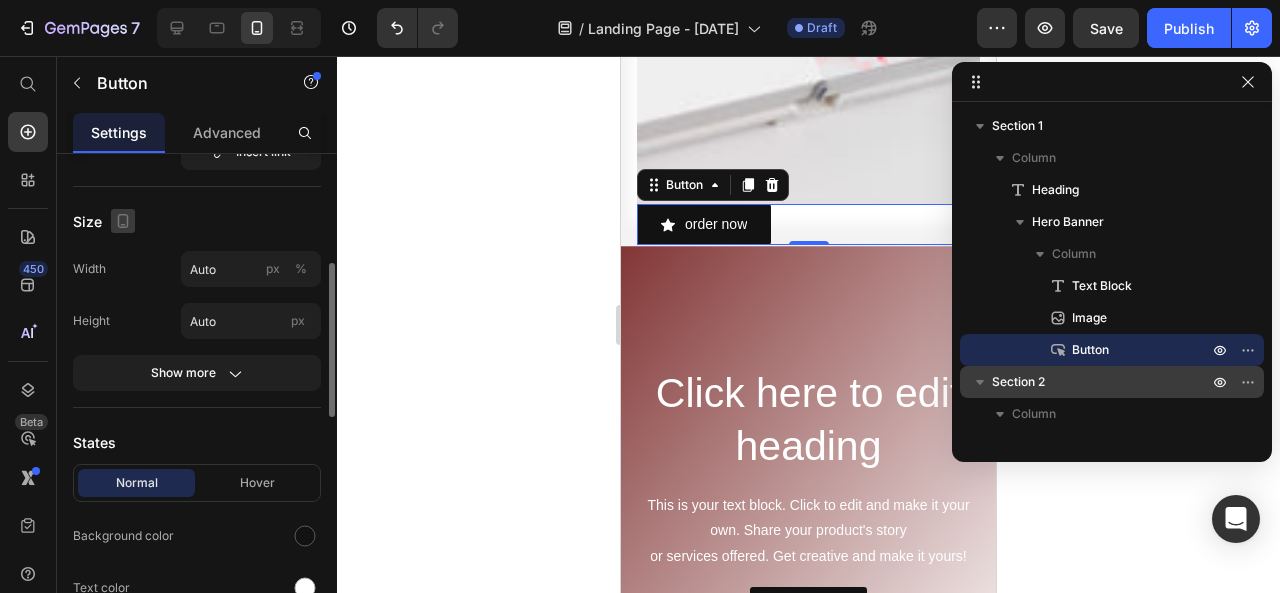 type on "10" 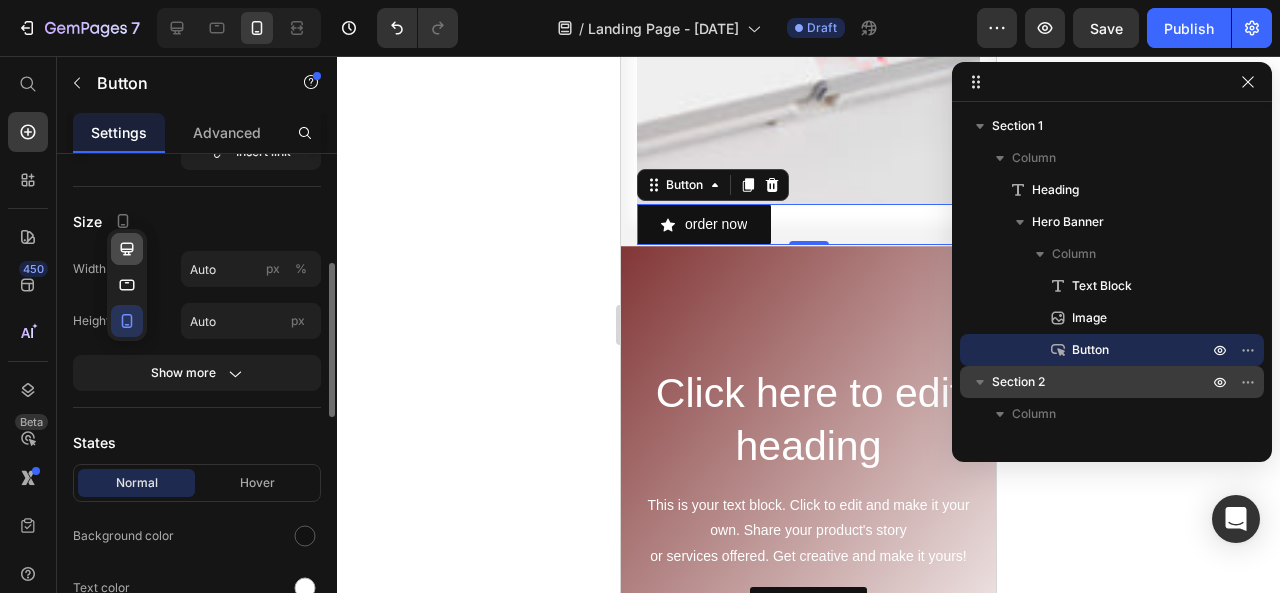 click 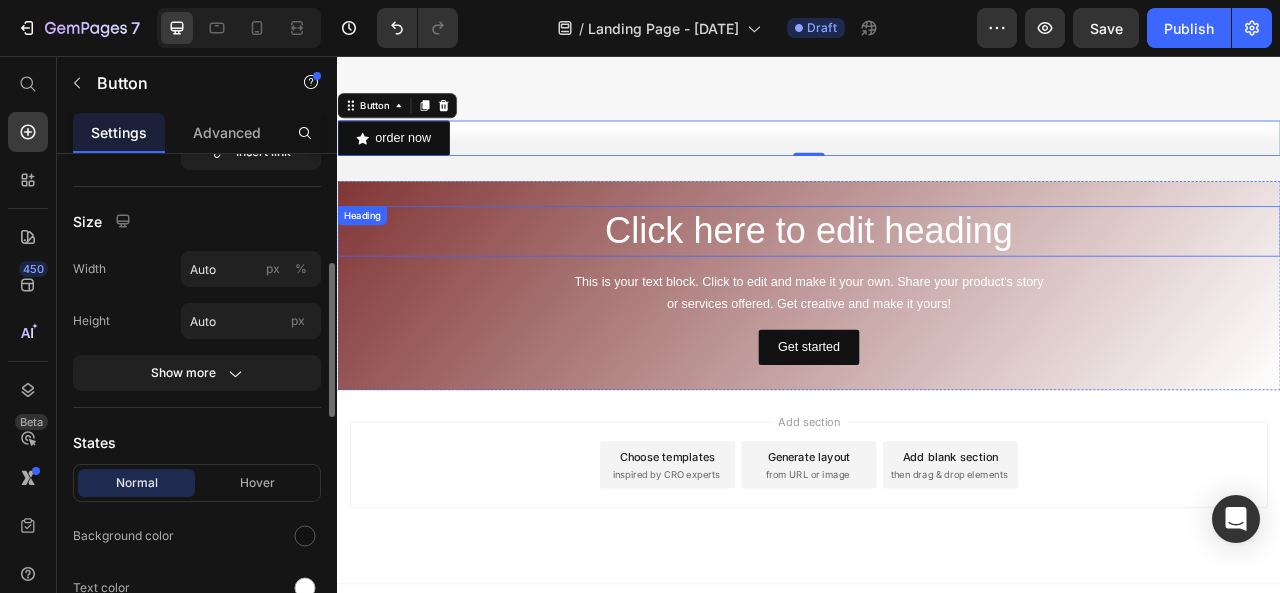 scroll, scrollTop: 1028, scrollLeft: 0, axis: vertical 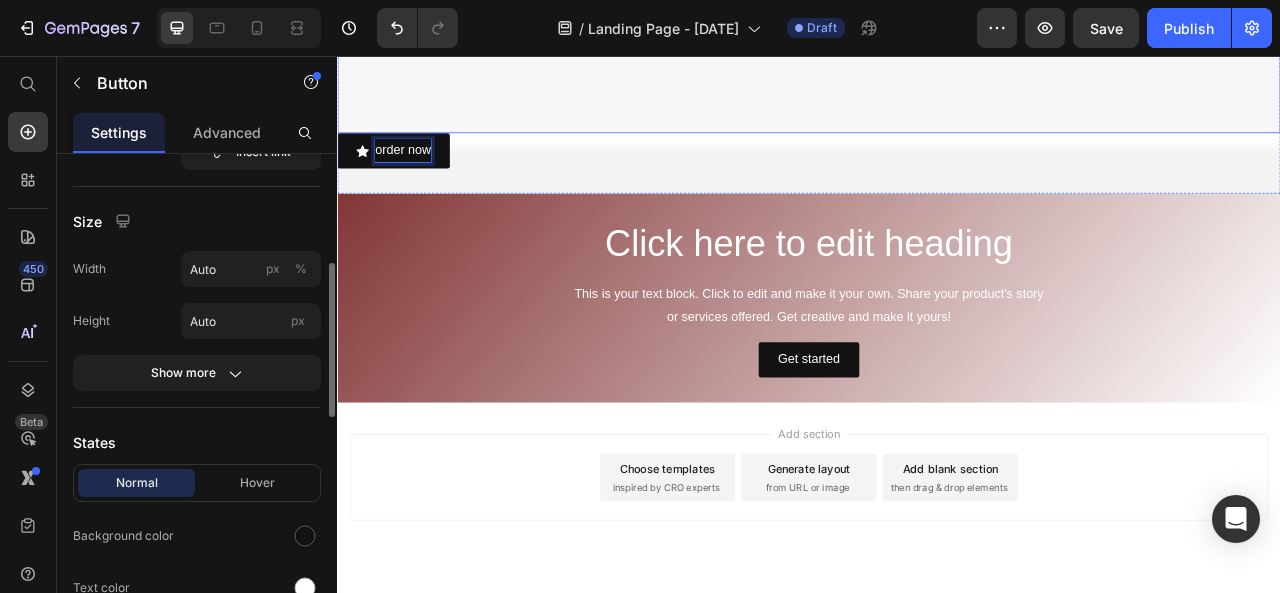 drag, startPoint x: 434, startPoint y: 165, endPoint x: 557, endPoint y: 110, distance: 134.73679 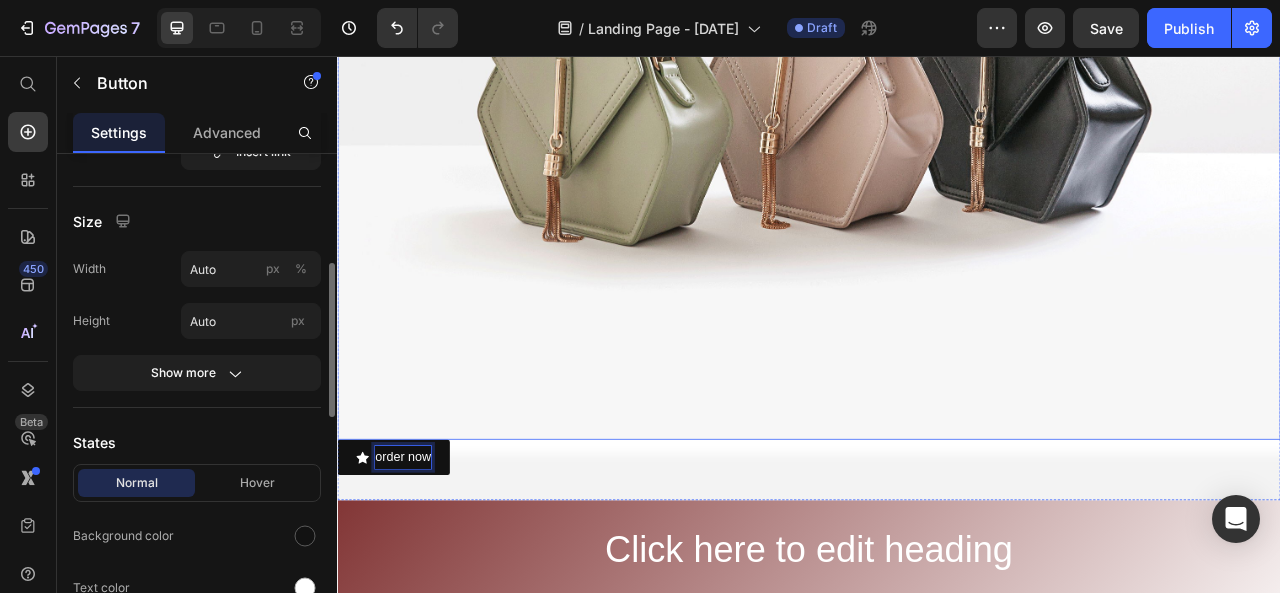 scroll, scrollTop: 644, scrollLeft: 0, axis: vertical 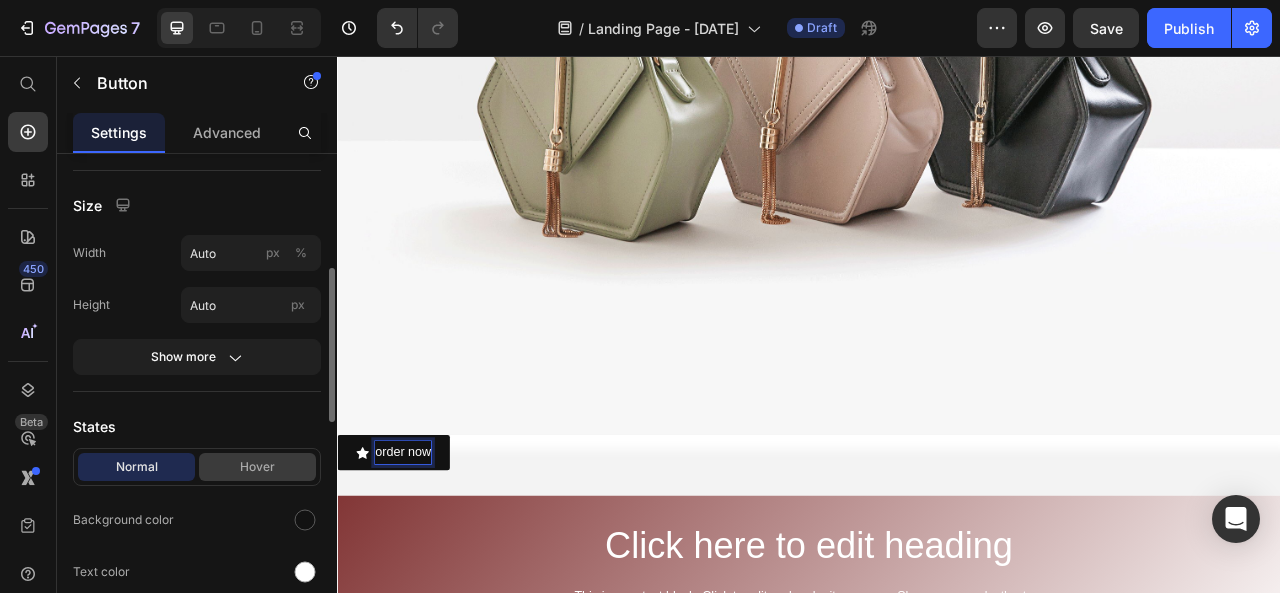click on "Hover" at bounding box center (257, 467) 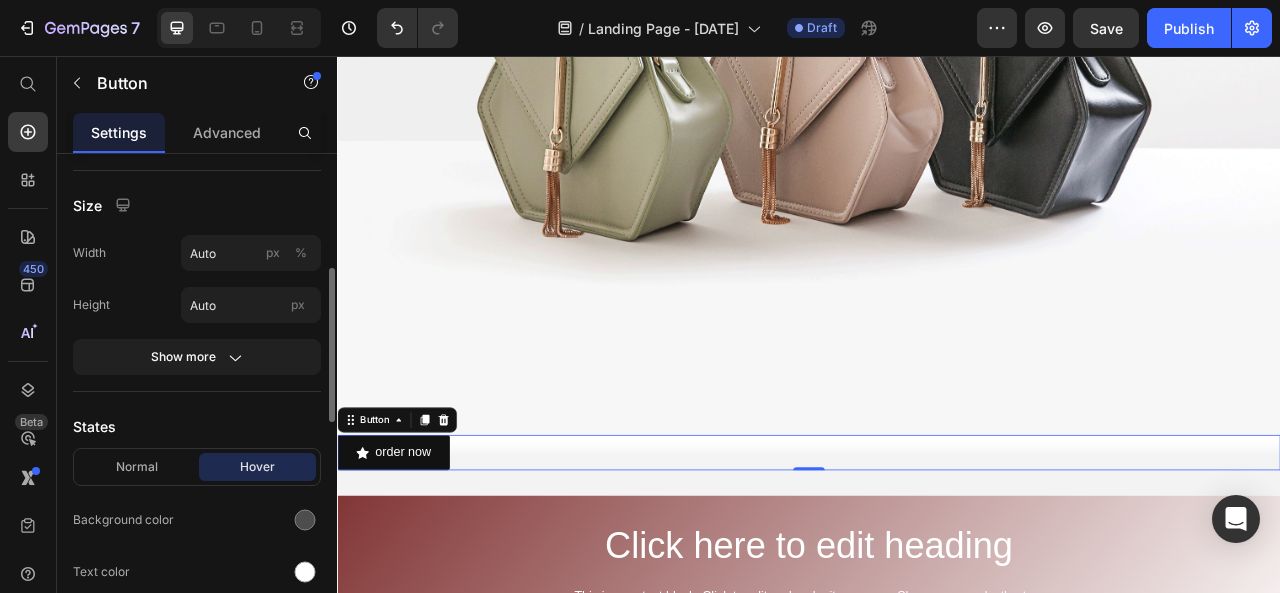 click on "Hover" at bounding box center (257, 467) 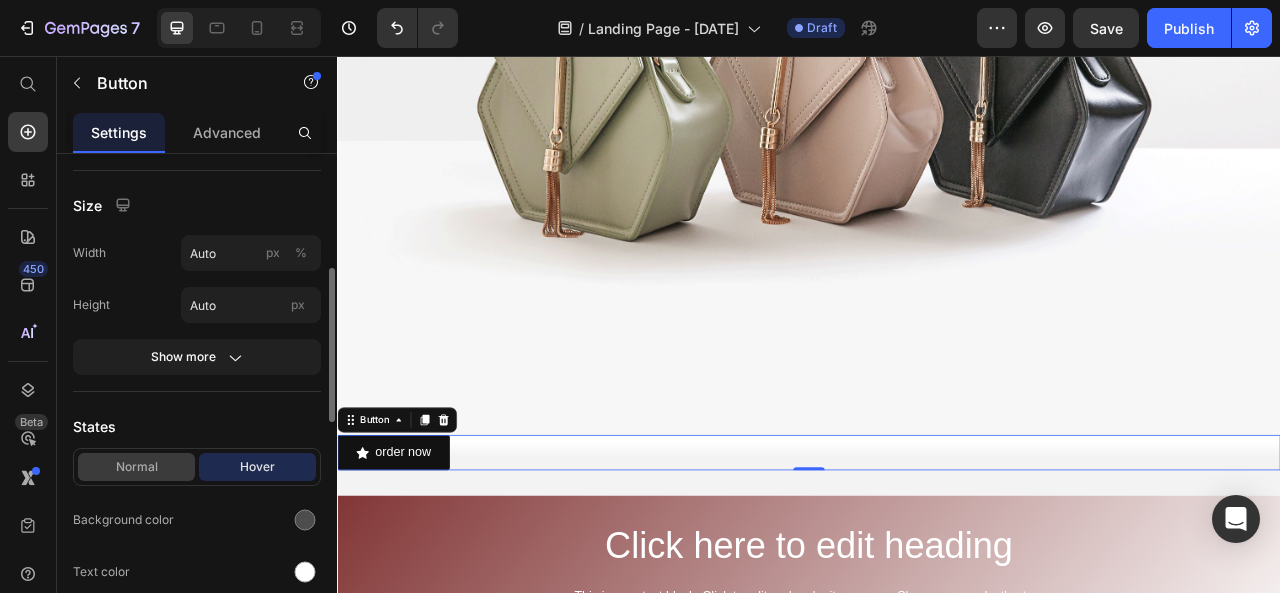 click on "Normal" at bounding box center [136, 467] 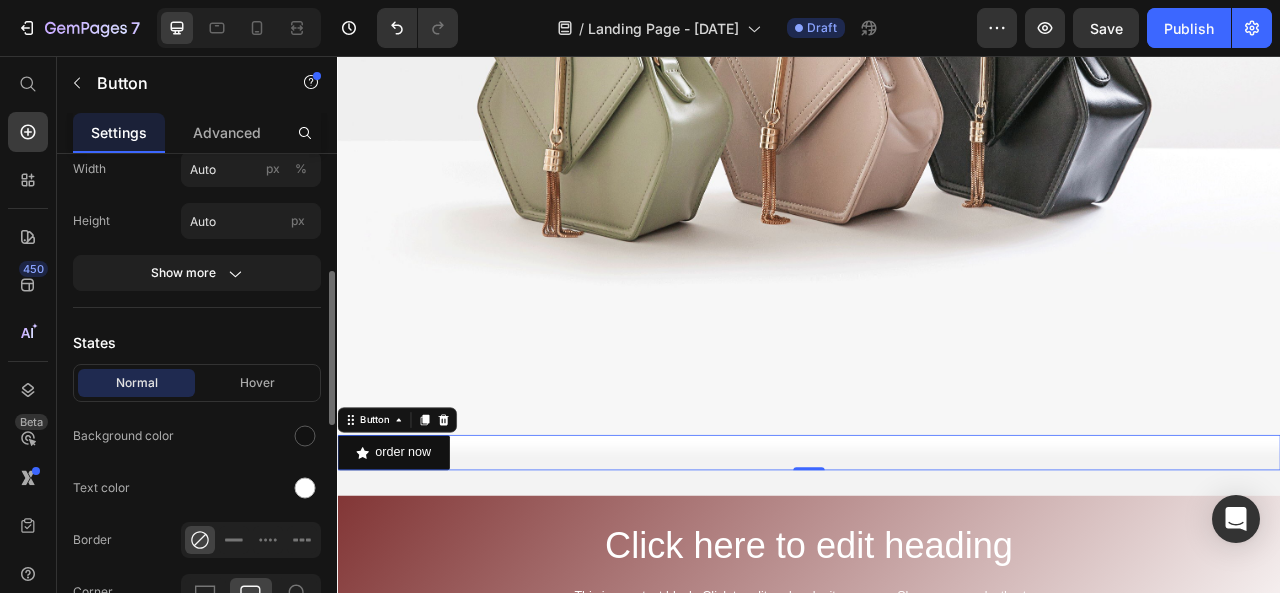 scroll, scrollTop: 466, scrollLeft: 0, axis: vertical 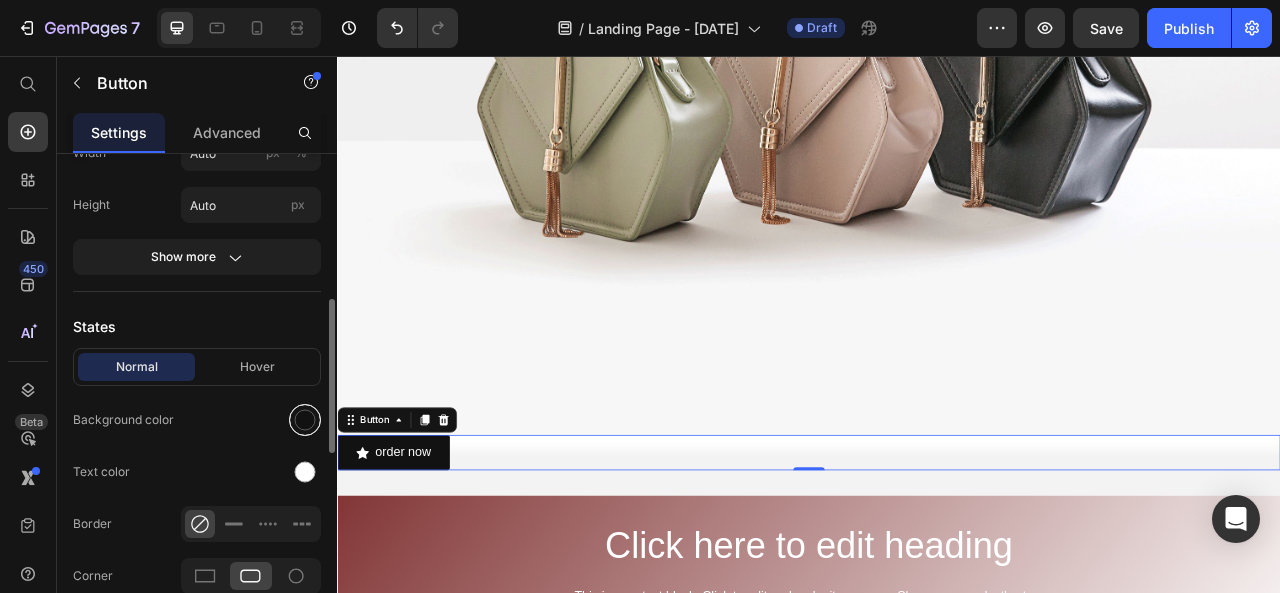 click at bounding box center [305, 420] 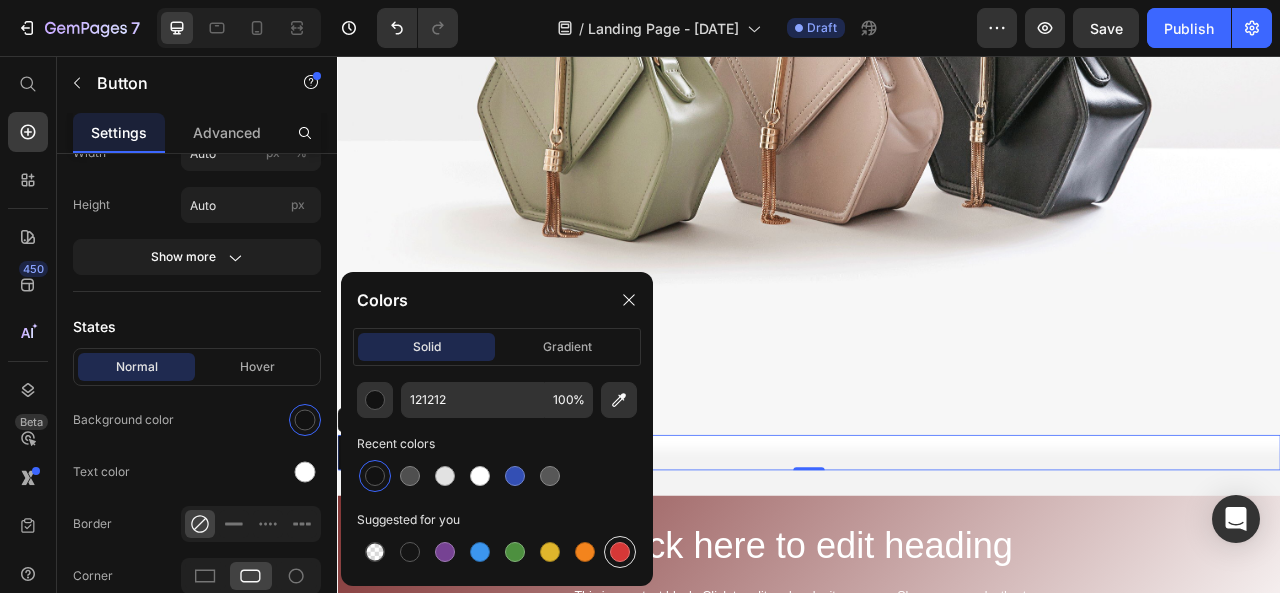 click at bounding box center [620, 552] 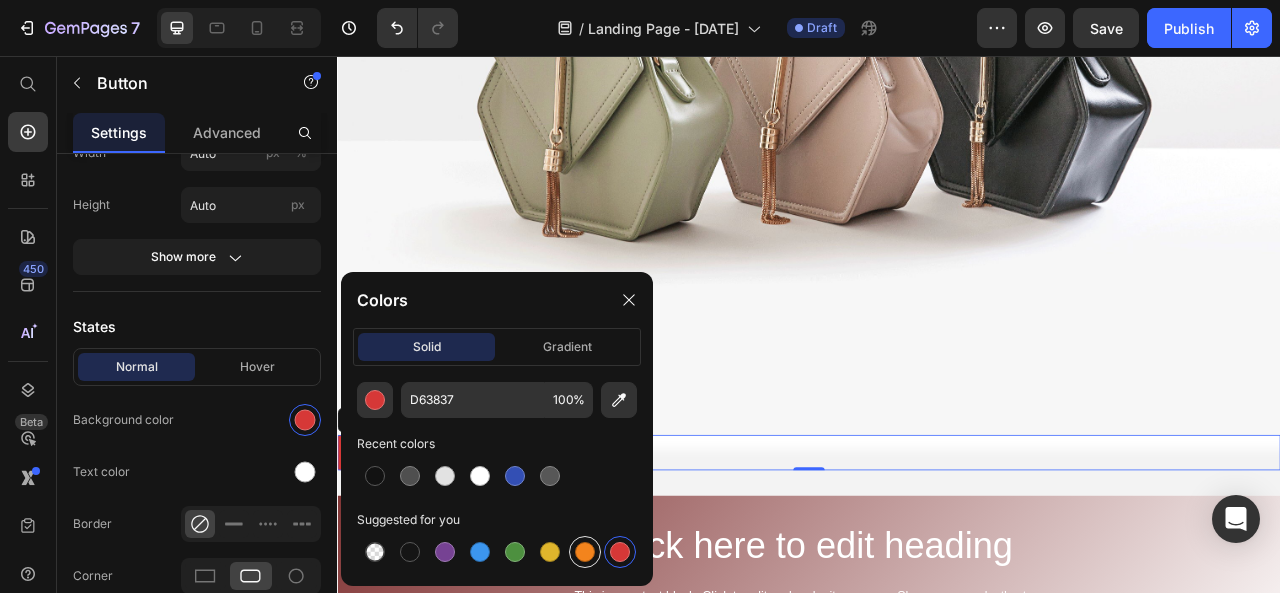 click at bounding box center [585, 552] 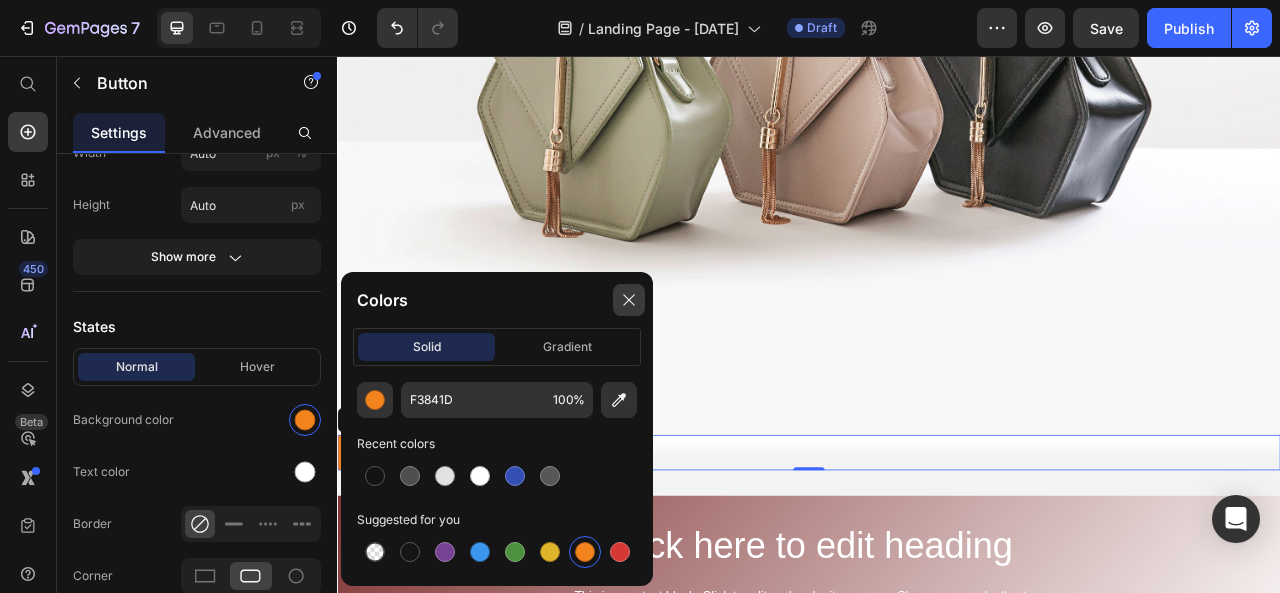 click at bounding box center (629, 300) 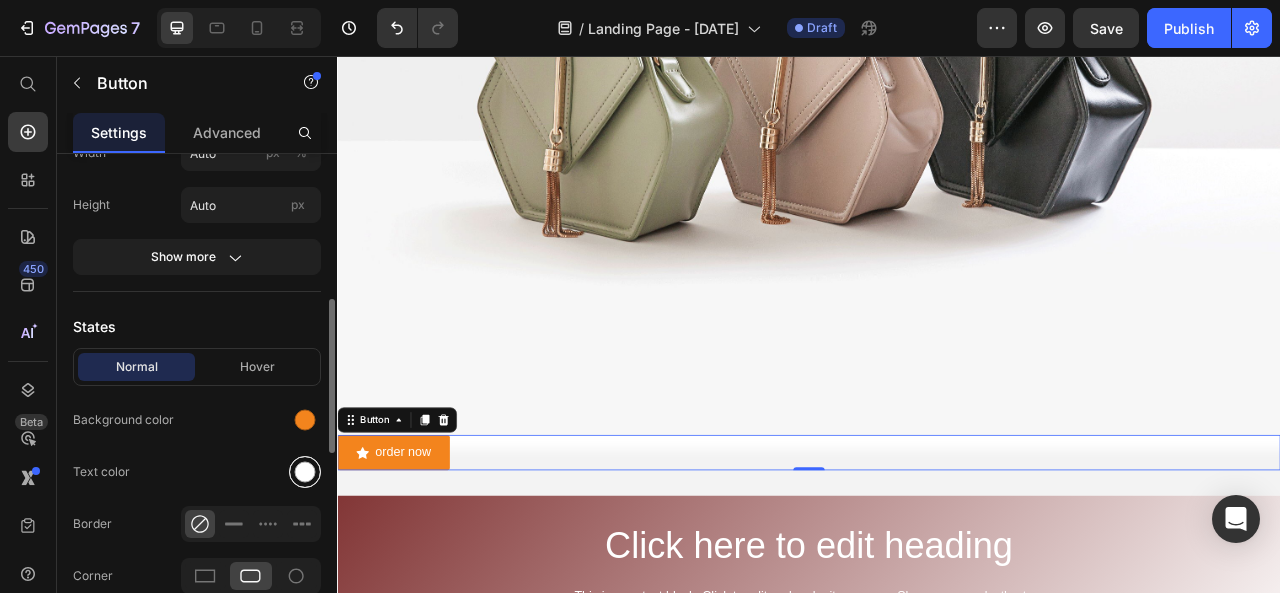 click at bounding box center [305, 472] 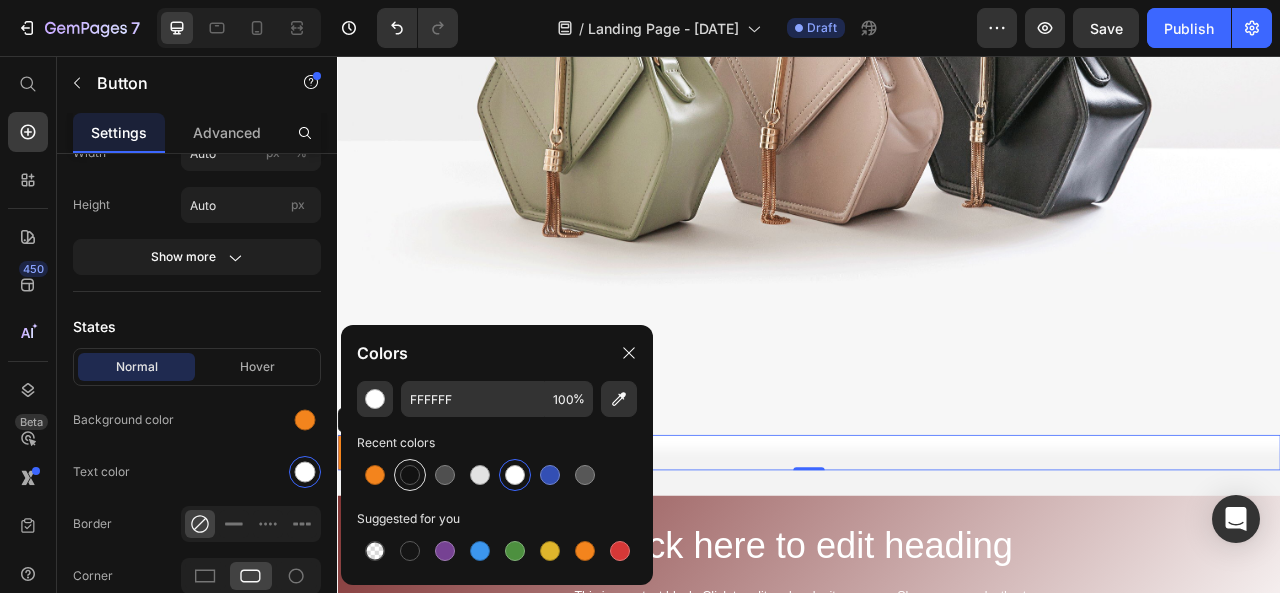 click at bounding box center (410, 475) 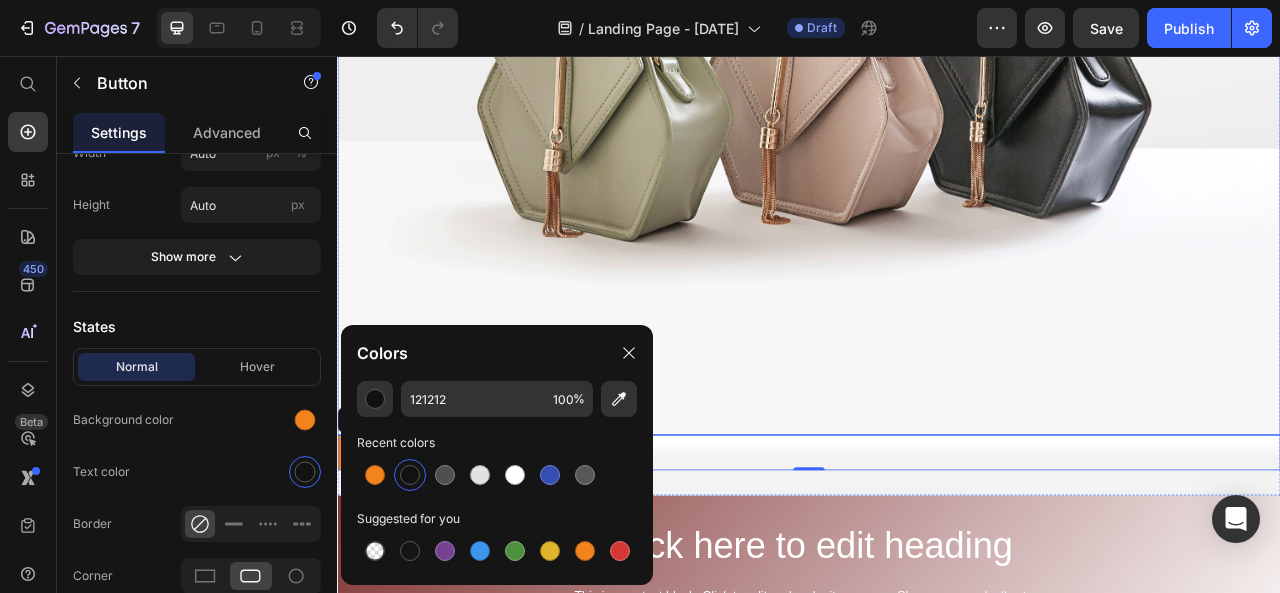 click at bounding box center (937, 88) 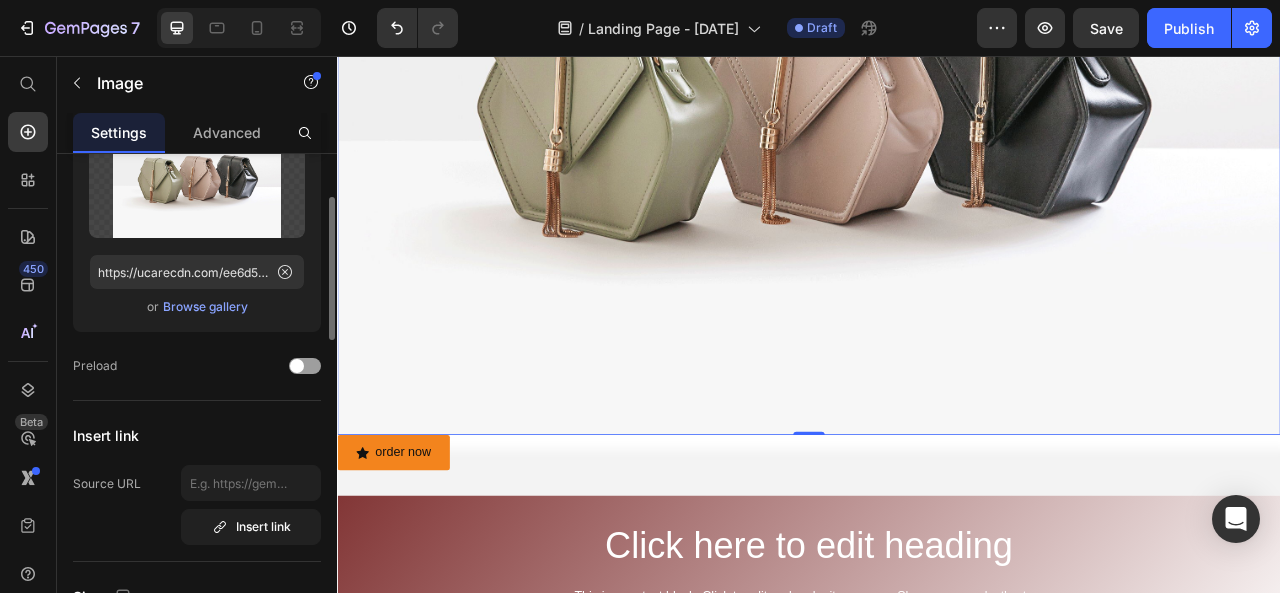 scroll, scrollTop: 0, scrollLeft: 0, axis: both 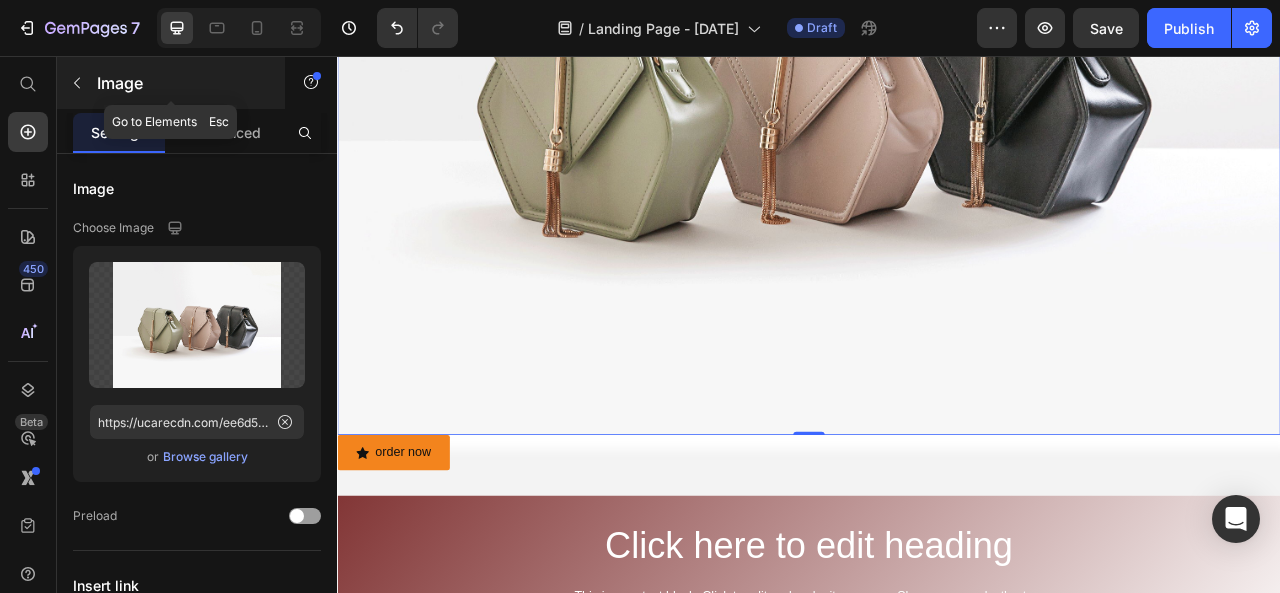 click at bounding box center (77, 83) 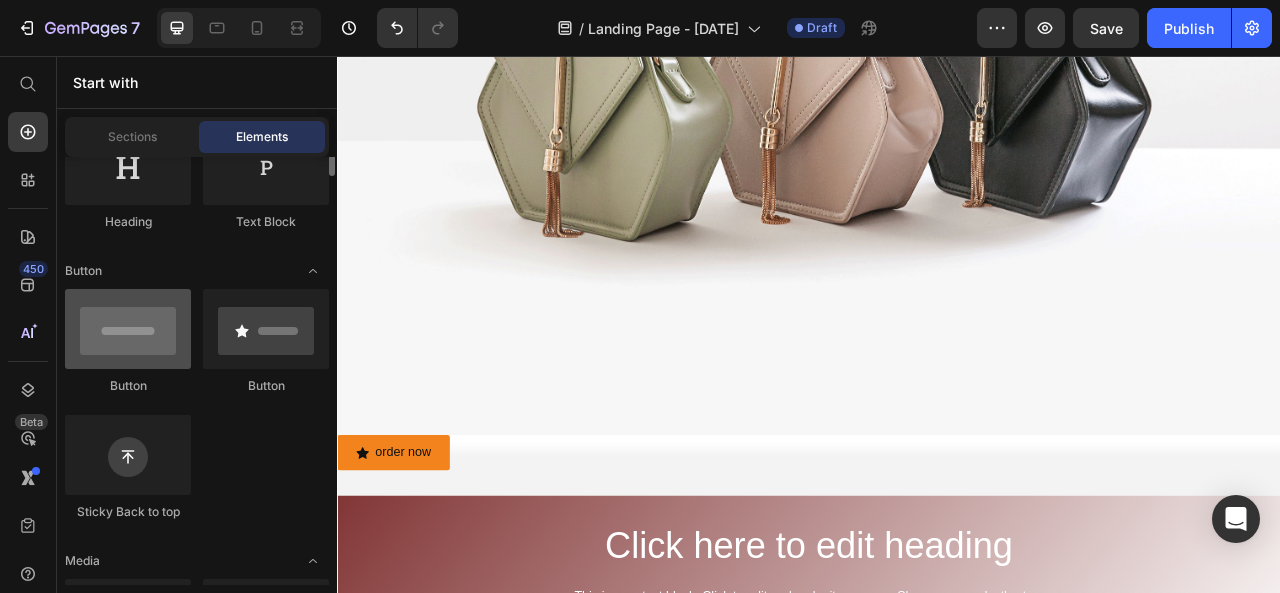 scroll, scrollTop: 283, scrollLeft: 0, axis: vertical 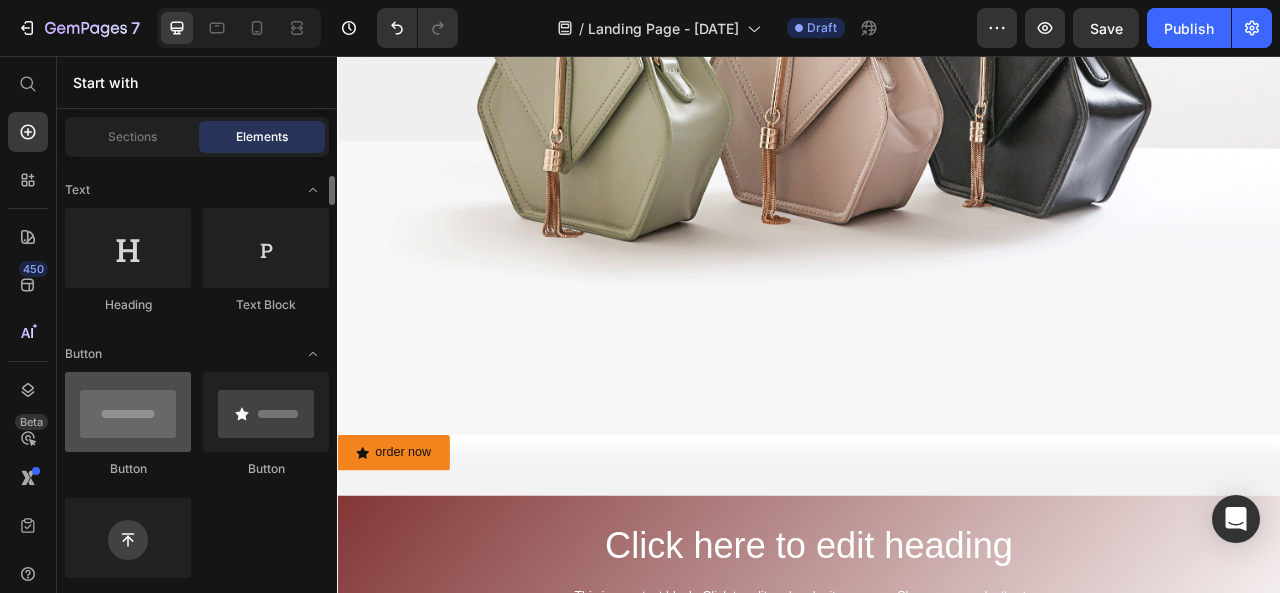 click at bounding box center (128, 412) 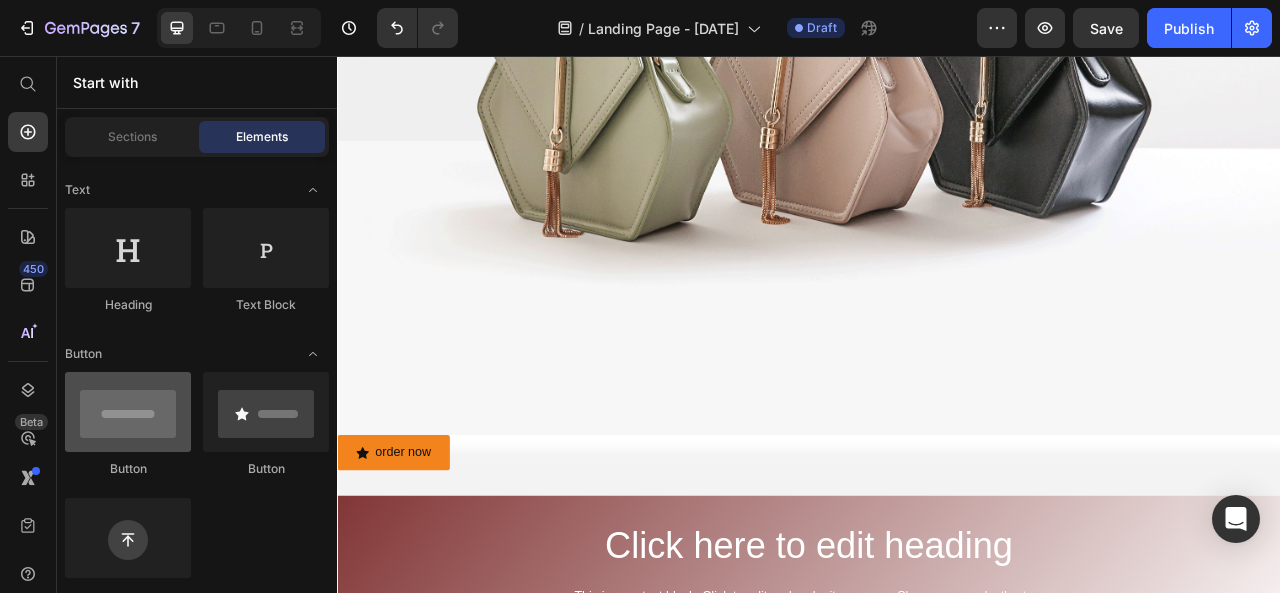 scroll, scrollTop: 200, scrollLeft: 0, axis: vertical 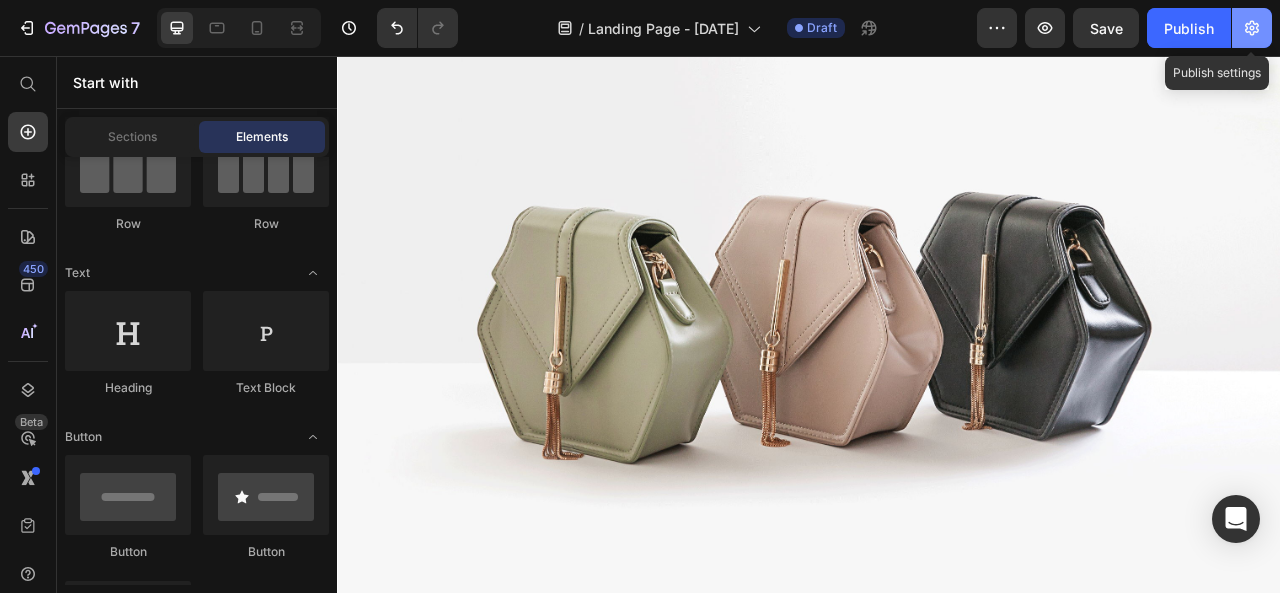 click 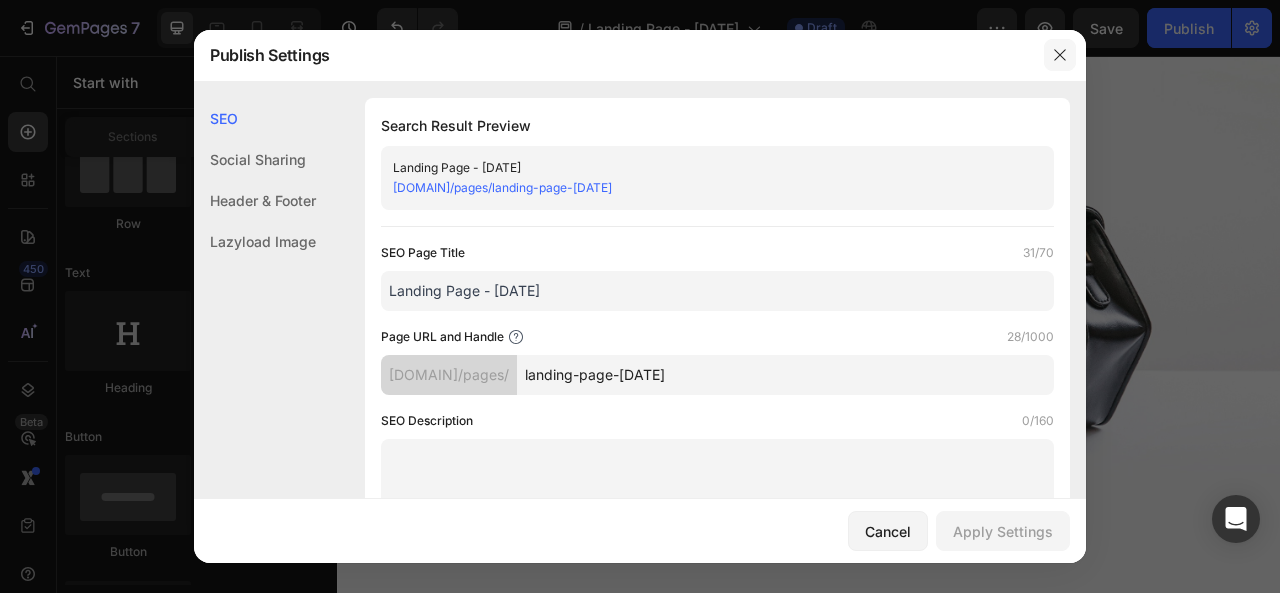click 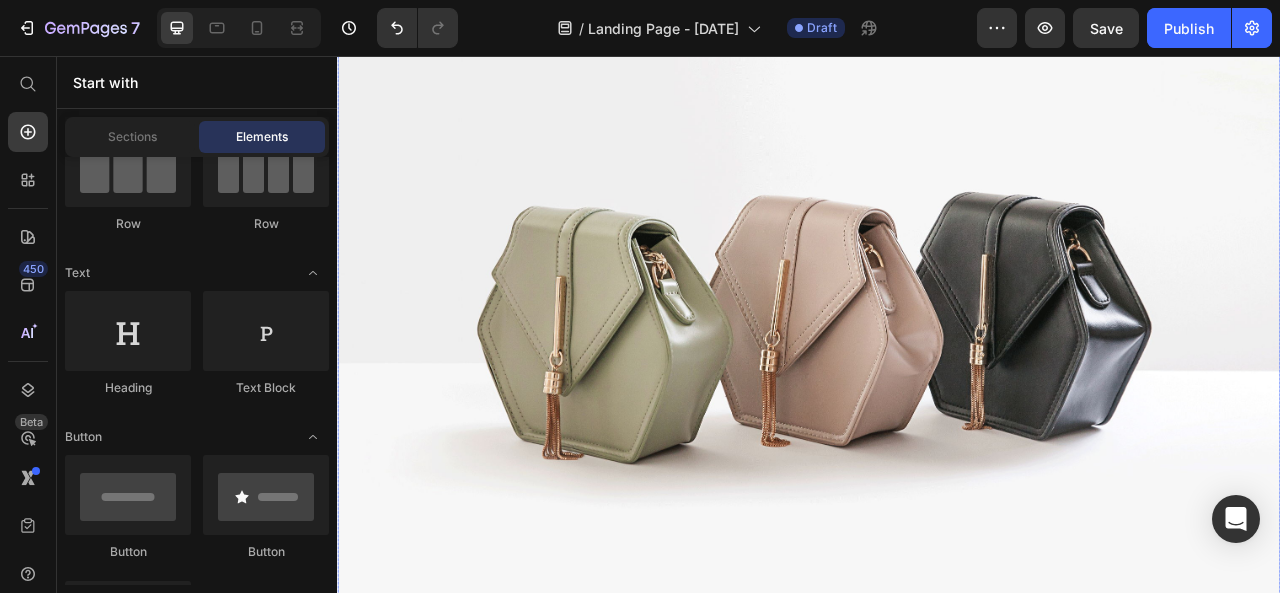scroll, scrollTop: 0, scrollLeft: 0, axis: both 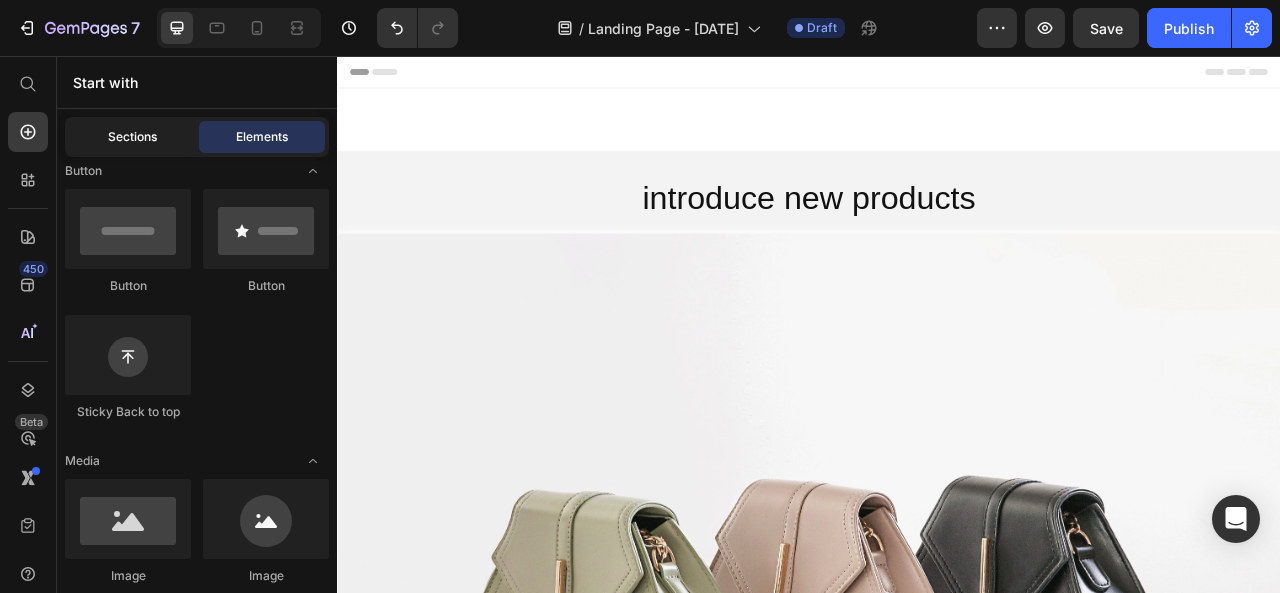click on "Sections" at bounding box center (132, 137) 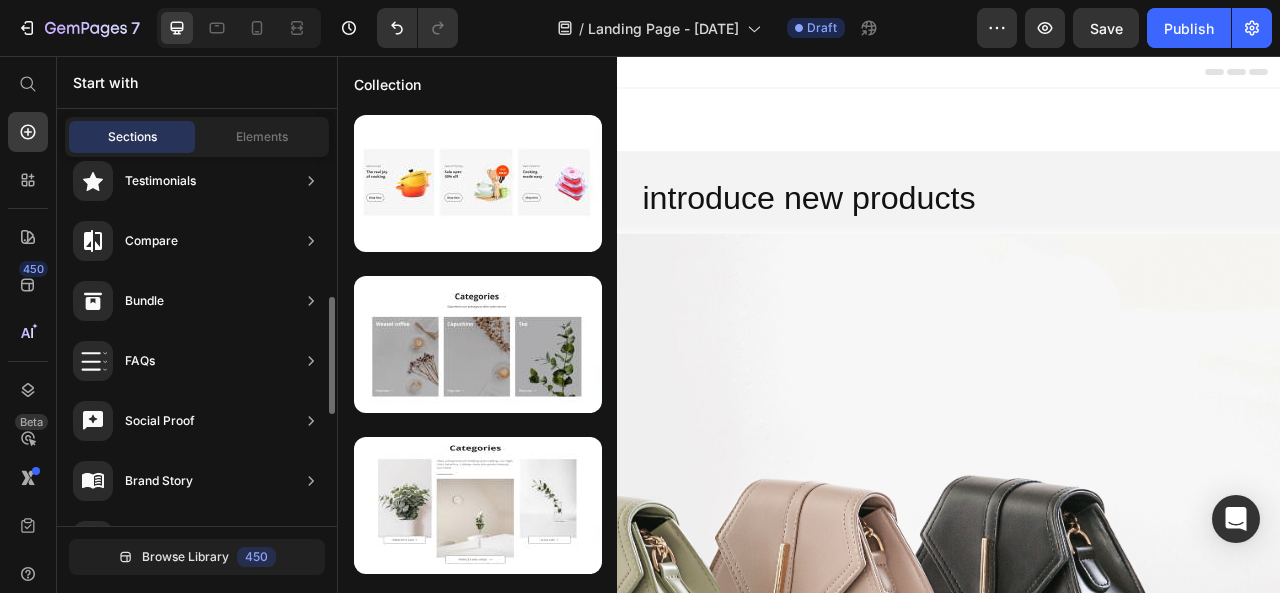 scroll, scrollTop: 424, scrollLeft: 0, axis: vertical 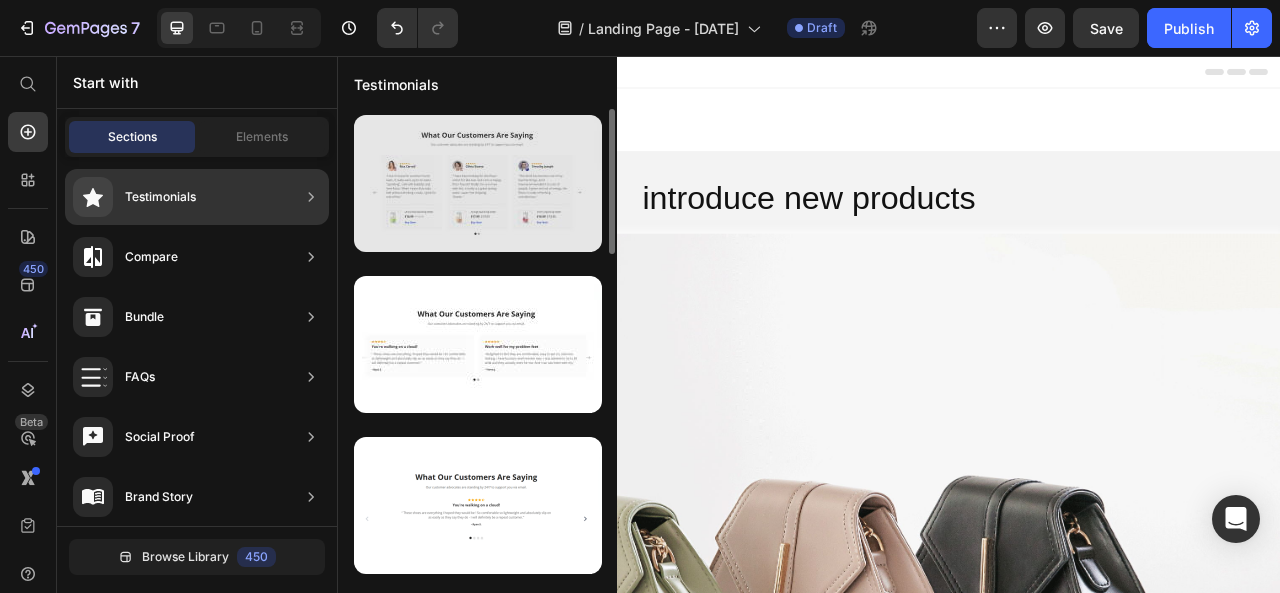 click at bounding box center (478, 183) 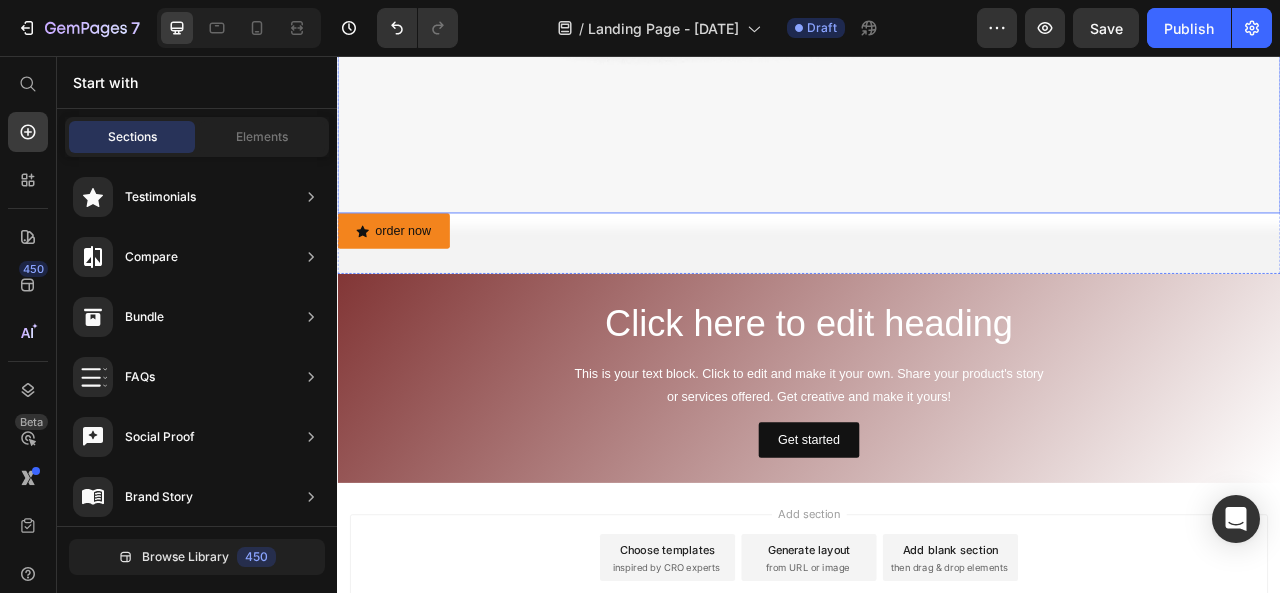 scroll, scrollTop: 1060, scrollLeft: 0, axis: vertical 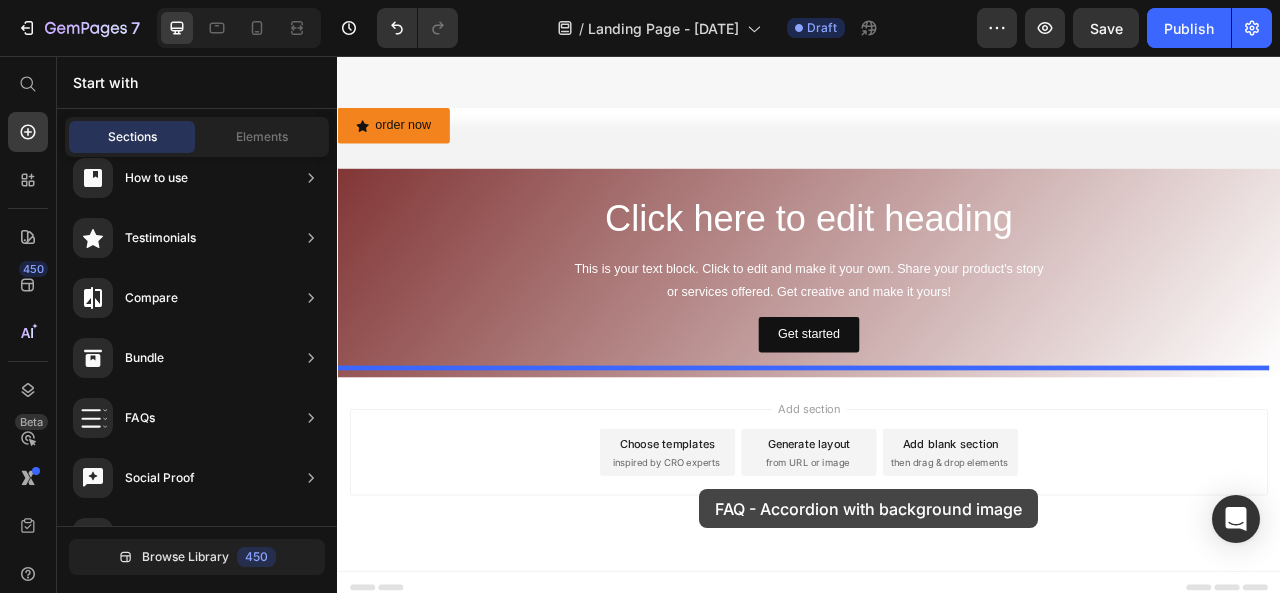 drag, startPoint x: 779, startPoint y: 570, endPoint x: 798, endPoint y: 606, distance: 40.706264 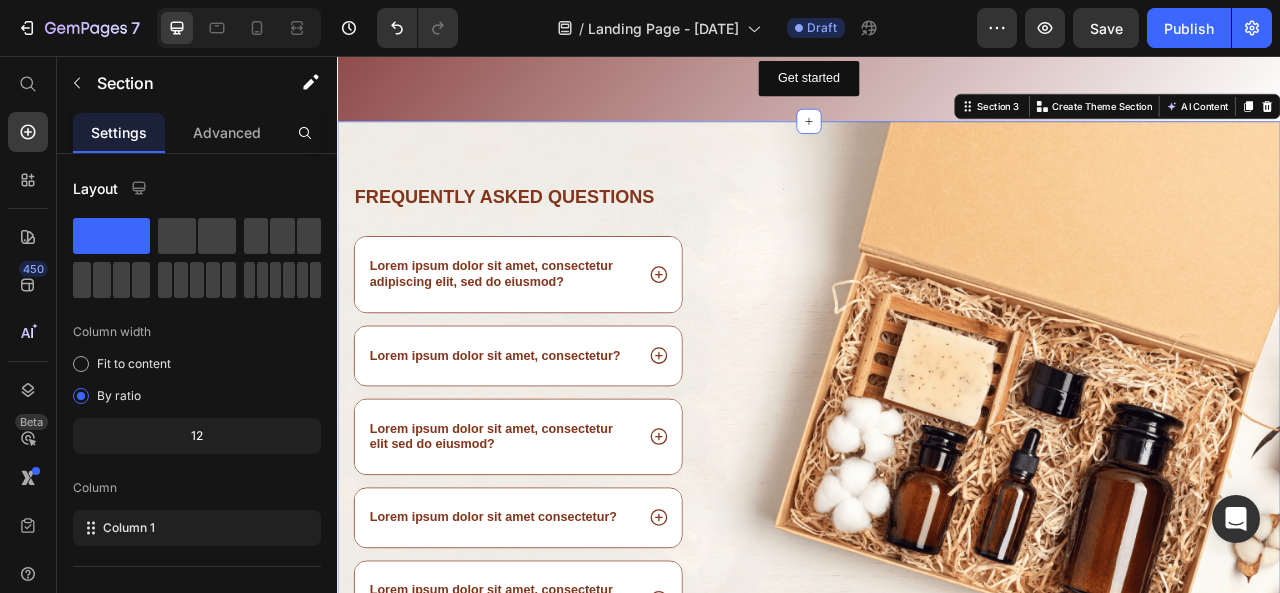 scroll, scrollTop: 1387, scrollLeft: 0, axis: vertical 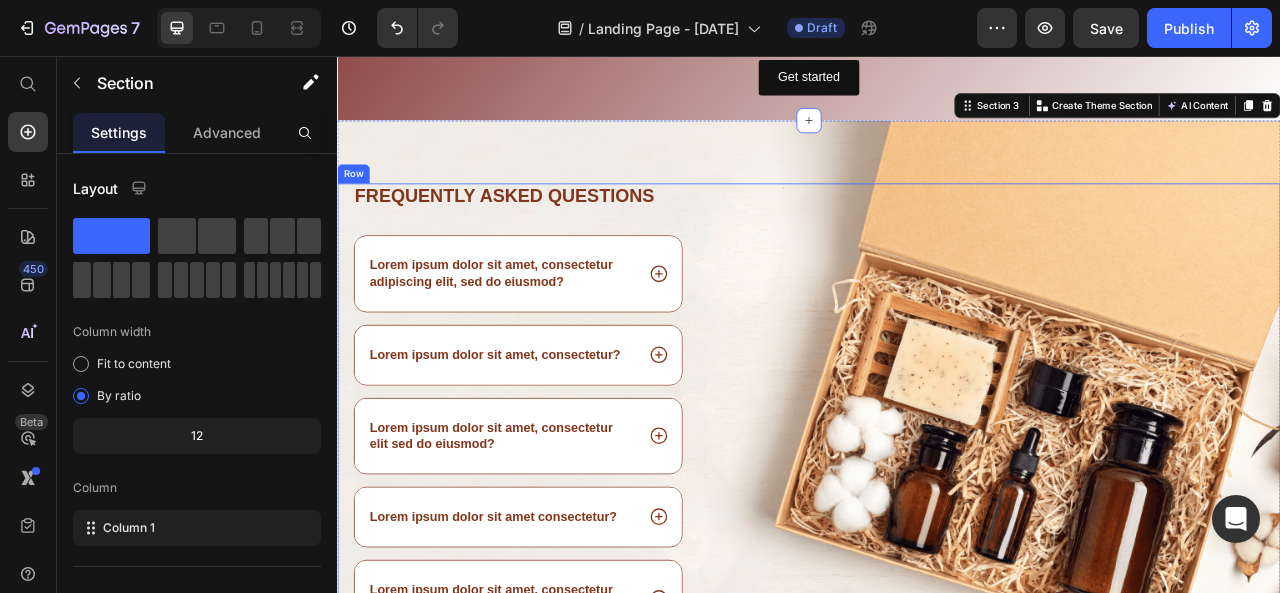 click on "Image" at bounding box center [1196, 541] 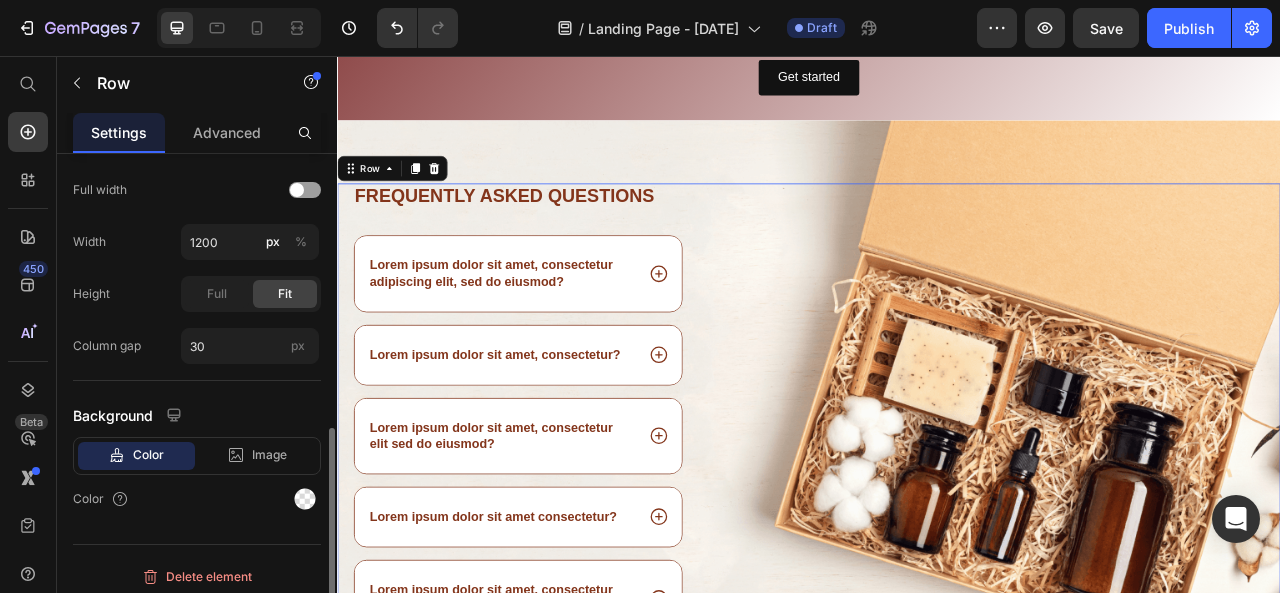 scroll, scrollTop: 622, scrollLeft: 0, axis: vertical 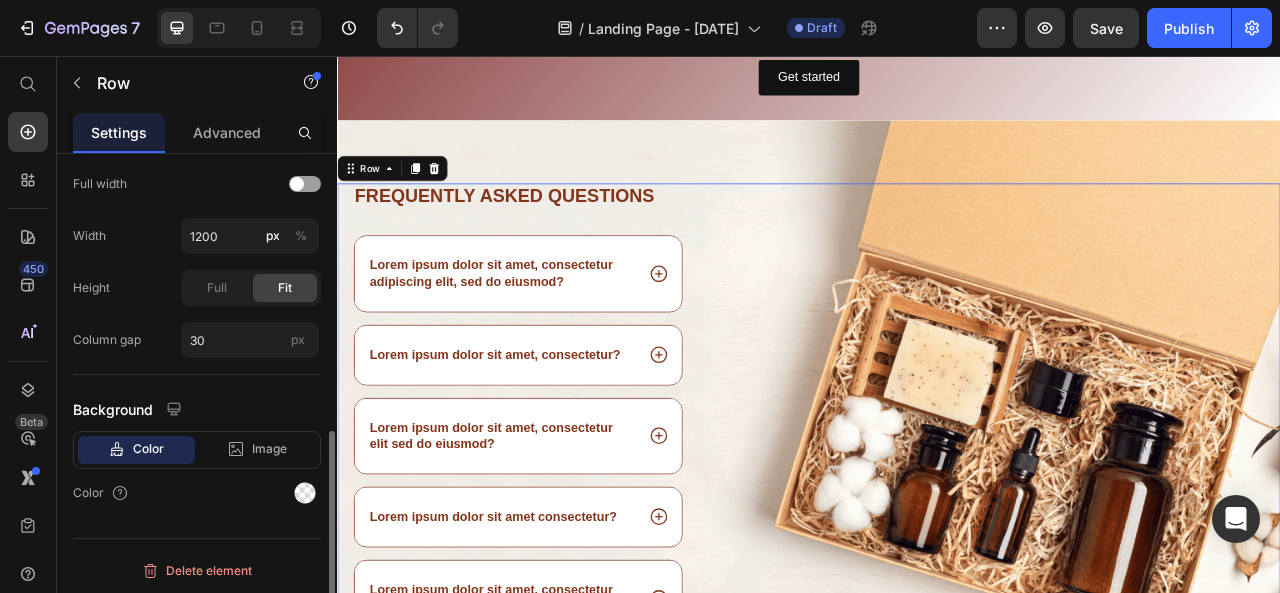 click on "Image" 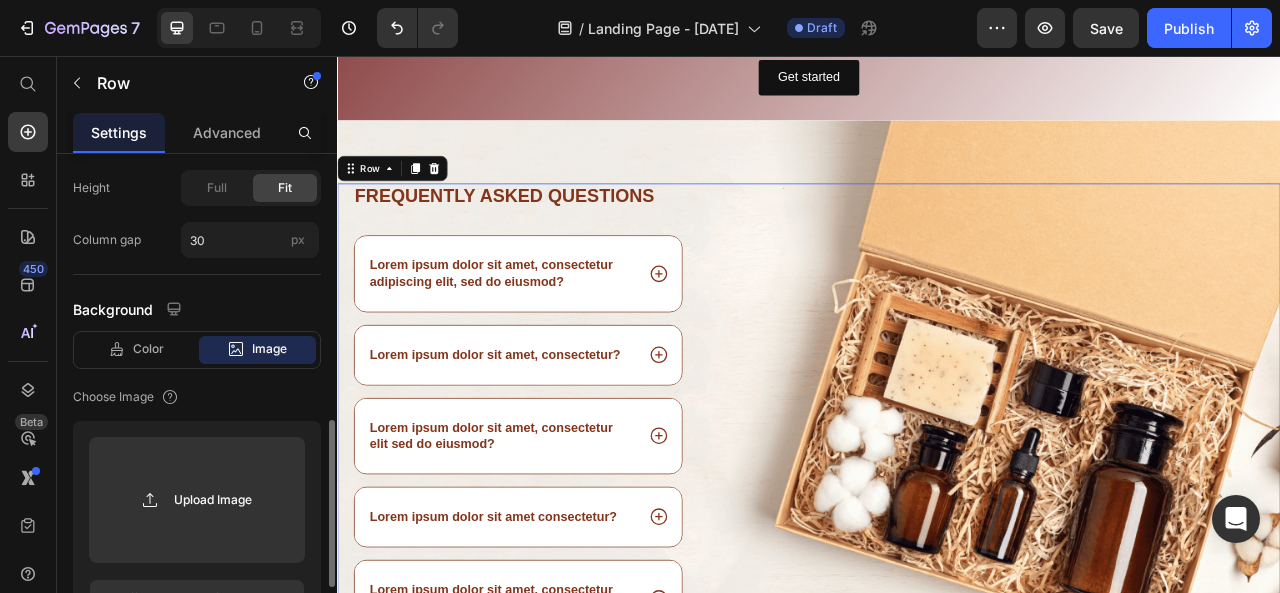 scroll, scrollTop: 739, scrollLeft: 0, axis: vertical 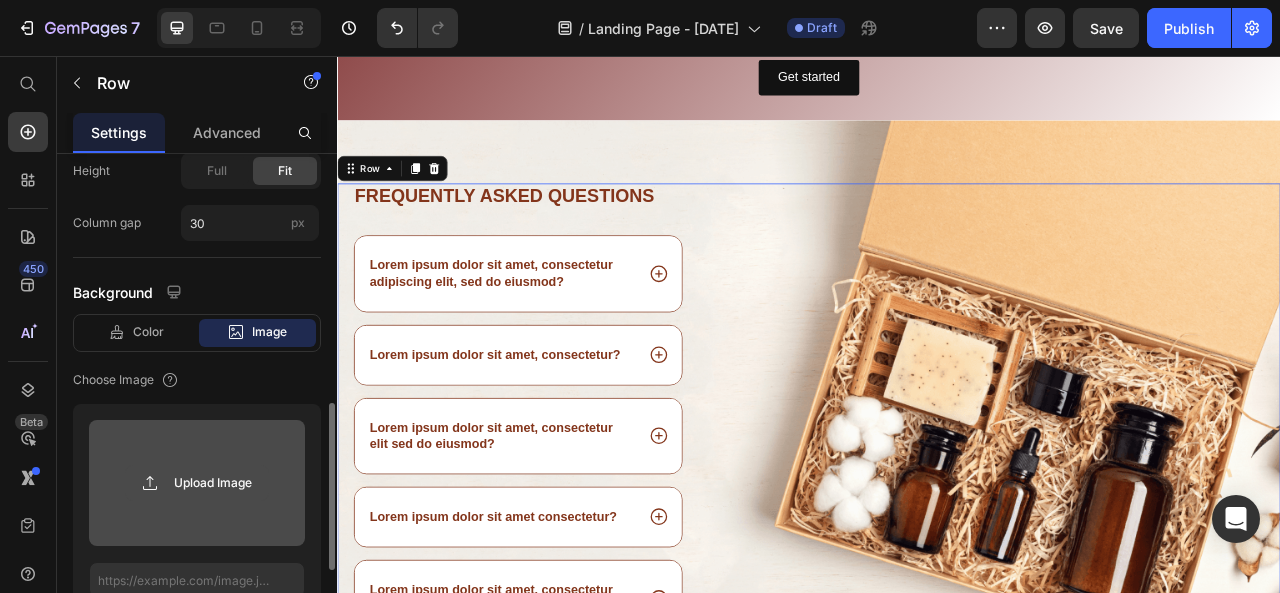 click 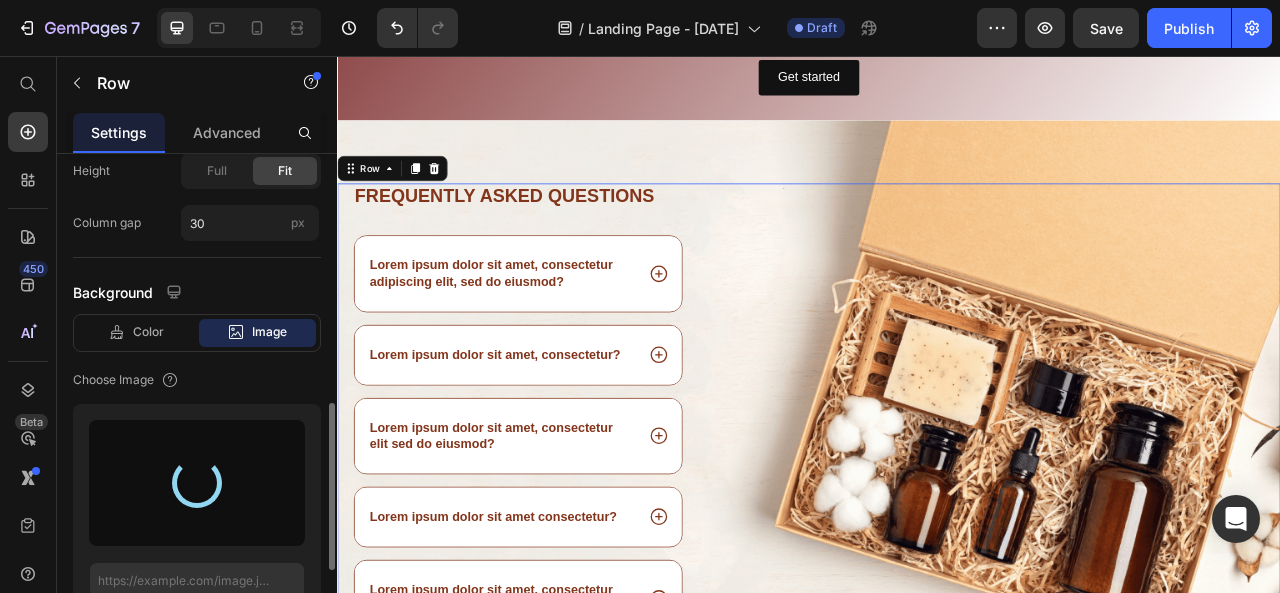 type on "https://cdn.shopify.com/s/files/1/0696/9022/8873/files/gempages_575124210154734704-3143f8a6-aced-4d2c-9ae4-49ad455ecfeb.jpg" 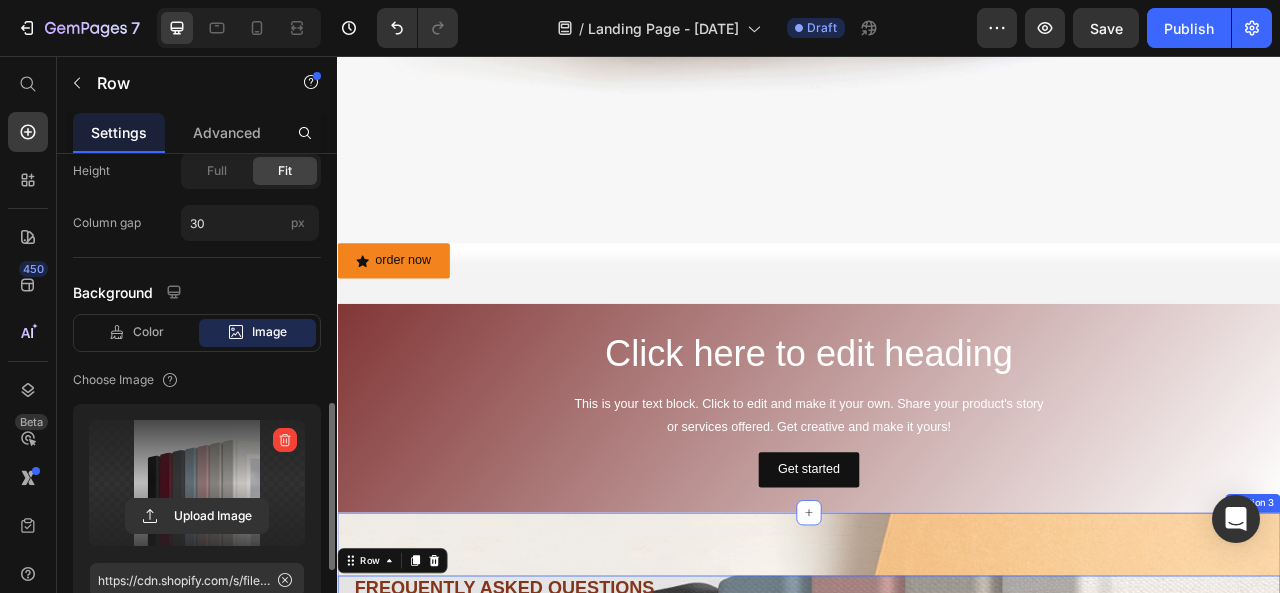 scroll, scrollTop: 864, scrollLeft: 0, axis: vertical 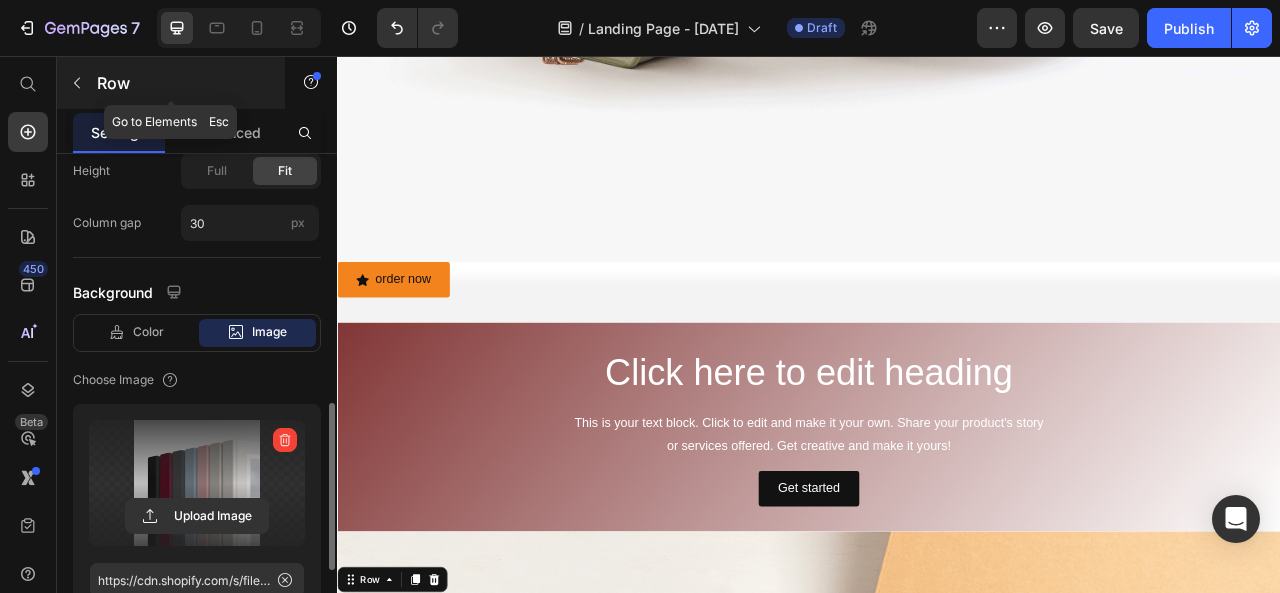 click at bounding box center (77, 83) 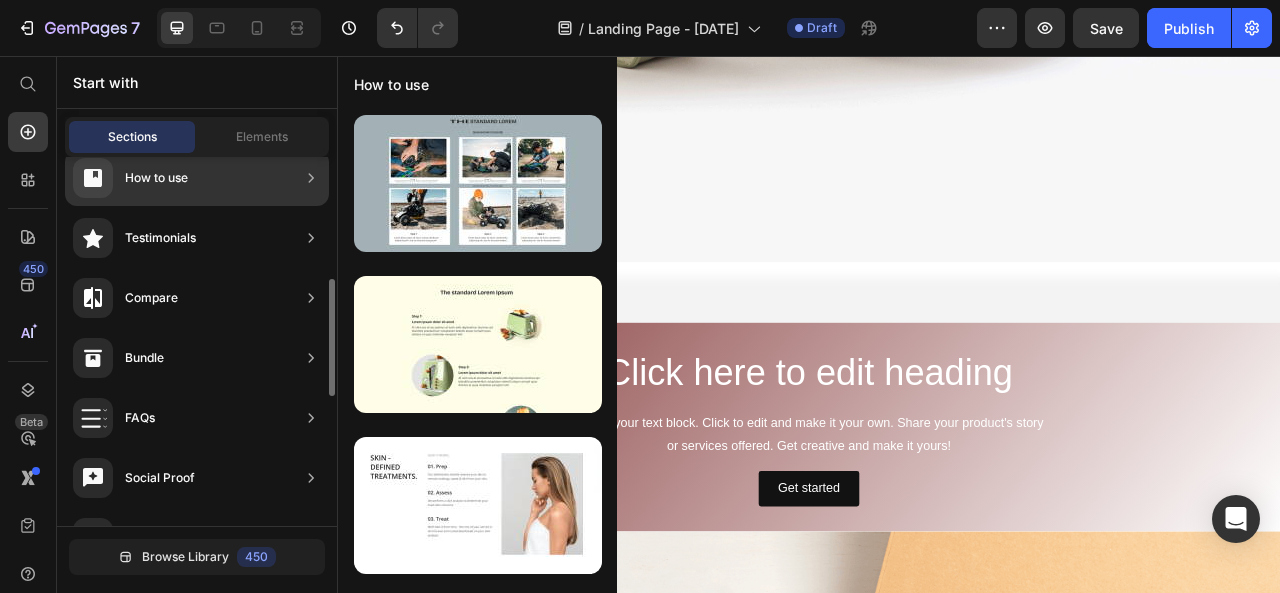 click 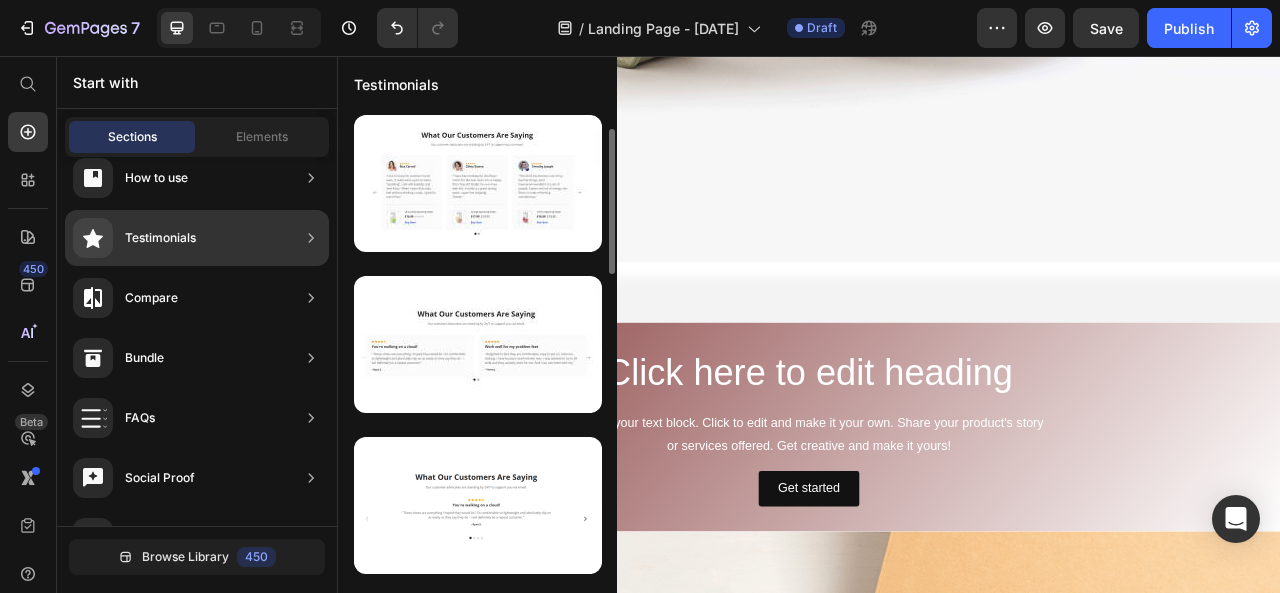 scroll, scrollTop: 50, scrollLeft: 0, axis: vertical 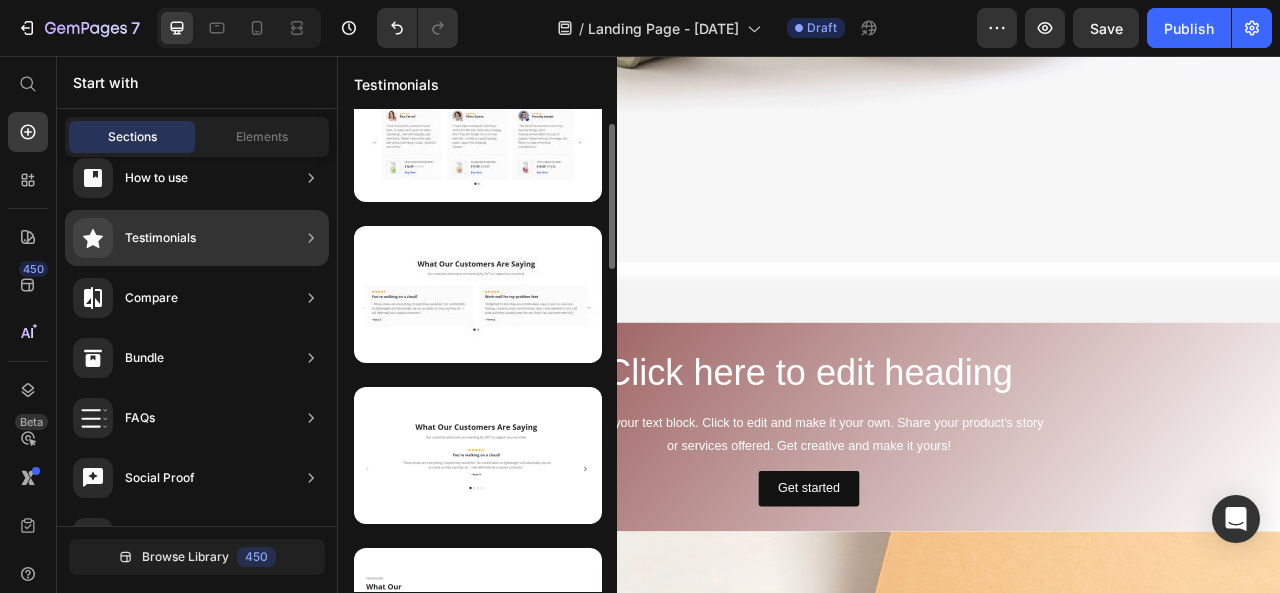 click at bounding box center (478, 455) 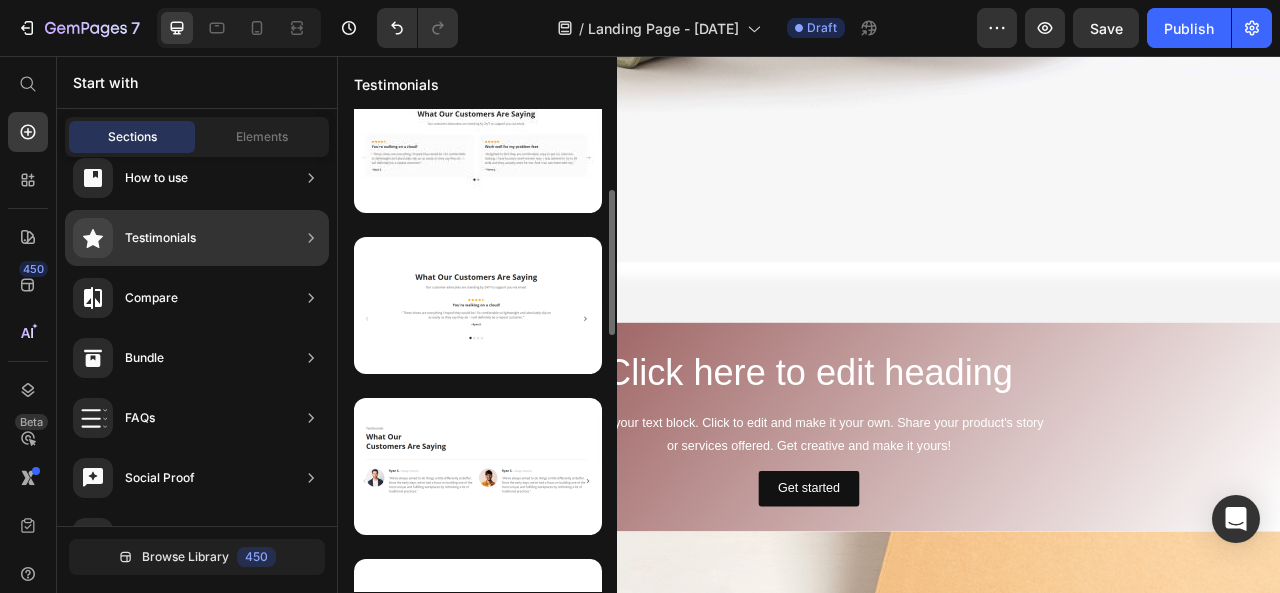 scroll, scrollTop: 233, scrollLeft: 0, axis: vertical 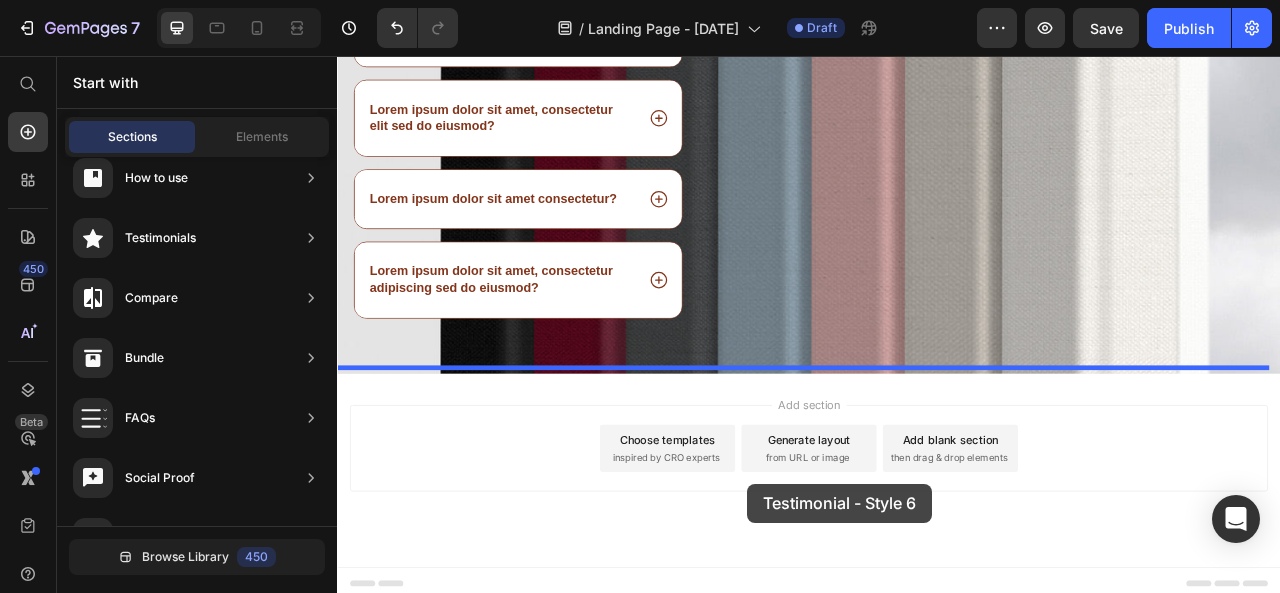 drag, startPoint x: 791, startPoint y: 355, endPoint x: 859, endPoint y: 602, distance: 256.1894 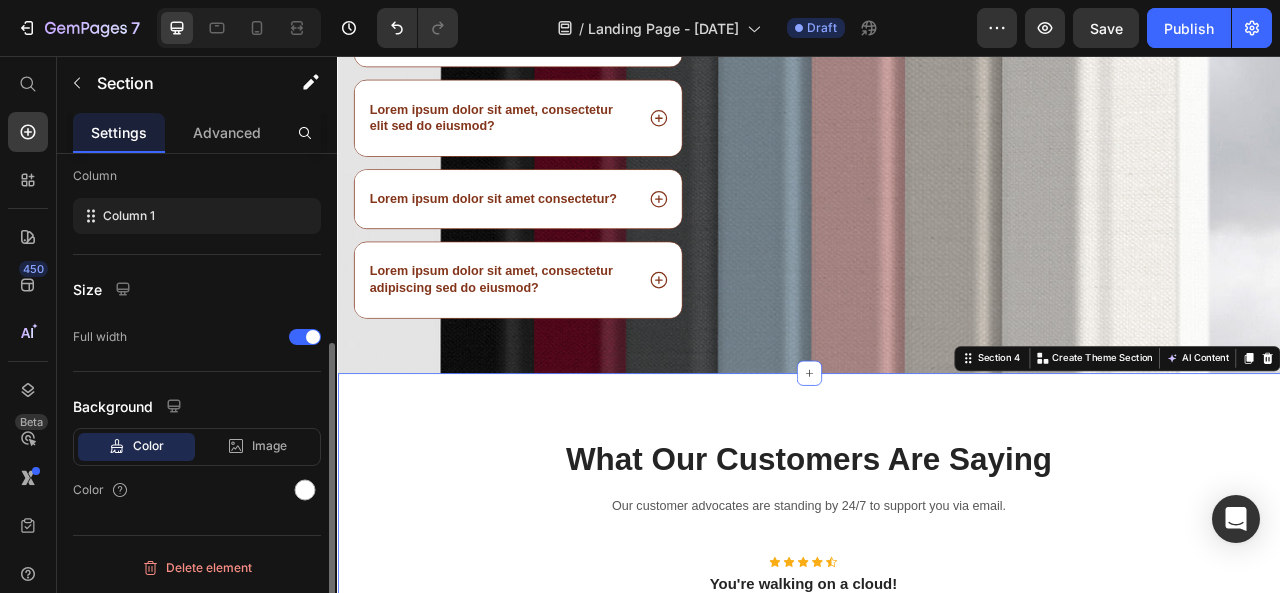 scroll, scrollTop: 0, scrollLeft: 0, axis: both 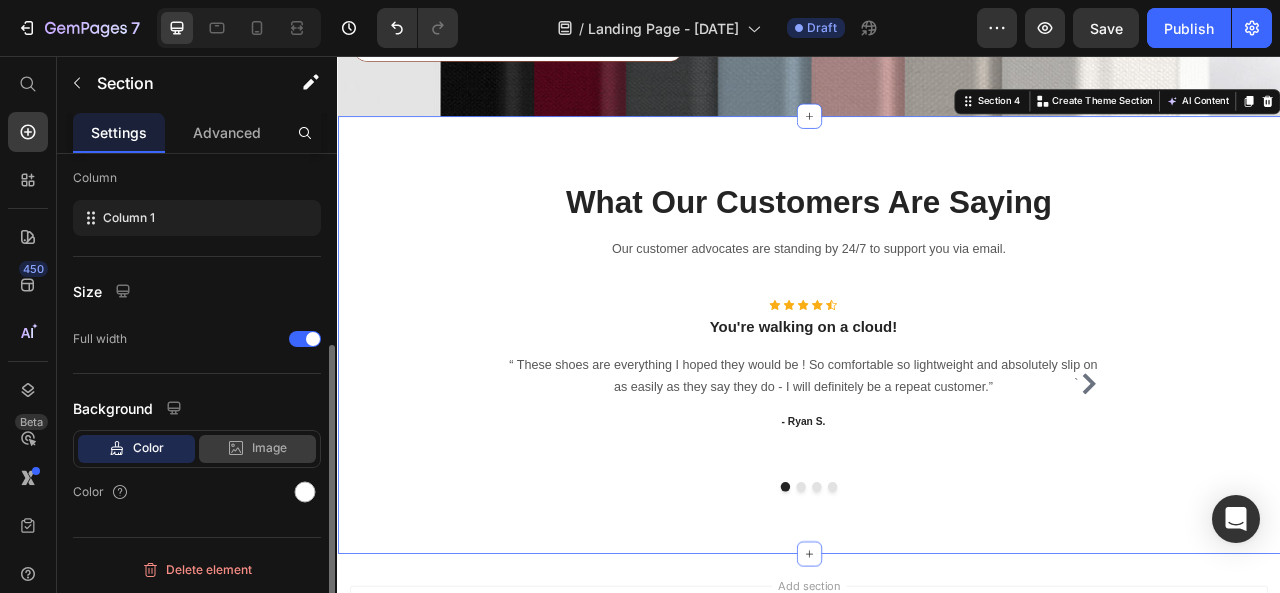 click 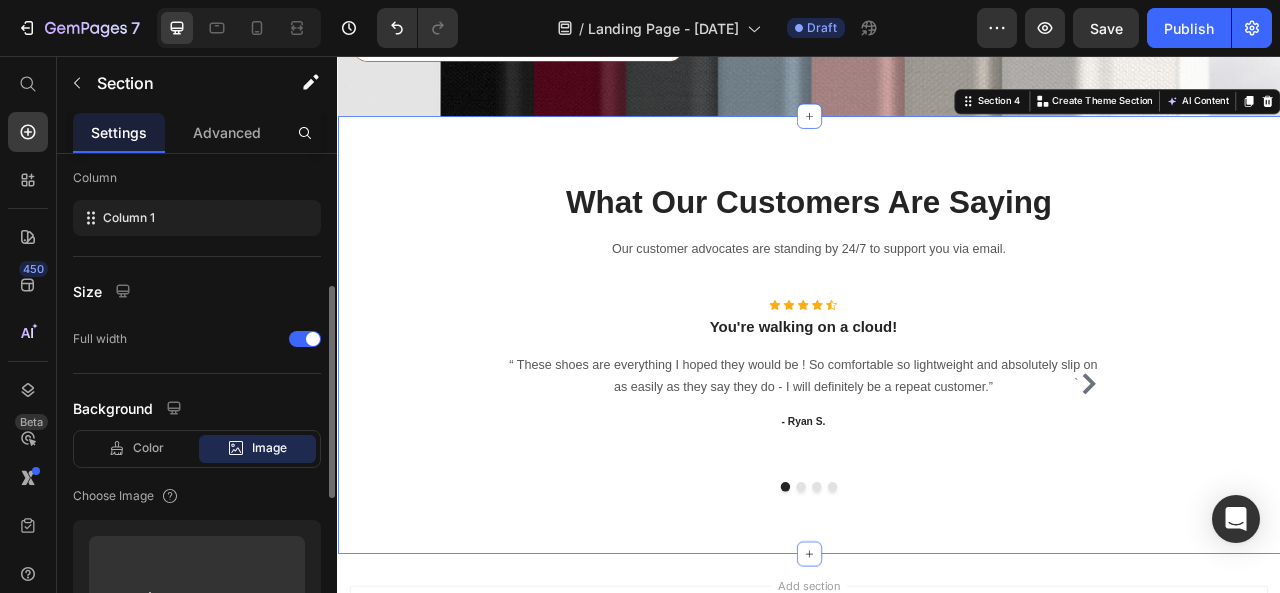 scroll, scrollTop: 427, scrollLeft: 0, axis: vertical 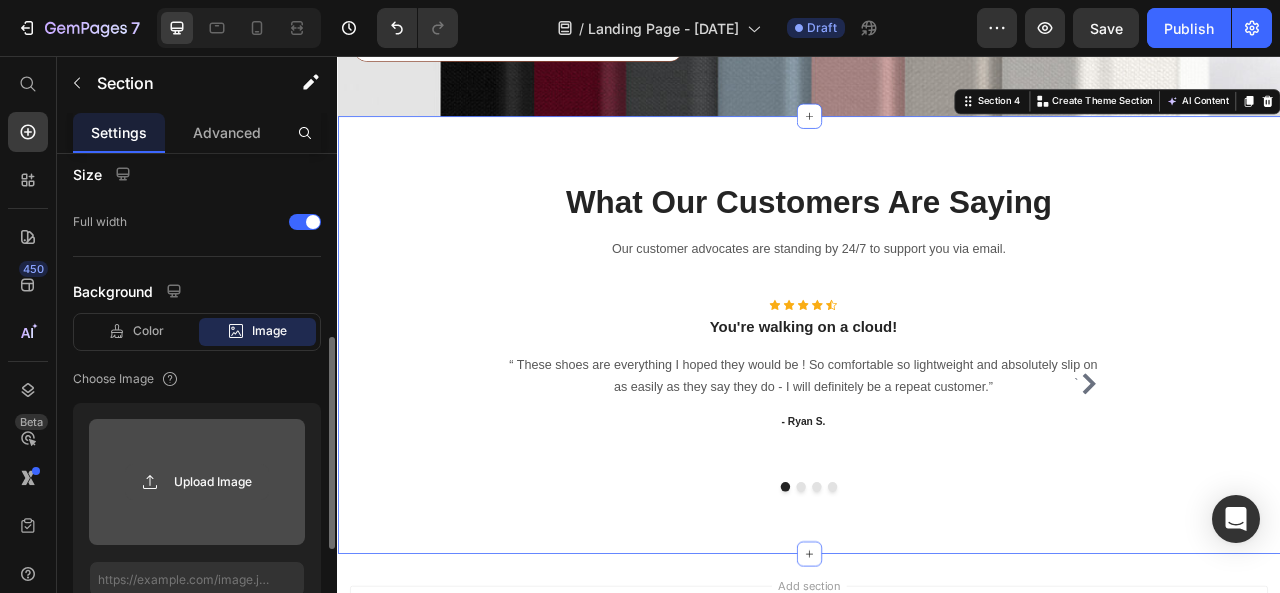click 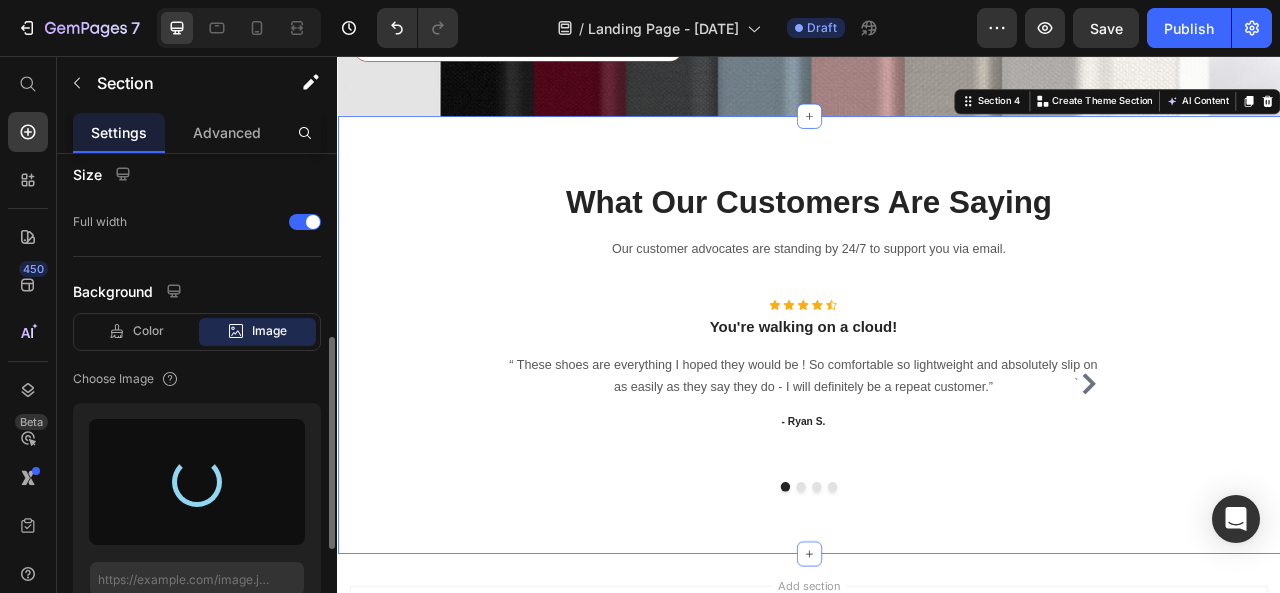 type on "https://cdn.shopify.com/s/files/1/0696/9022/8873/files/gempages_575124210154734704-a7e64f6c-01e8-49d5-950a-88d1e3361a84.jpg" 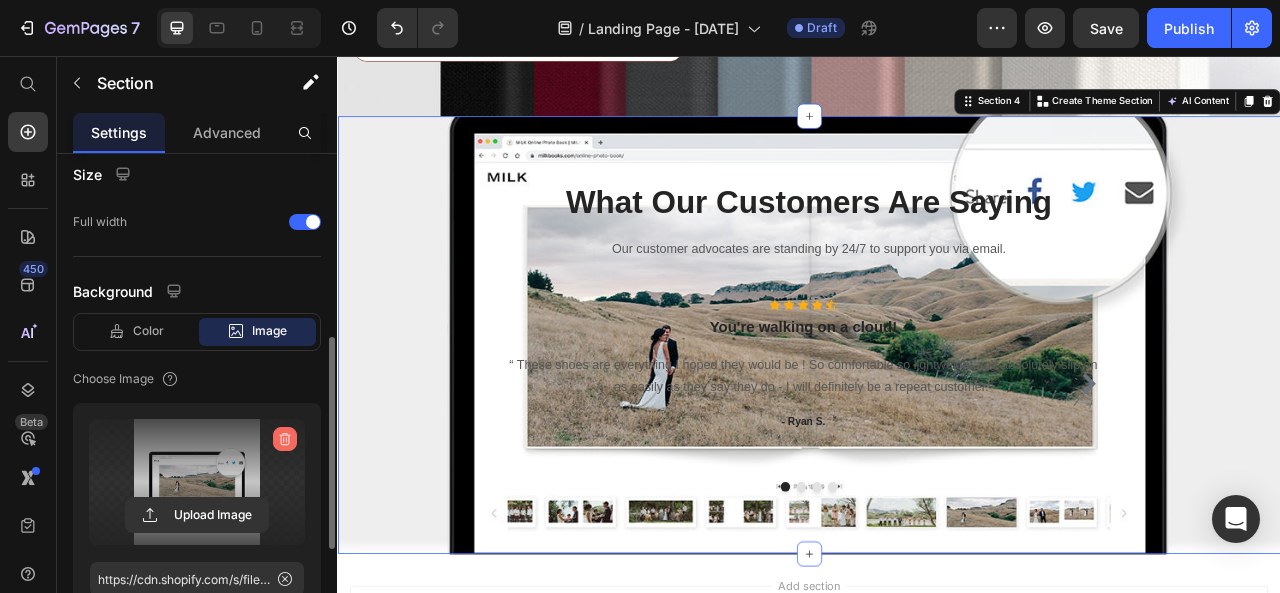 click at bounding box center (285, 439) 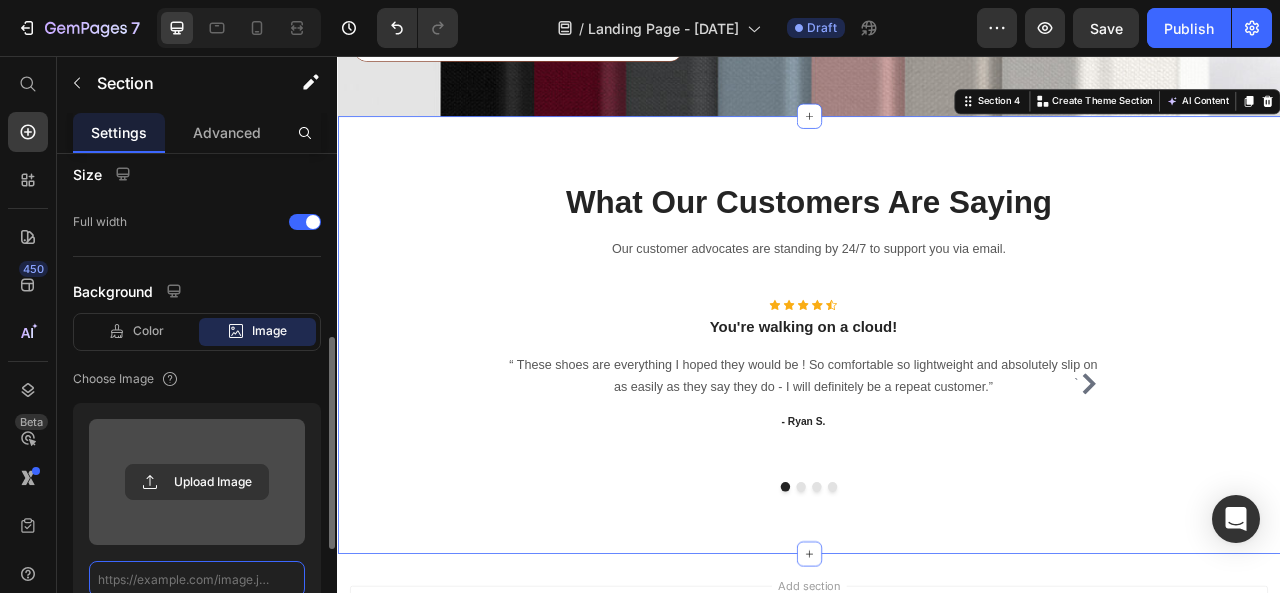 scroll, scrollTop: 1, scrollLeft: 0, axis: vertical 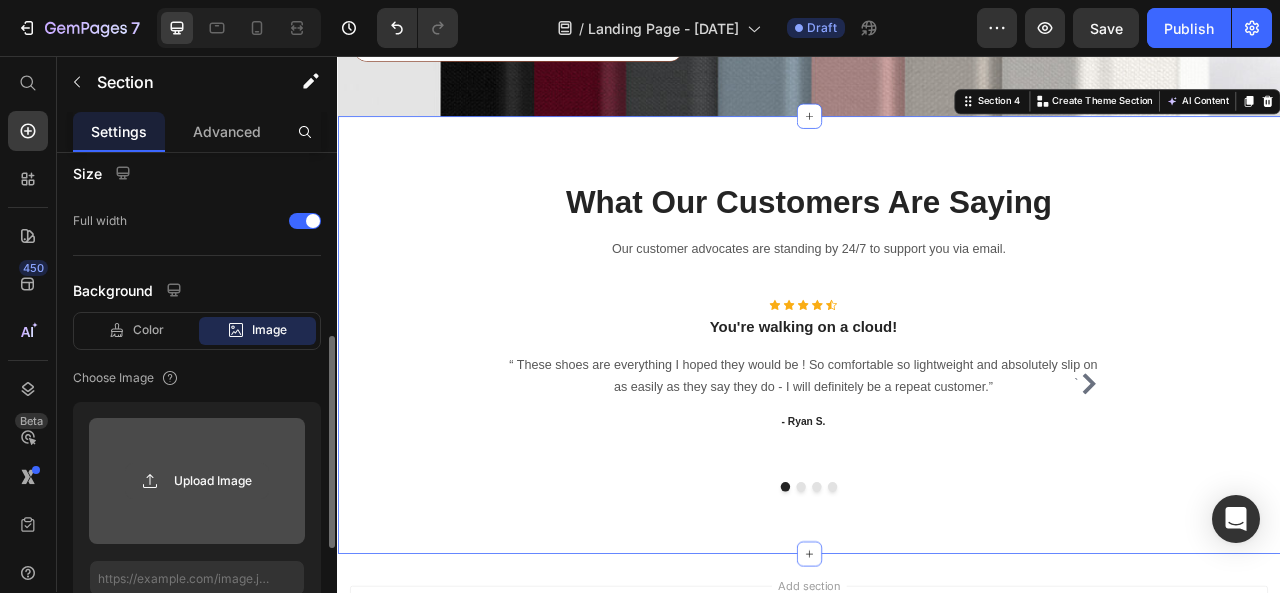 click 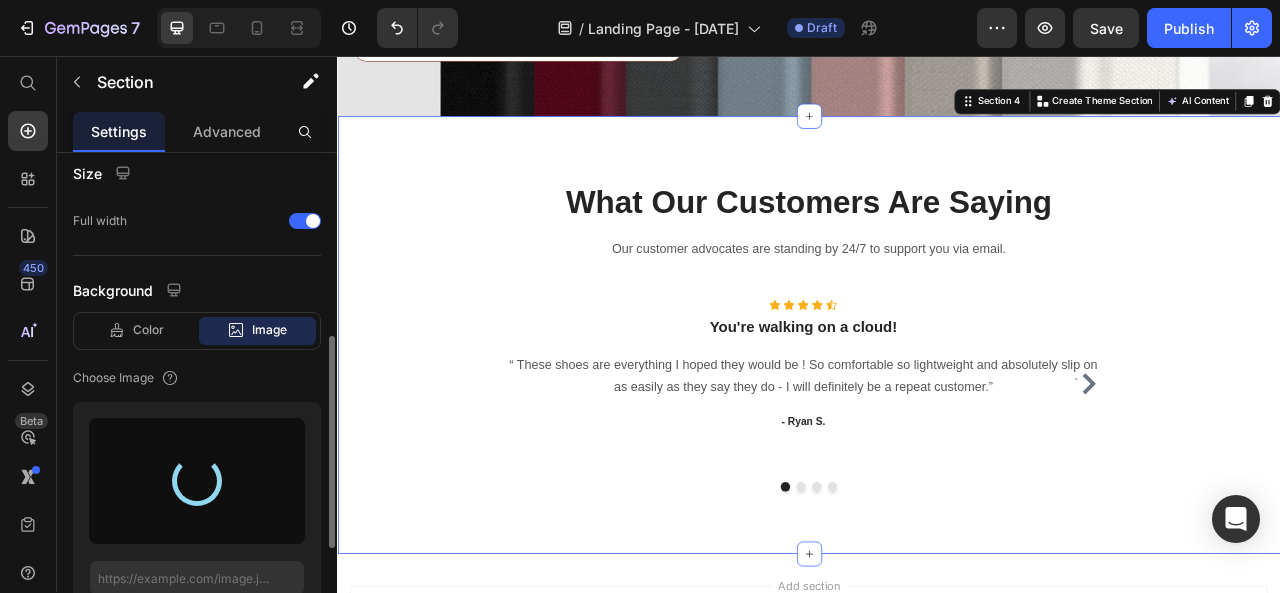 type on "https://cdn.shopify.com/s/files/1/0696/9022/8873/files/gempages_575124210154734704-4fc0c837-c333-4868-a955-a262222cef12.jpg" 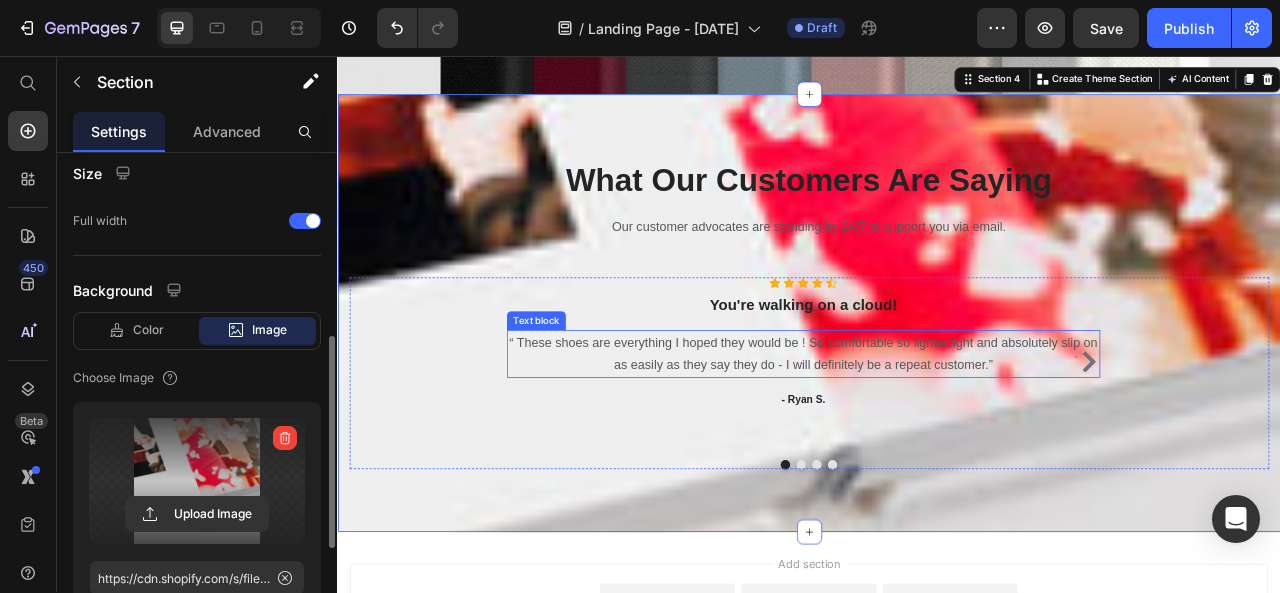 scroll, scrollTop: 2140, scrollLeft: 0, axis: vertical 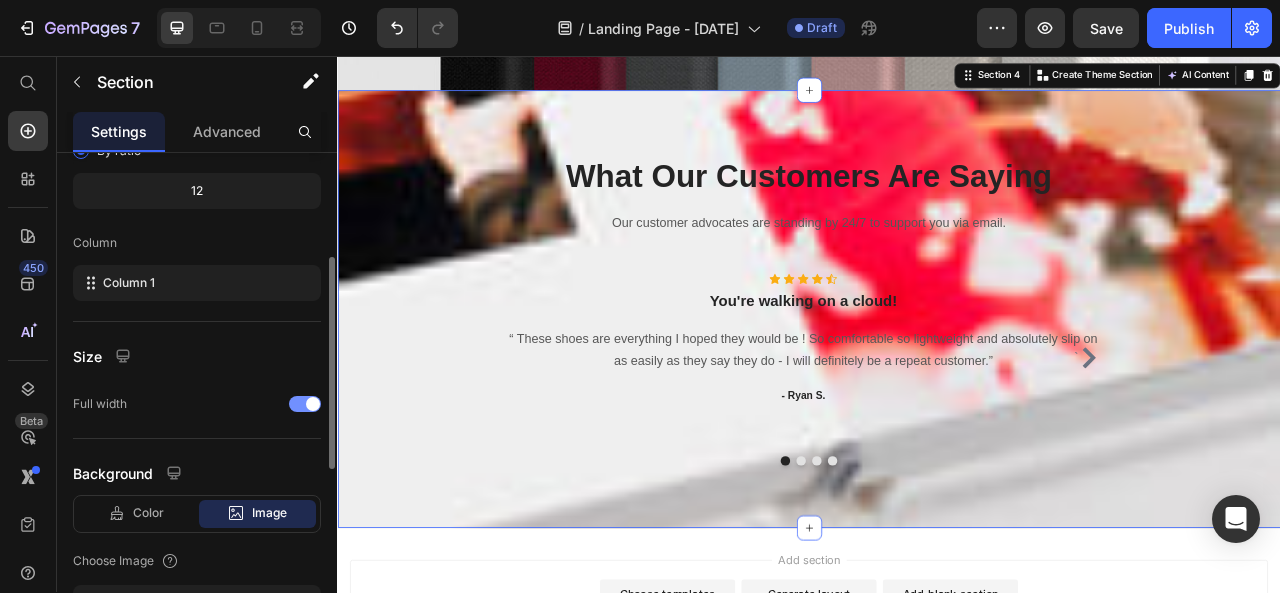 click at bounding box center [313, 404] 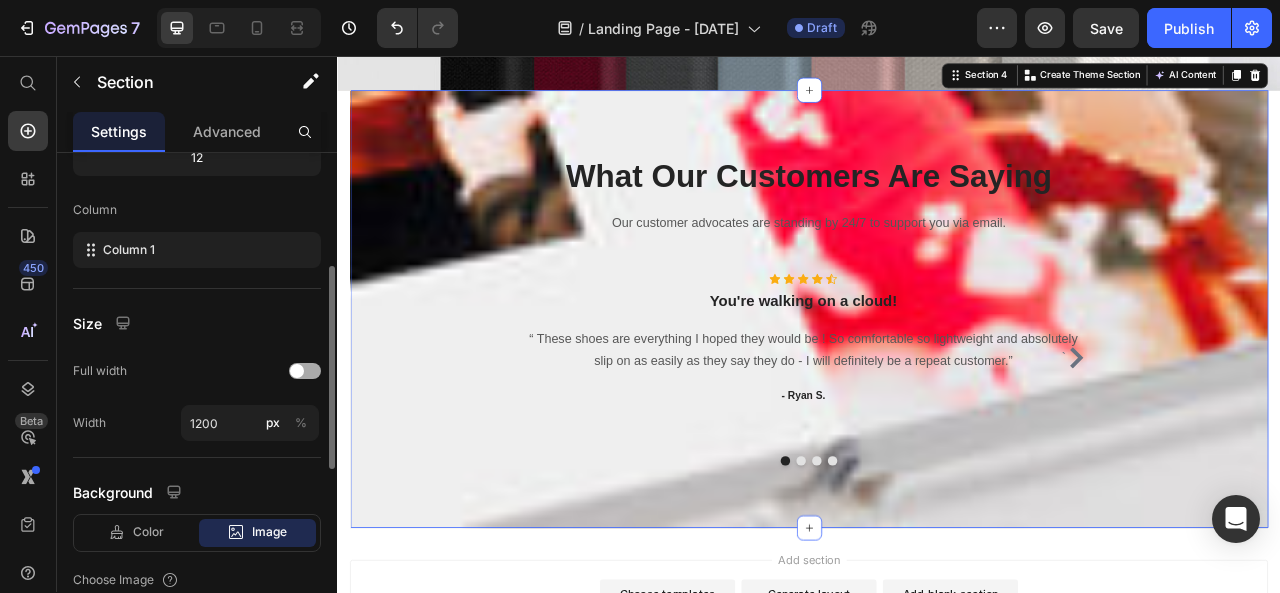 scroll, scrollTop: 160, scrollLeft: 0, axis: vertical 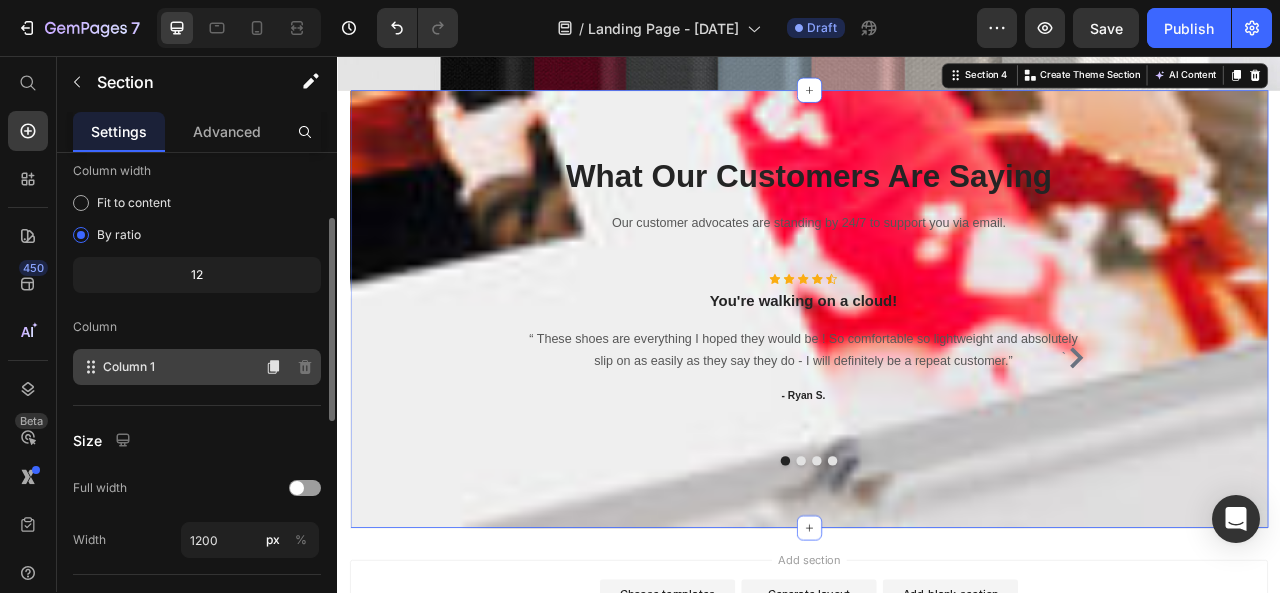 click 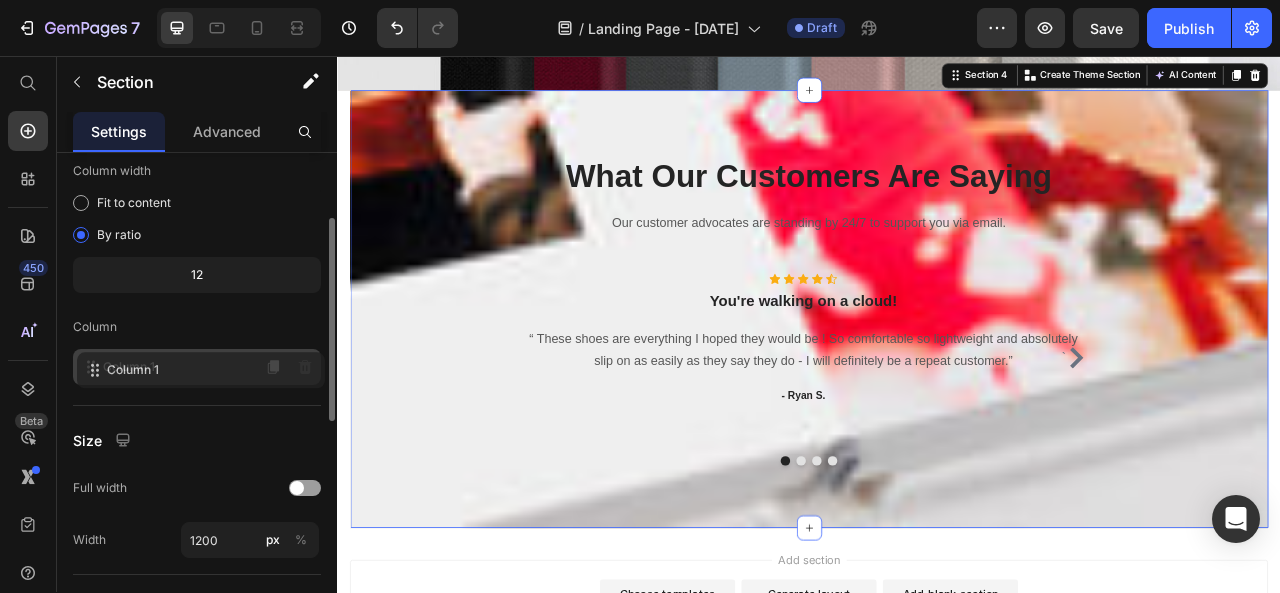 click 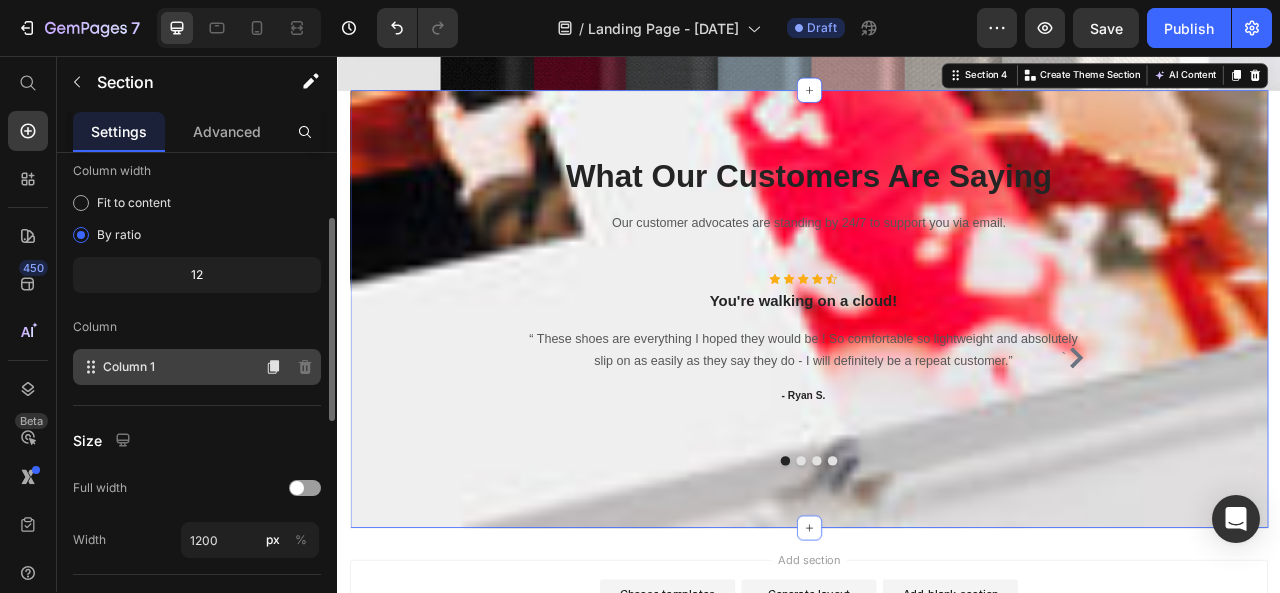 click on "Column 1" 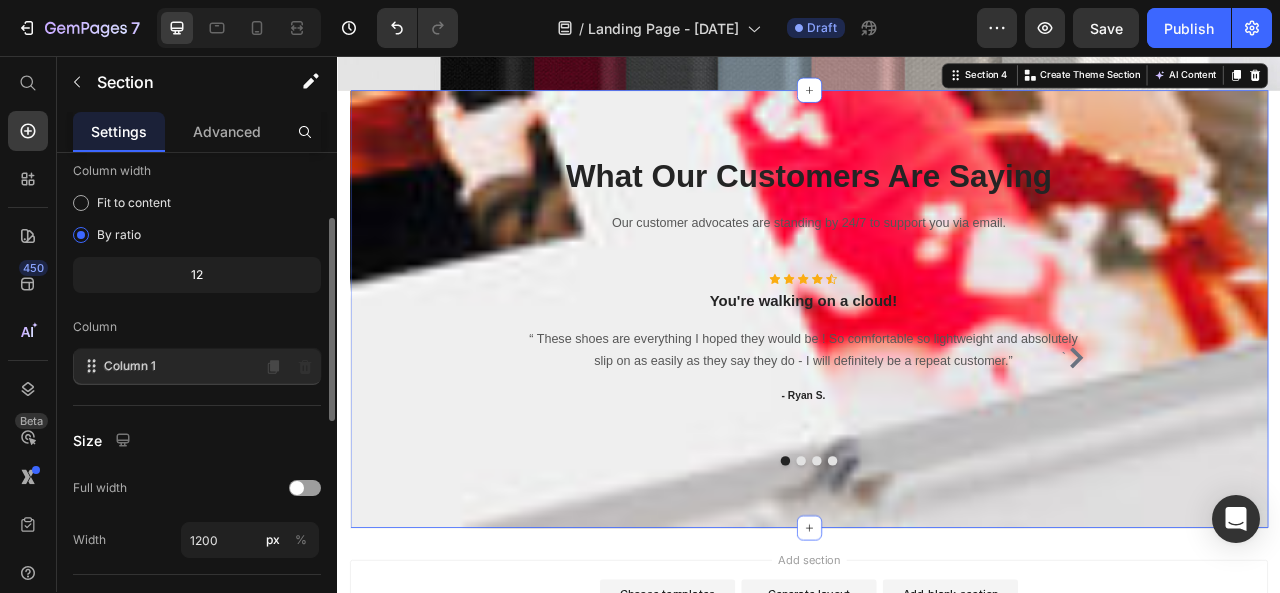 click on "Column 1" 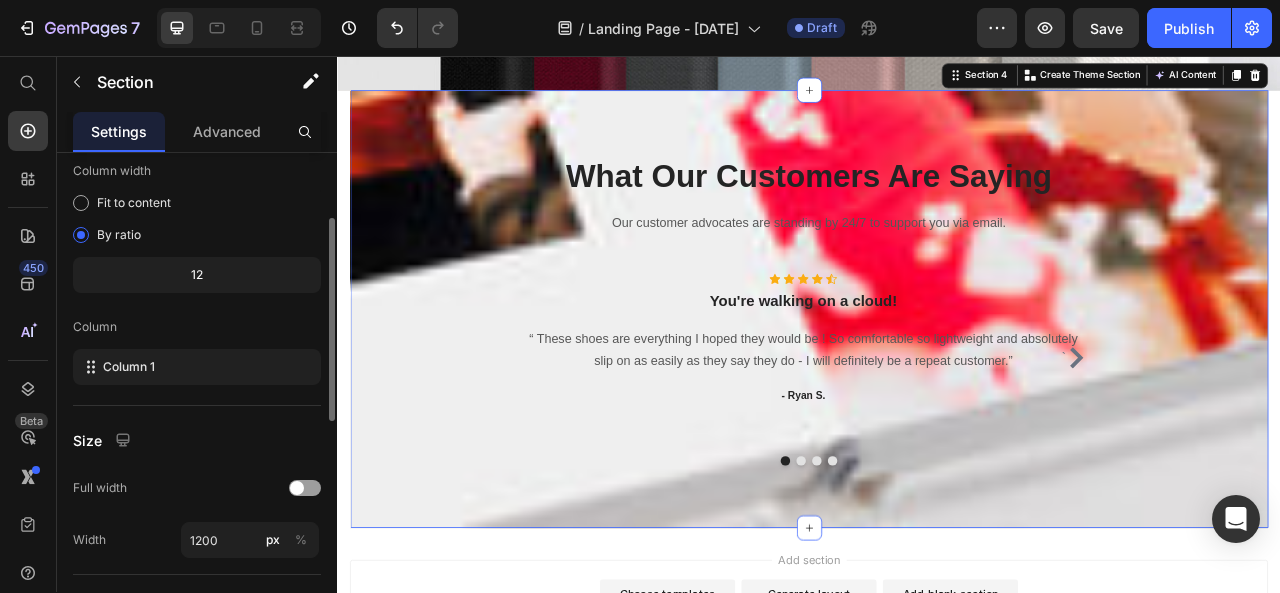scroll, scrollTop: 0, scrollLeft: 0, axis: both 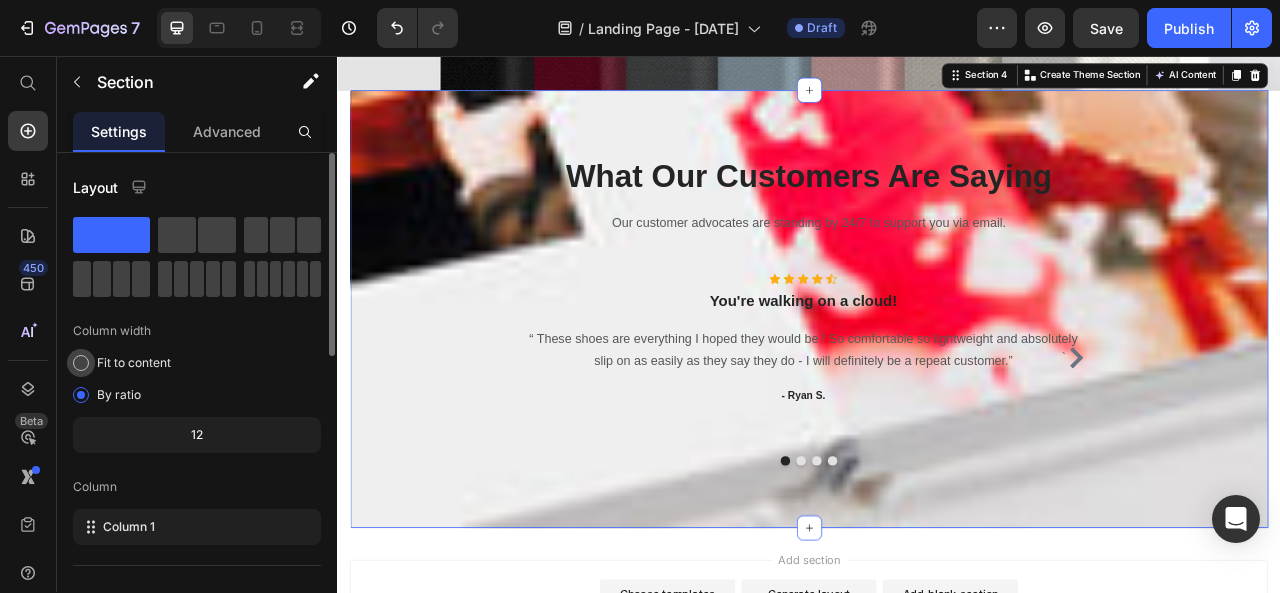 click at bounding box center (81, 363) 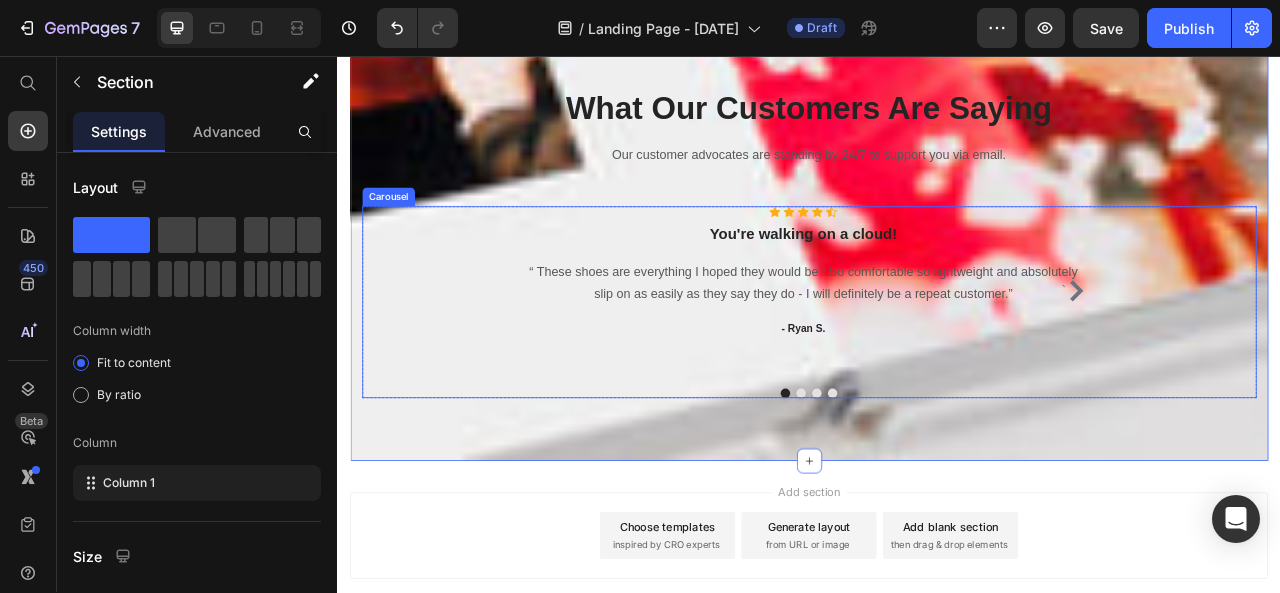 scroll, scrollTop: 2224, scrollLeft: 0, axis: vertical 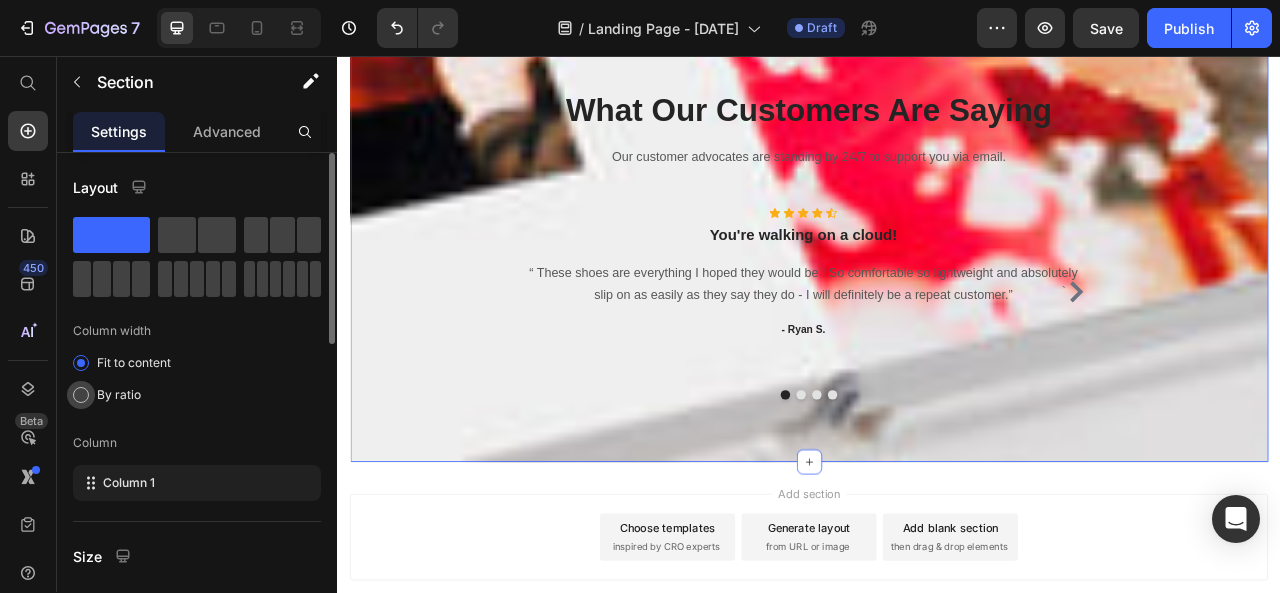 click on "By ratio" 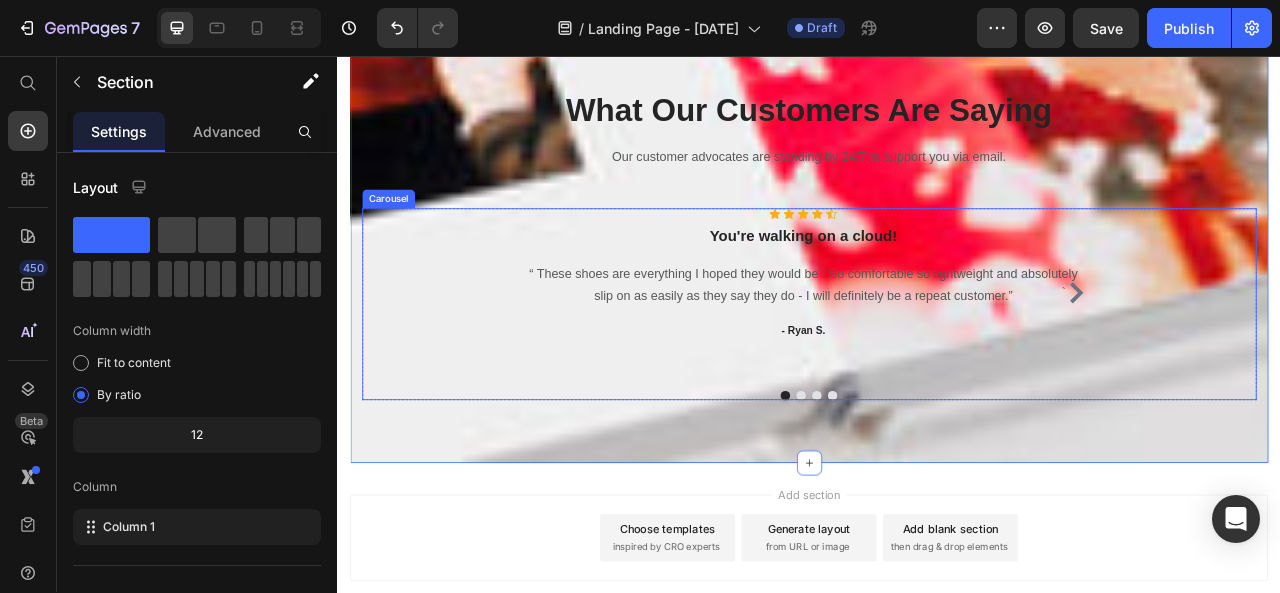 scroll, scrollTop: 2274, scrollLeft: 0, axis: vertical 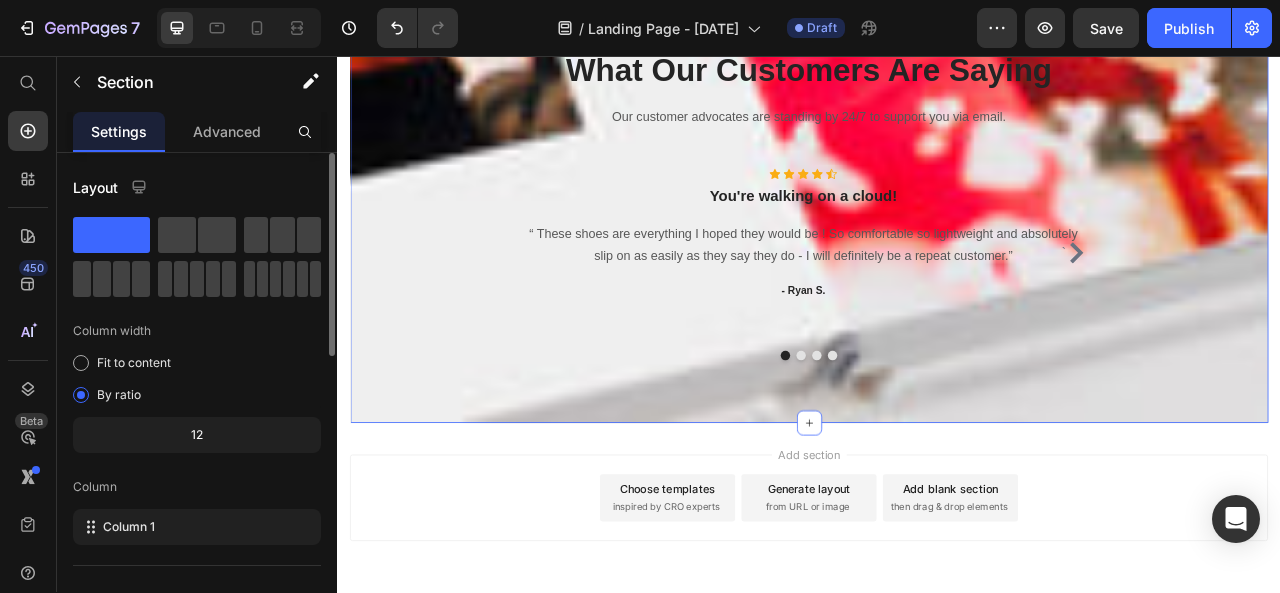 click on "12" 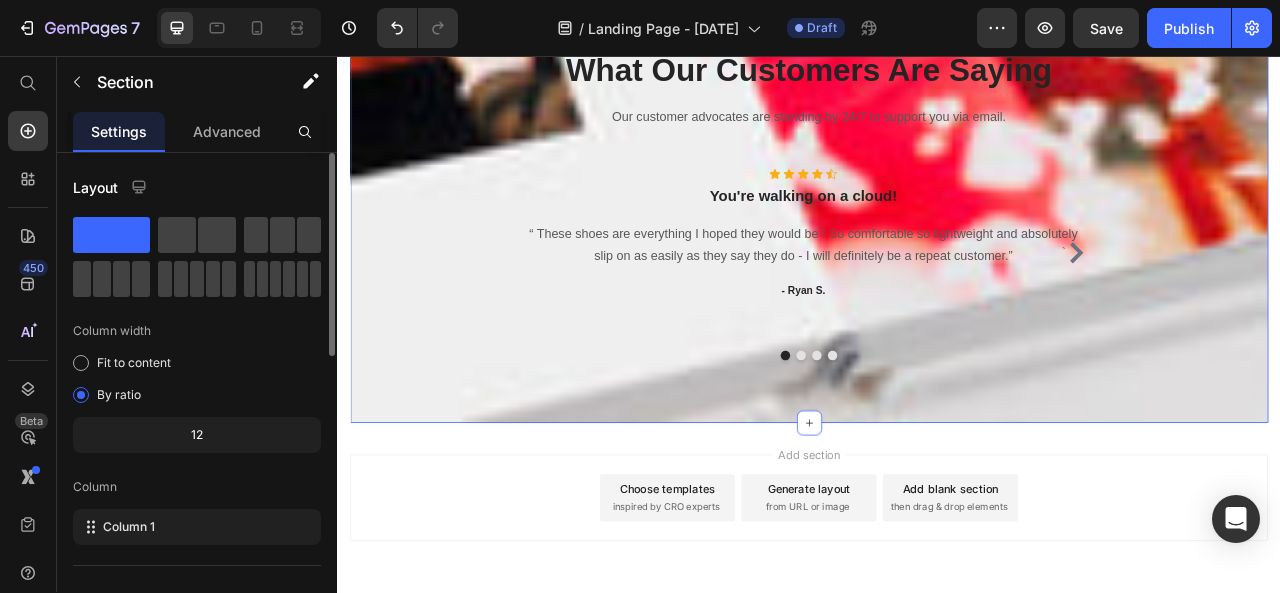 click on "12" 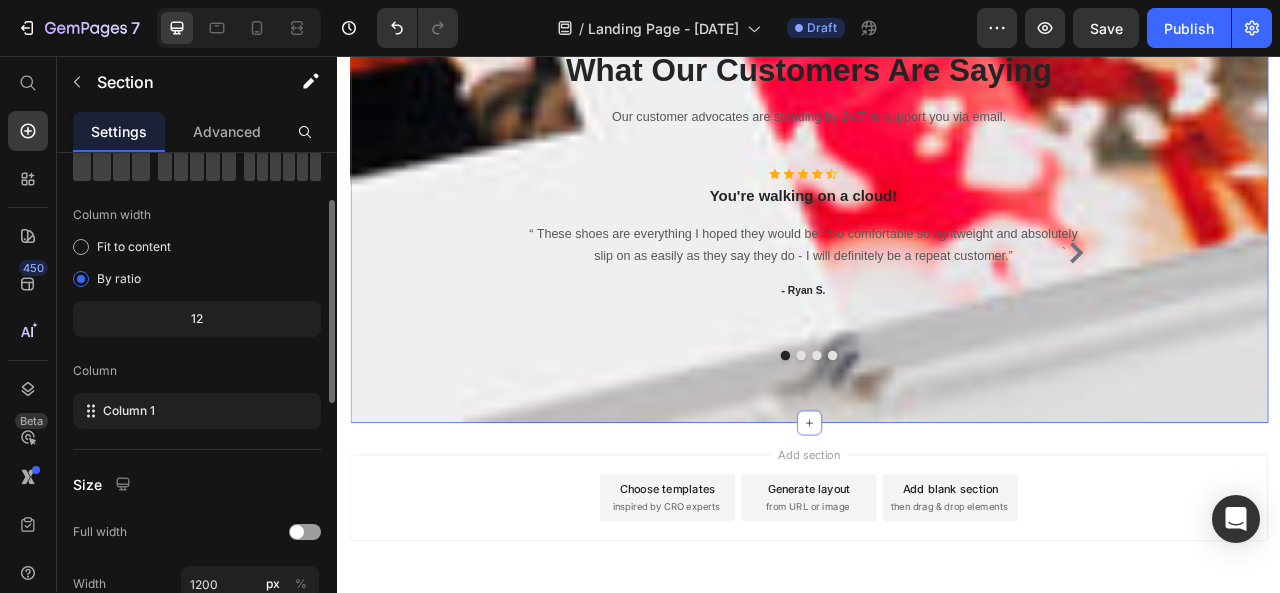 scroll, scrollTop: 0, scrollLeft: 0, axis: both 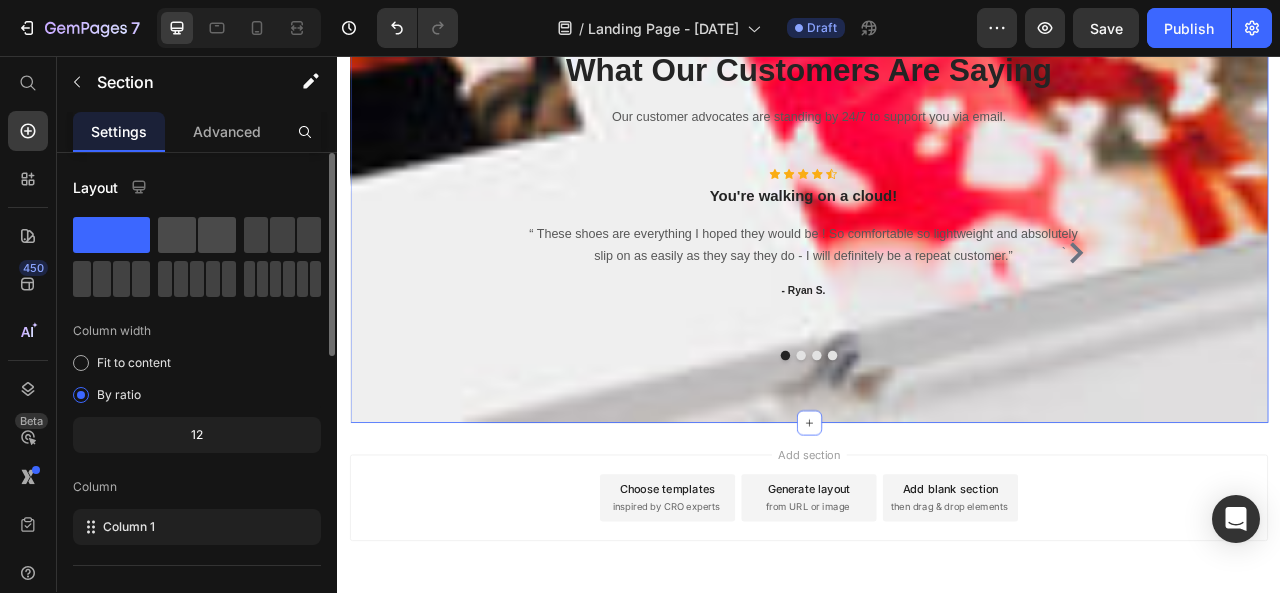 click 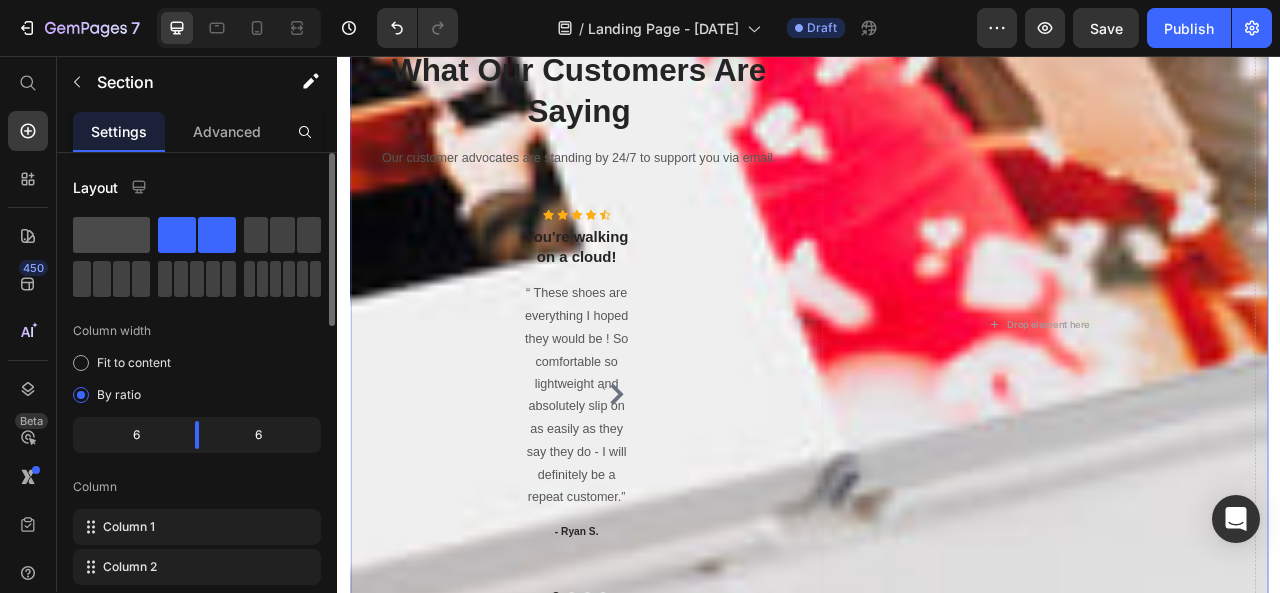 click 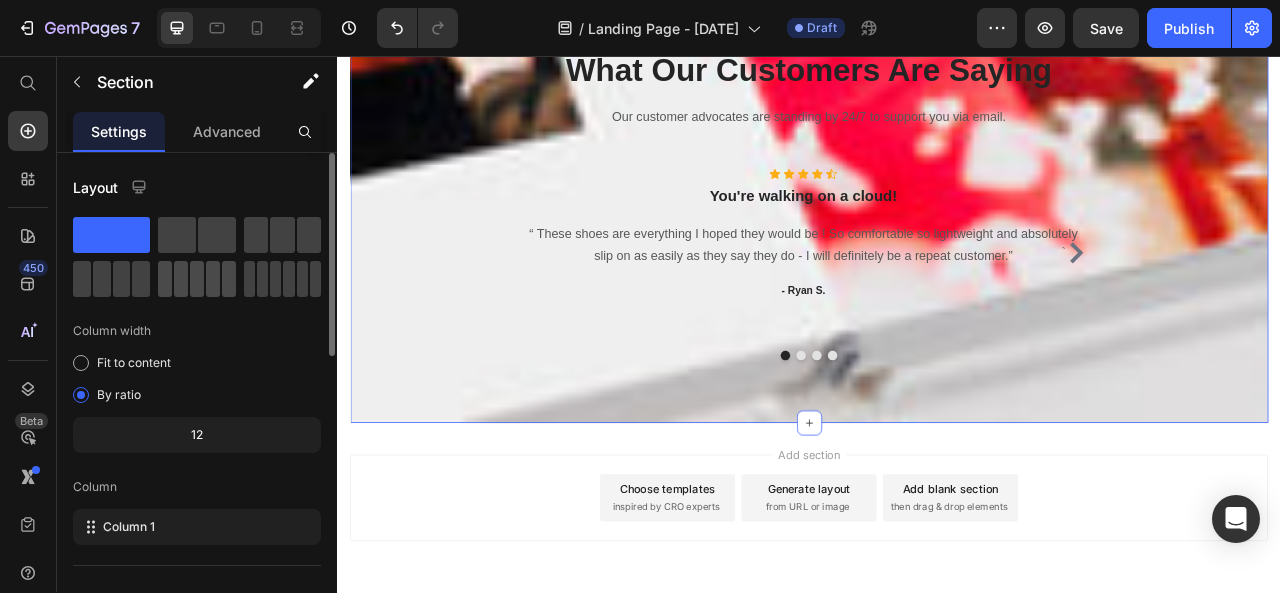 click 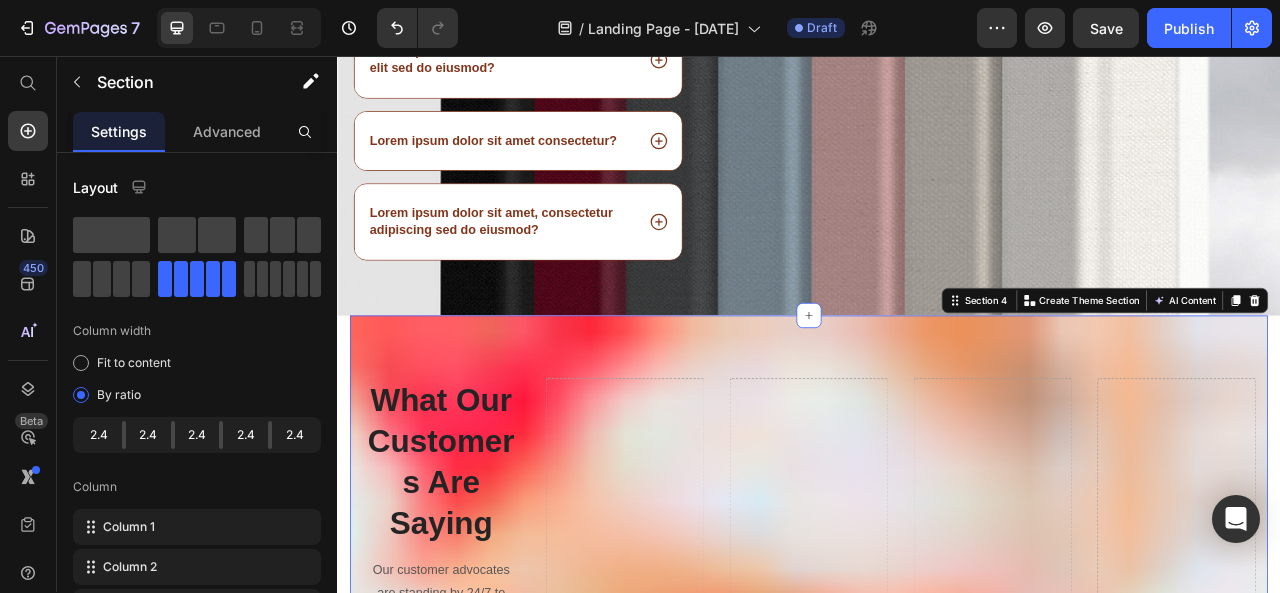 scroll, scrollTop: 1874, scrollLeft: 0, axis: vertical 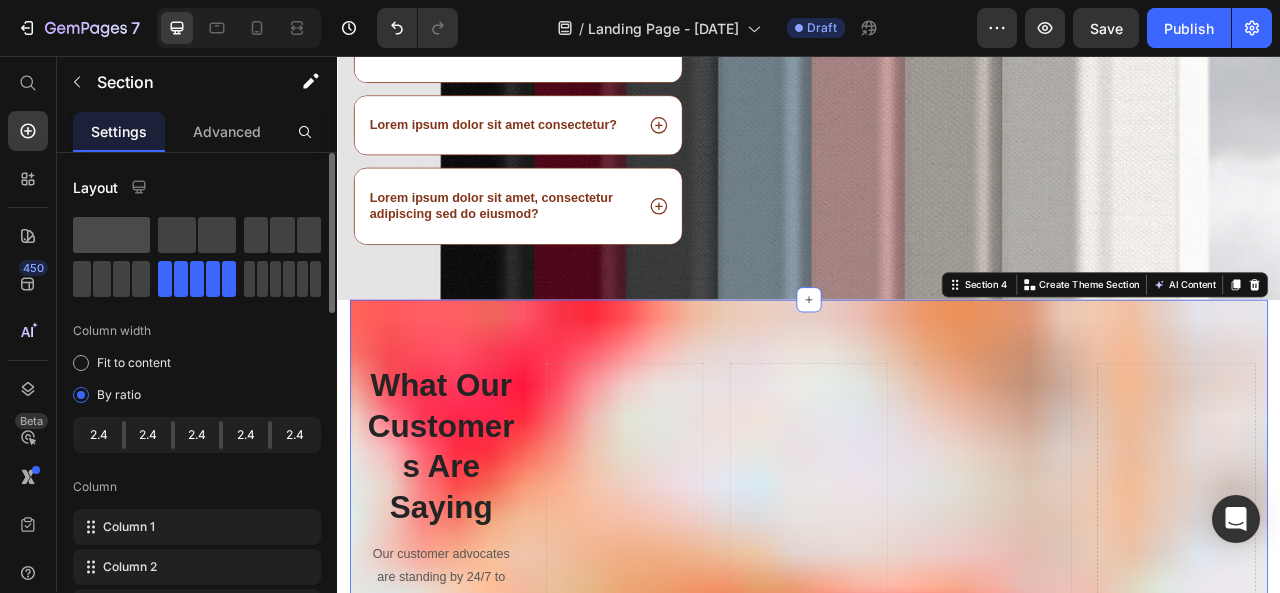 click 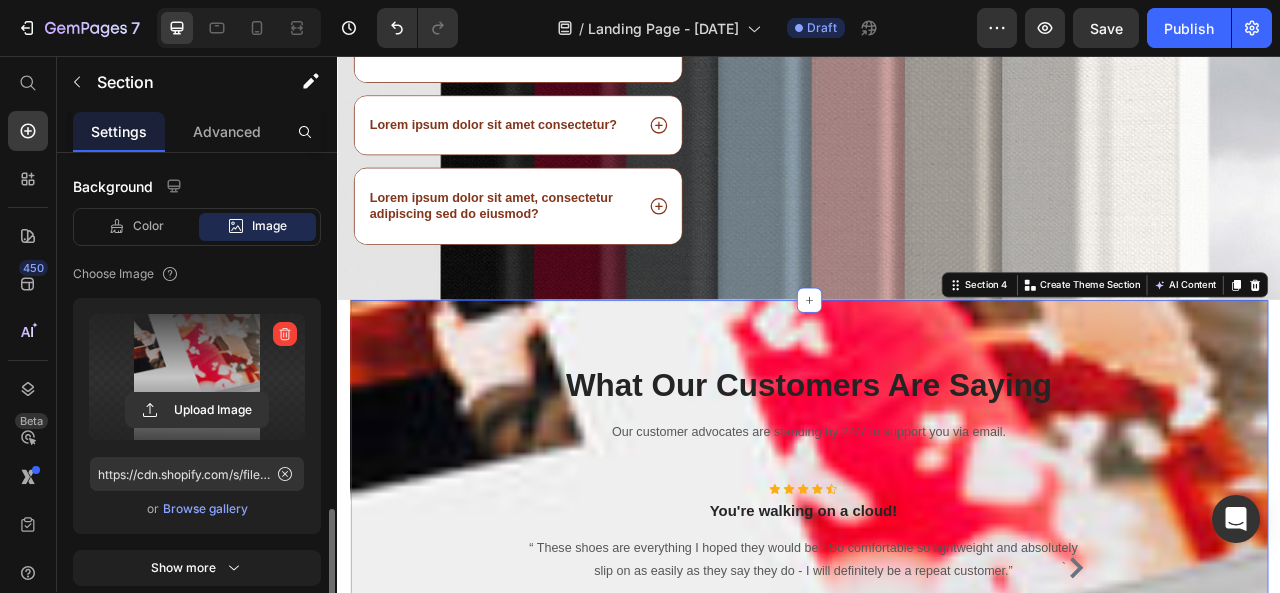 scroll, scrollTop: 683, scrollLeft: 0, axis: vertical 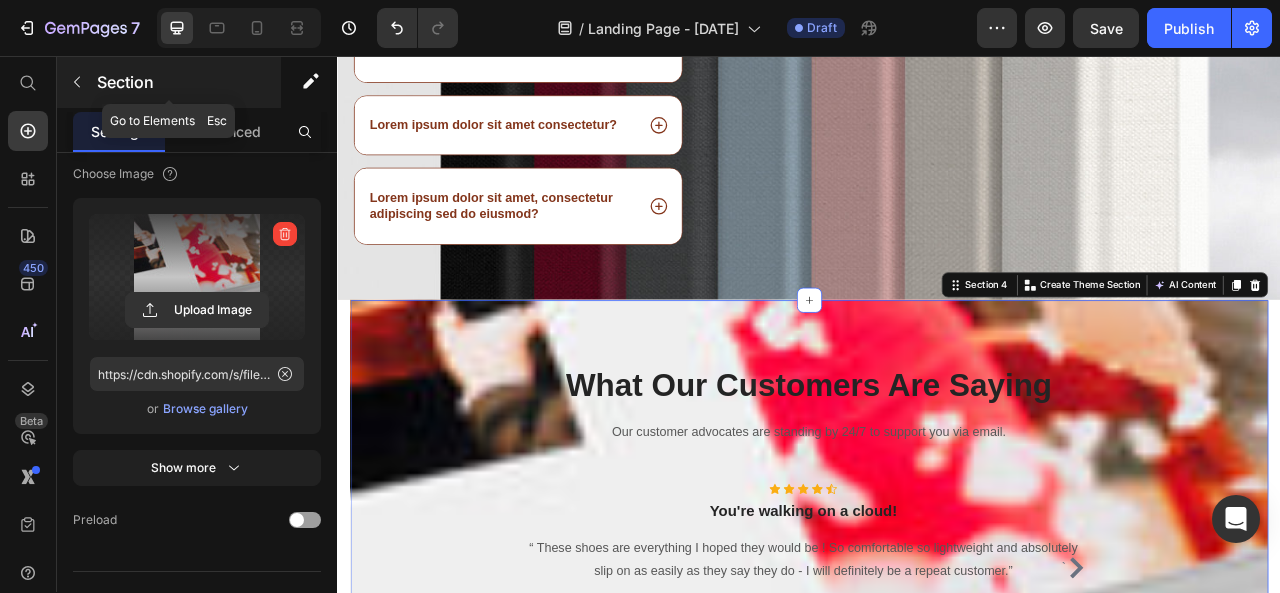 click 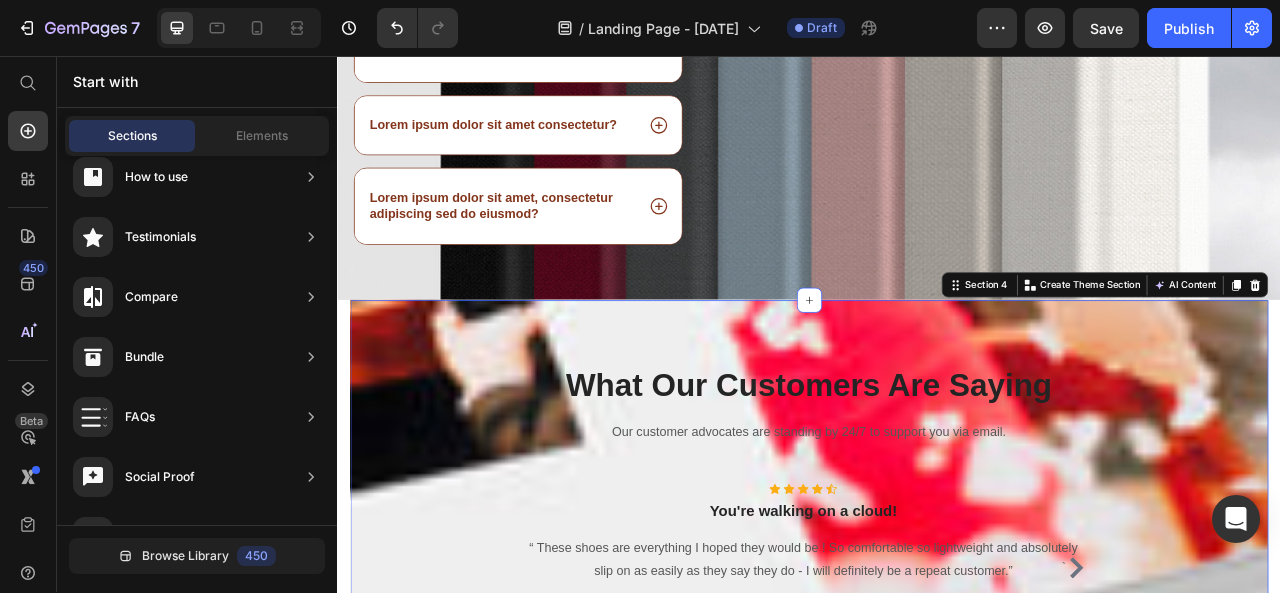 scroll, scrollTop: 0, scrollLeft: 0, axis: both 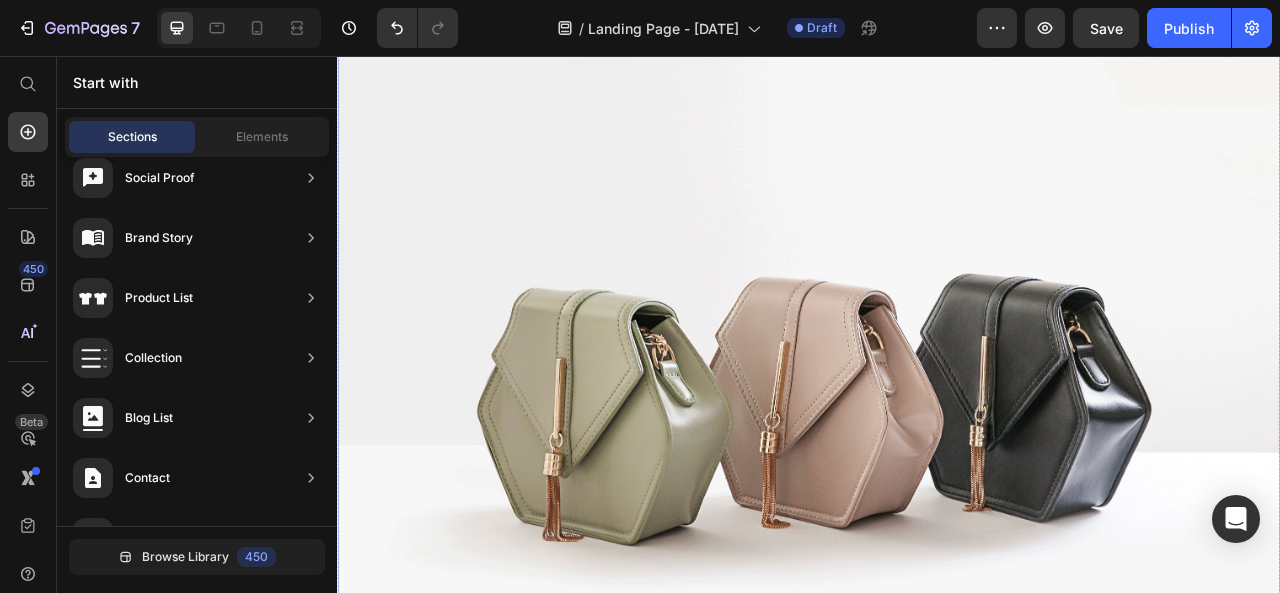 click at bounding box center [937, 475] 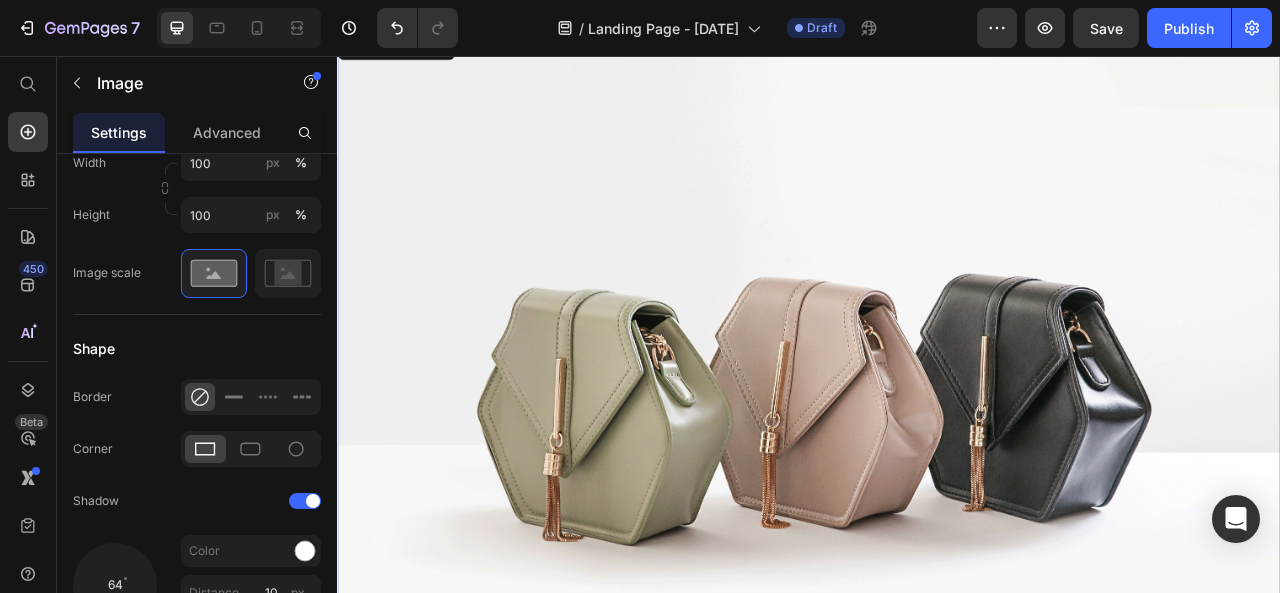 scroll, scrollTop: 0, scrollLeft: 0, axis: both 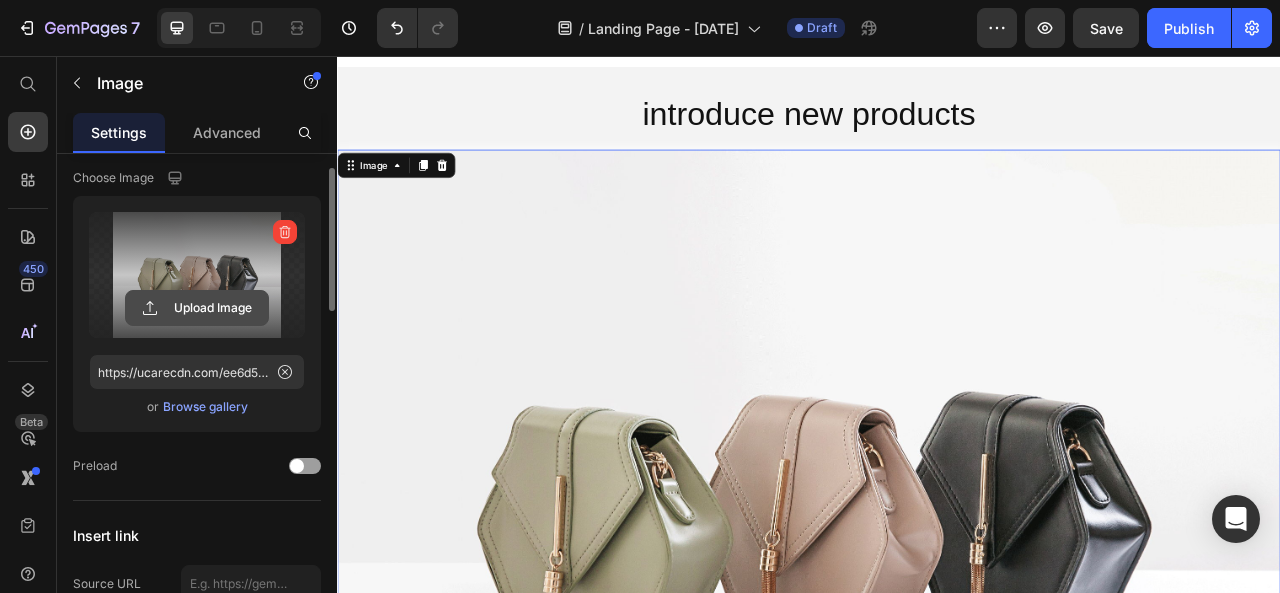 click 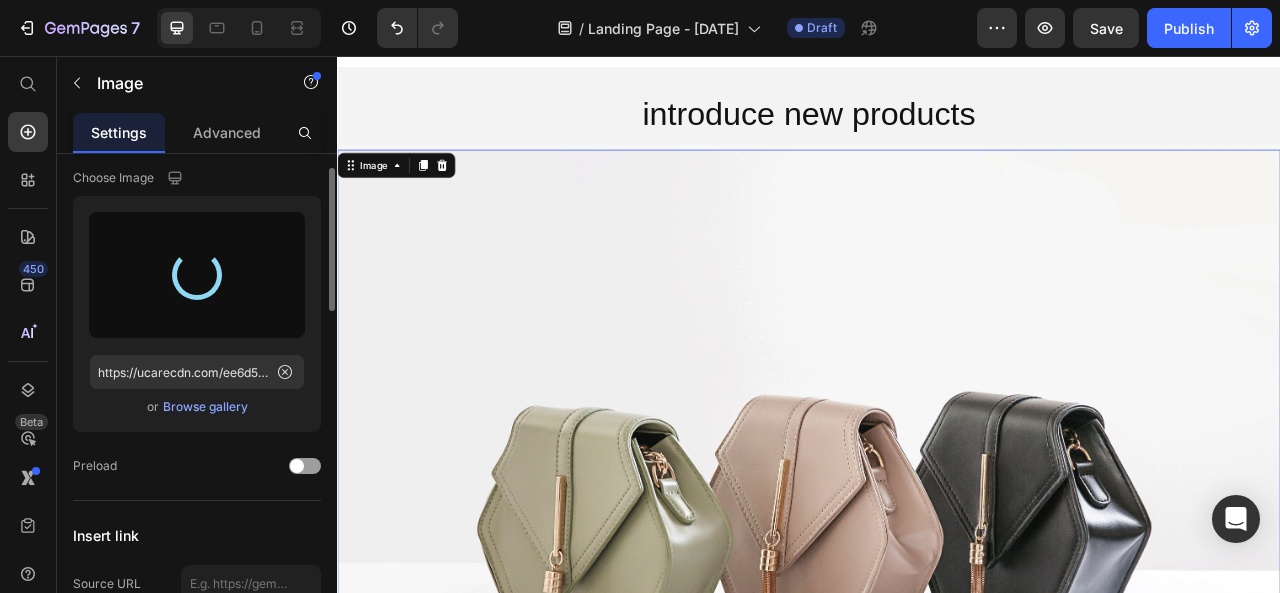 type on "https://cdn.shopify.com/s/files/1/0696/9022/8873/files/gempages_575124210154734704-69d3f7b3-5f32-4932-bc07-d51afb170d5c.jpg" 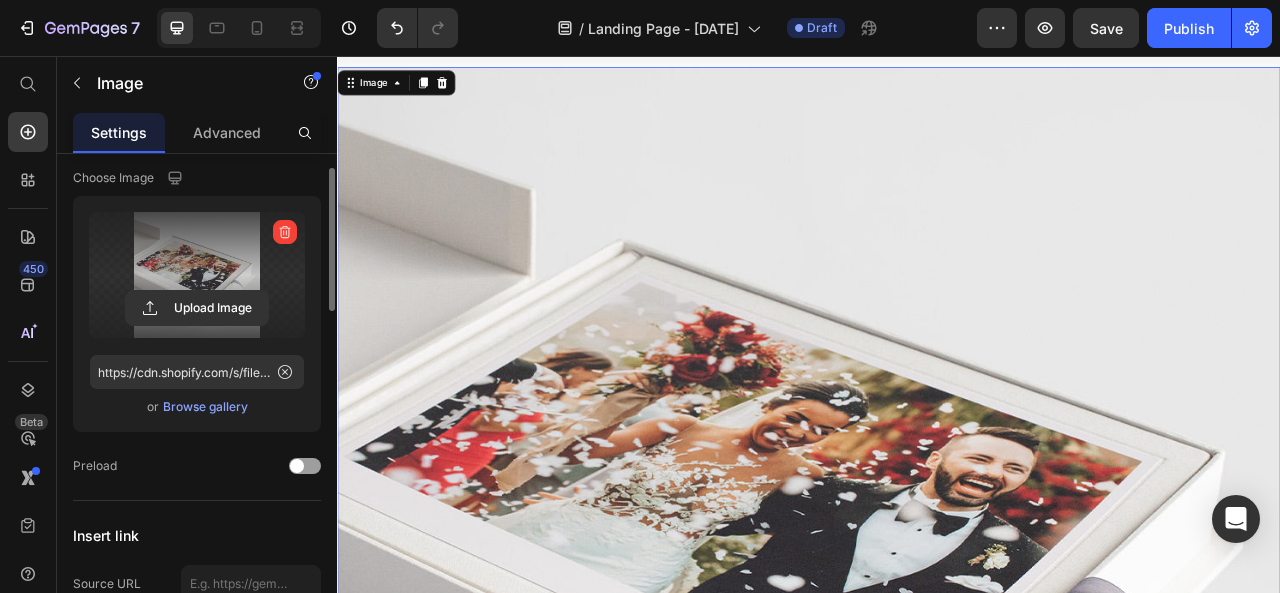scroll, scrollTop: 0, scrollLeft: 0, axis: both 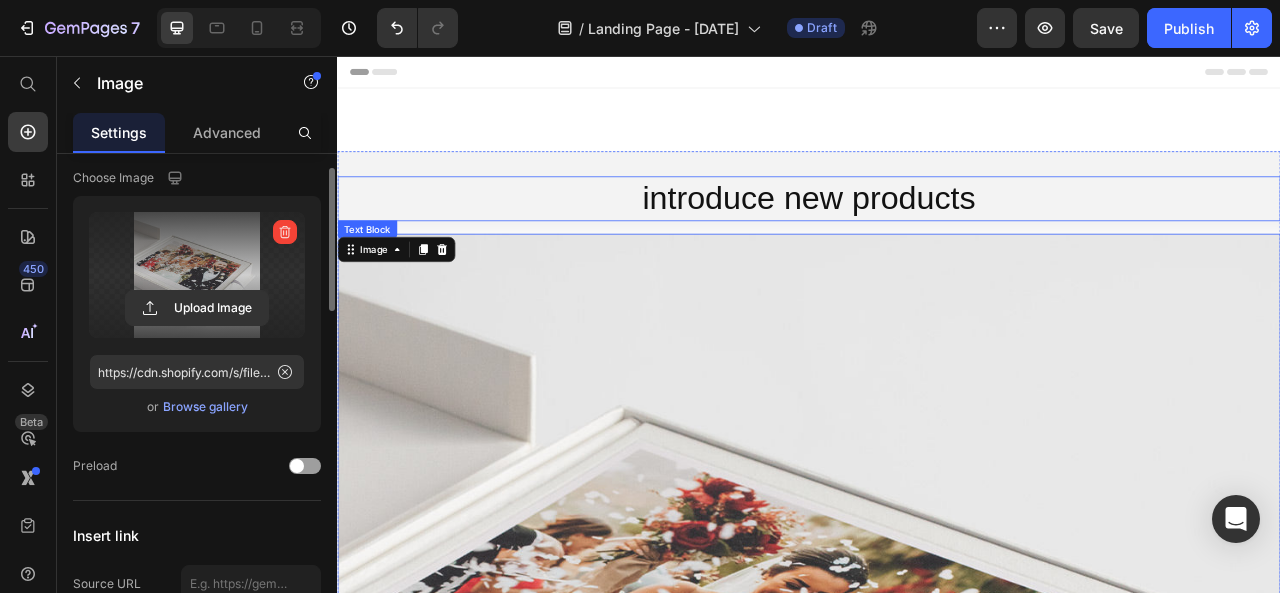 click on "introduce new products" at bounding box center (937, 237) 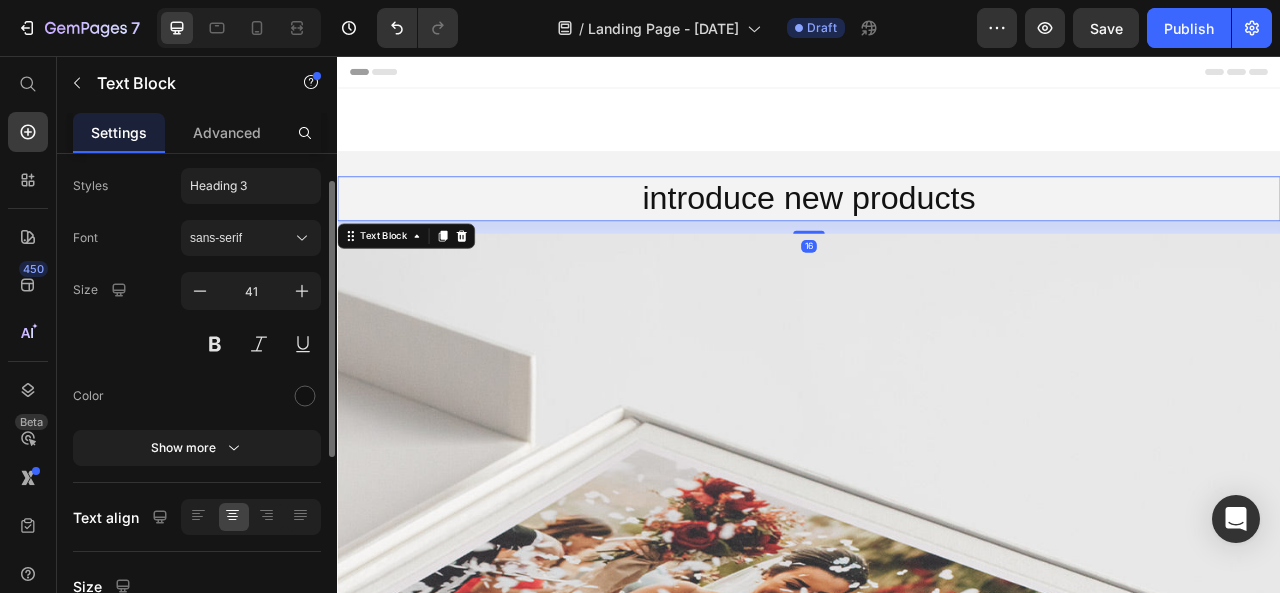 scroll, scrollTop: 0, scrollLeft: 0, axis: both 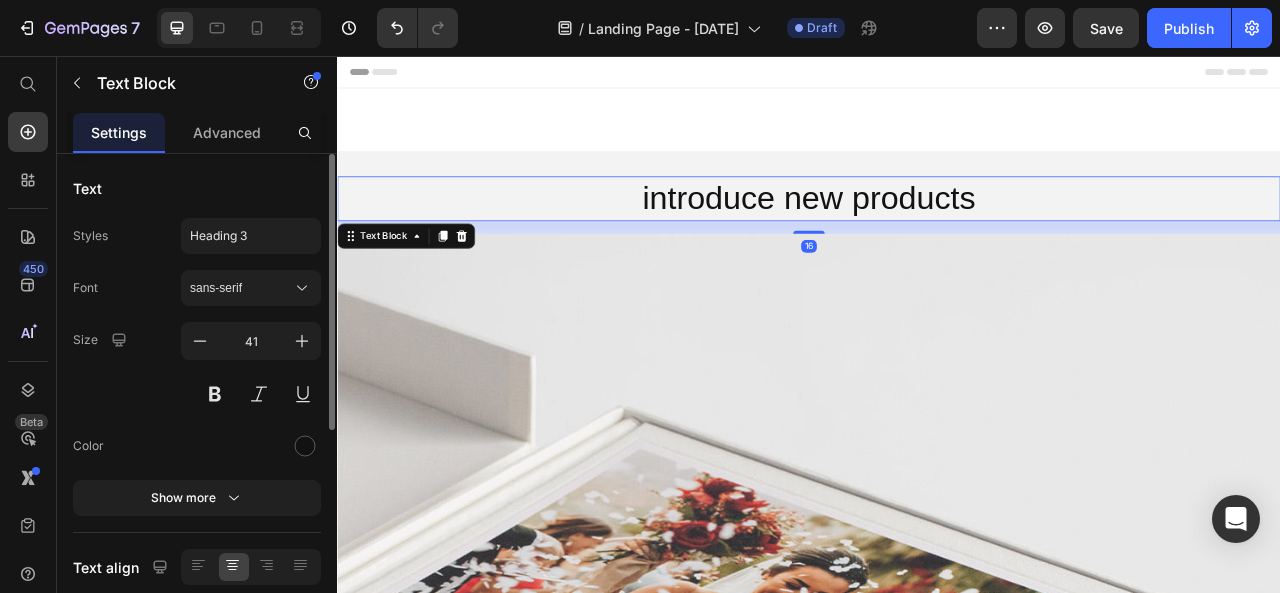 click on "introduce new products" at bounding box center (937, 237) 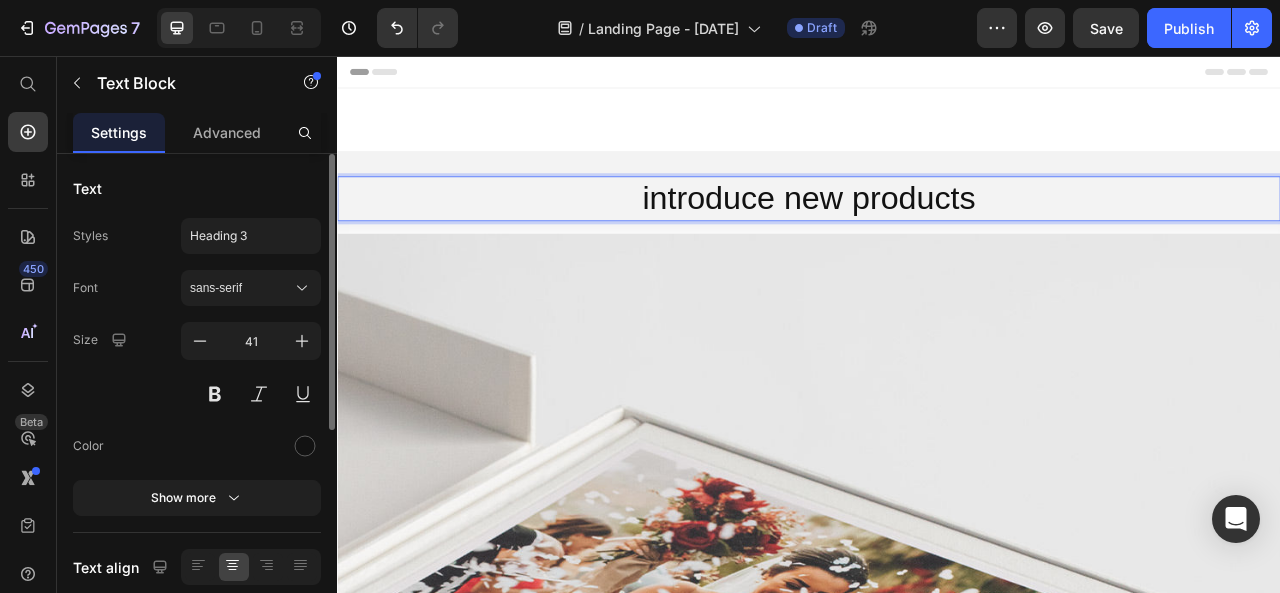 click on "introduce new products" at bounding box center (937, 237) 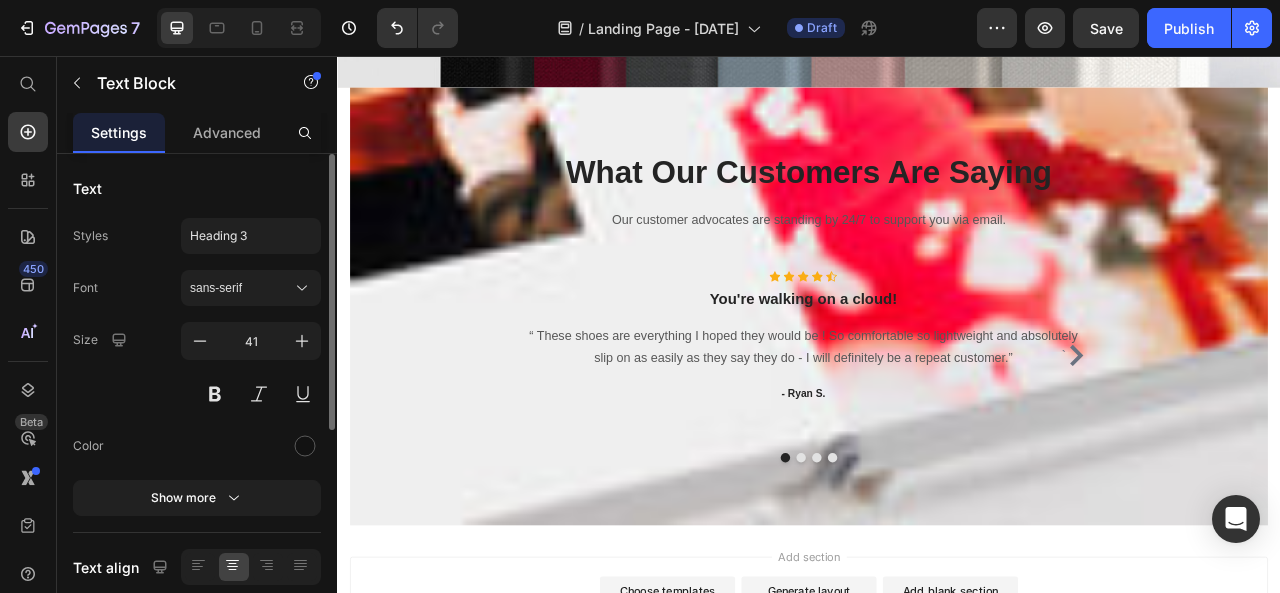 scroll, scrollTop: 2633, scrollLeft: 0, axis: vertical 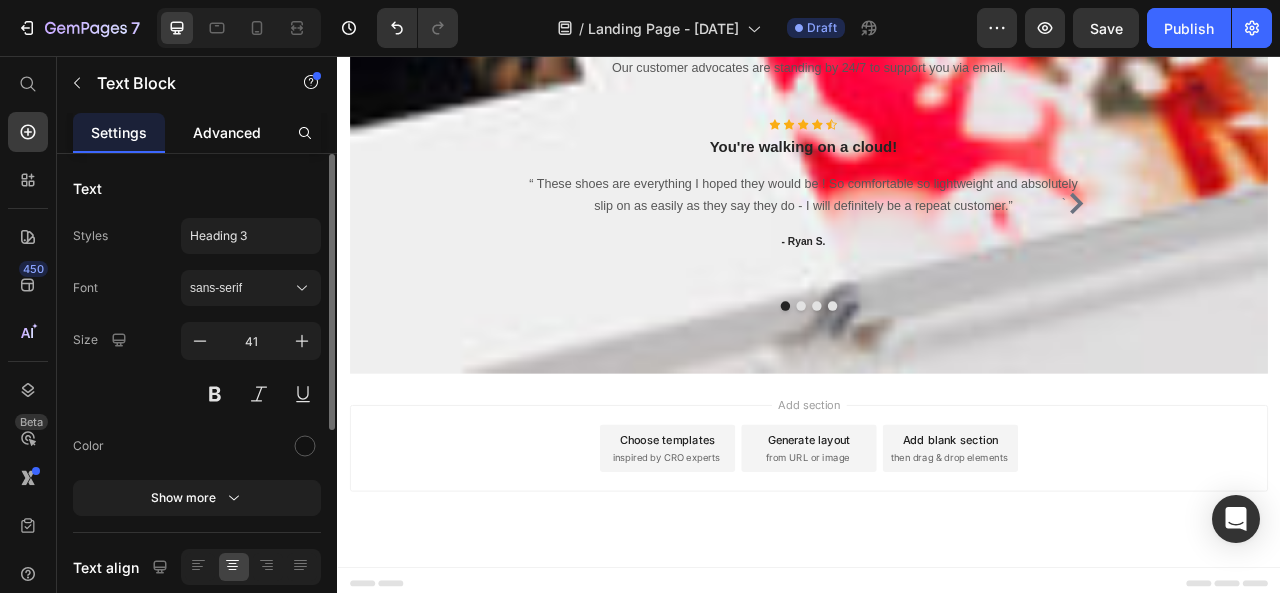 click on "Advanced" 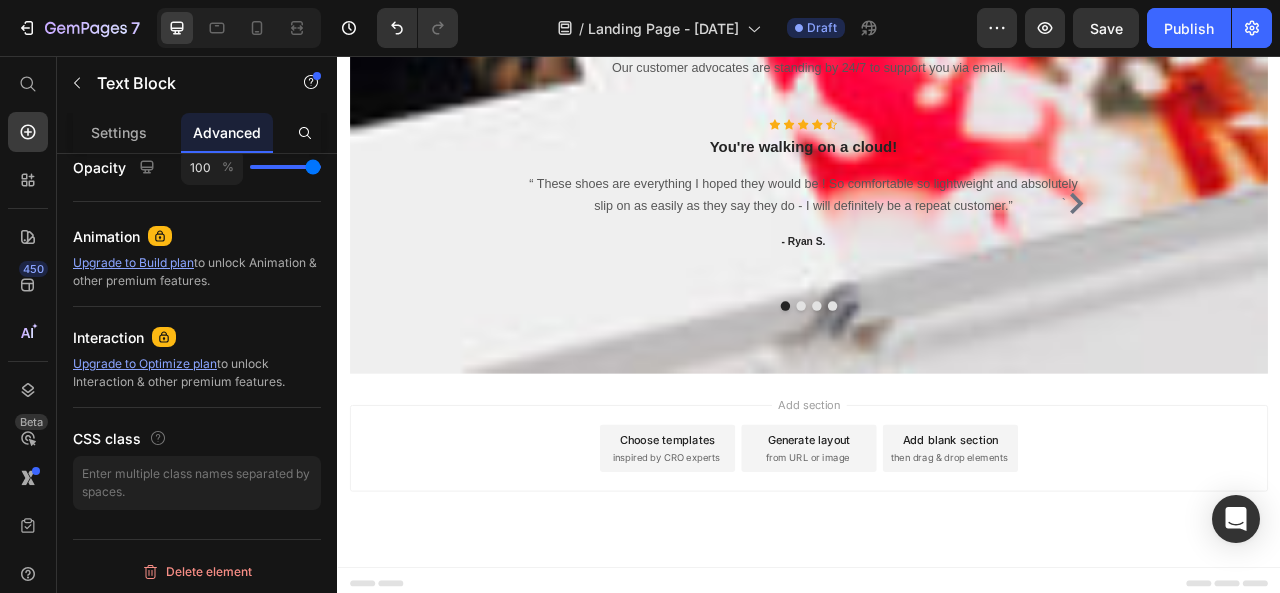 scroll, scrollTop: 0, scrollLeft: 0, axis: both 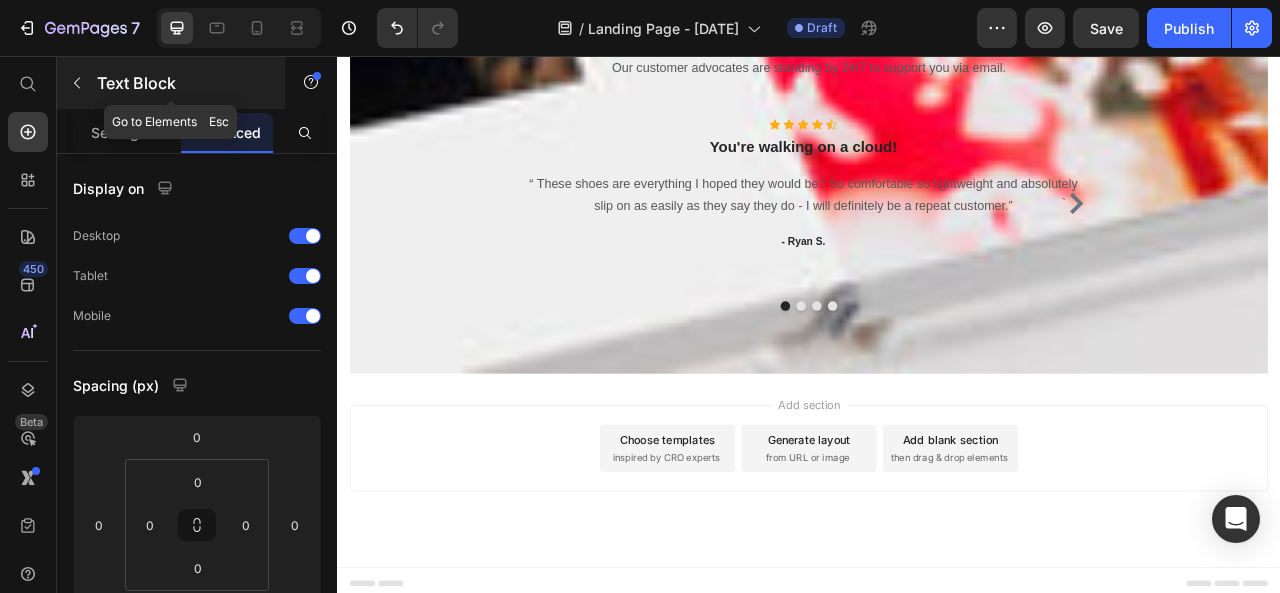 click 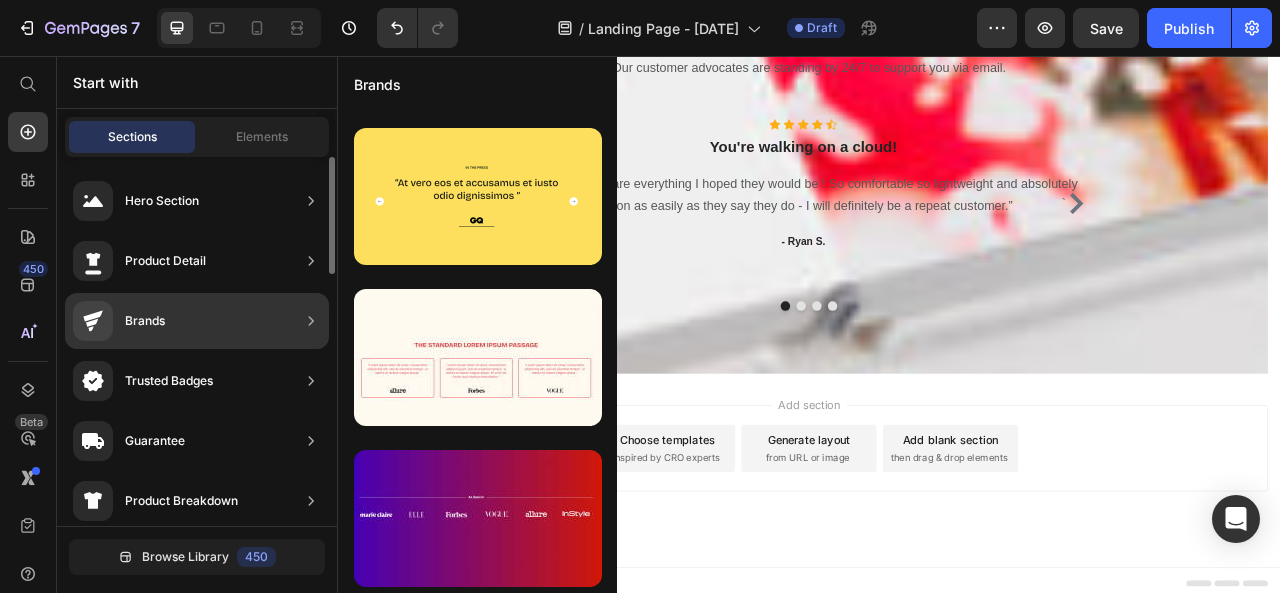 scroll, scrollTop: 33, scrollLeft: 0, axis: vertical 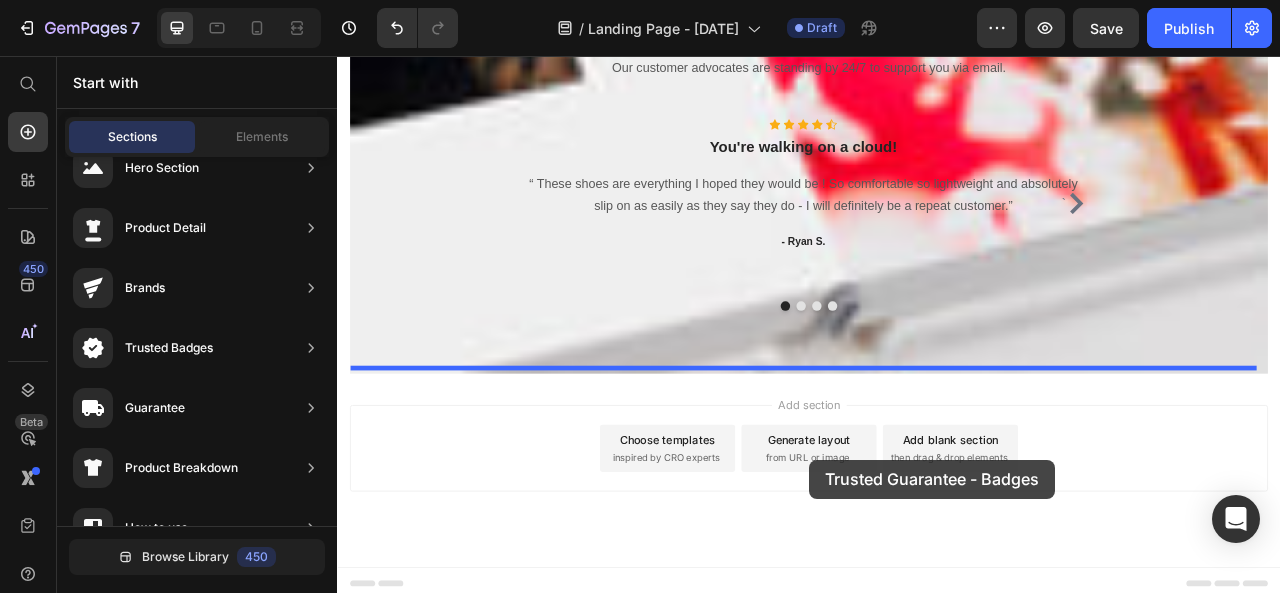 drag, startPoint x: 820, startPoint y: 582, endPoint x: 938, endPoint y: 569, distance: 118.71394 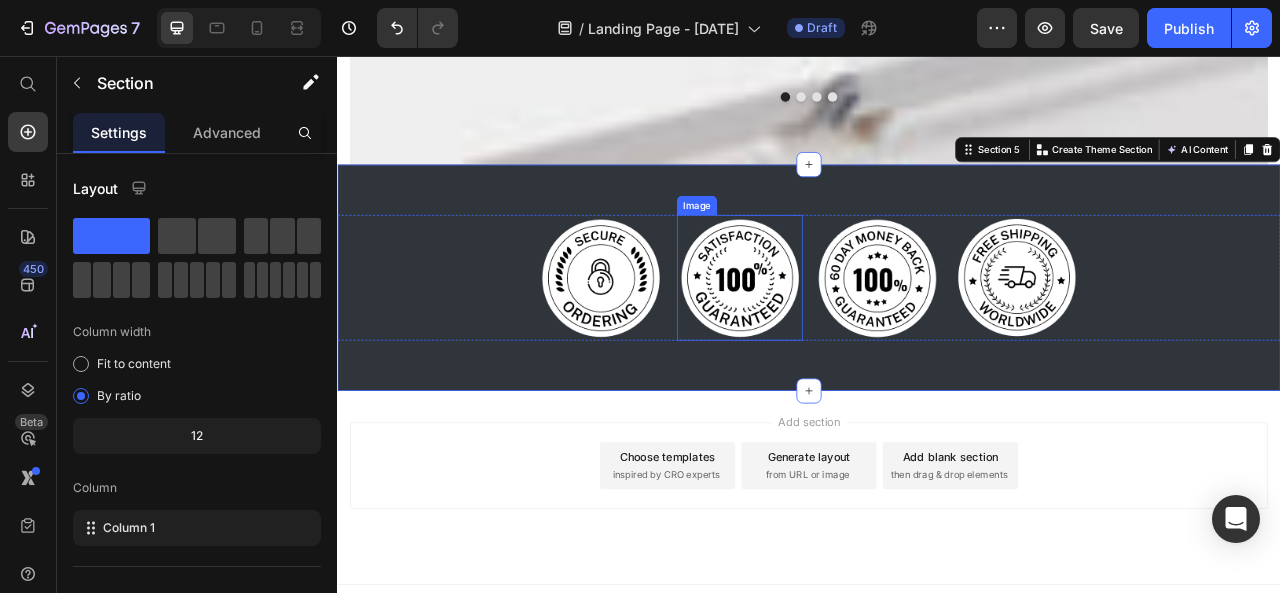 scroll, scrollTop: 2900, scrollLeft: 0, axis: vertical 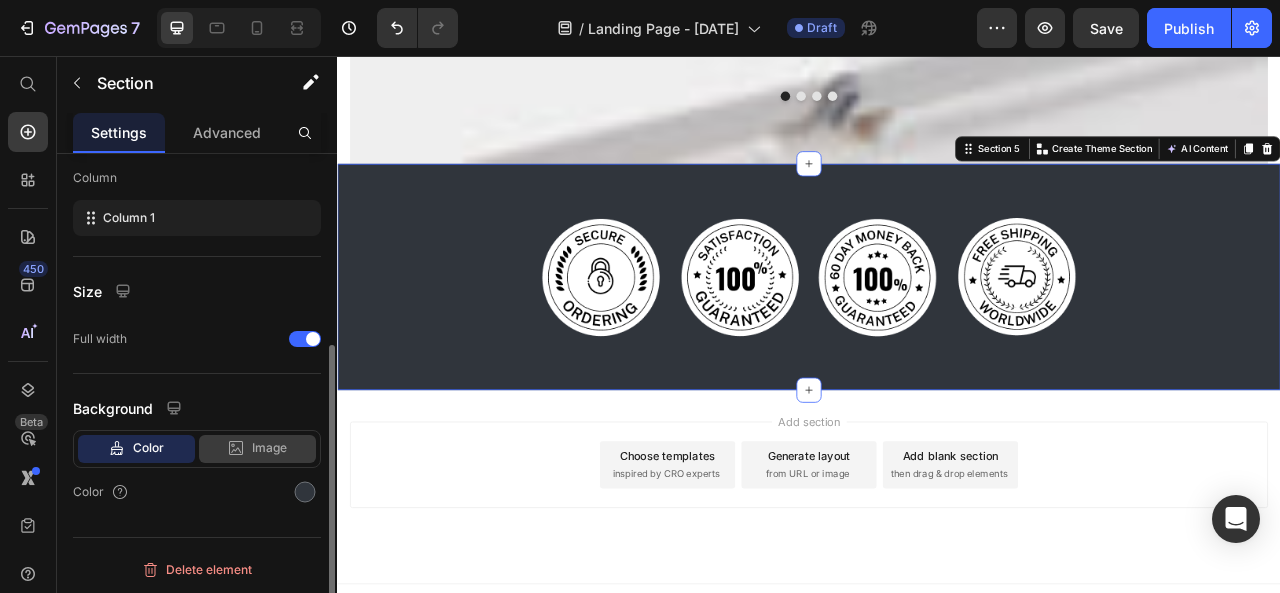 click 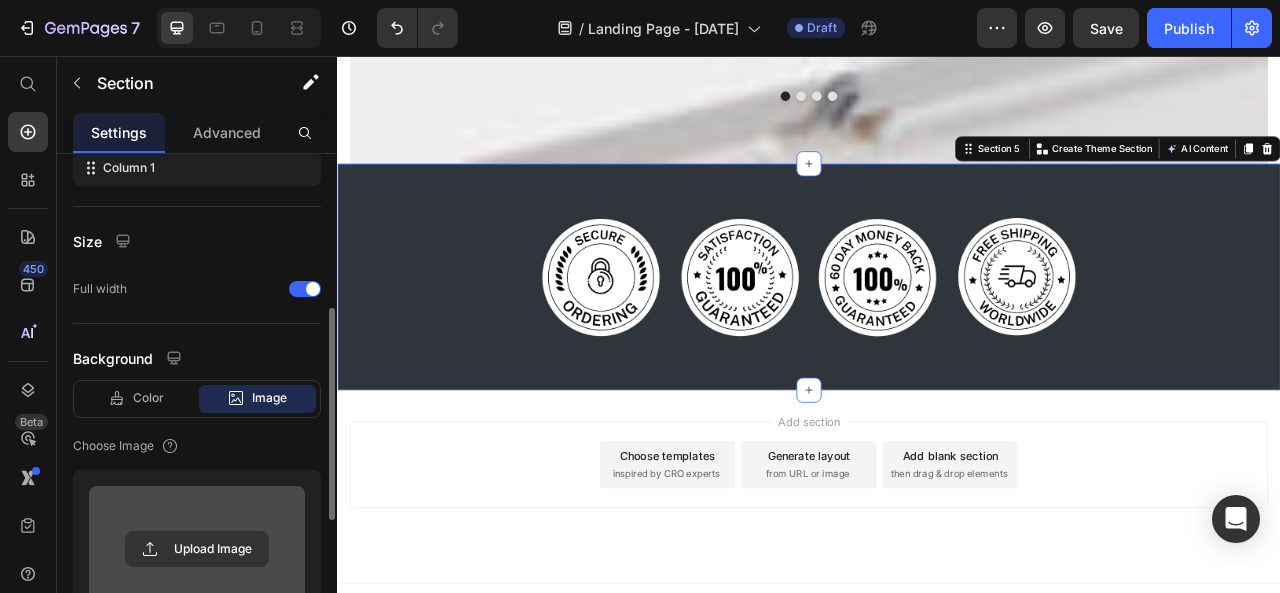 scroll, scrollTop: 394, scrollLeft: 0, axis: vertical 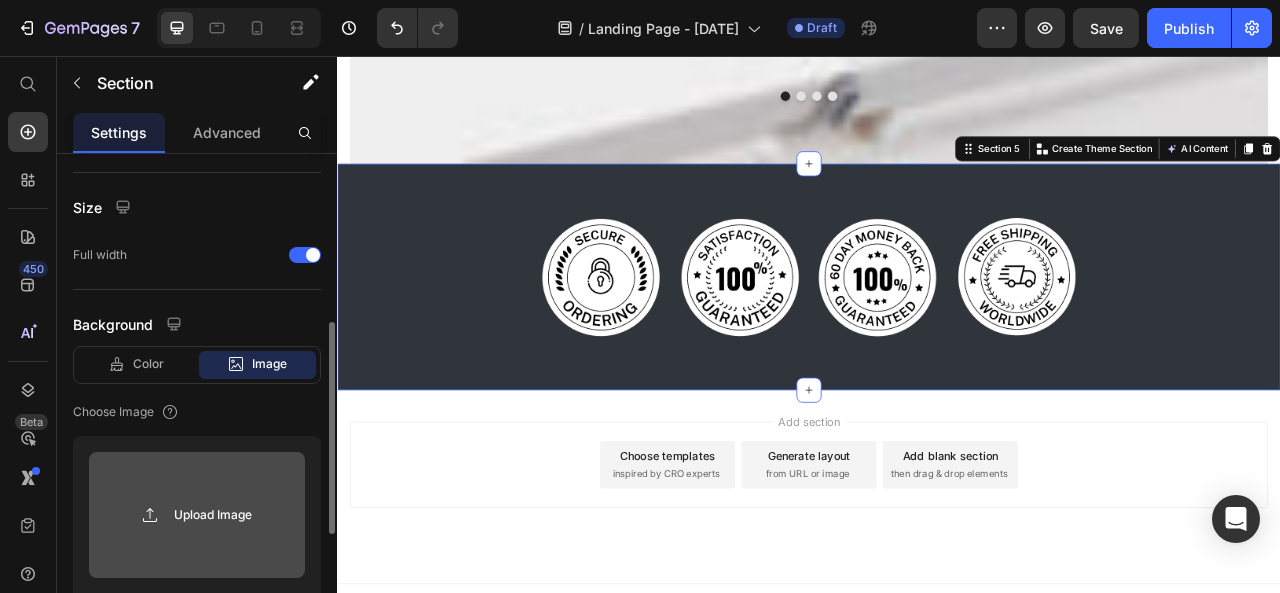 click 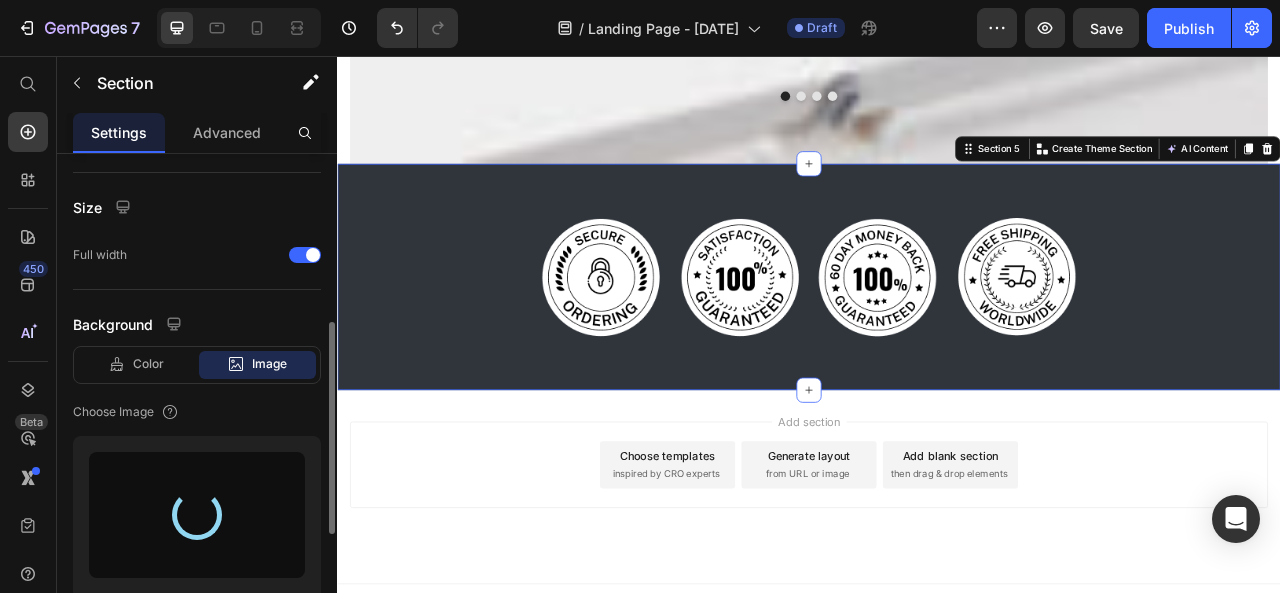 type on "https://cdn.shopify.com/s/files/1/0696/9022/8873/files/gempages_575124210154734704-a094850e-296d-4d18-8938-fca3caf1eaf5.png" 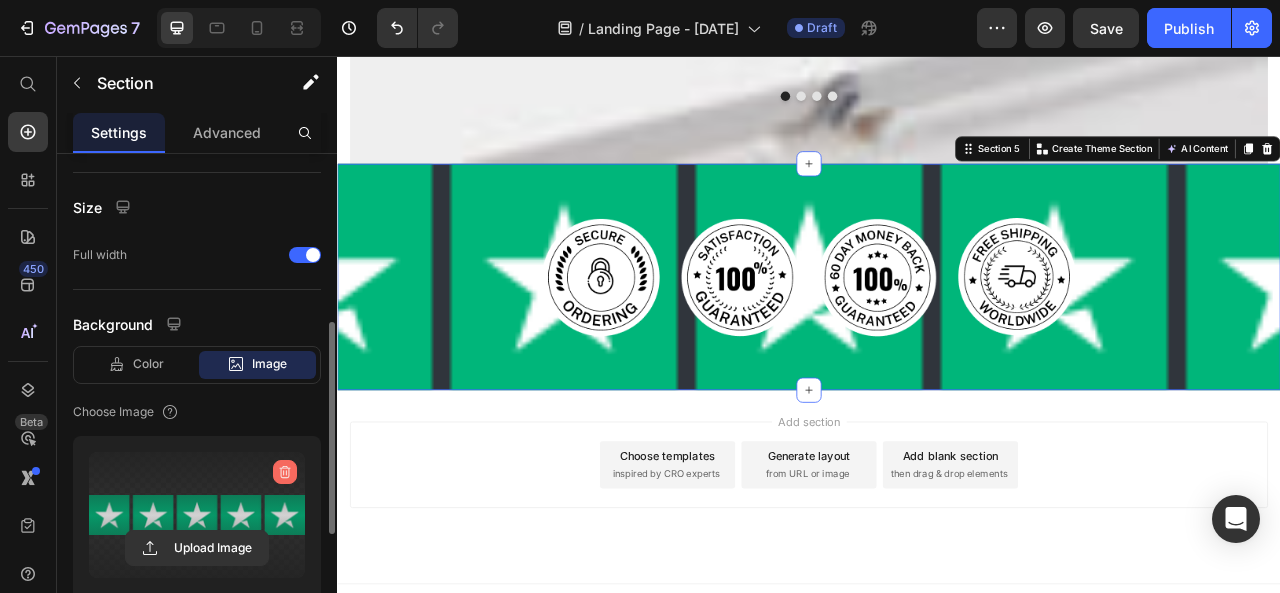 click at bounding box center (285, 472) 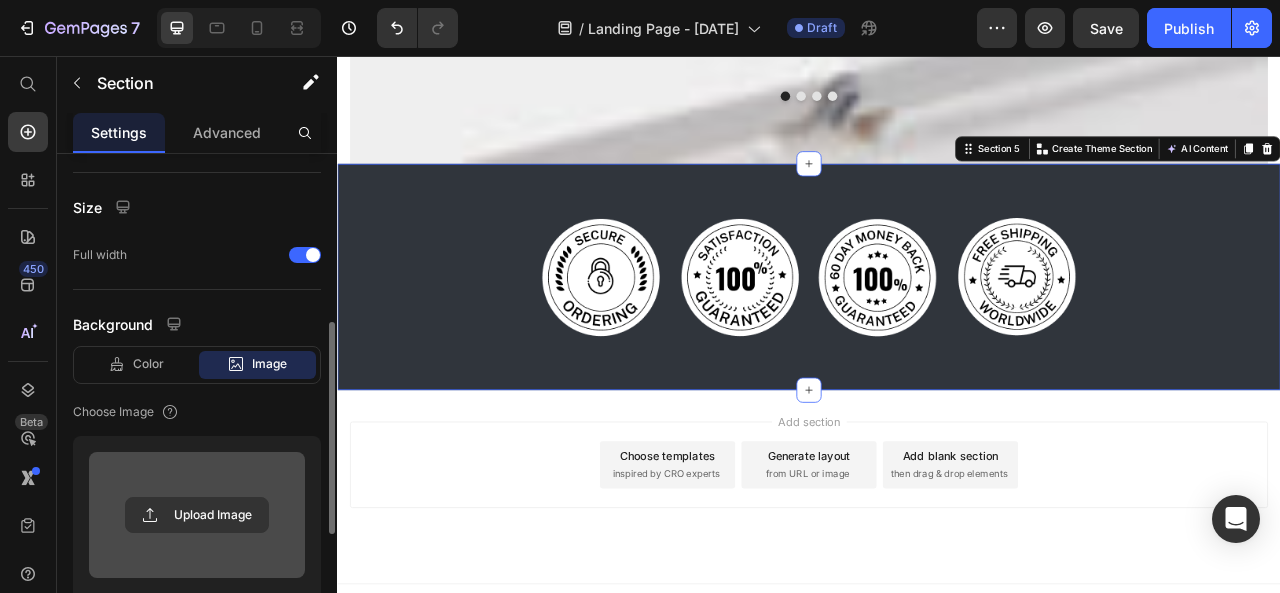 scroll, scrollTop: 34, scrollLeft: 0, axis: vertical 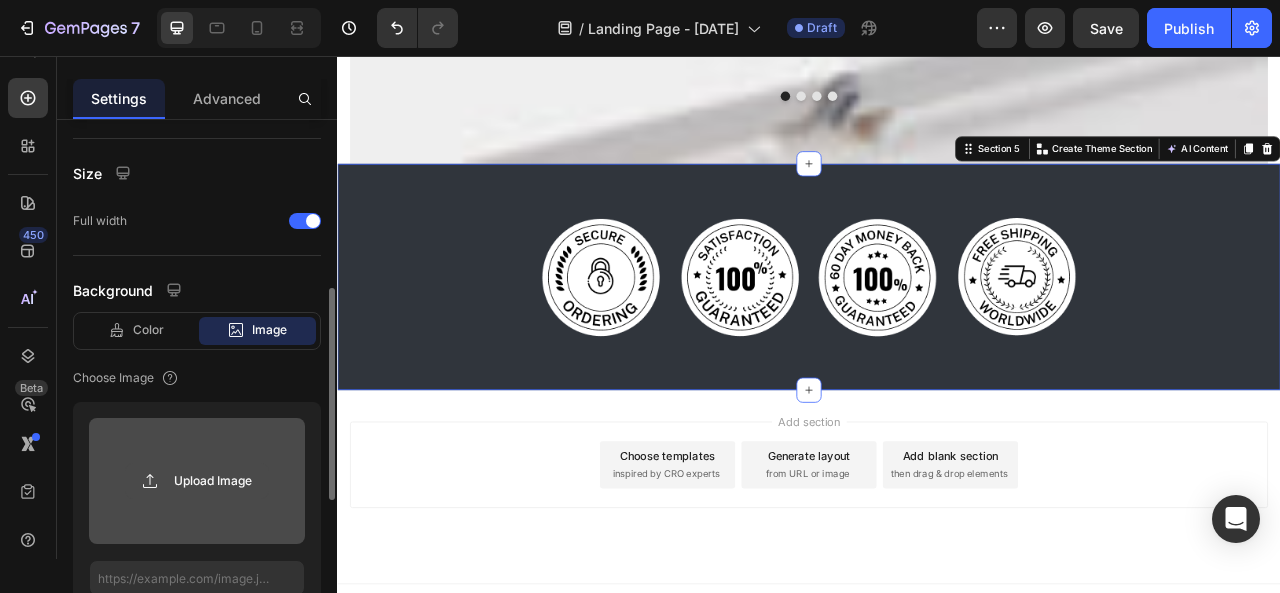 click 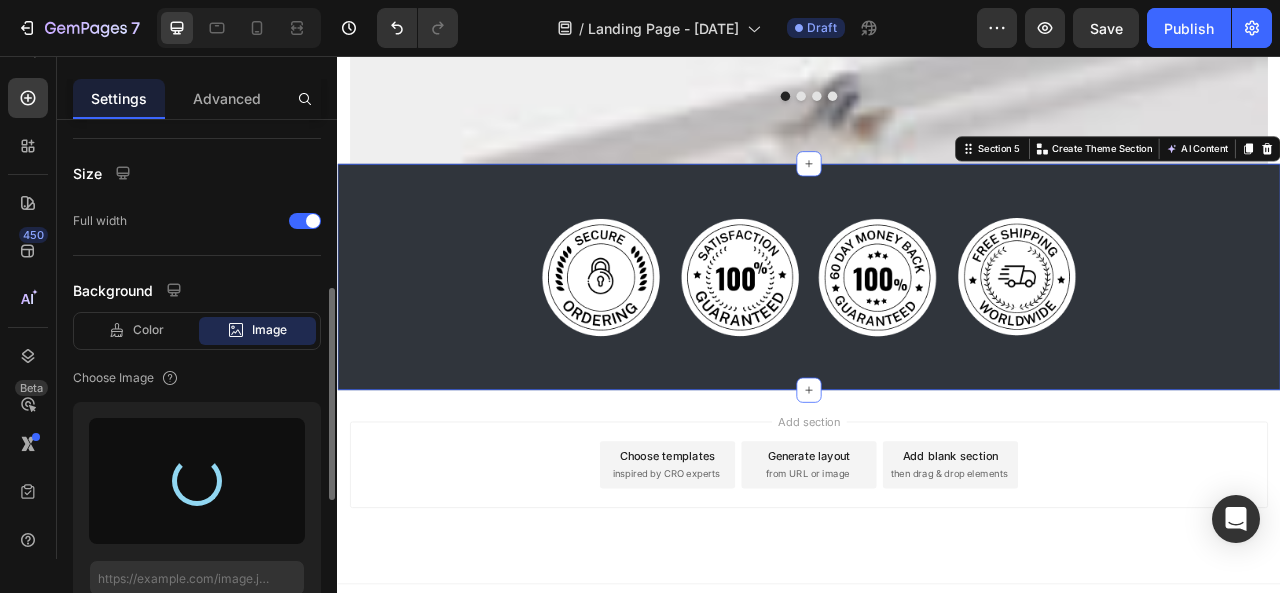 type on "https://cdn.shopify.com/s/files/1/0696/9022/8873/files/gempages_575124210154734704-75e93bd3-448e-42d5-9e55-a1affd2d8708.png" 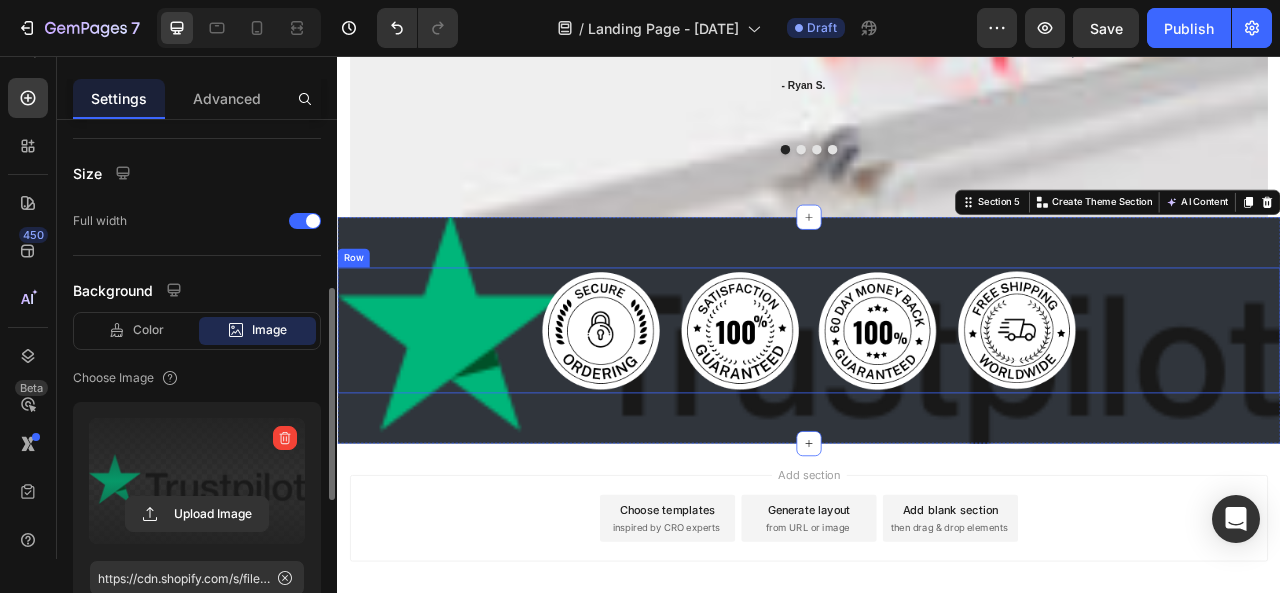 scroll, scrollTop: 2788, scrollLeft: 0, axis: vertical 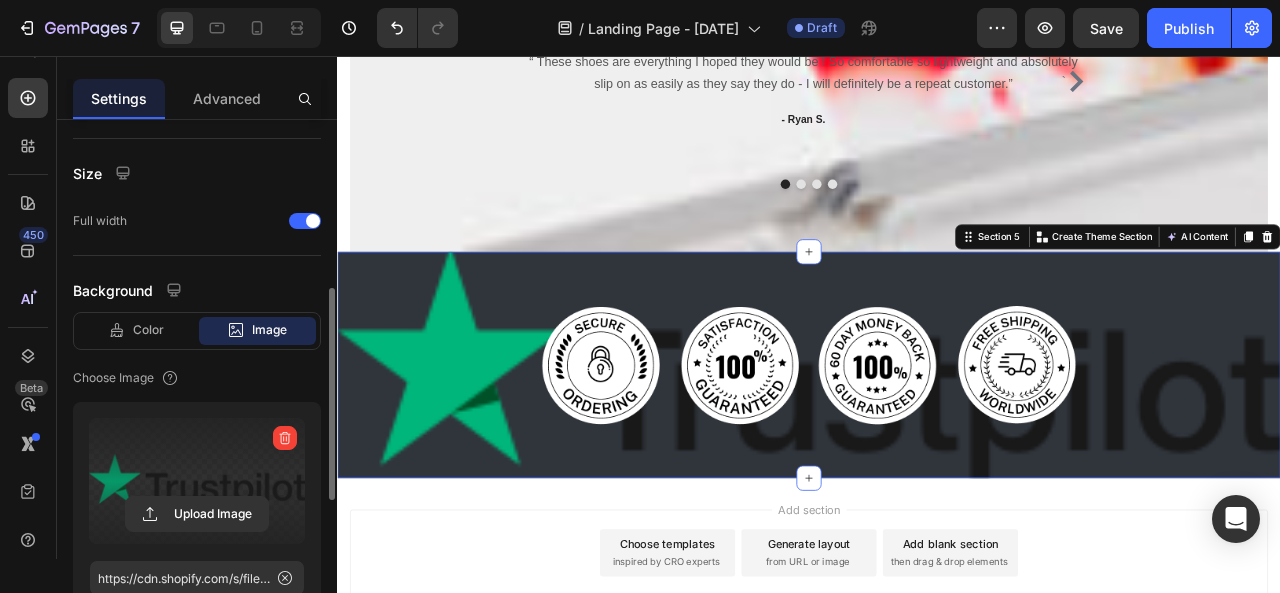 click on "[USERNAME]" at bounding box center (937, 449) 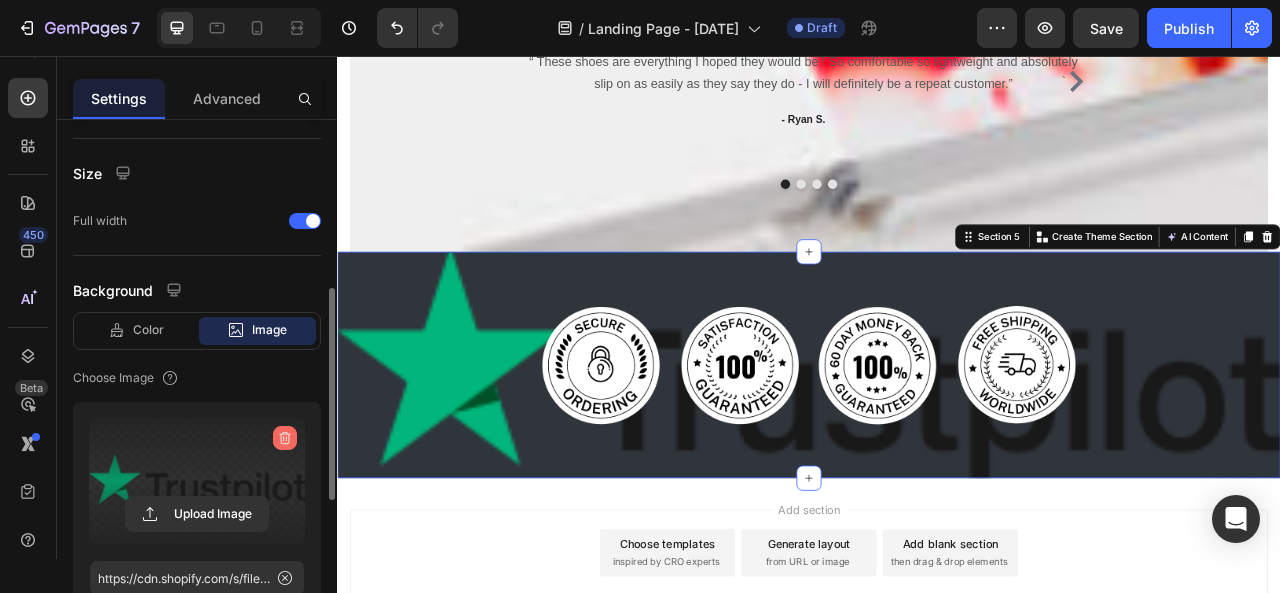 click 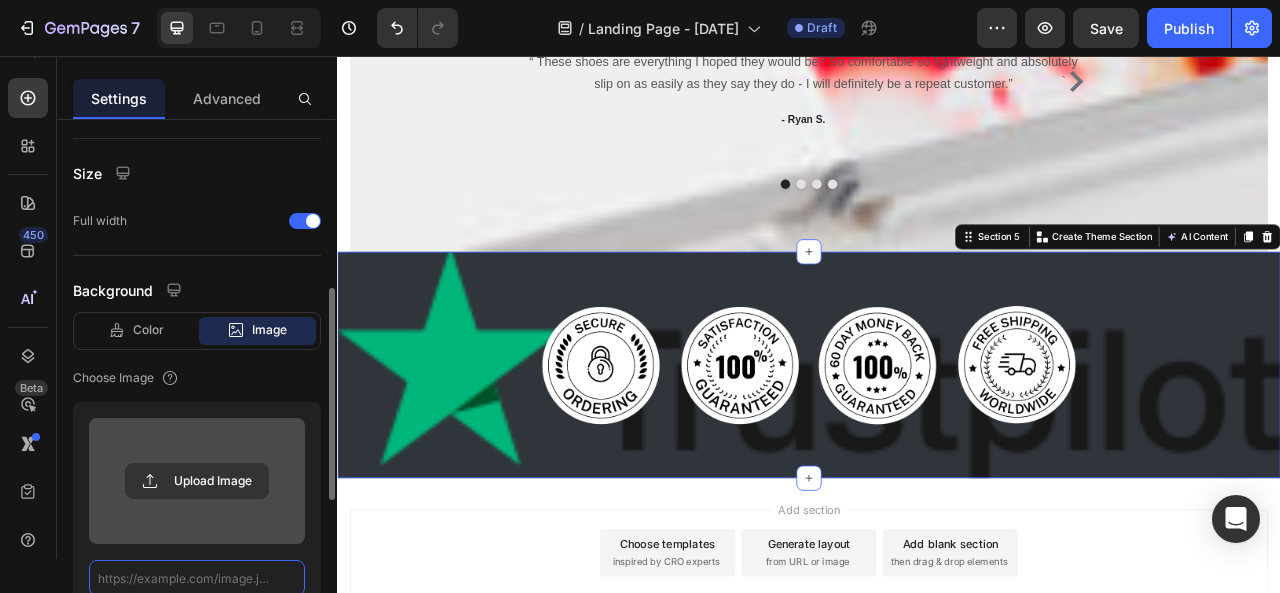 scroll, scrollTop: 0, scrollLeft: 0, axis: both 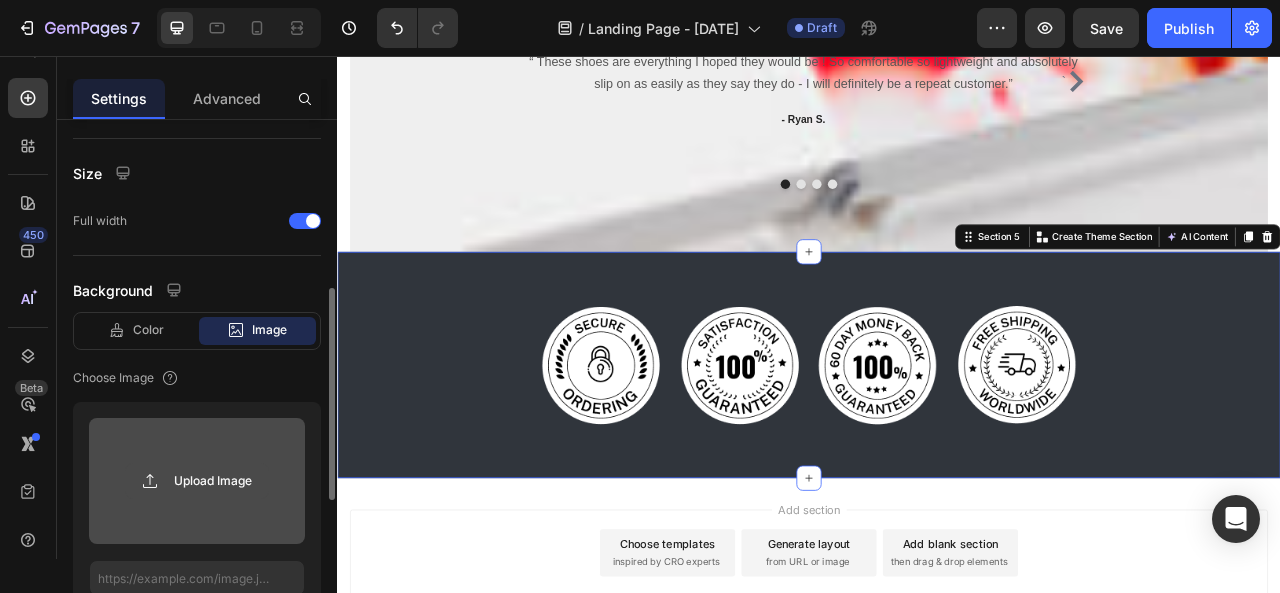 click 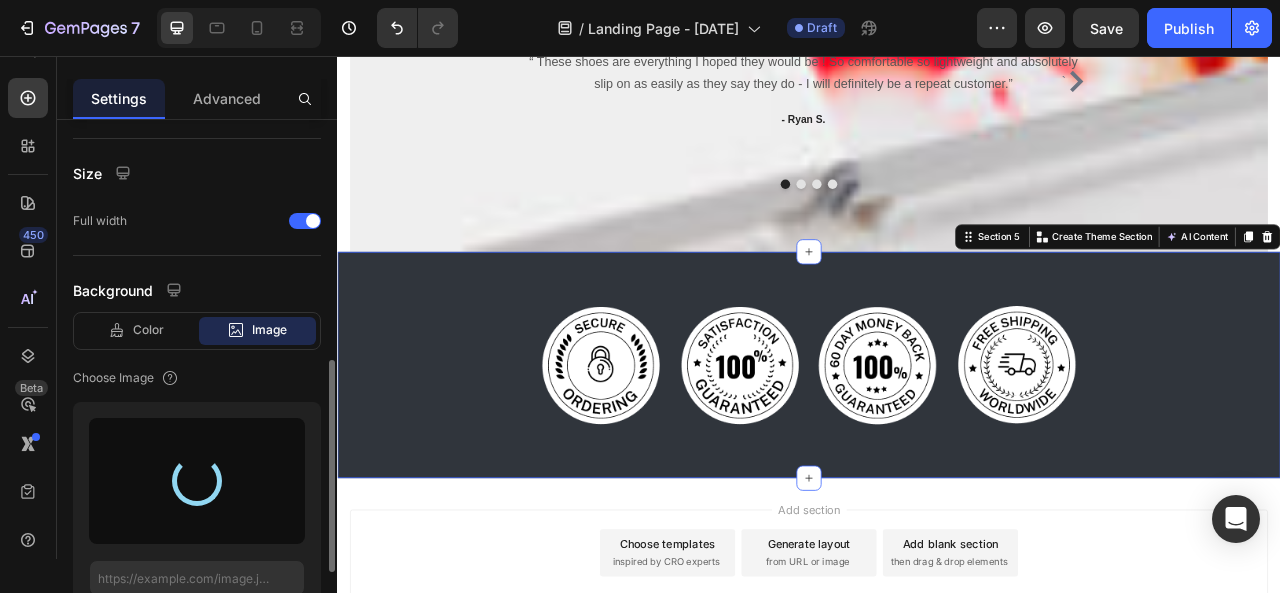 scroll, scrollTop: 444, scrollLeft: 0, axis: vertical 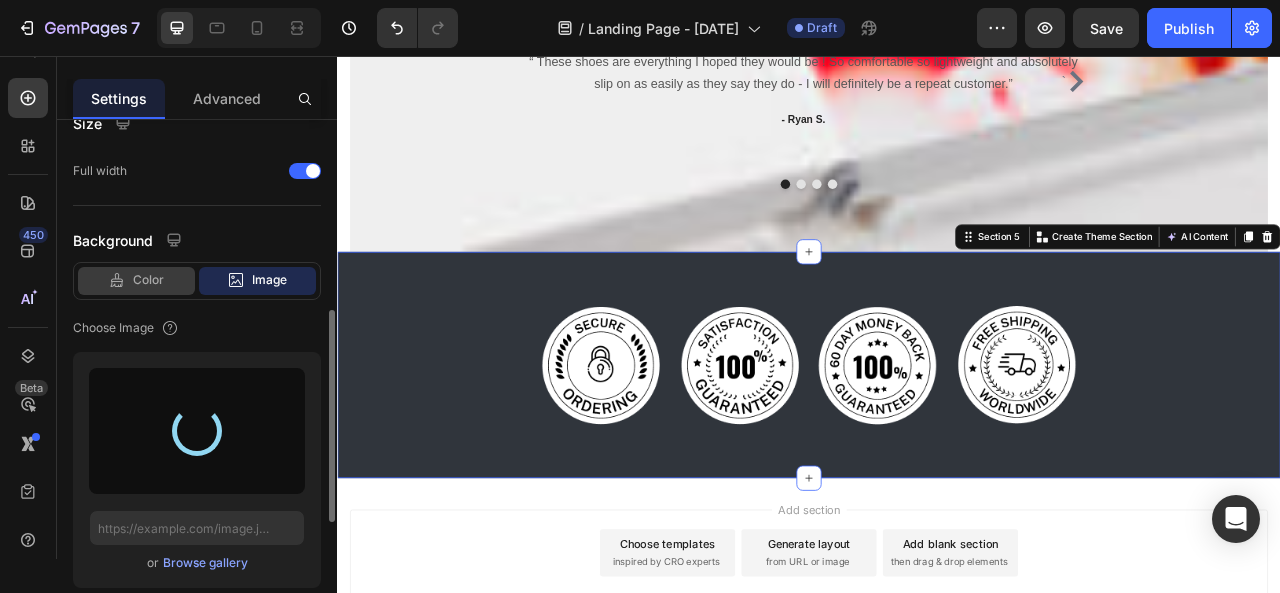 type on "https://cdn.shopify.com/s/files/1/0696/9022/8873/files/gempages_575124210154734704-4ba1ab46-a157-401c-b664-4097e02f57cd.jpg" 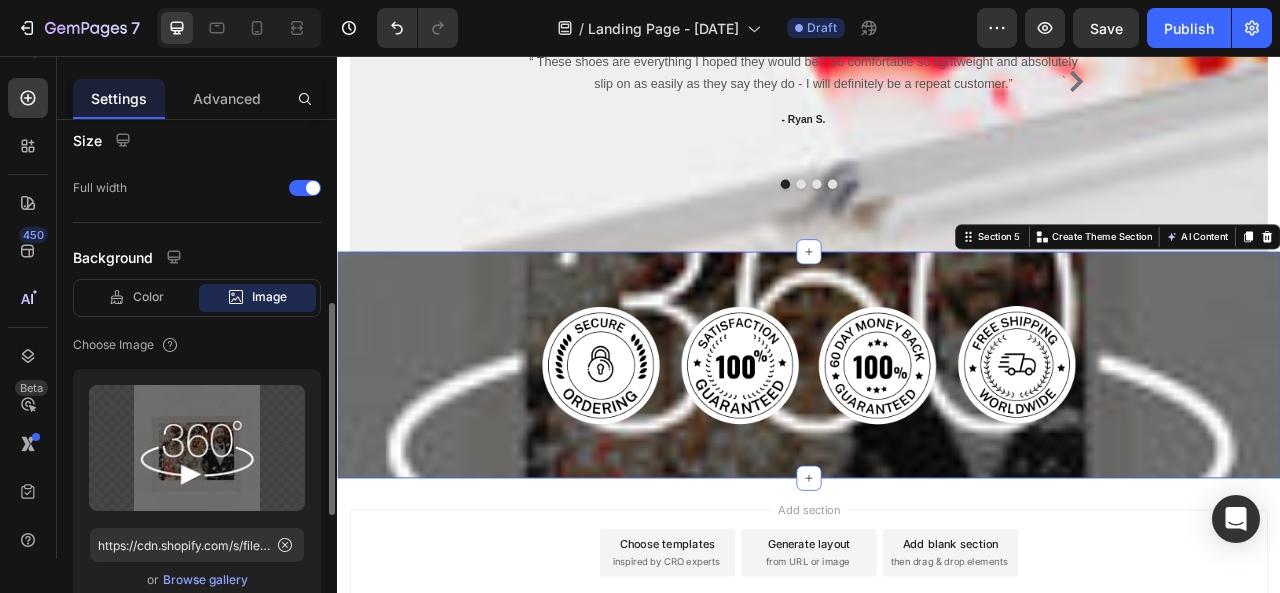 scroll, scrollTop: 277, scrollLeft: 0, axis: vertical 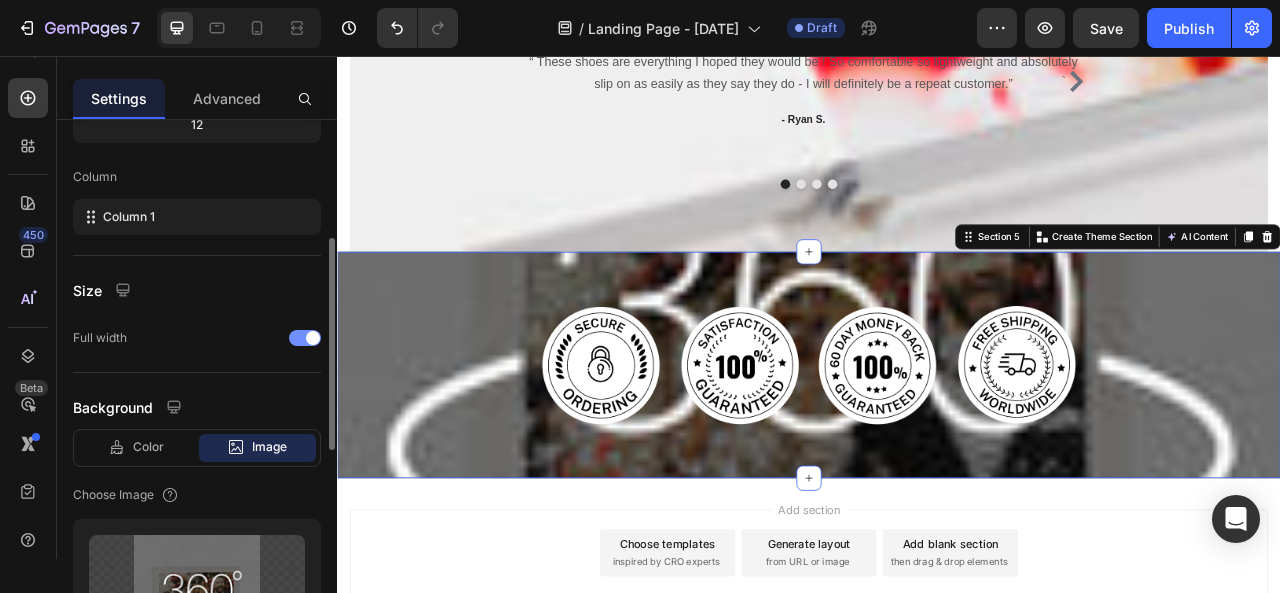 click at bounding box center (305, 338) 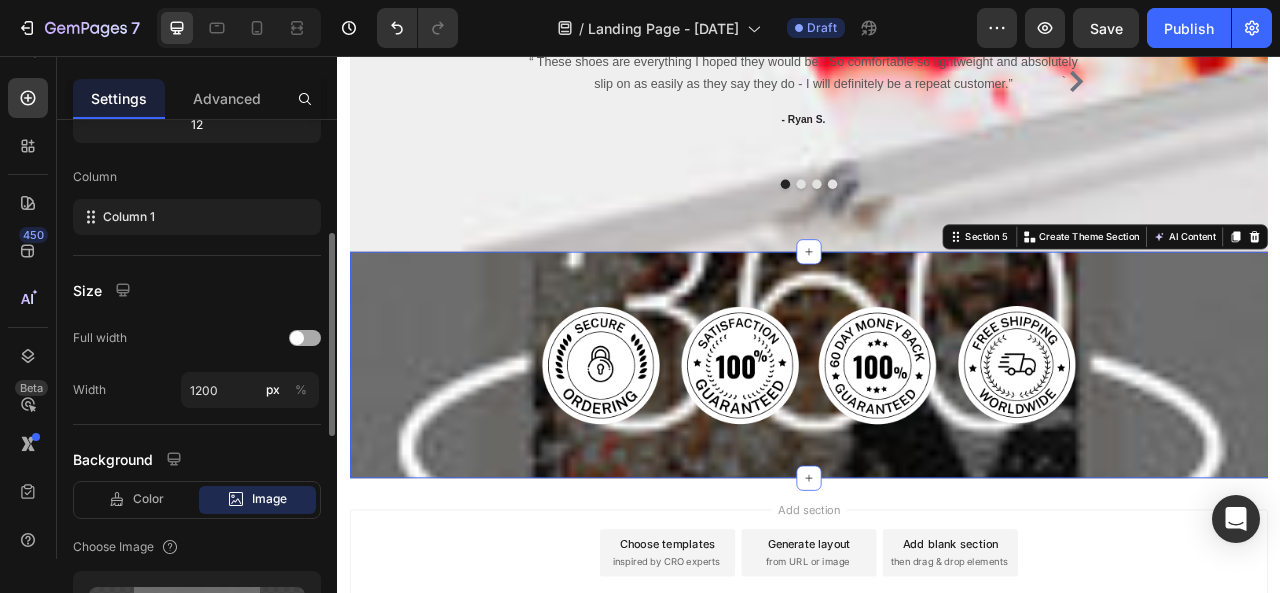 click at bounding box center (297, 338) 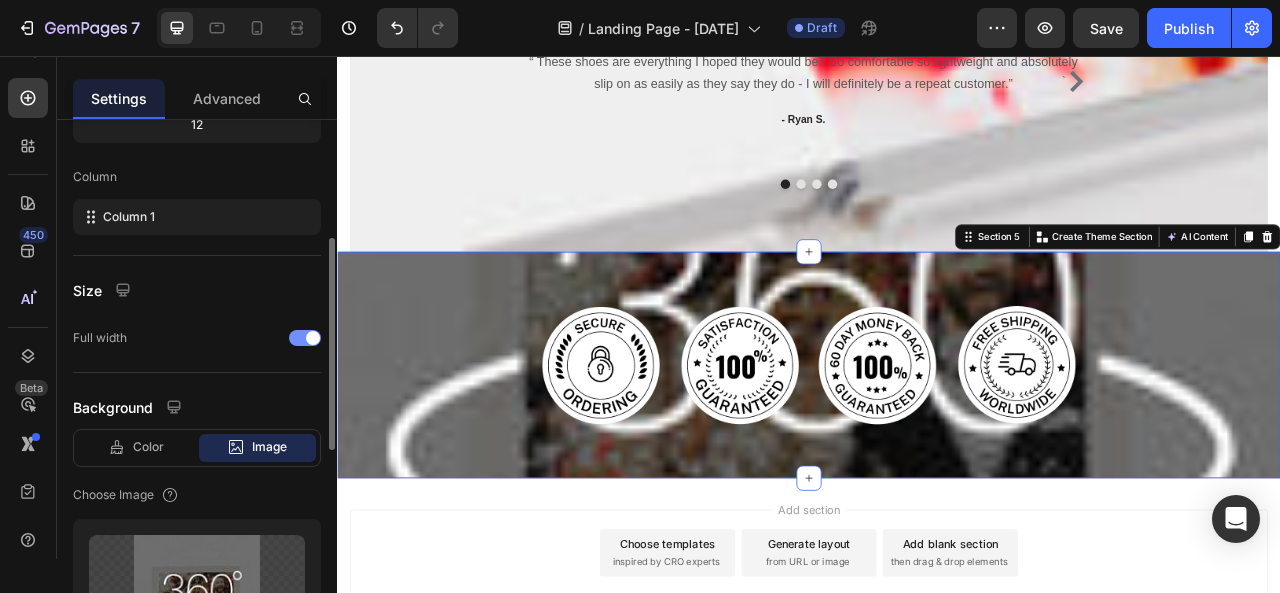 click at bounding box center [305, 338] 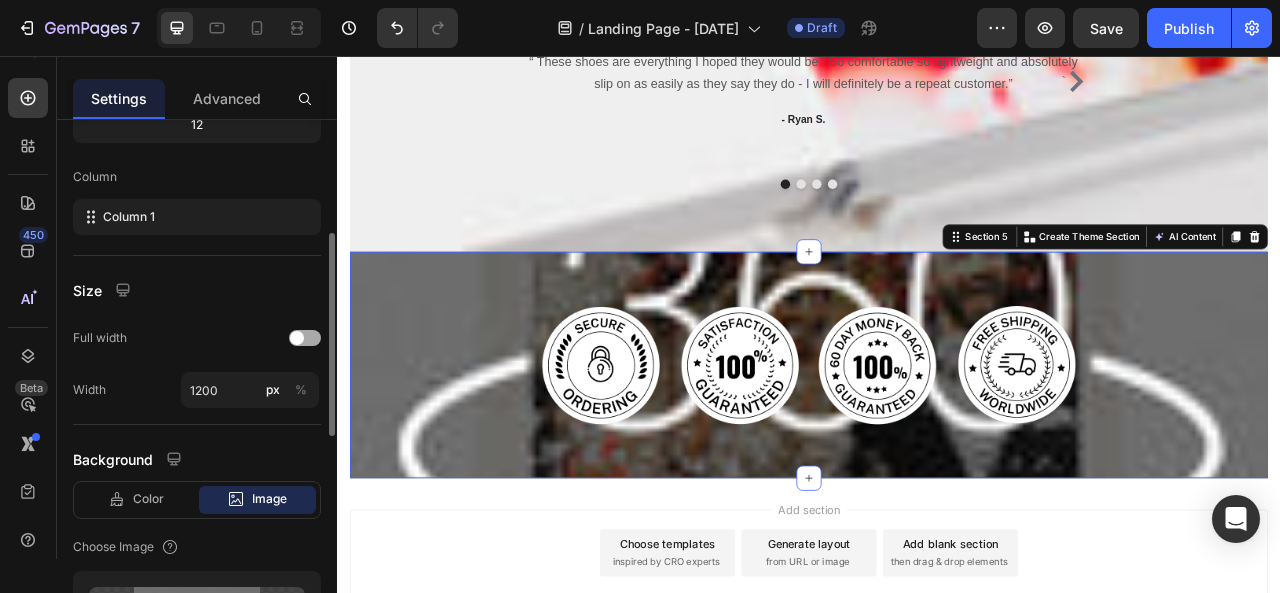 click at bounding box center [305, 338] 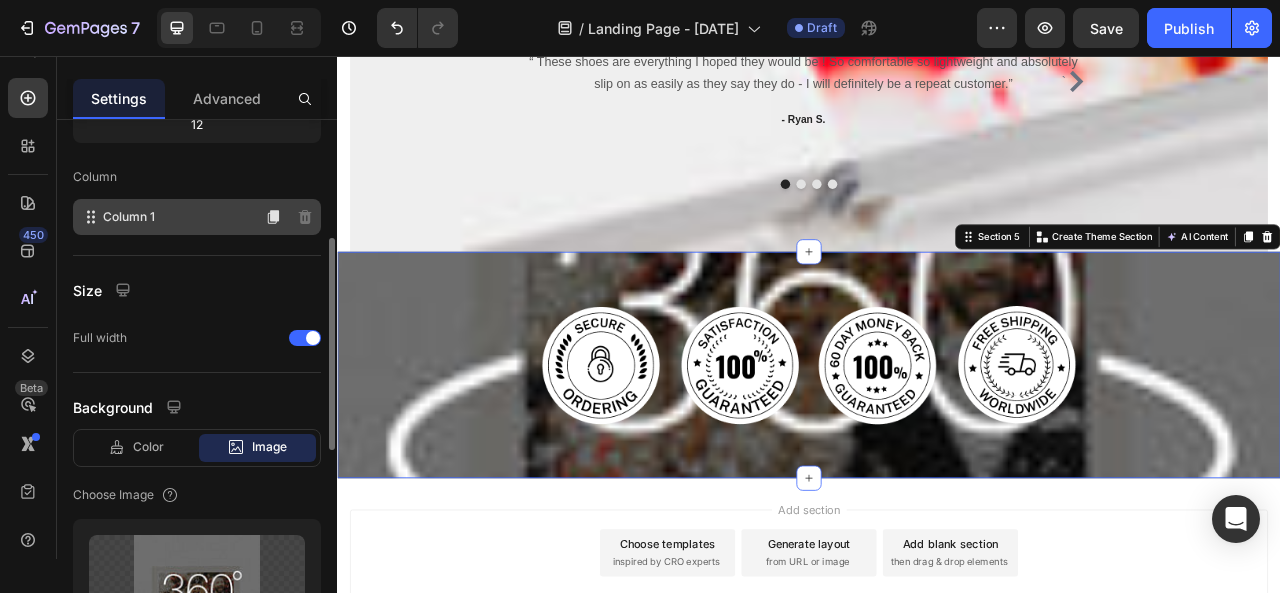 click on "Column 1" 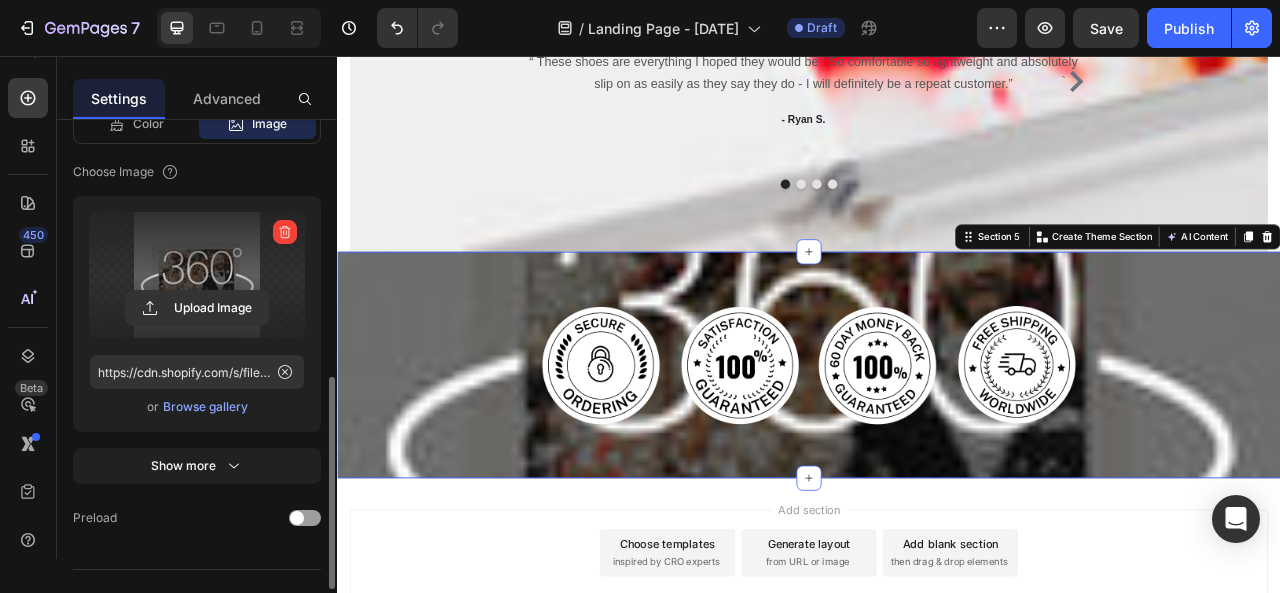 scroll, scrollTop: 483, scrollLeft: 0, axis: vertical 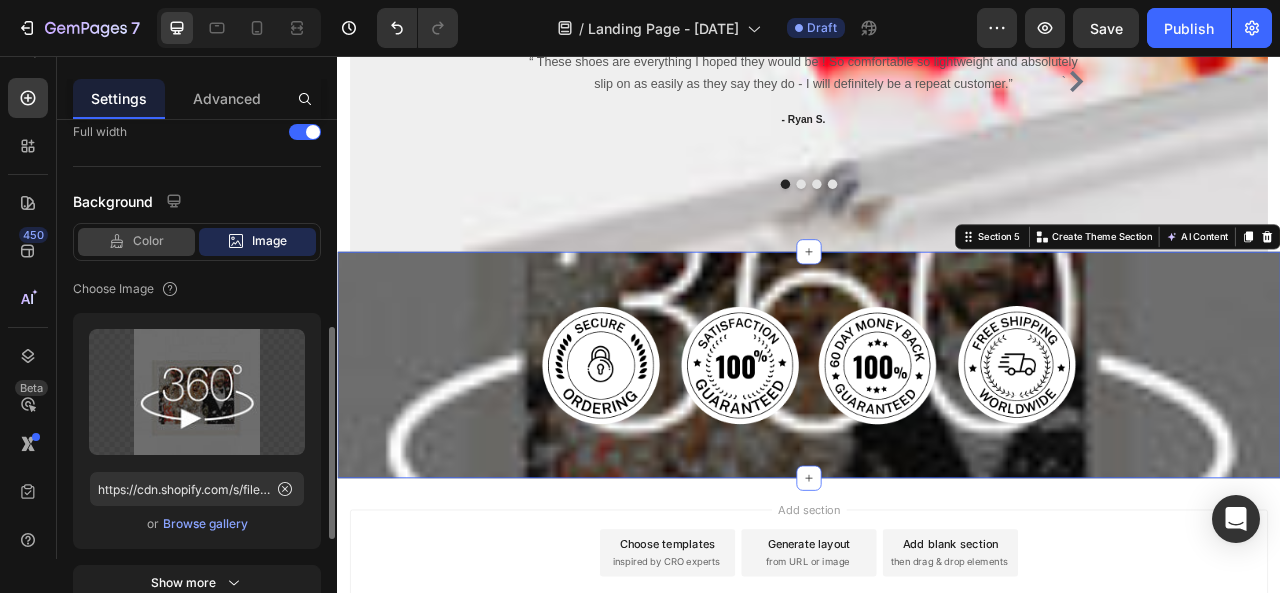 click on "Color" at bounding box center (148, 241) 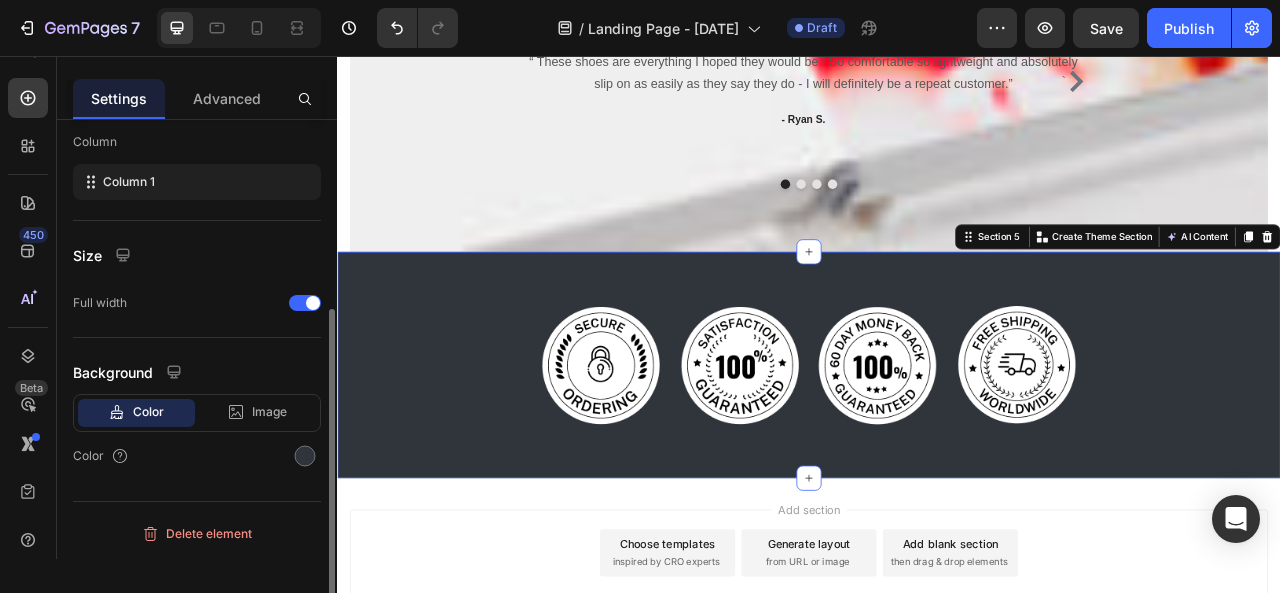 scroll, scrollTop: 310, scrollLeft: 0, axis: vertical 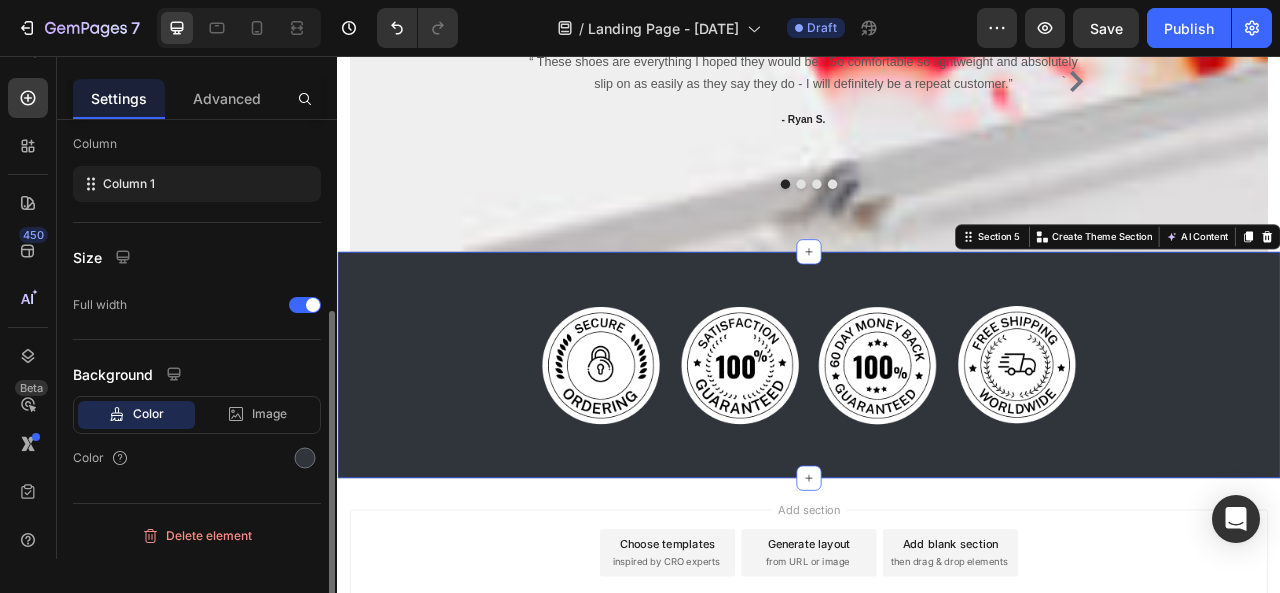 click on "Color" 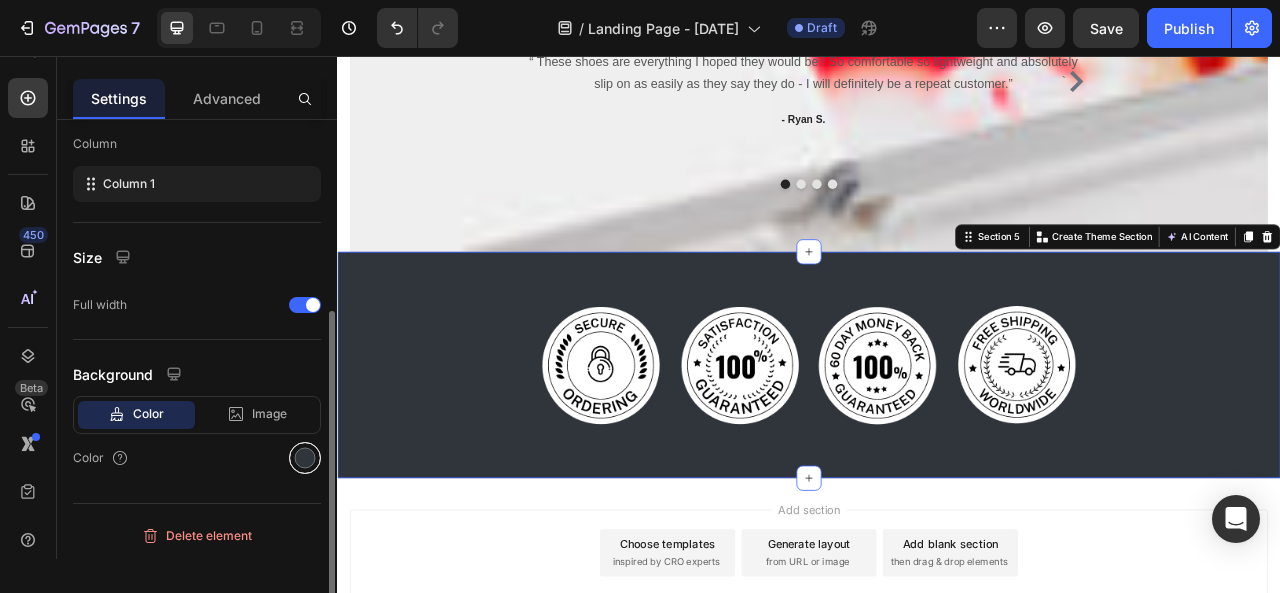 click at bounding box center (305, 458) 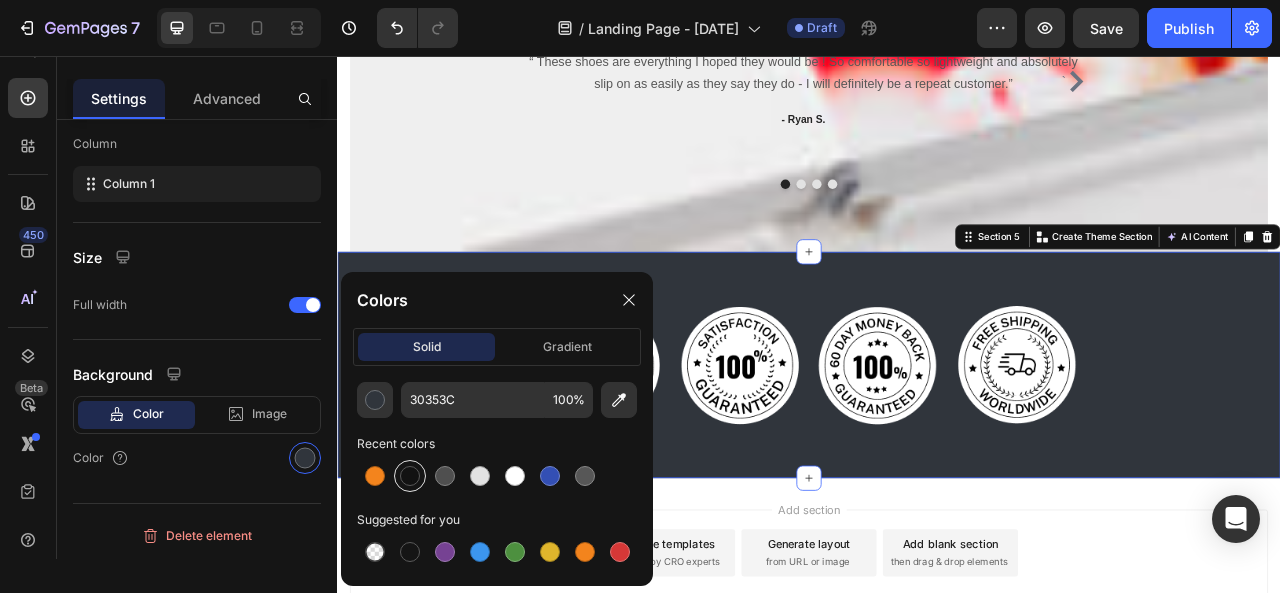 click at bounding box center [410, 476] 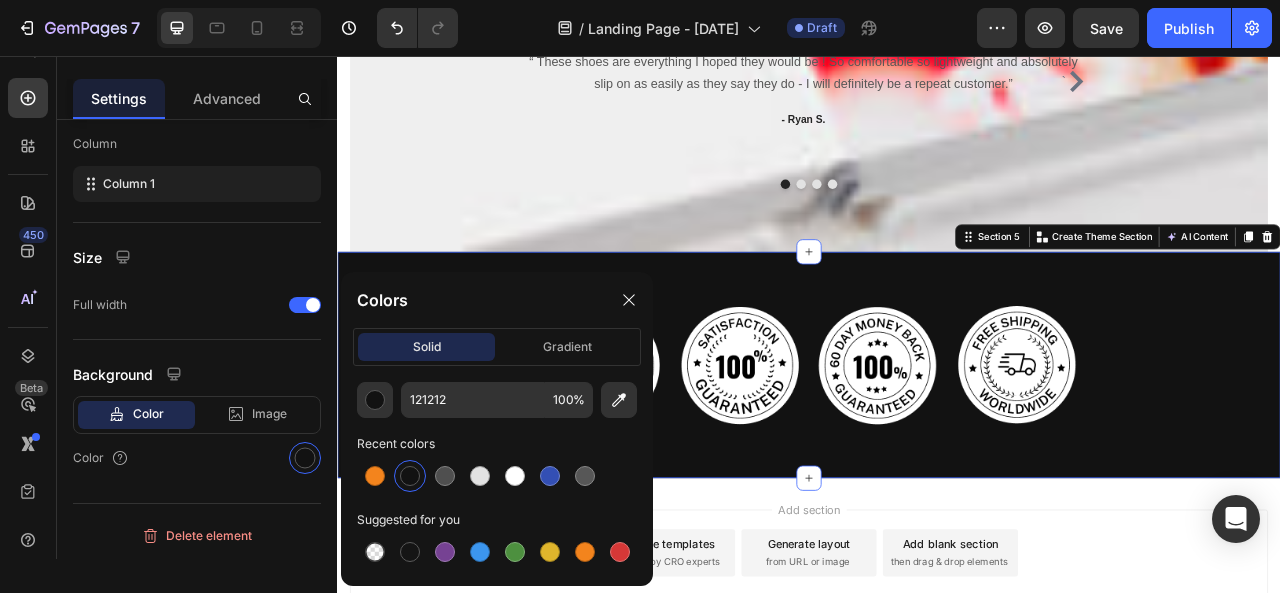 scroll, scrollTop: 310, scrollLeft: 0, axis: vertical 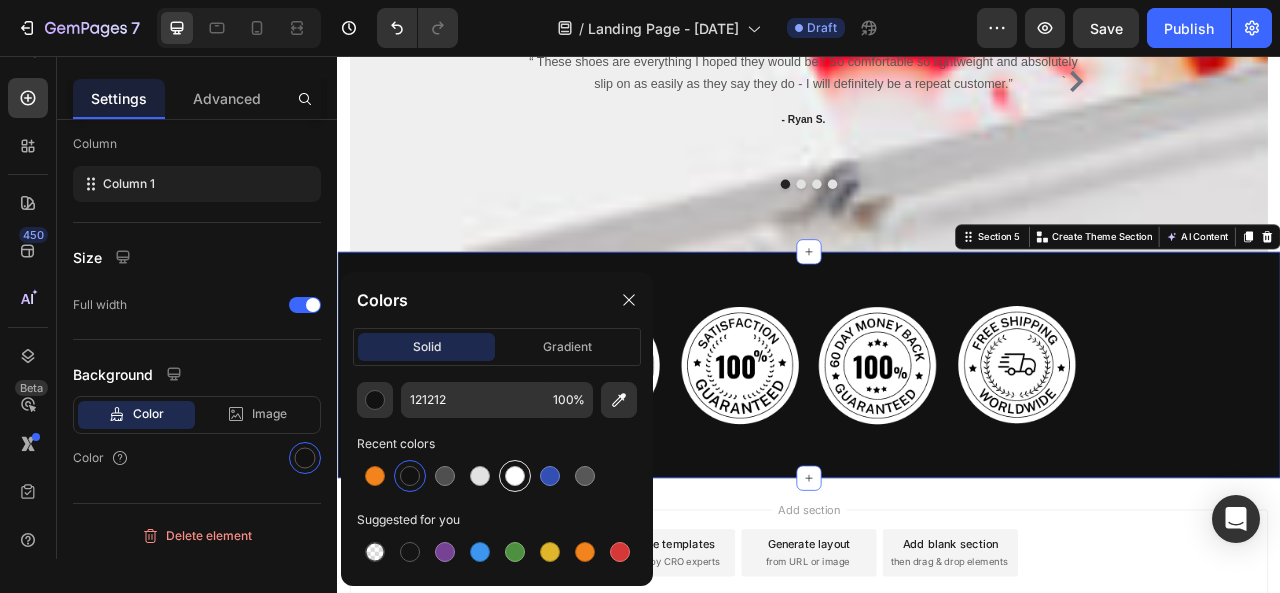 drag, startPoint x: 446, startPoint y: 483, endPoint x: 512, endPoint y: 478, distance: 66.189125 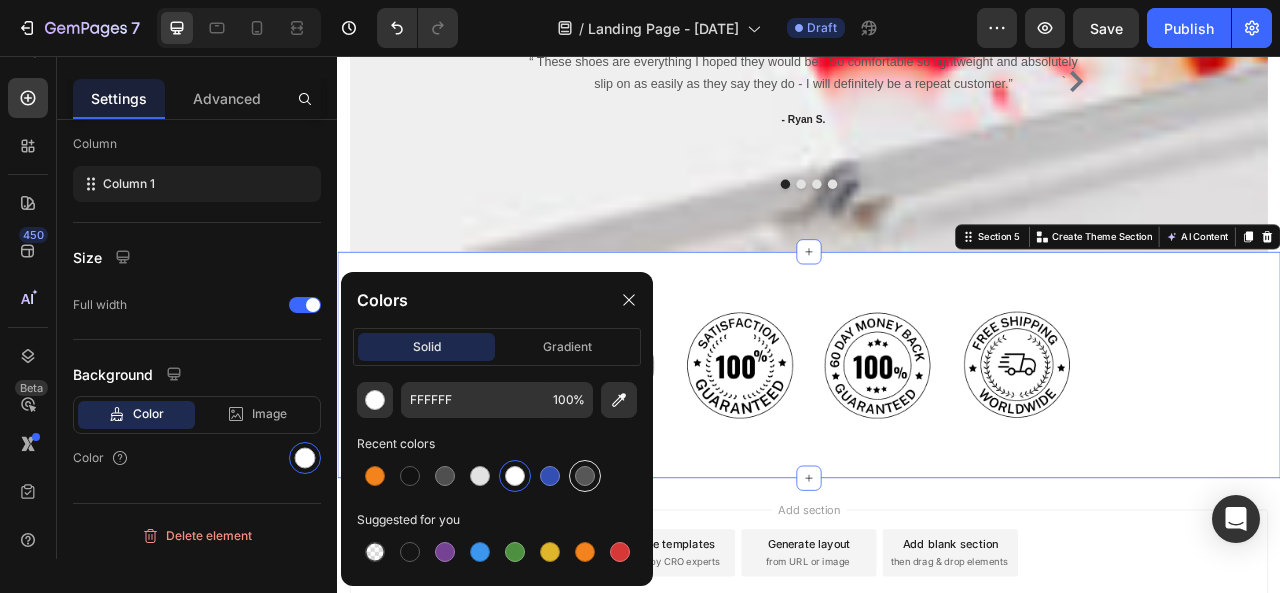 click at bounding box center [585, 476] 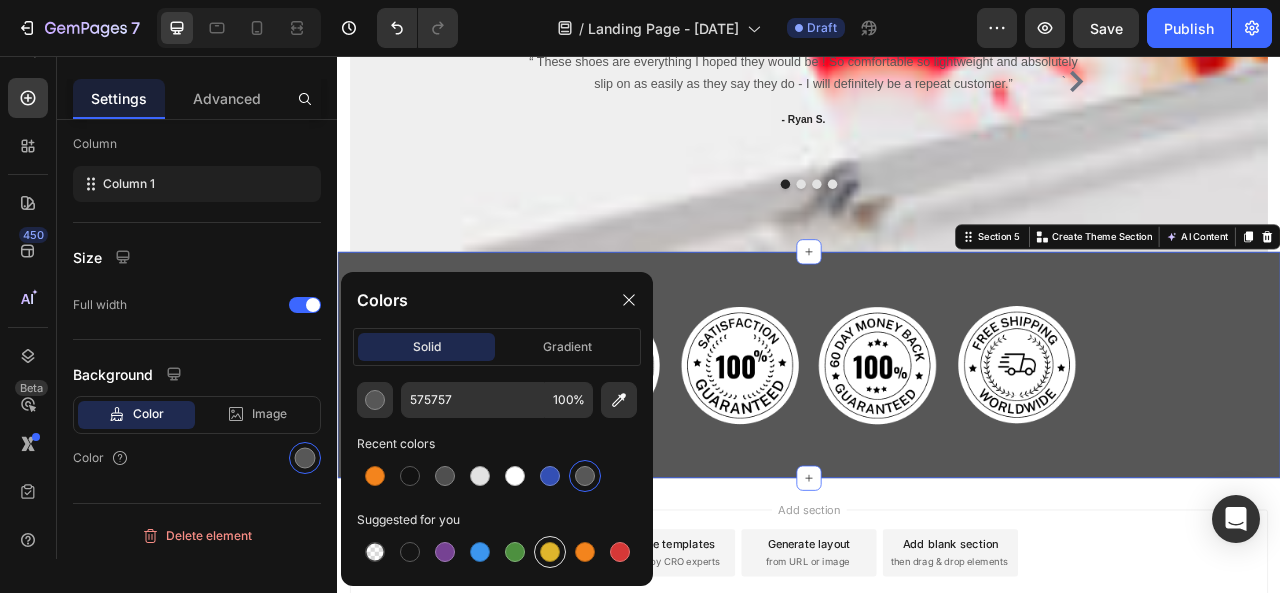 click at bounding box center [550, 552] 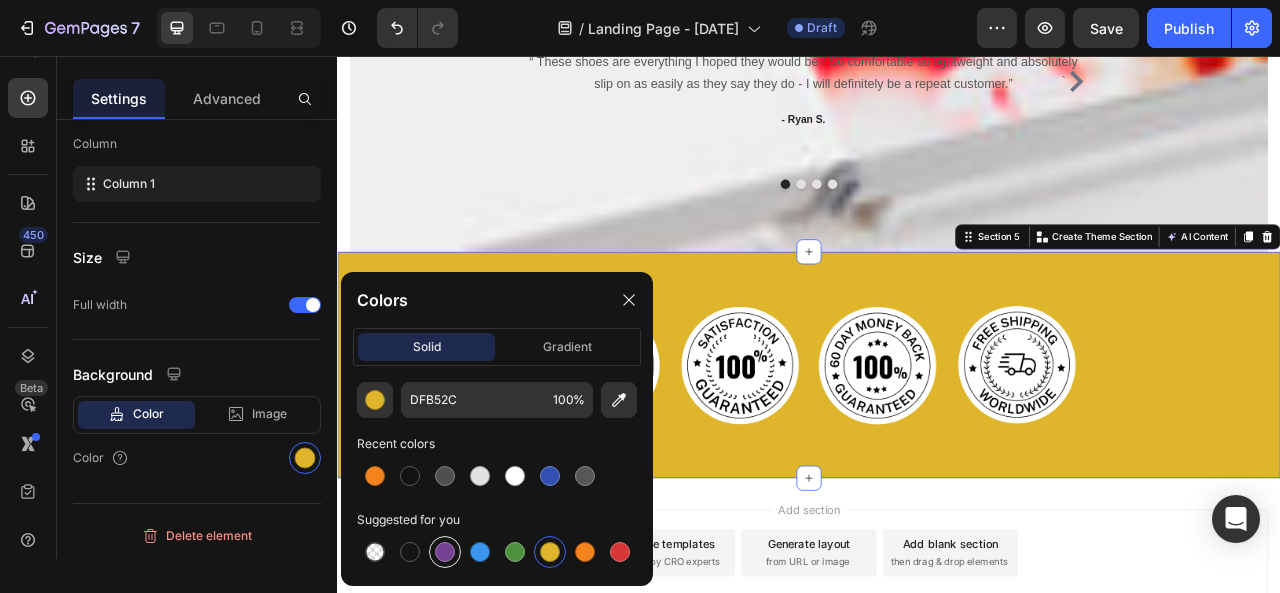 click at bounding box center [445, 552] 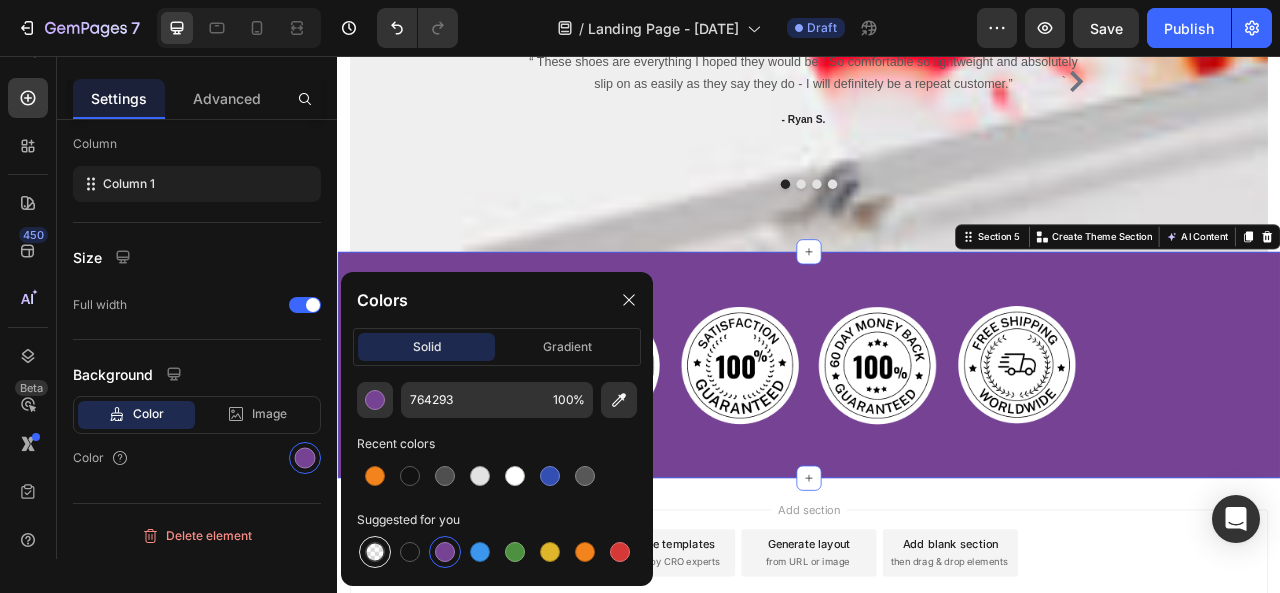 click at bounding box center (375, 552) 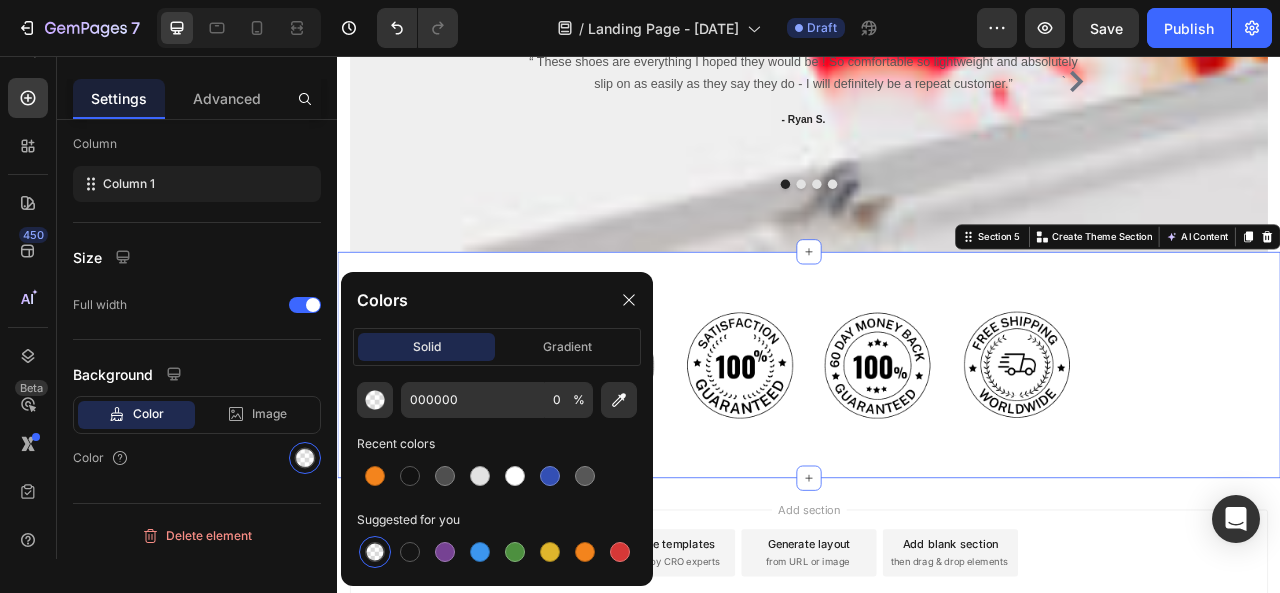 click on "solid gradient" 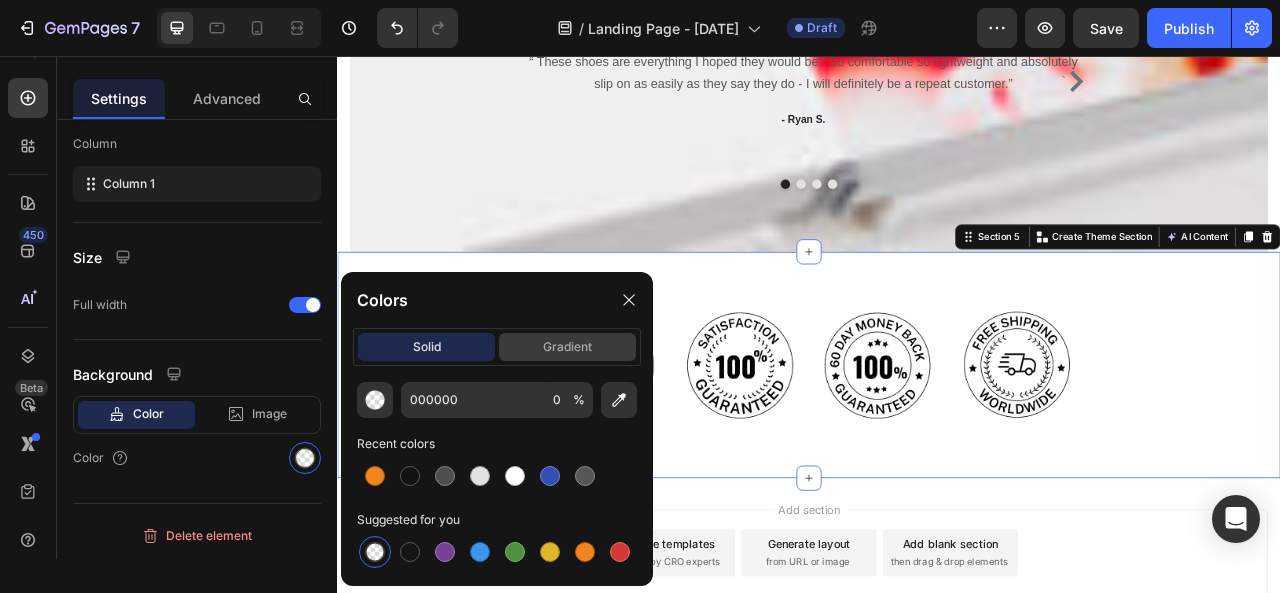 click on "gradient" 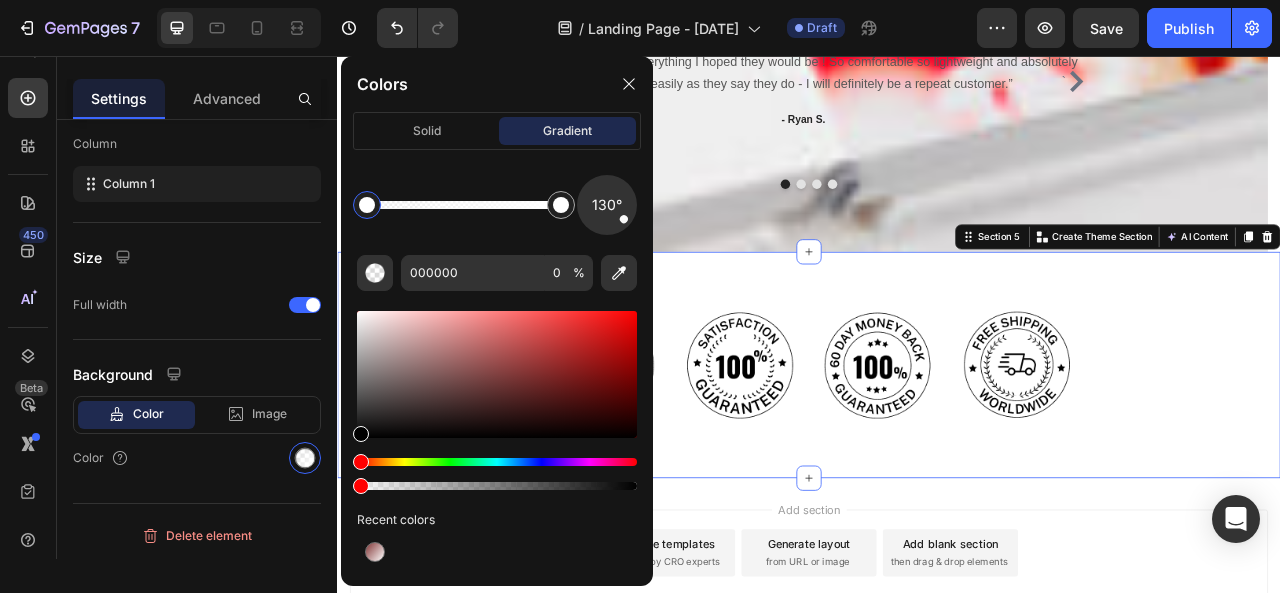 click at bounding box center [497, 374] 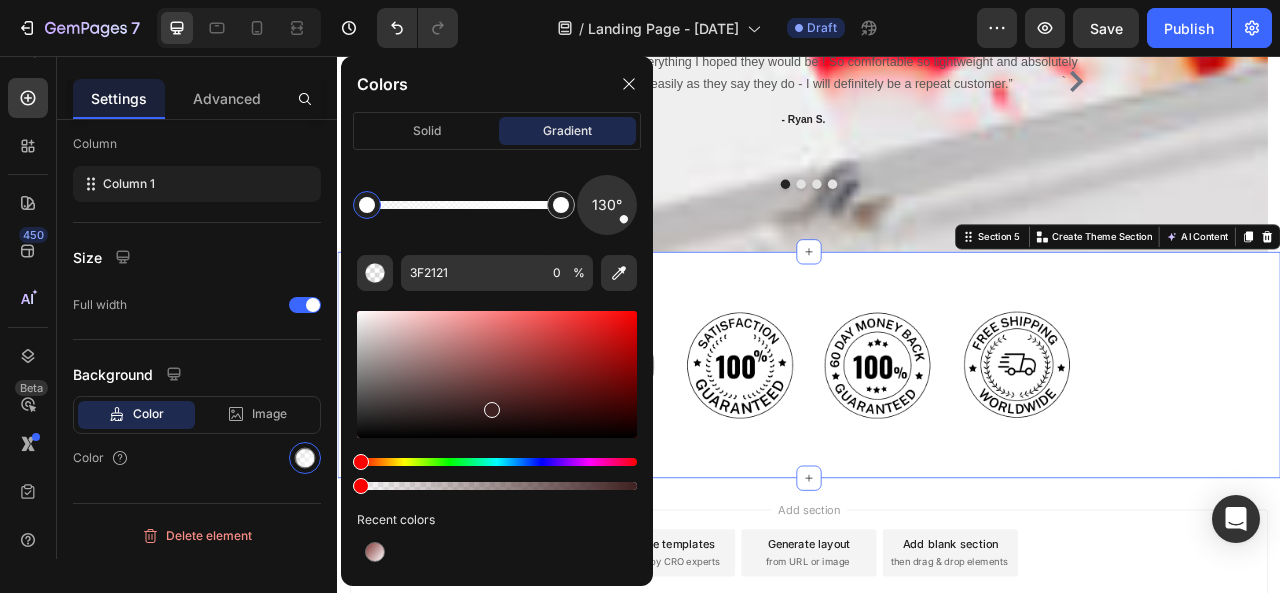 click at bounding box center (497, 374) 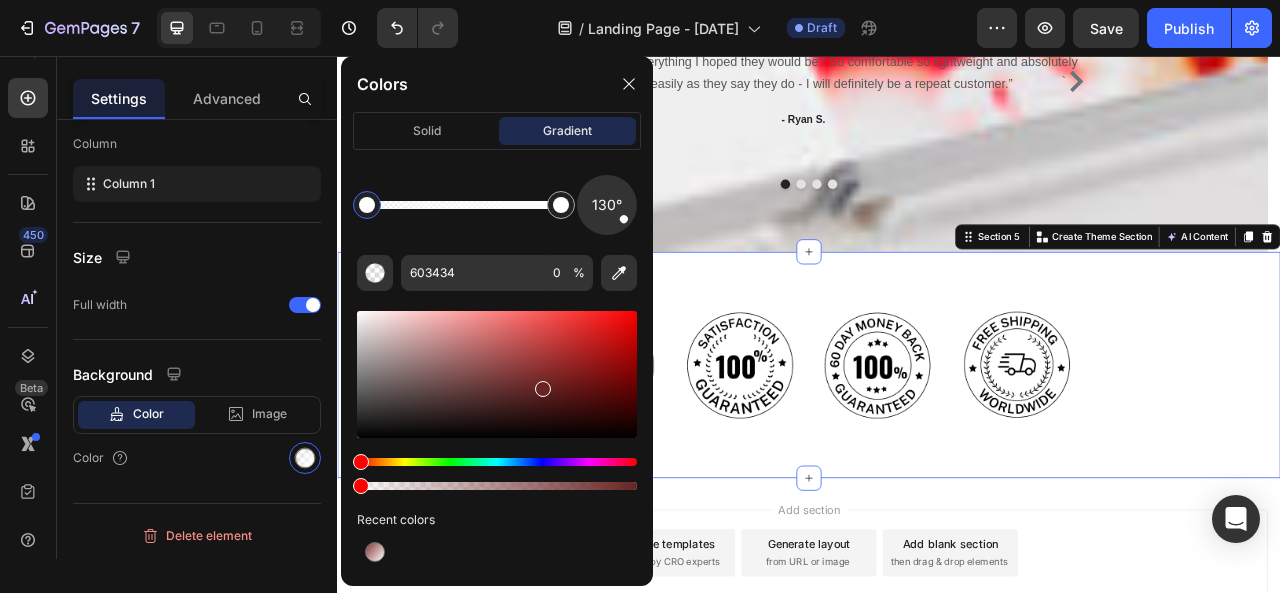 drag, startPoint x: 491, startPoint y: 390, endPoint x: 550, endPoint y: 381, distance: 59.682495 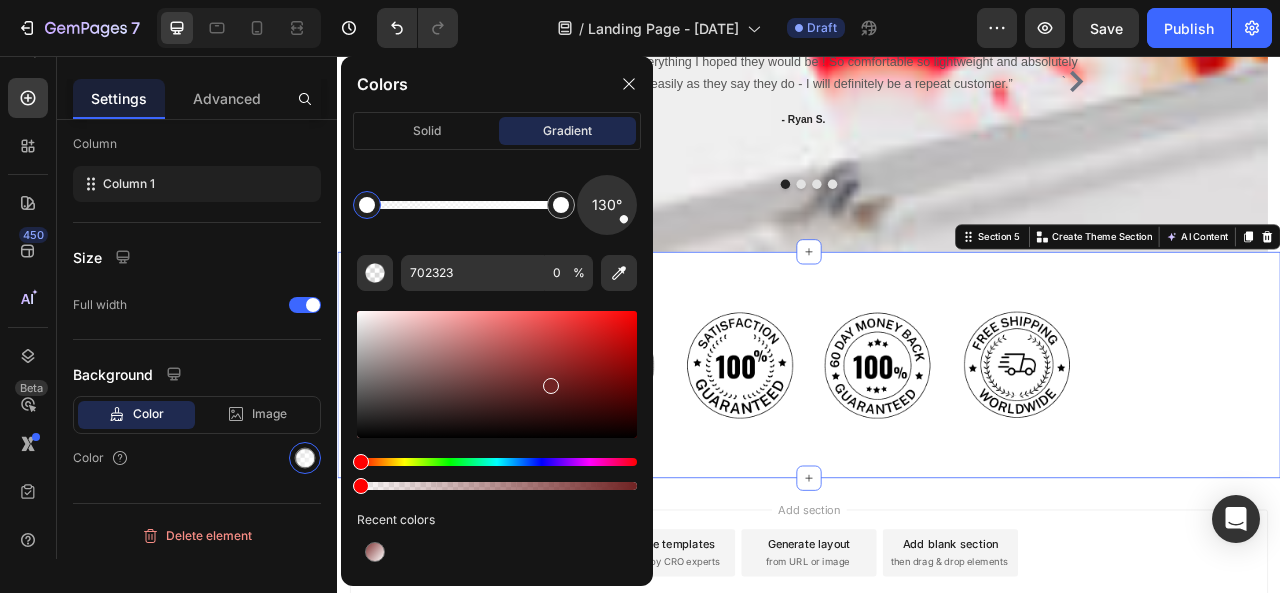 click at bounding box center (551, 386) 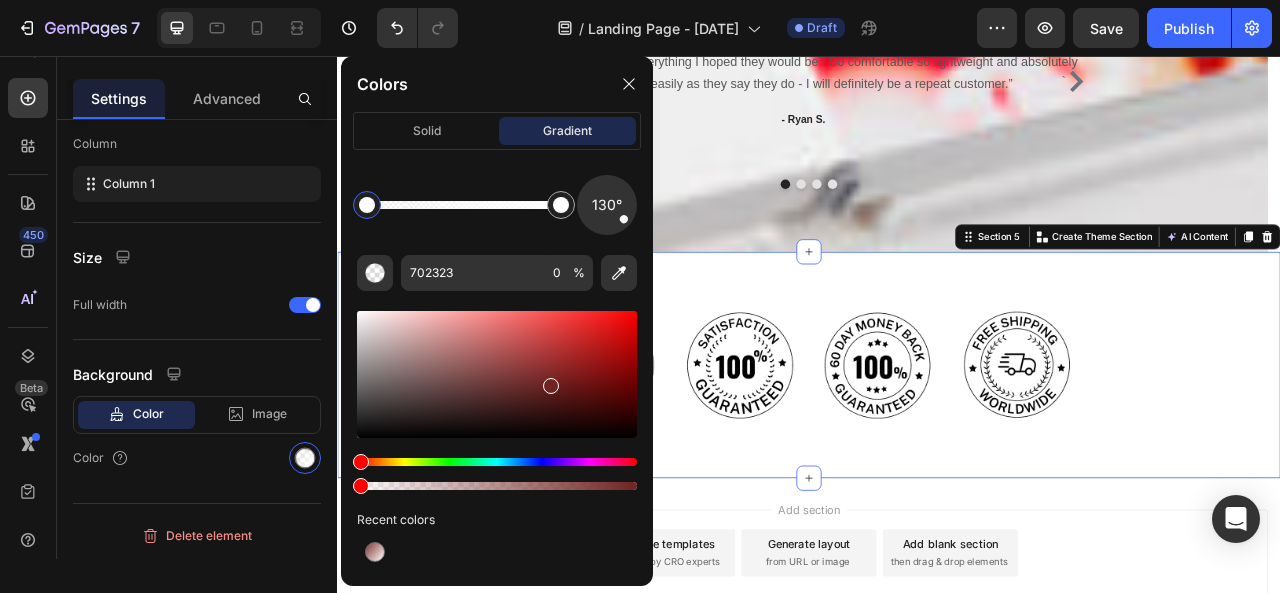 click at bounding box center [497, 462] 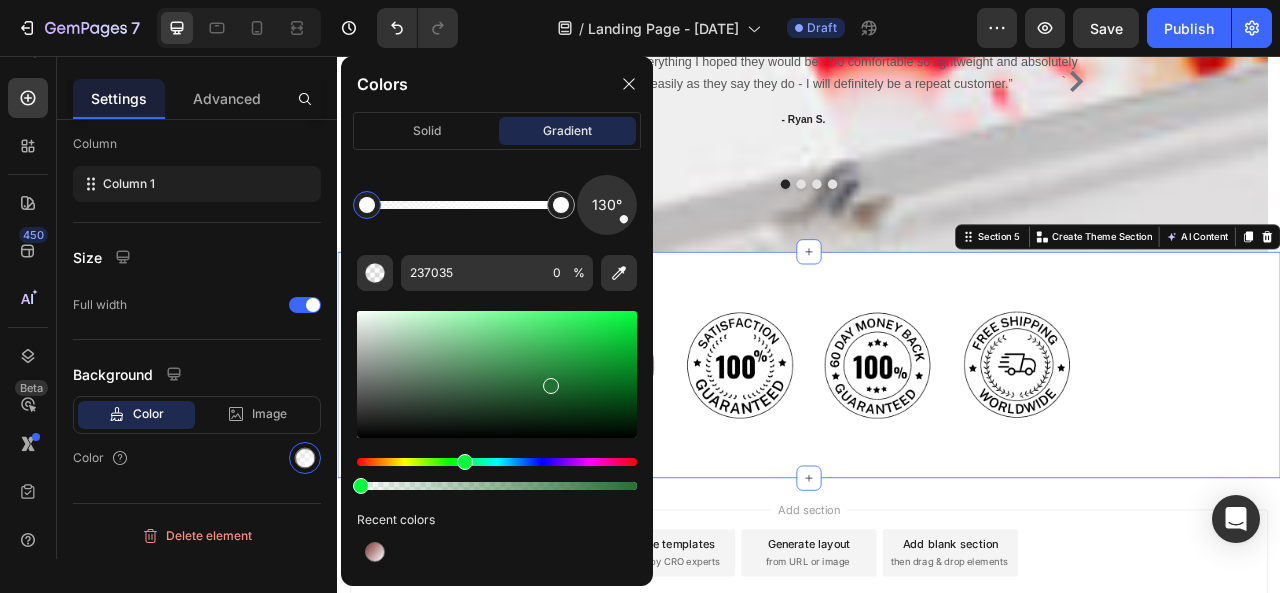 click at bounding box center (497, 462) 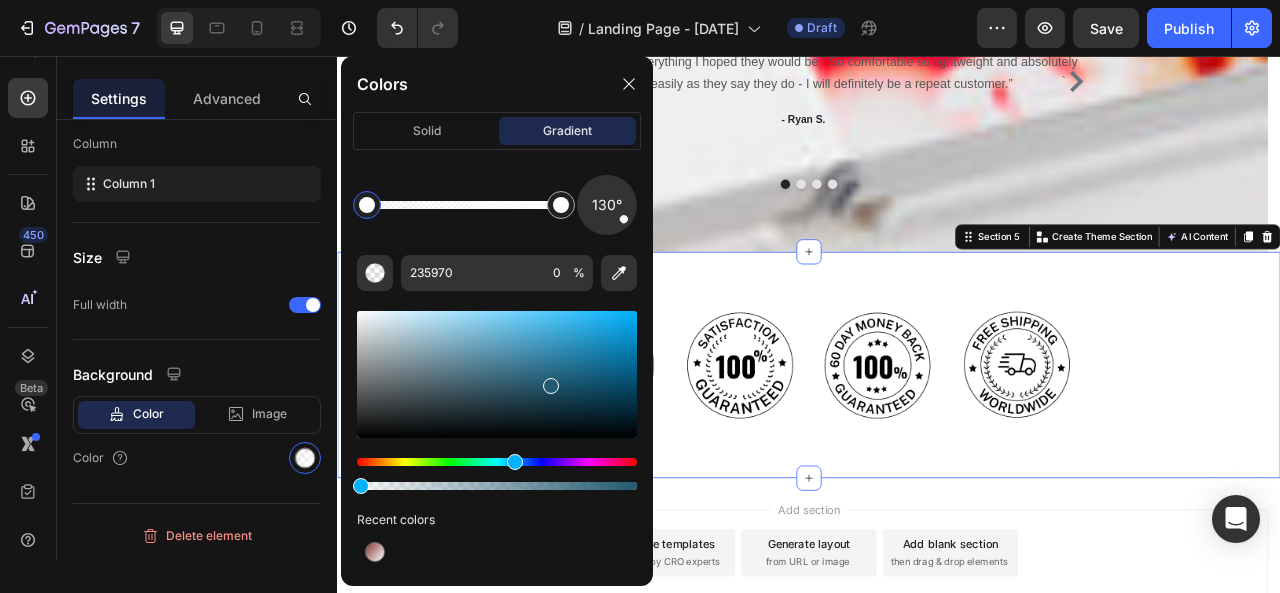 click at bounding box center [497, 374] 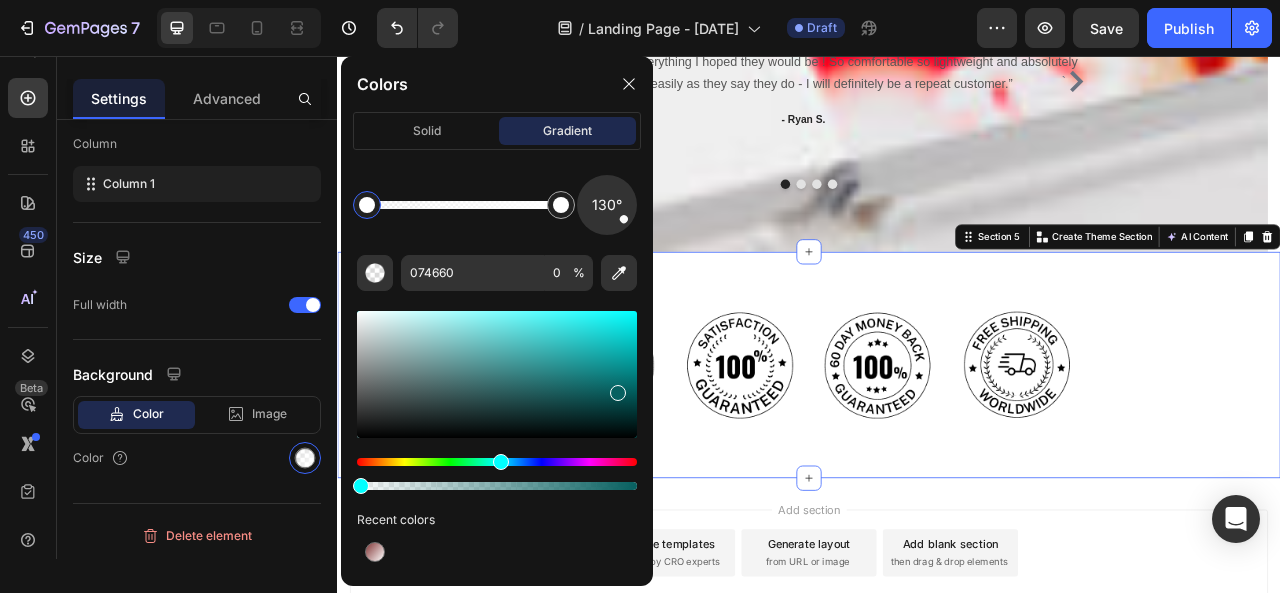 drag, startPoint x: 512, startPoint y: 460, endPoint x: 497, endPoint y: 461, distance: 15.033297 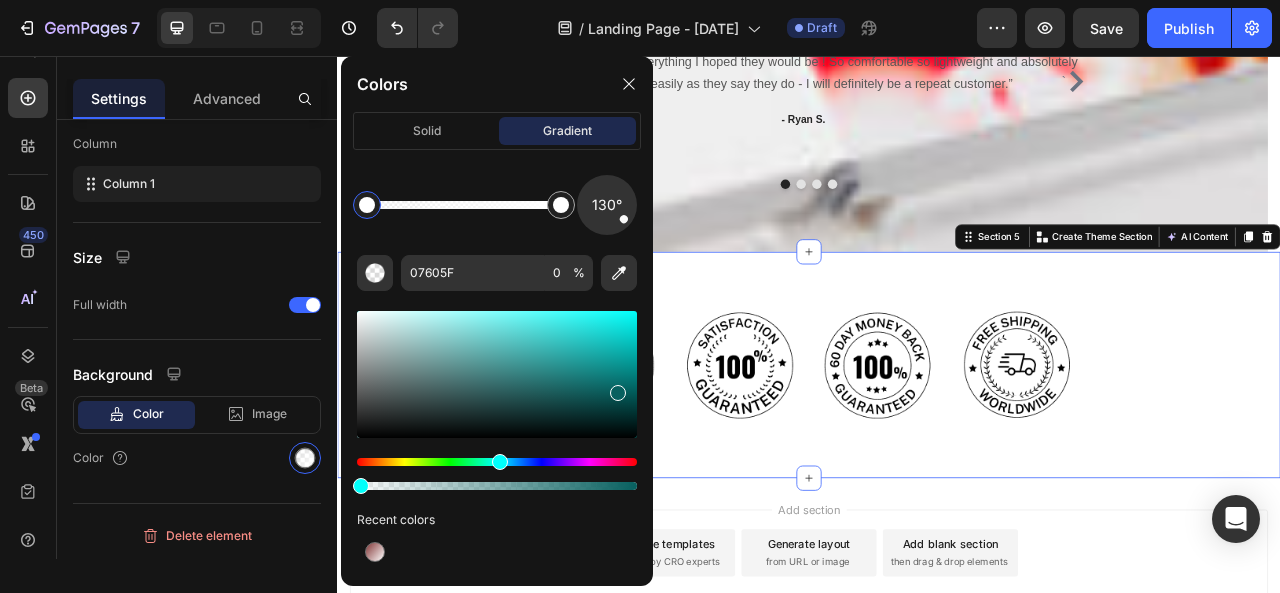 click at bounding box center [500, 462] 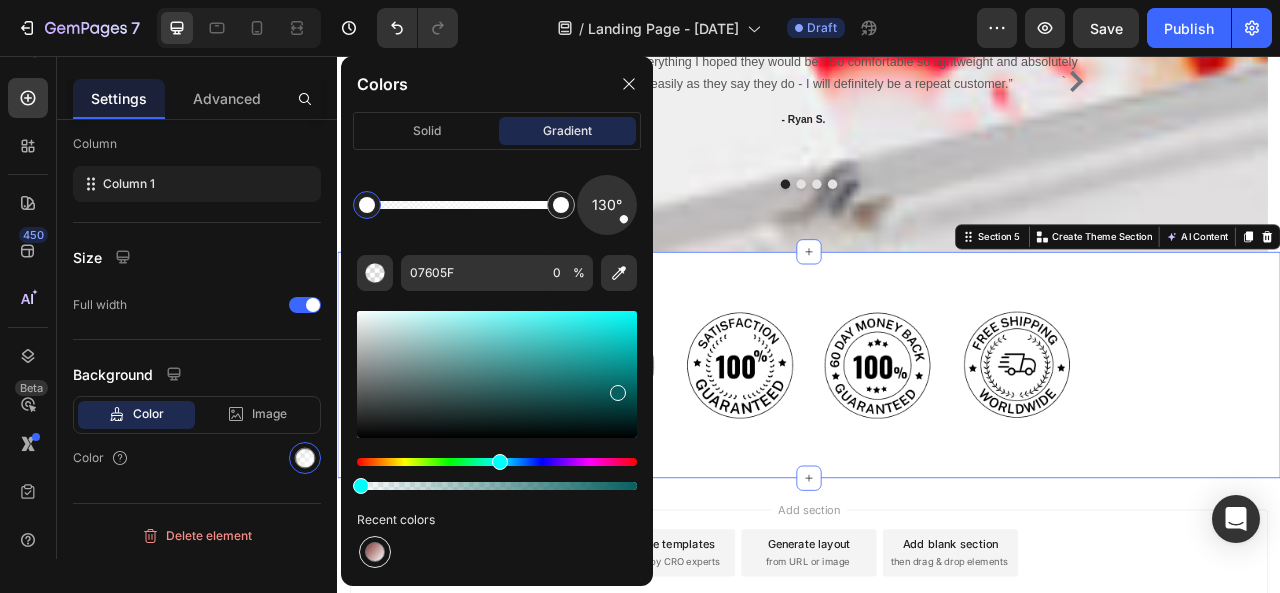 click at bounding box center (375, 552) 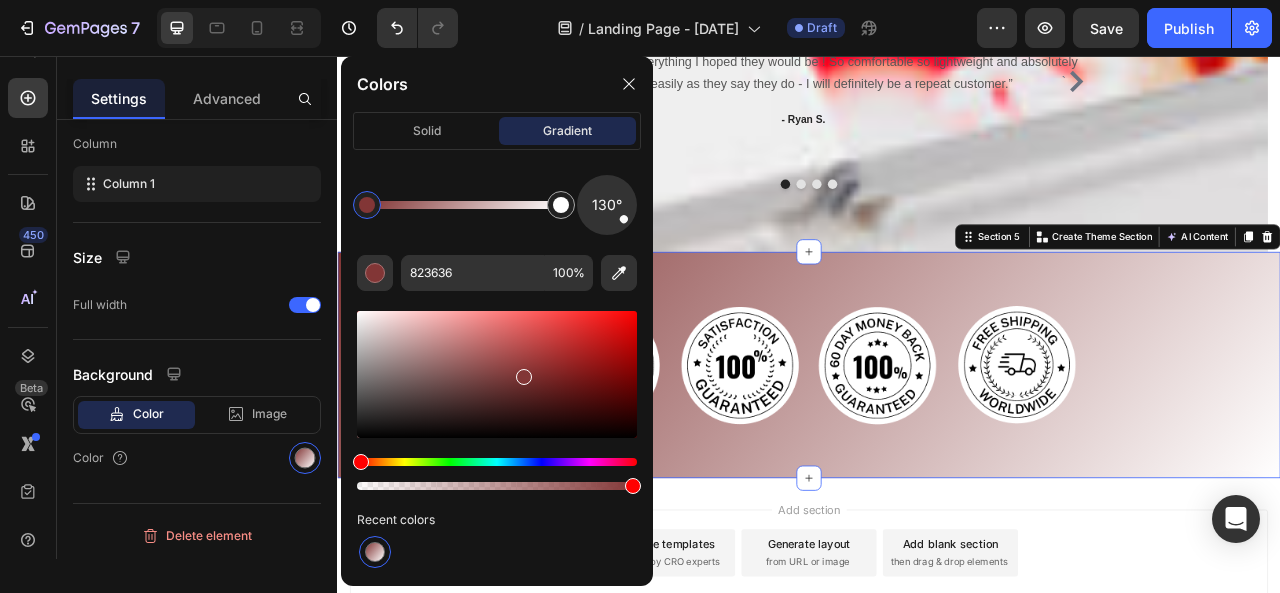 click on "Add section Choose templates inspired by CRO experts Generate layout from URL or image Add blank section then drag & drop elements" at bounding box center (937, 688) 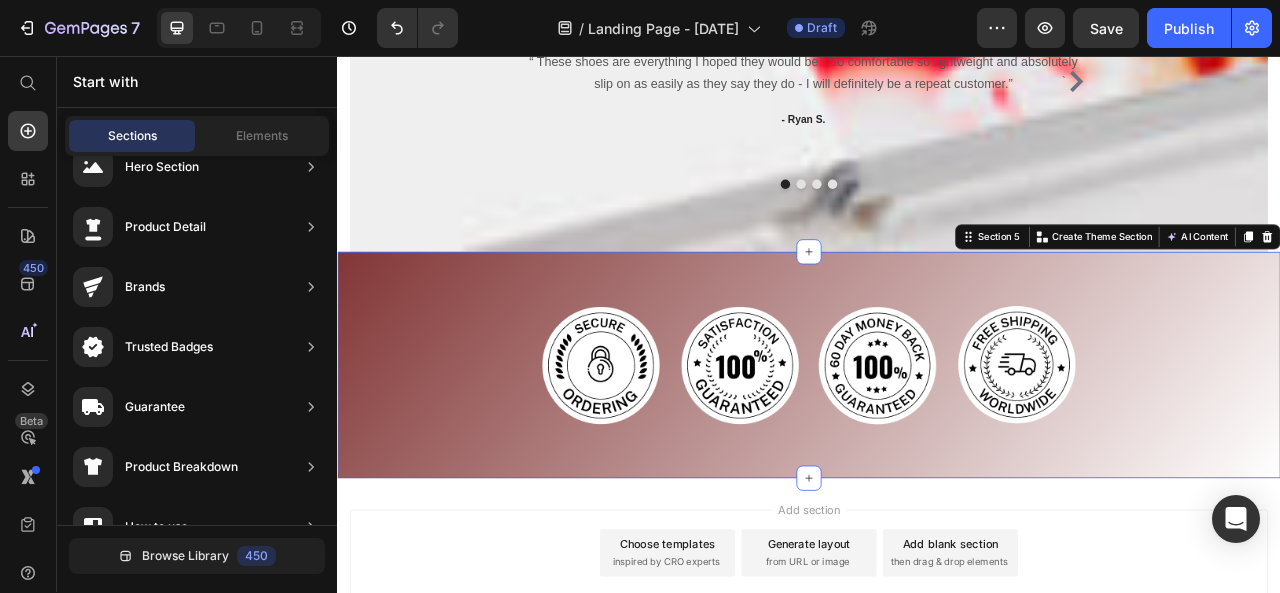 scroll, scrollTop: 0, scrollLeft: 0, axis: both 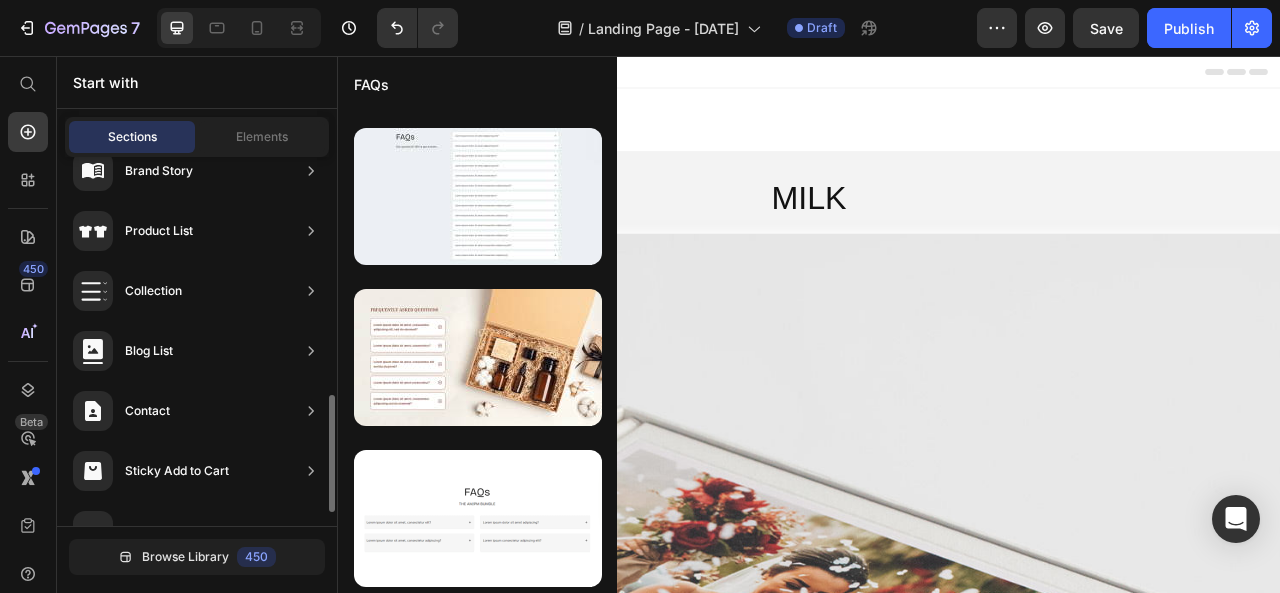 click on "Contact" 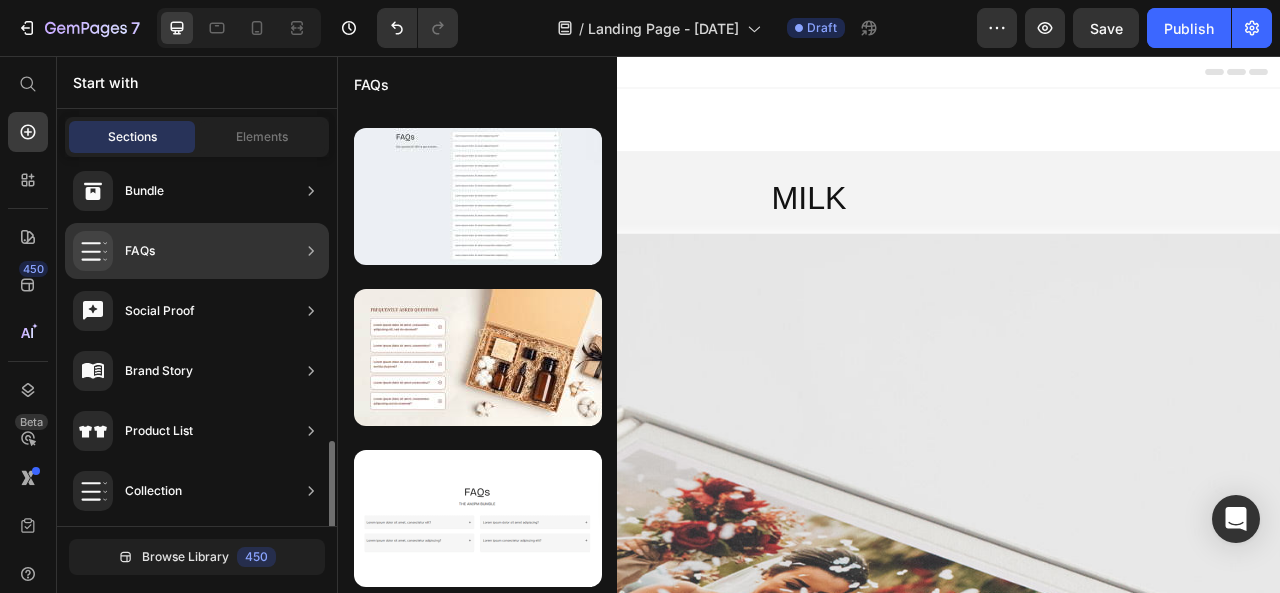 scroll, scrollTop: 633, scrollLeft: 0, axis: vertical 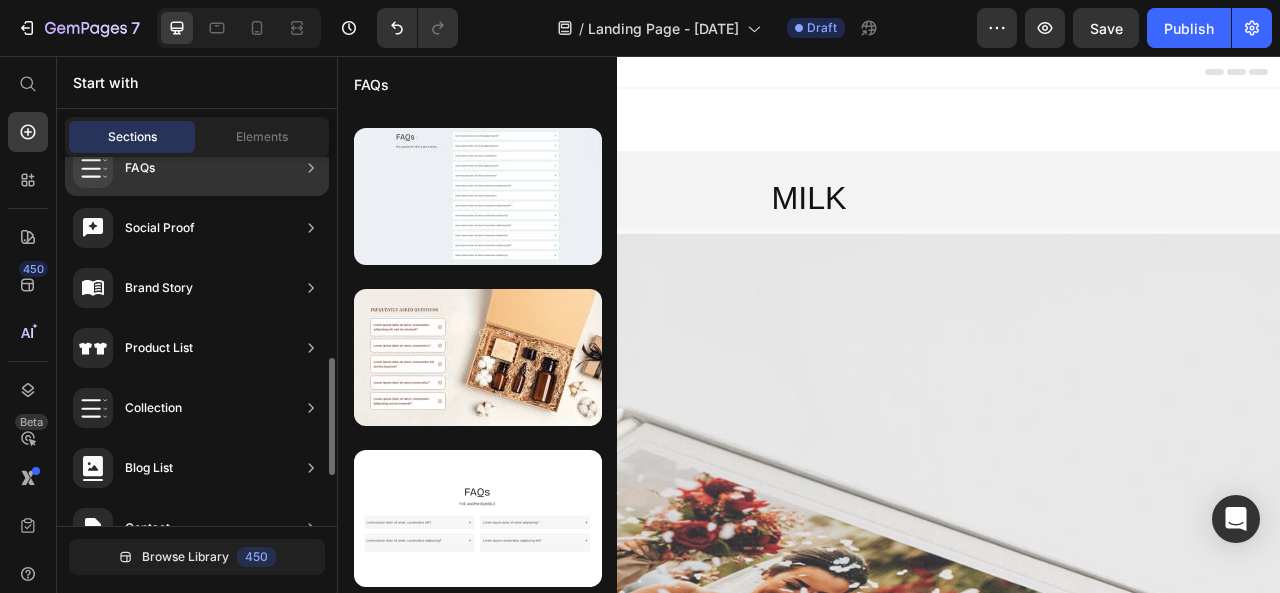 click 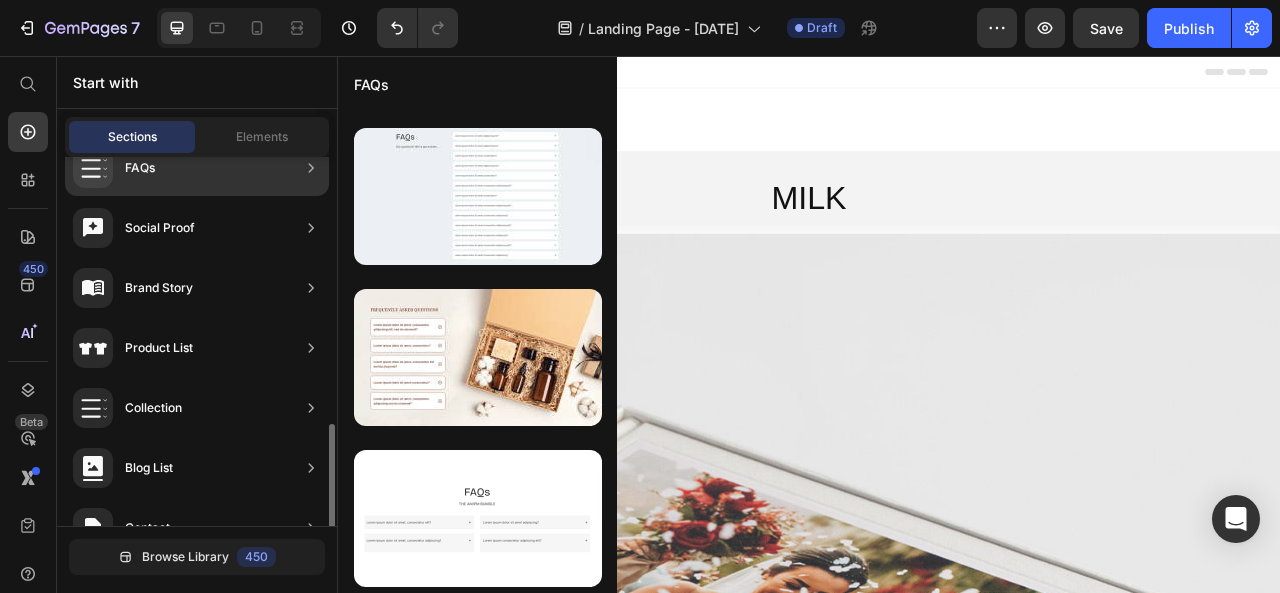 scroll, scrollTop: 790, scrollLeft: 0, axis: vertical 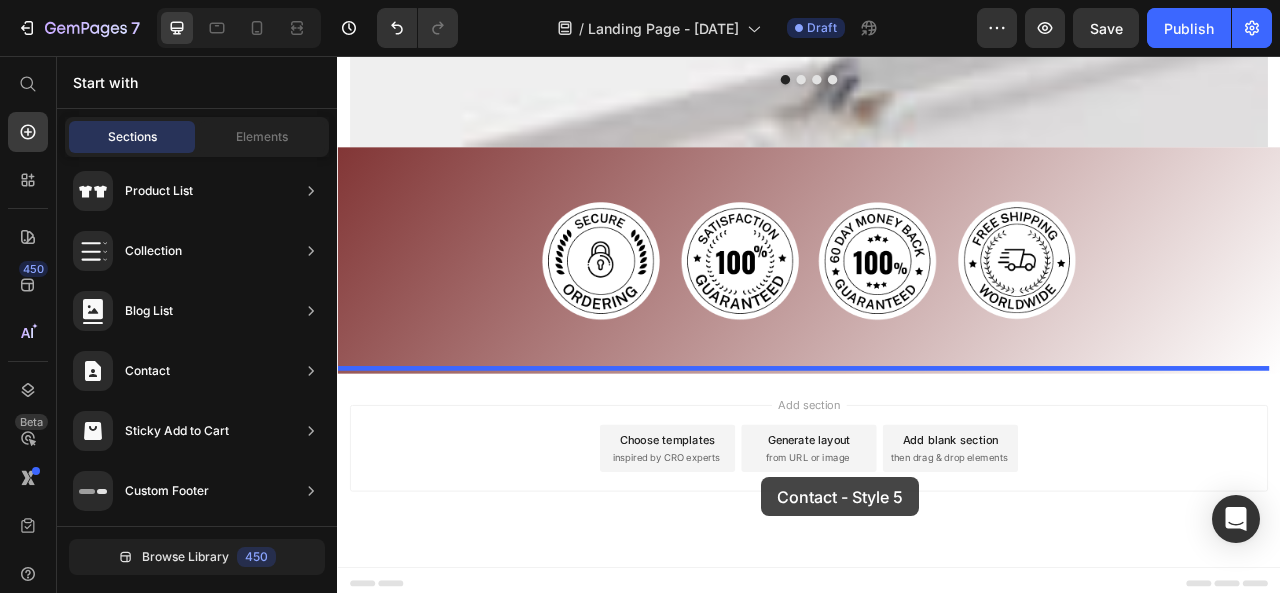 drag, startPoint x: 776, startPoint y: 399, endPoint x: 877, endPoint y: 595, distance: 220.49263 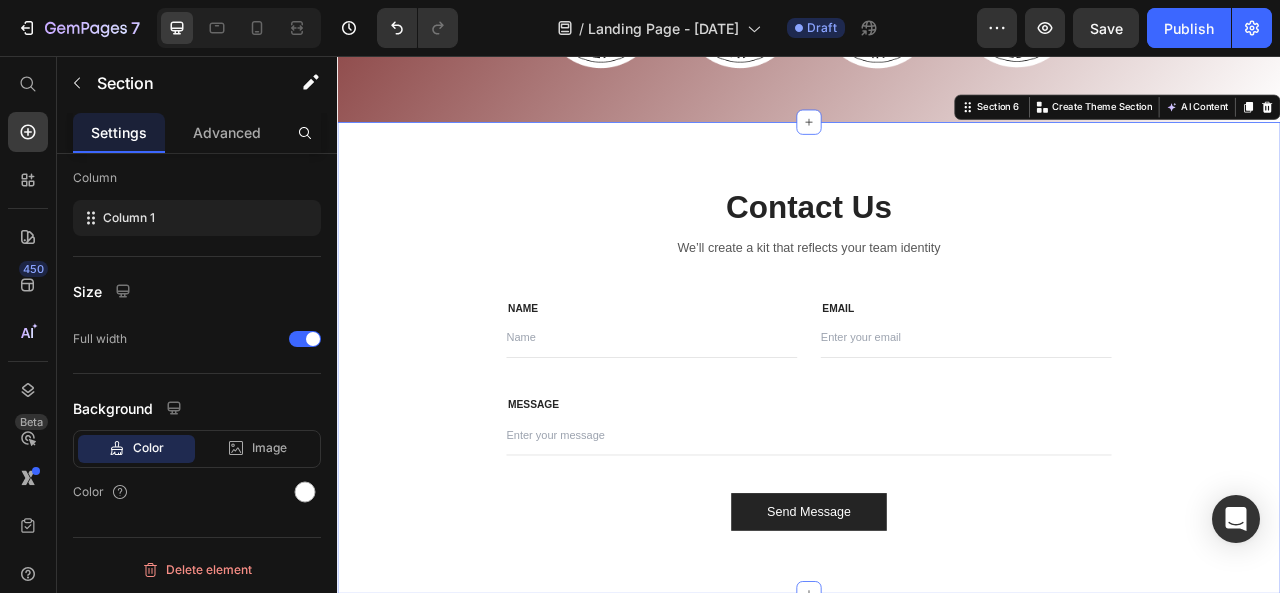 scroll, scrollTop: 3248, scrollLeft: 0, axis: vertical 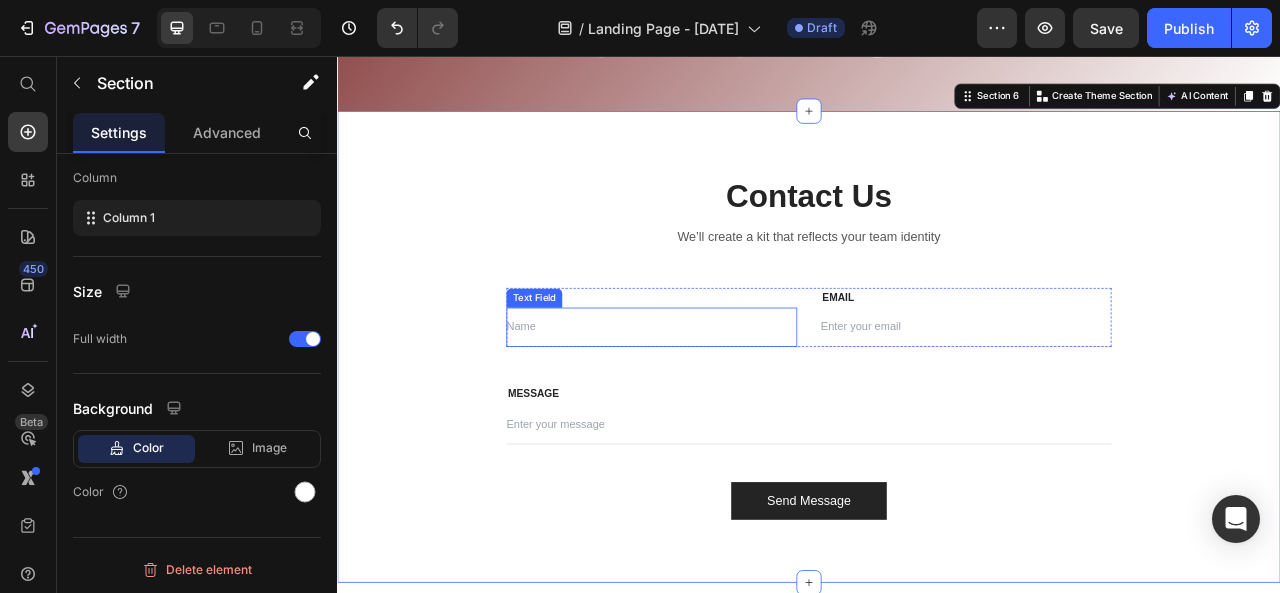 click at bounding box center [737, 401] 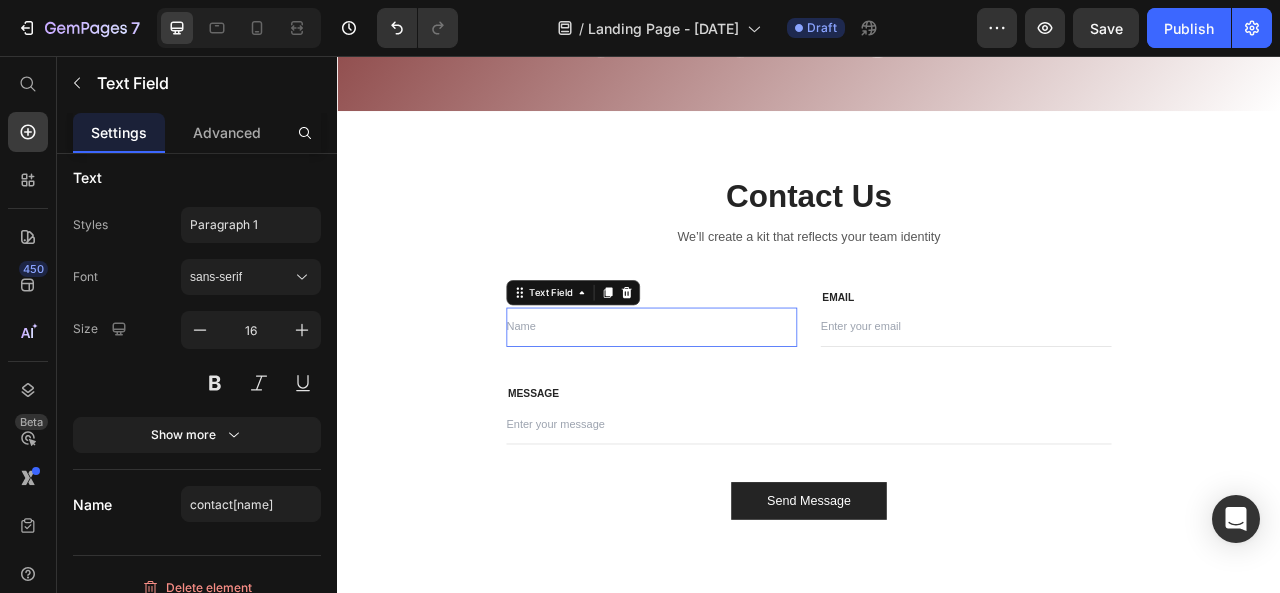 scroll, scrollTop: 0, scrollLeft: 0, axis: both 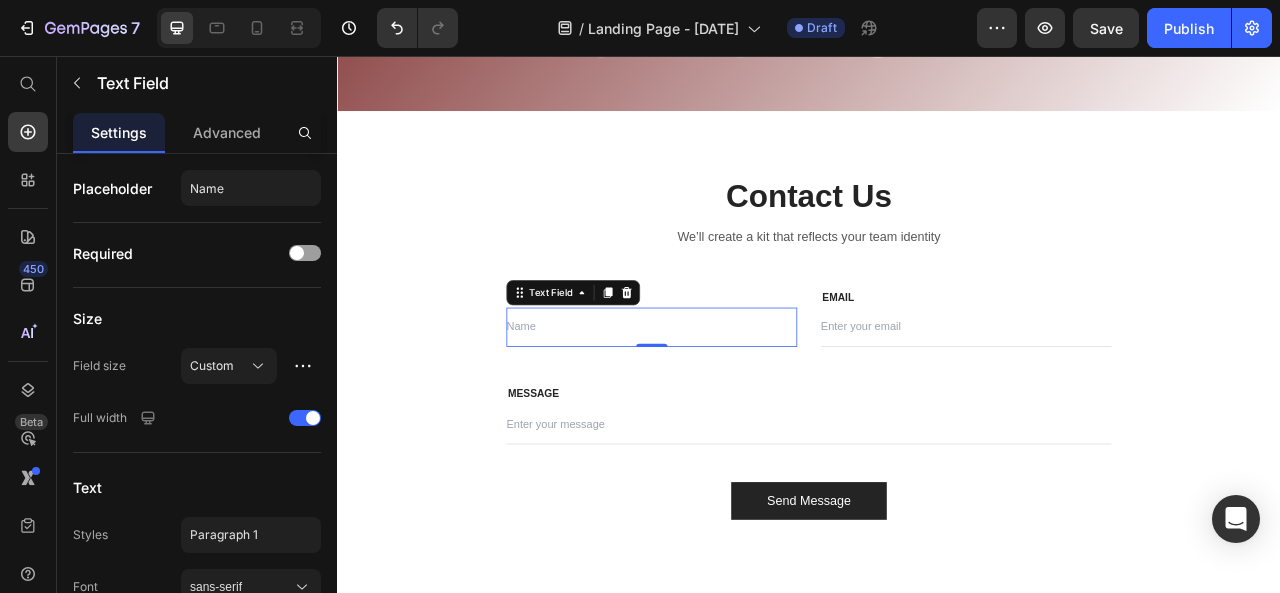 click at bounding box center [737, 401] 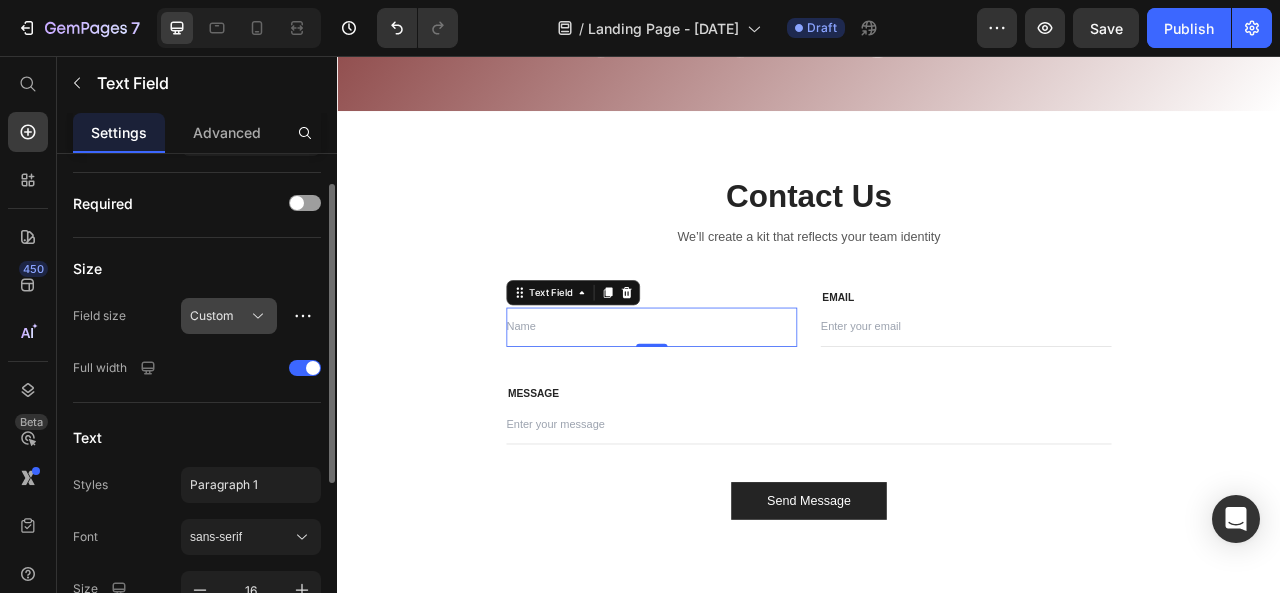scroll, scrollTop: 133, scrollLeft: 0, axis: vertical 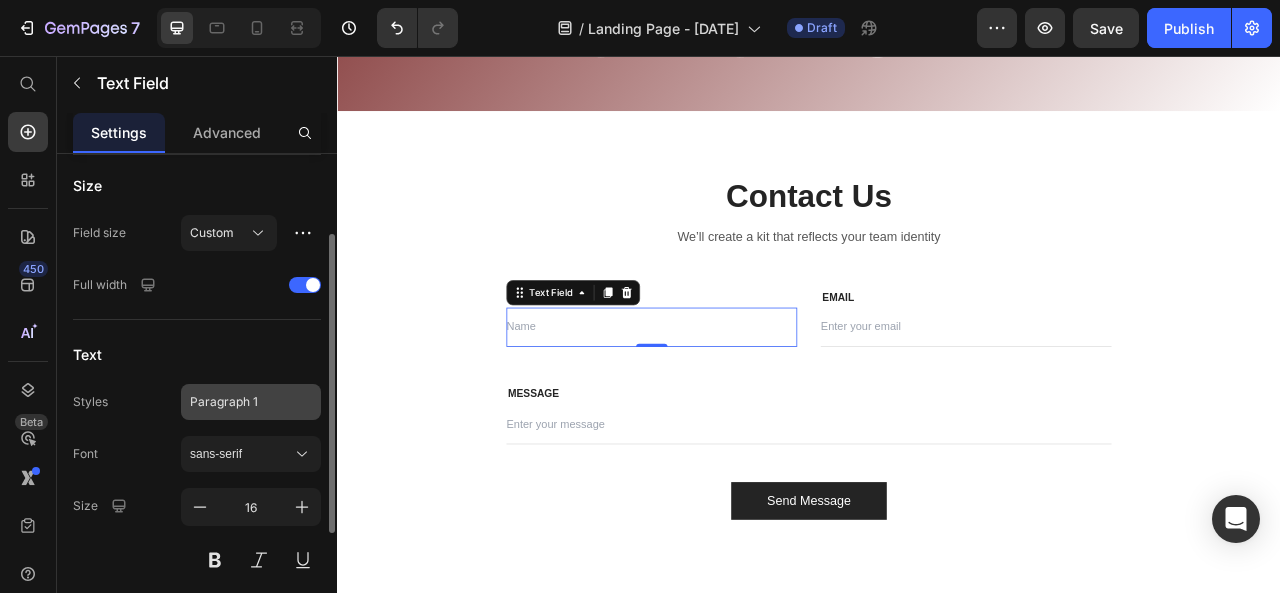 click on "Paragraph 1" at bounding box center [251, 402] 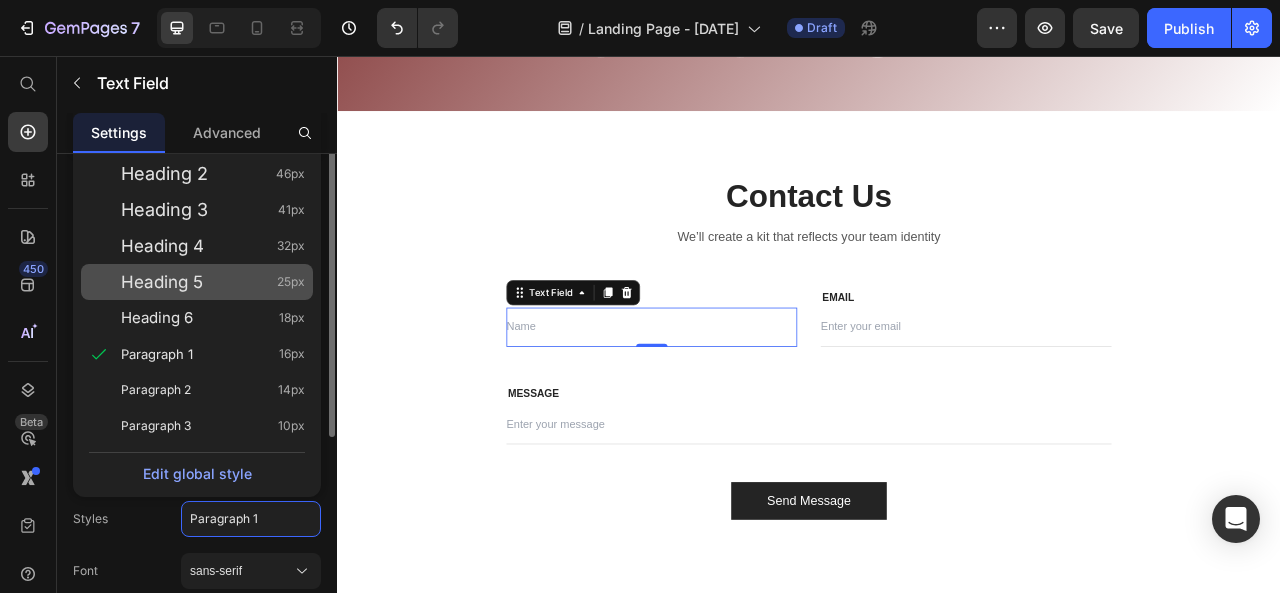 scroll, scrollTop: 0, scrollLeft: 0, axis: both 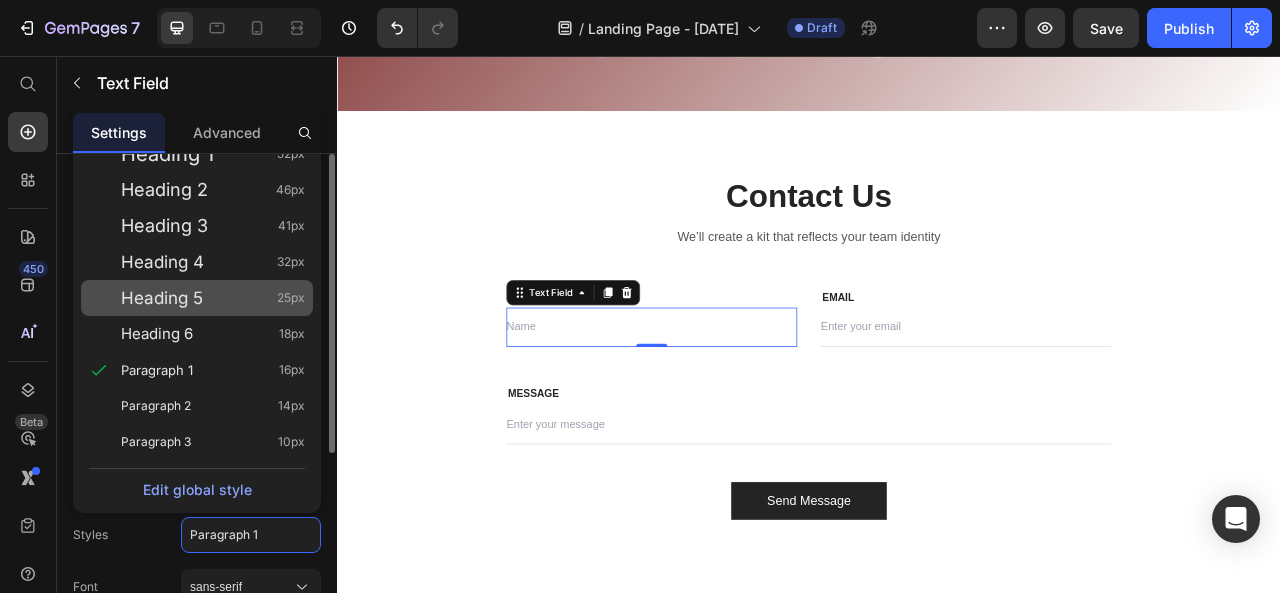 click on "Heading 1 52px" 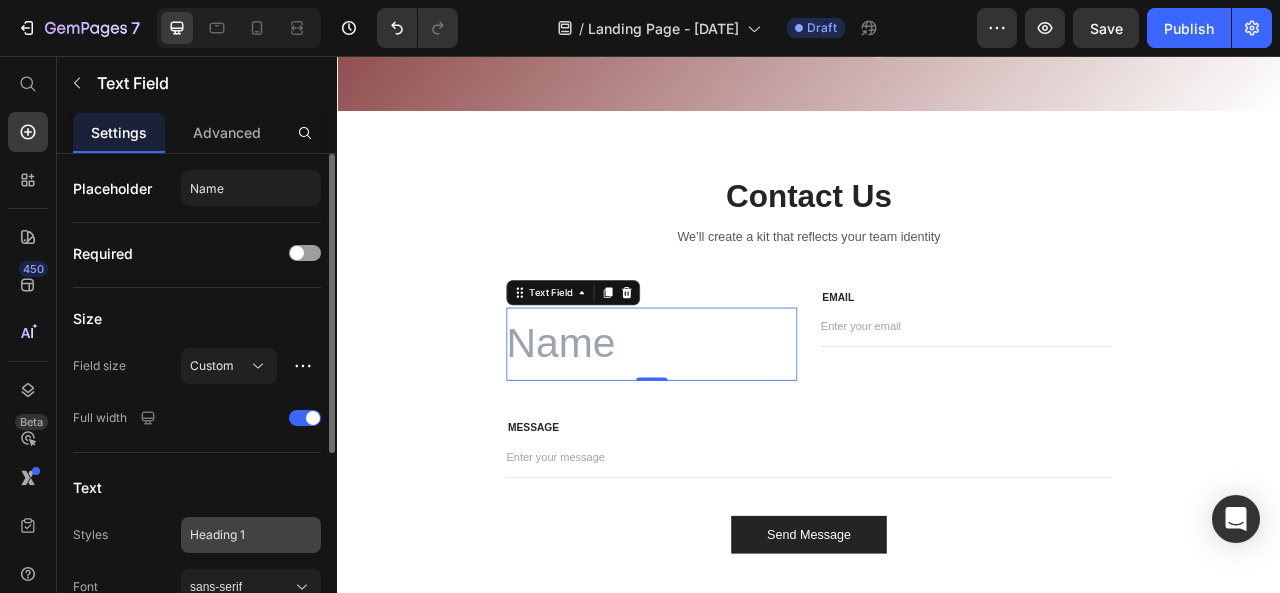 click on "Heading 1" at bounding box center (239, 535) 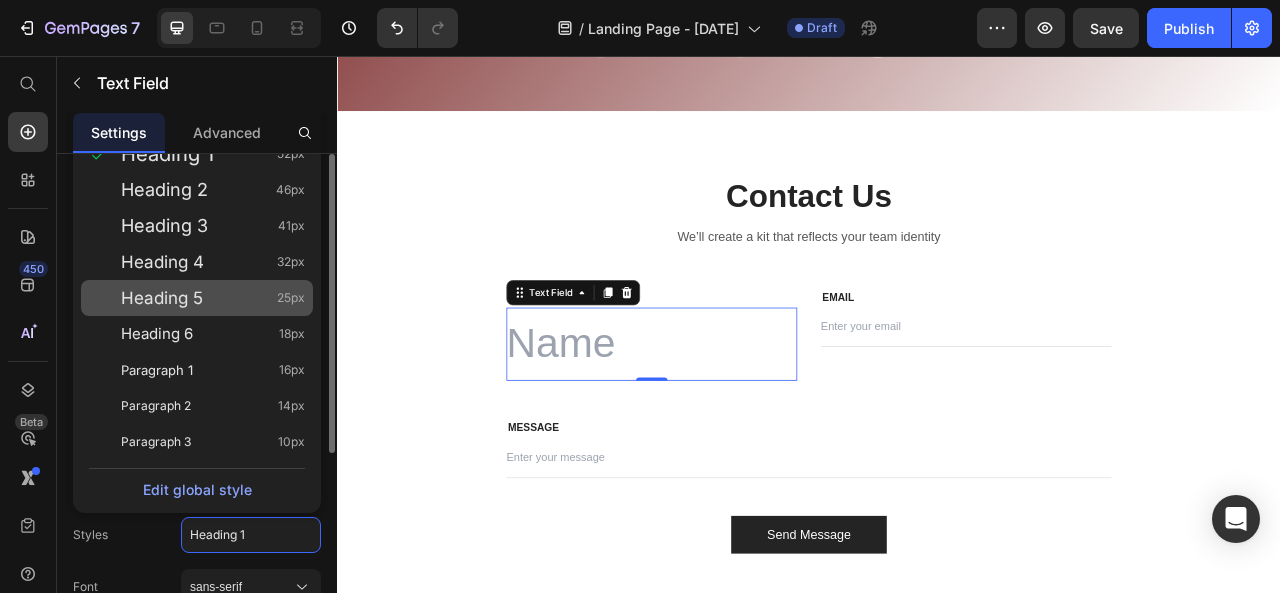 click on "Heading 4 32px" 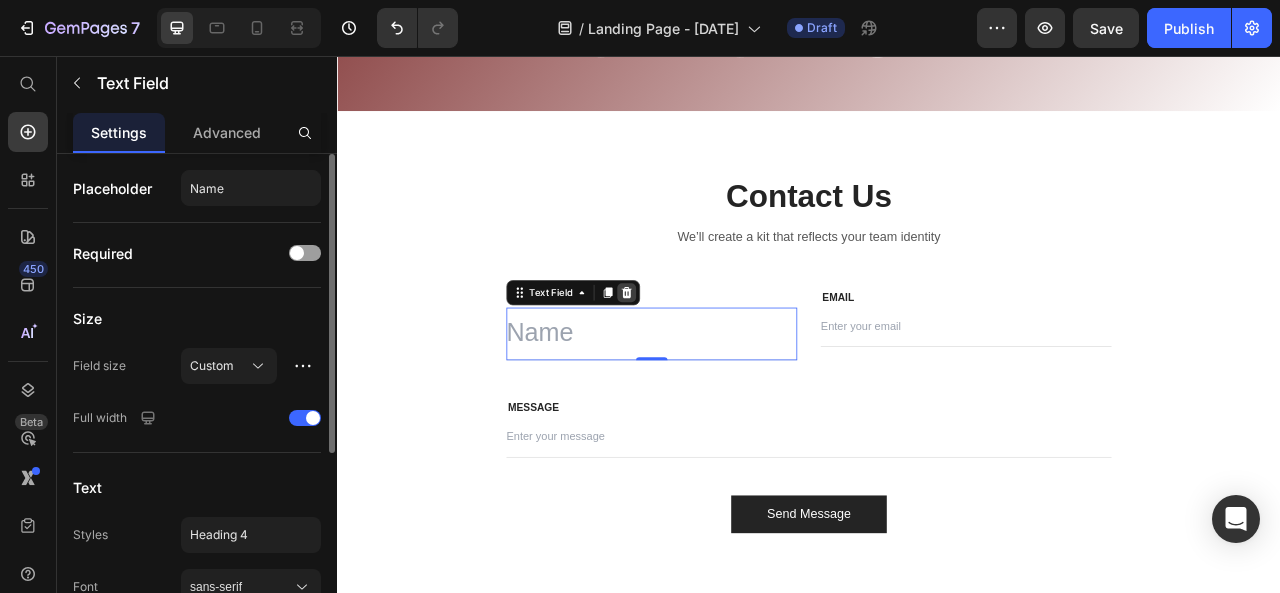 click 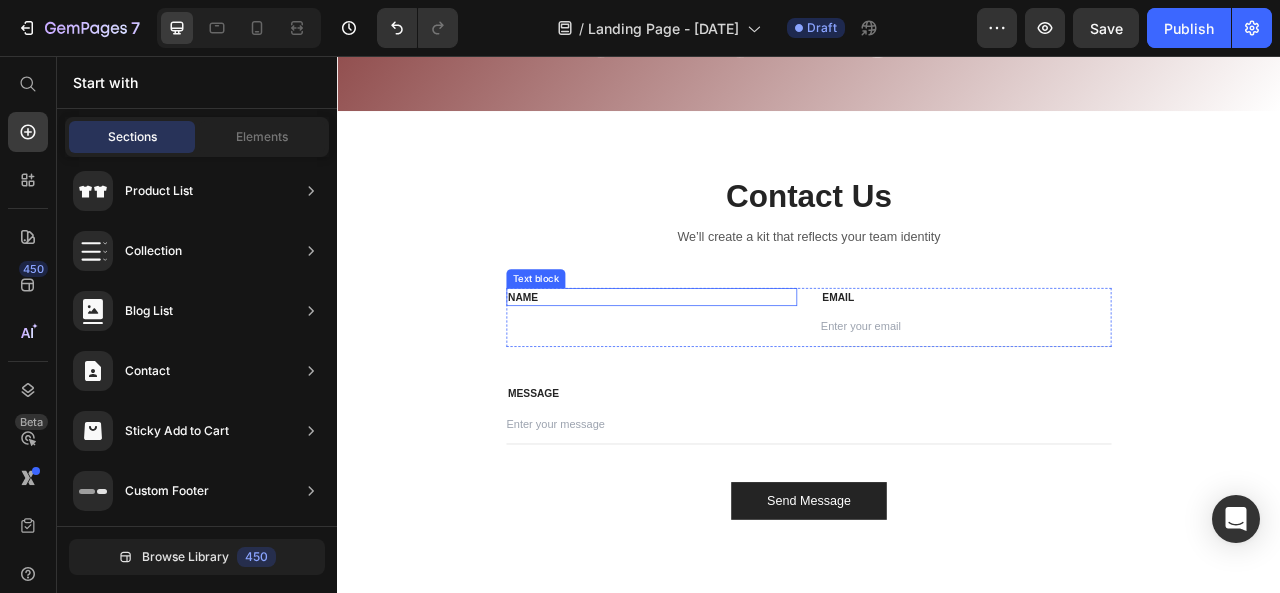 click on "NAME" at bounding box center [737, 363] 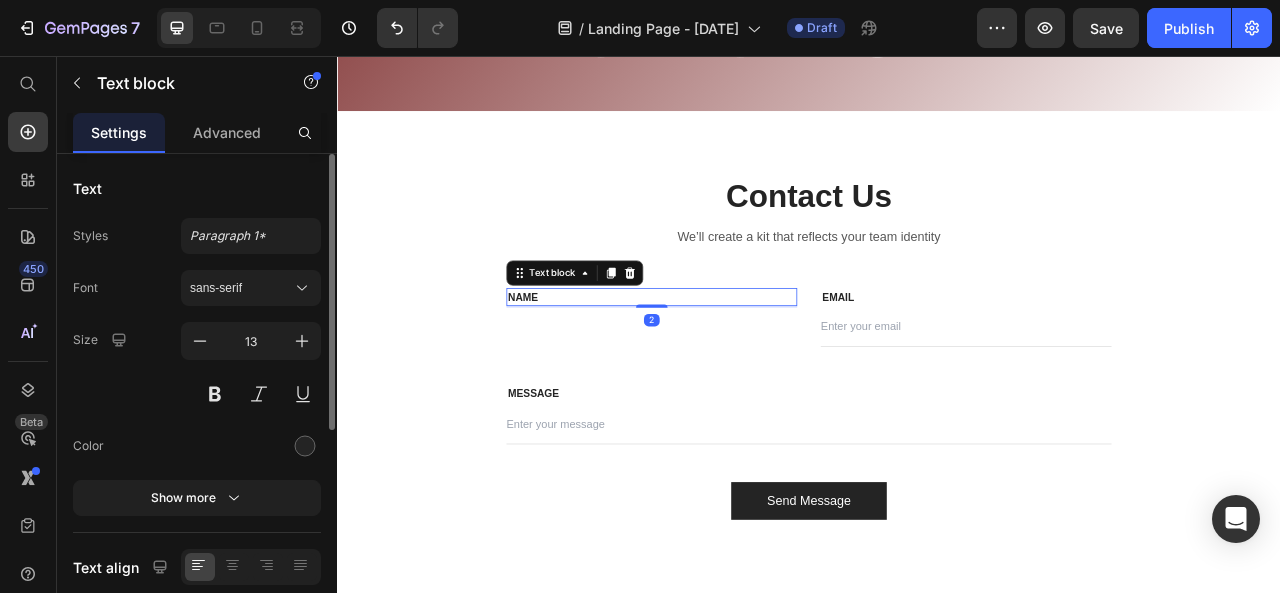 click on "NAME" at bounding box center [737, 363] 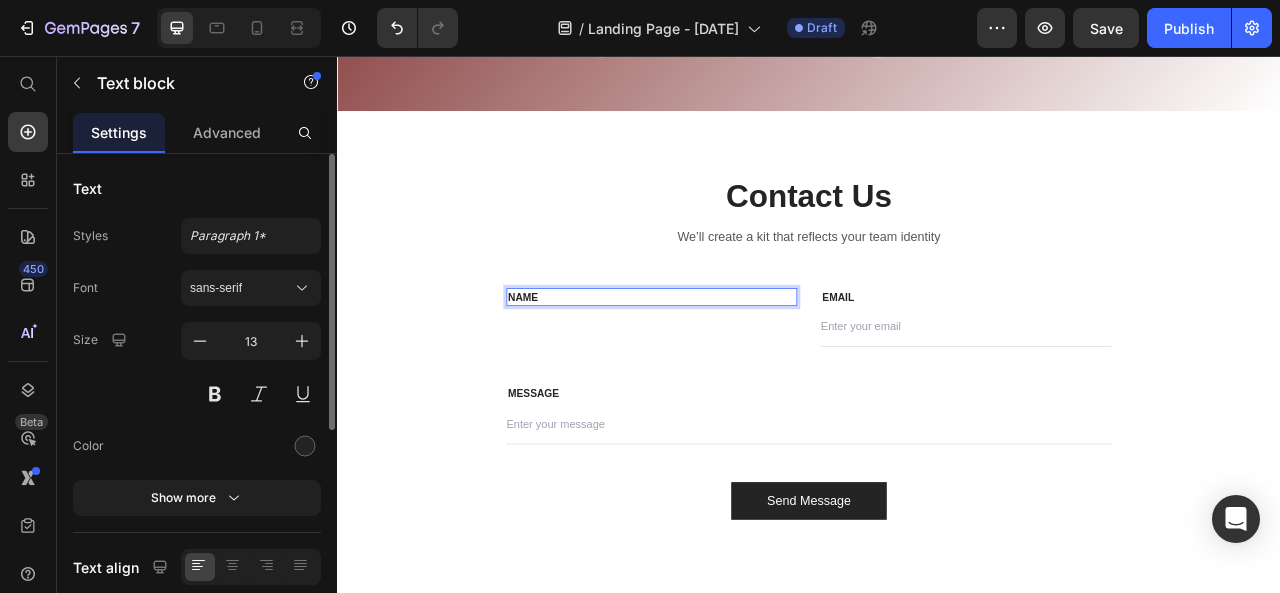 click on "NAME" at bounding box center [737, 363] 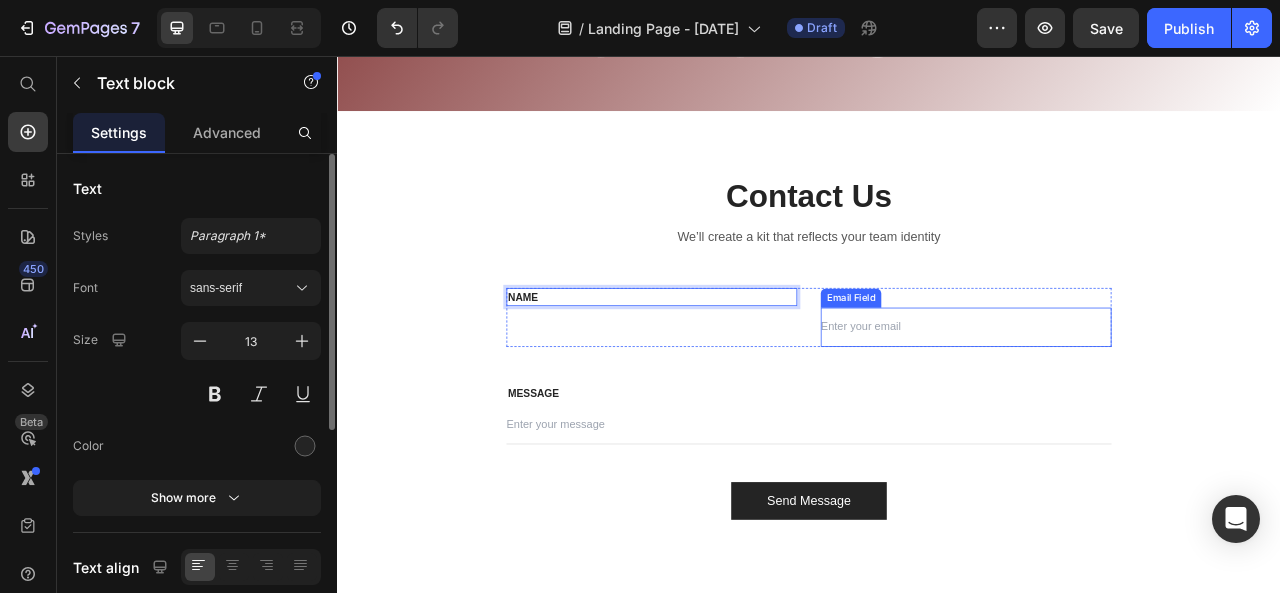 click at bounding box center [1137, 401] 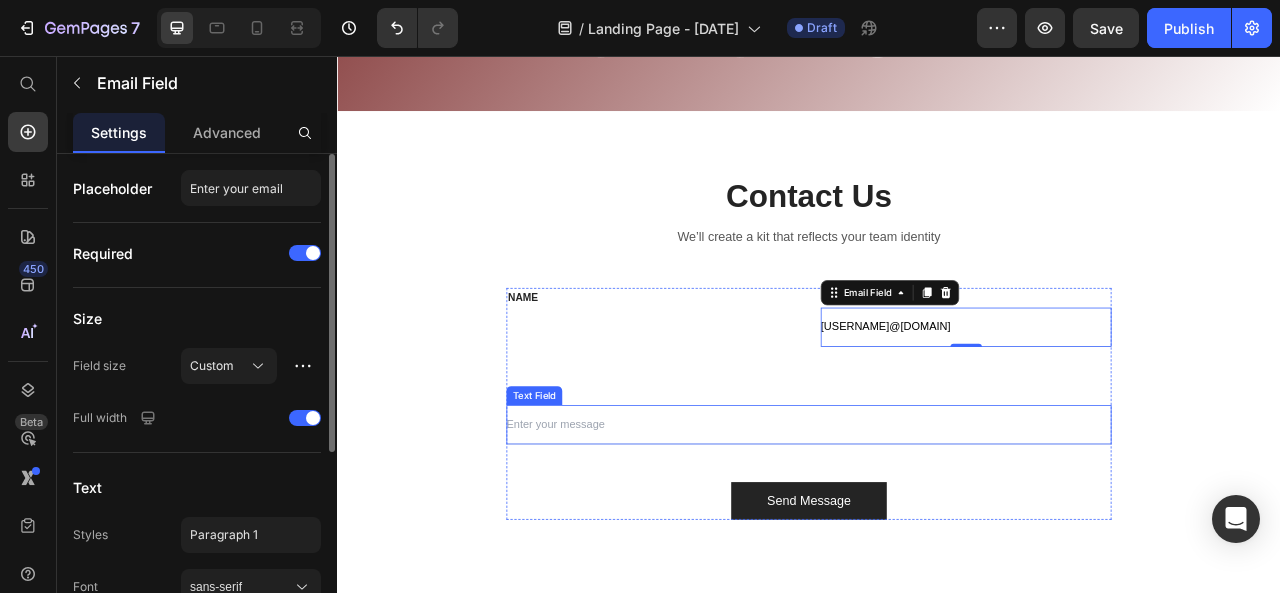 type on "[USERNAME]@[DOMAIN]" 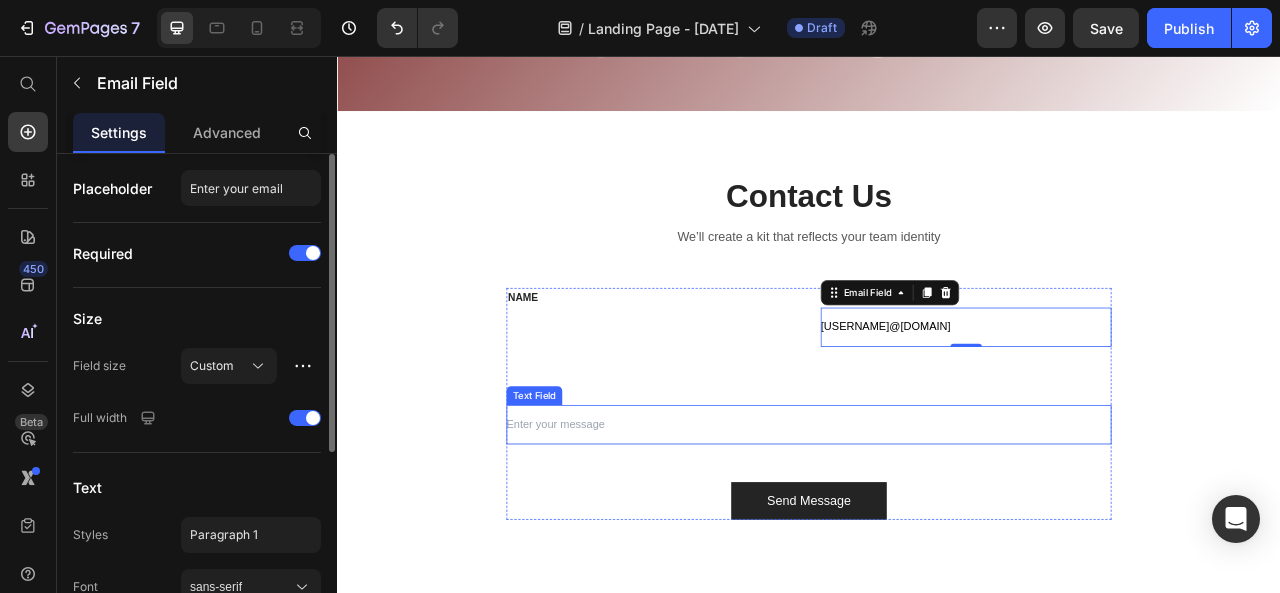 click at bounding box center [937, 525] 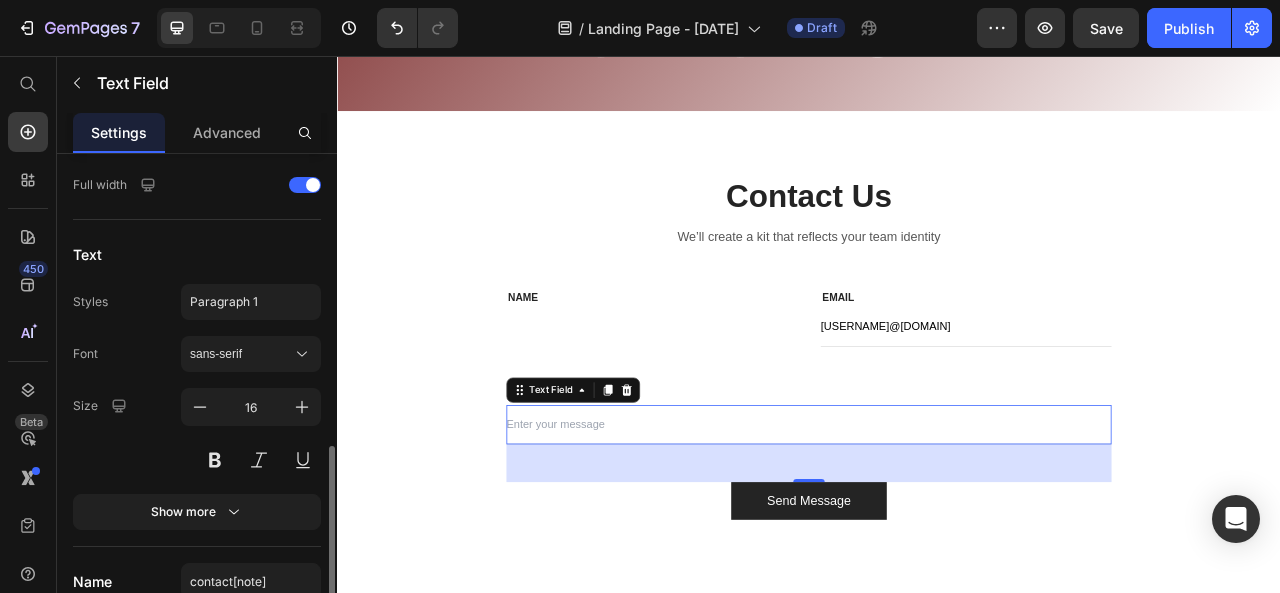 scroll, scrollTop: 327, scrollLeft: 0, axis: vertical 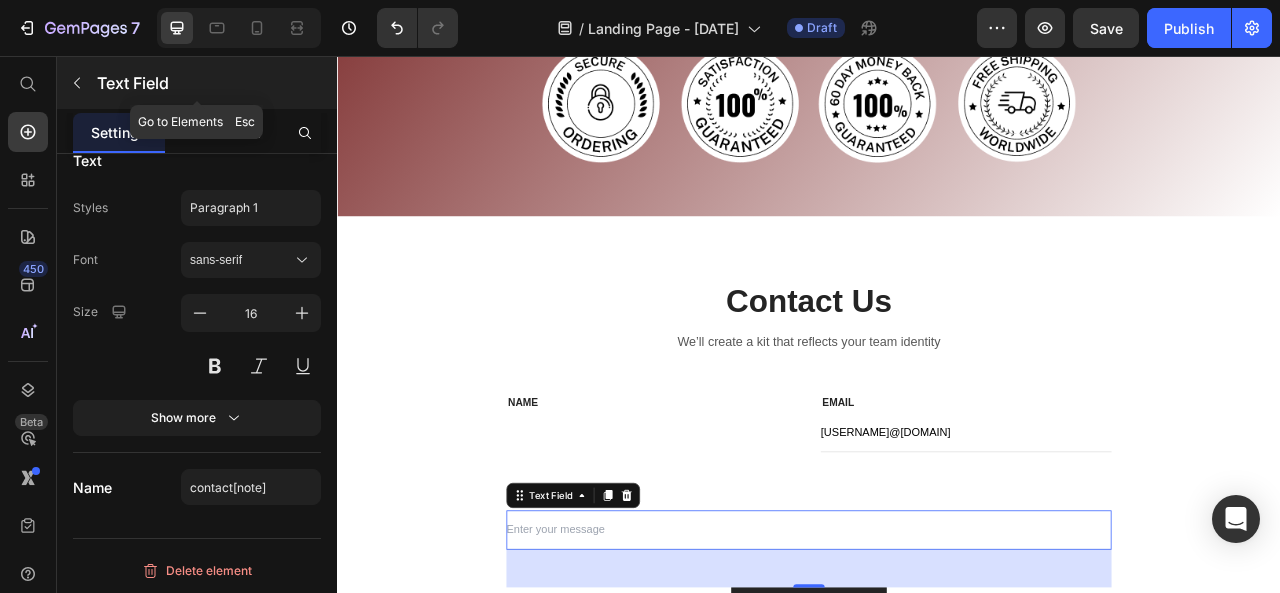 click at bounding box center [77, 83] 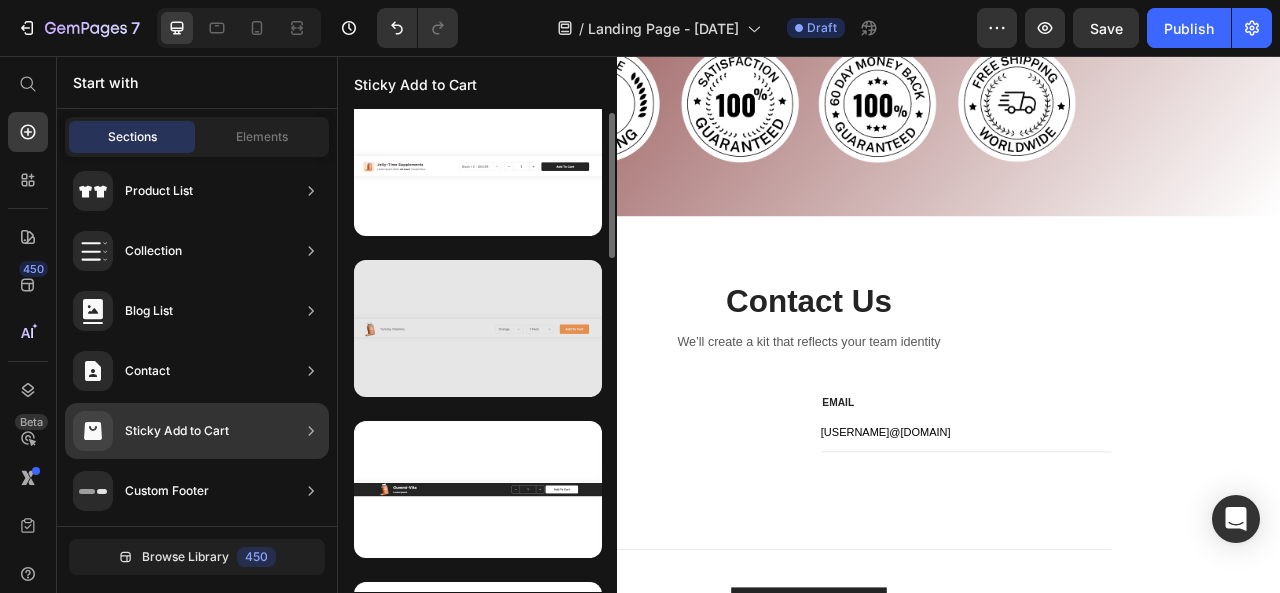 scroll, scrollTop: 0, scrollLeft: 0, axis: both 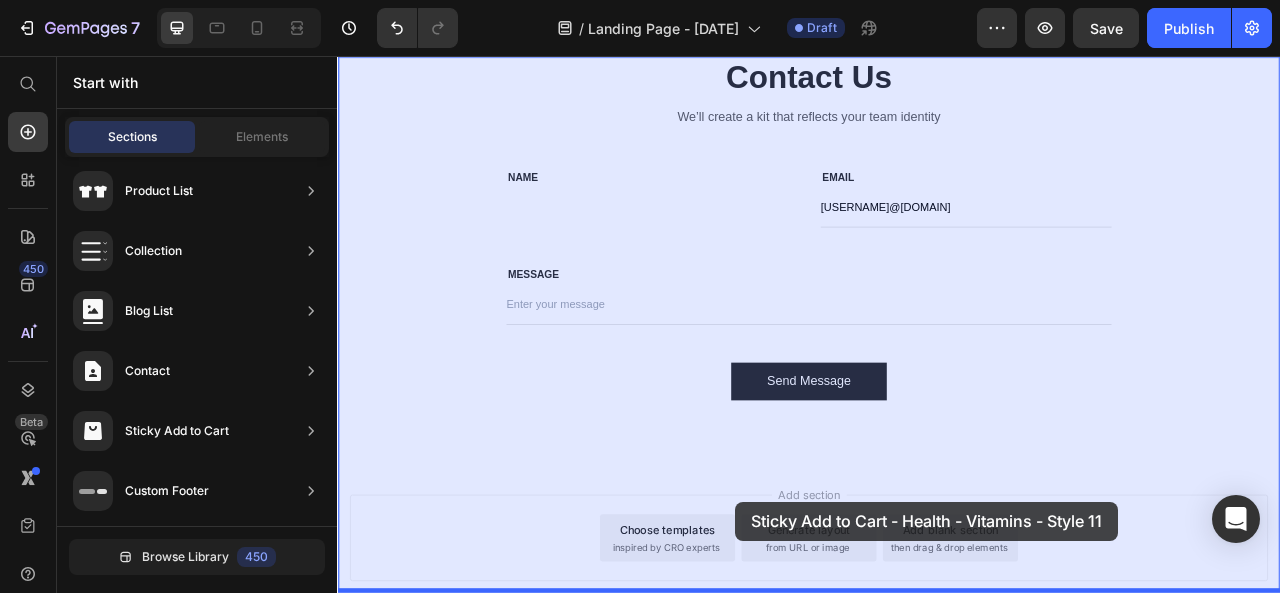 drag, startPoint x: 784, startPoint y: 435, endPoint x: 844, endPoint y: 623, distance: 197.34235 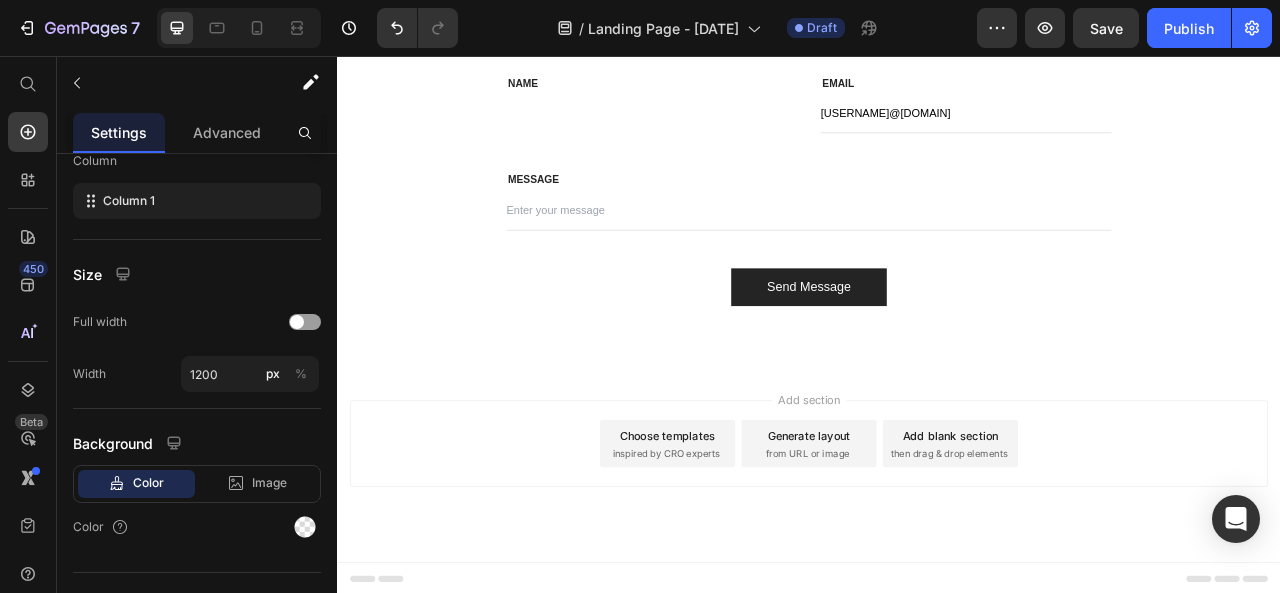scroll, scrollTop: 0, scrollLeft: 0, axis: both 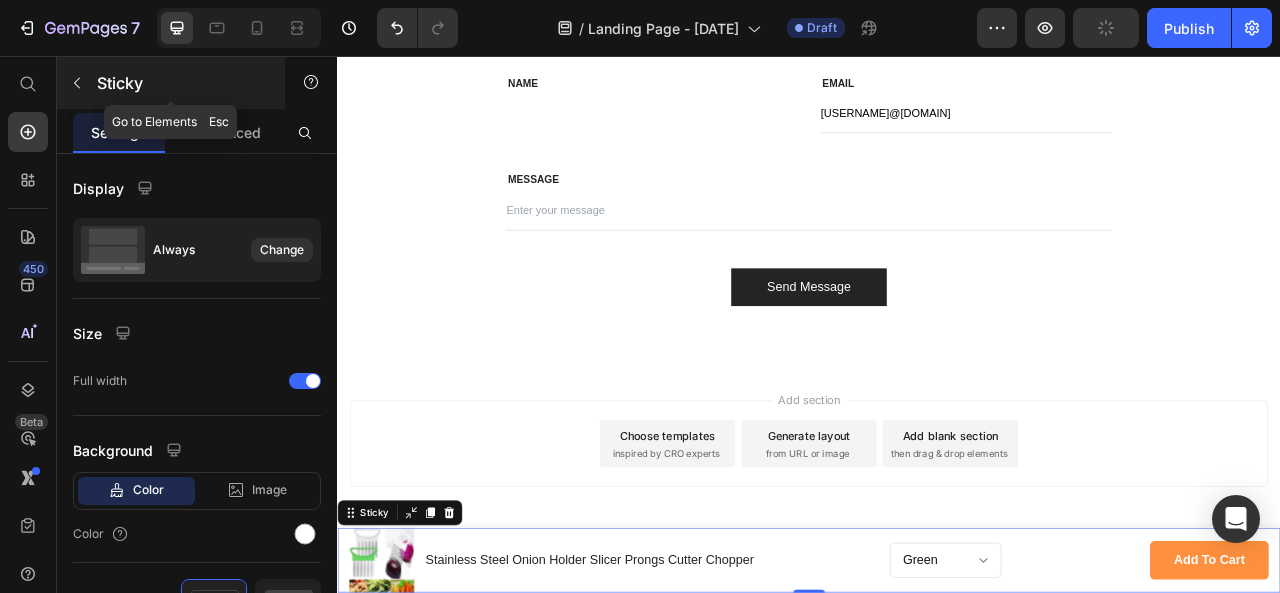 click 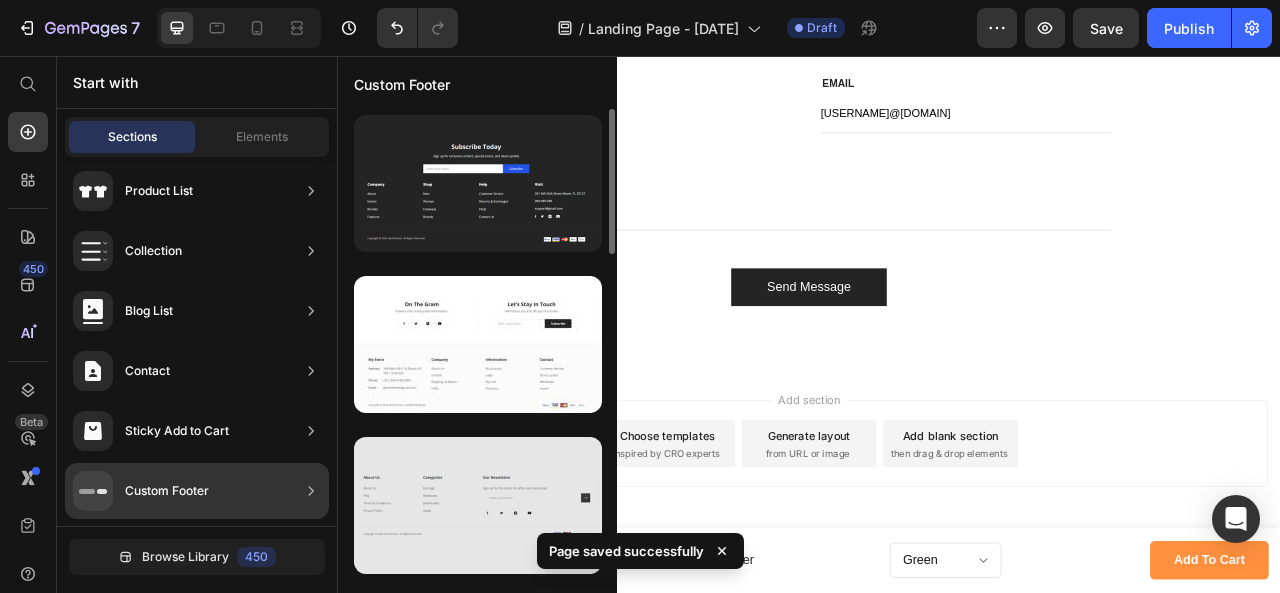drag, startPoint x: 237, startPoint y: 486, endPoint x: 546, endPoint y: 523, distance: 311.20734 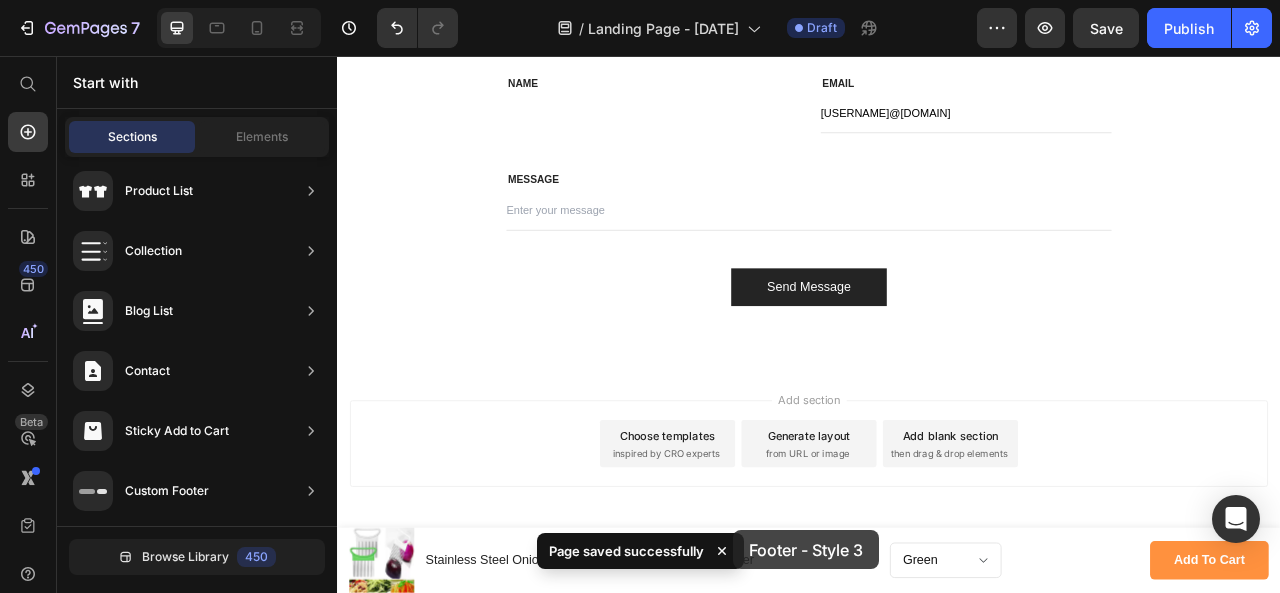 drag, startPoint x: 546, startPoint y: 523, endPoint x: 741, endPoint y: 527, distance: 195.04102 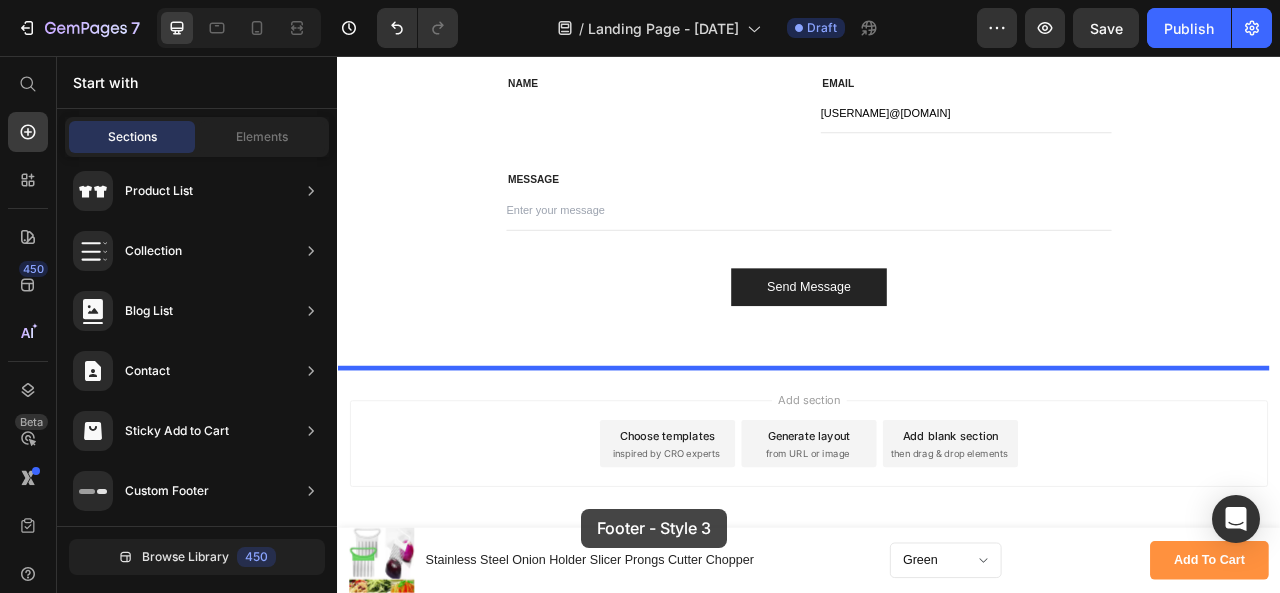 drag, startPoint x: 796, startPoint y: 536, endPoint x: 676, endPoint y: 600, distance: 136 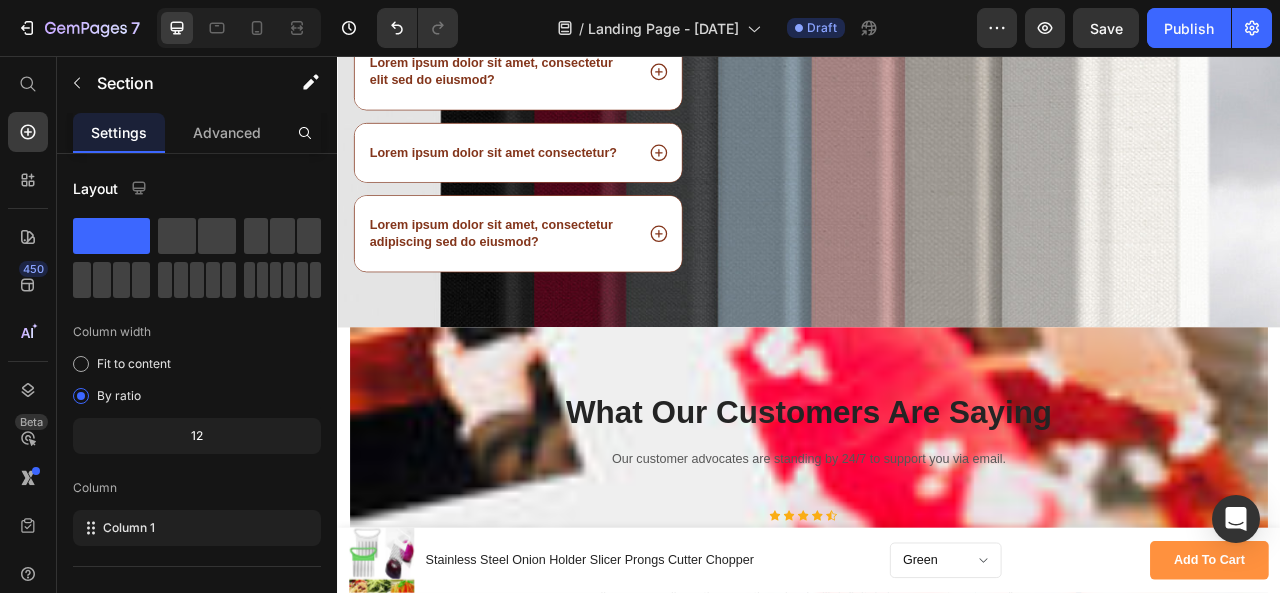 scroll, scrollTop: 2047, scrollLeft: 0, axis: vertical 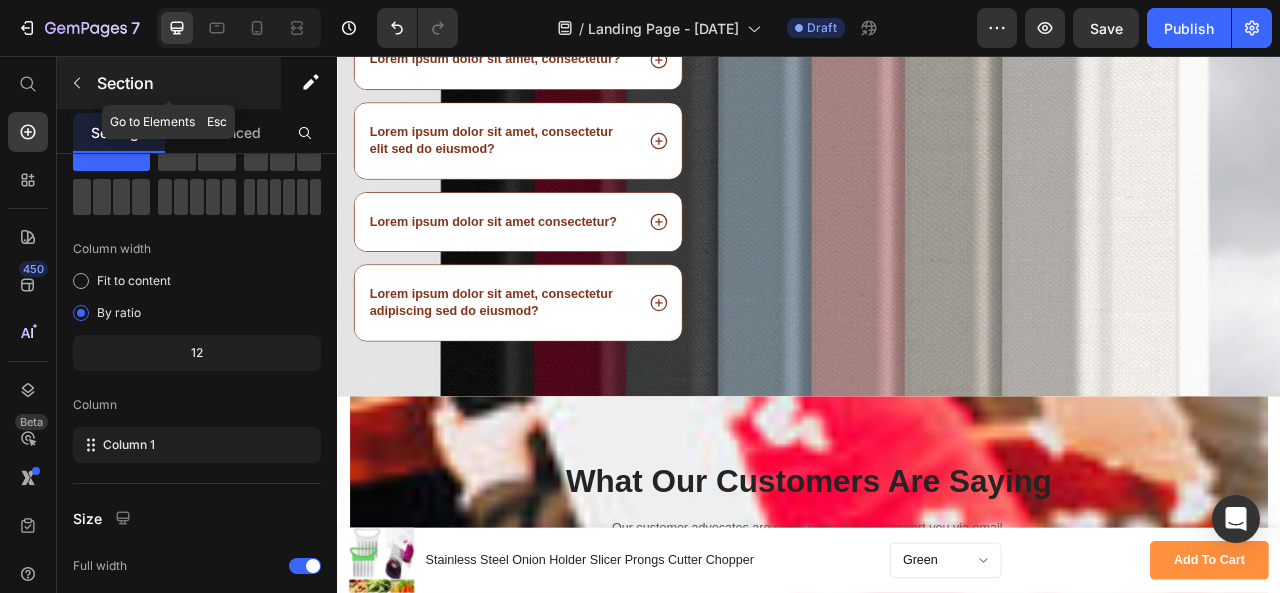 click at bounding box center [77, 83] 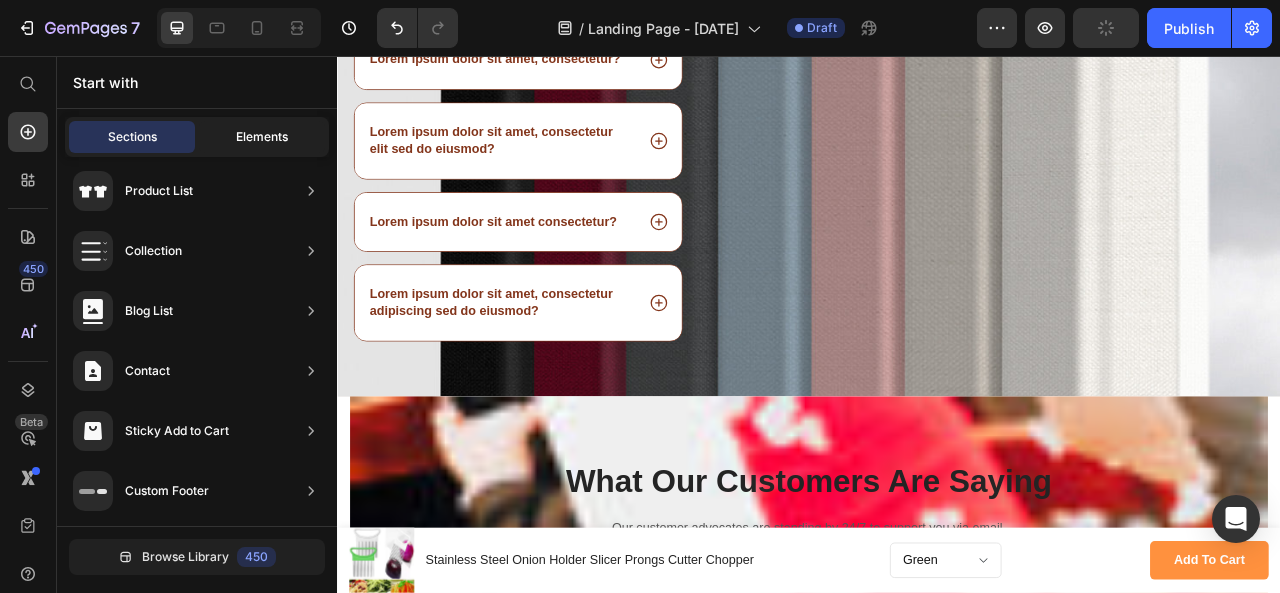 click on "Elements" at bounding box center (262, 137) 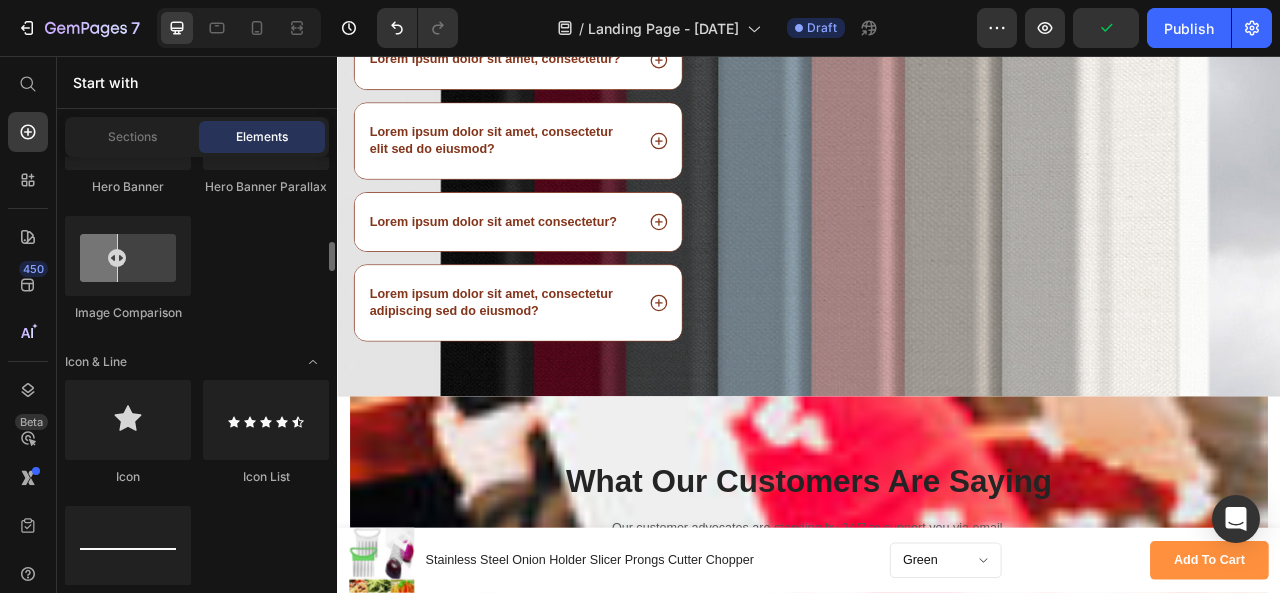 scroll, scrollTop: 1283, scrollLeft: 0, axis: vertical 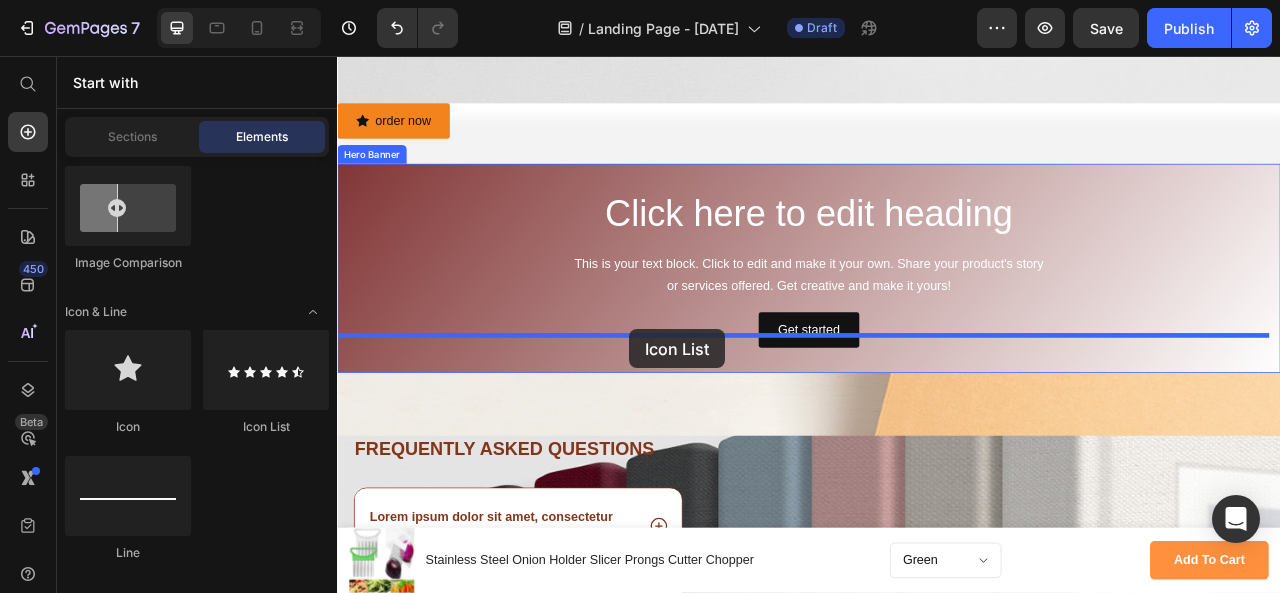 drag, startPoint x: 552, startPoint y: 433, endPoint x: 711, endPoint y: 403, distance: 161.80544 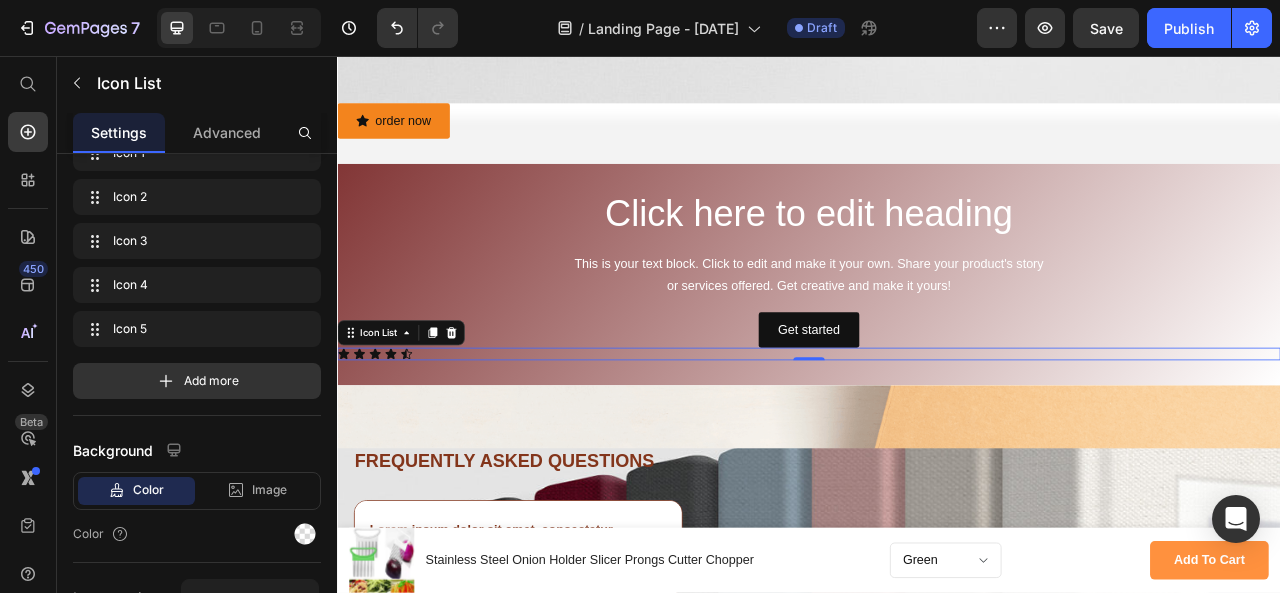 scroll, scrollTop: 0, scrollLeft: 0, axis: both 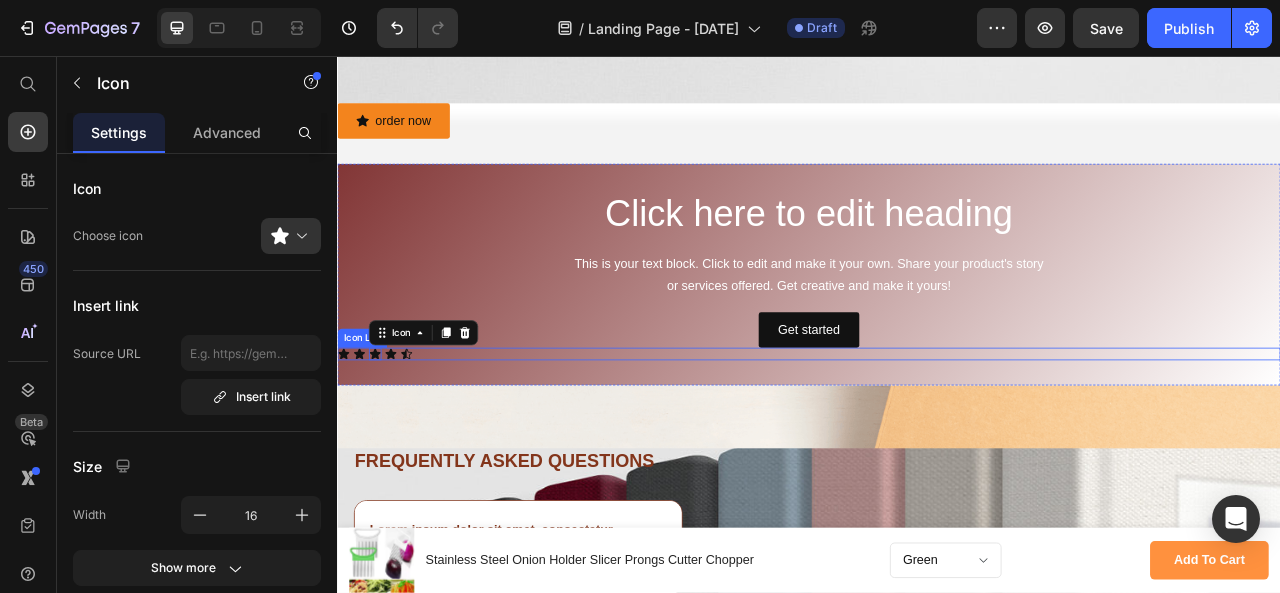 drag, startPoint x: 383, startPoint y: 417, endPoint x: 511, endPoint y: 426, distance: 128.31601 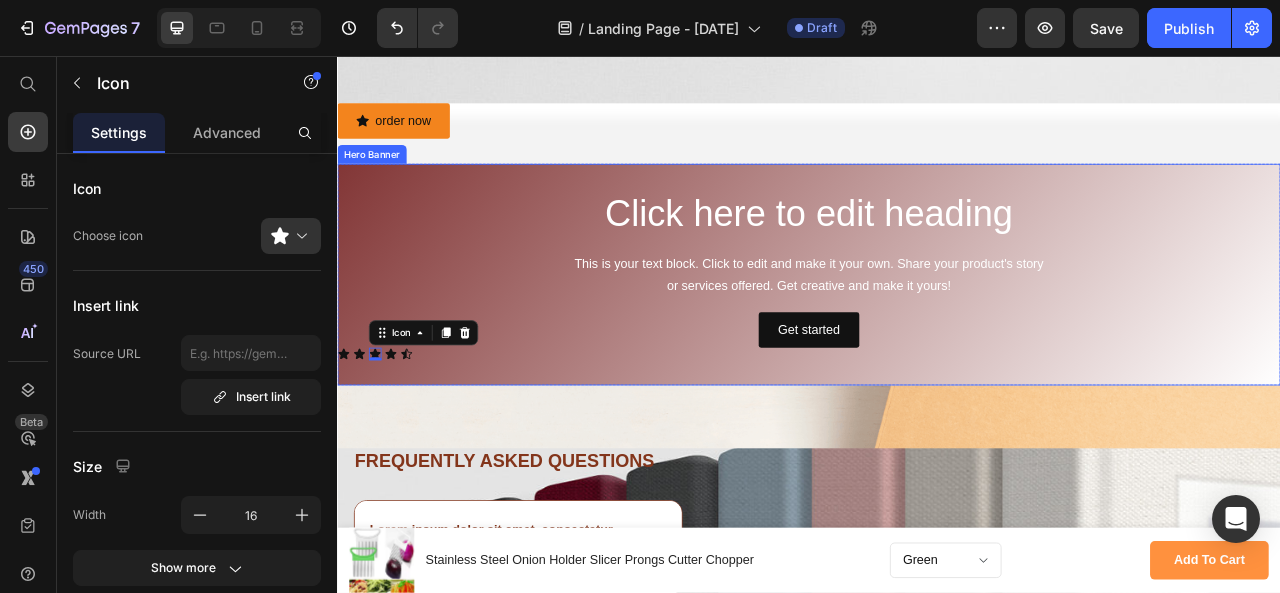 click on "[USERNAME]" at bounding box center (937, 334) 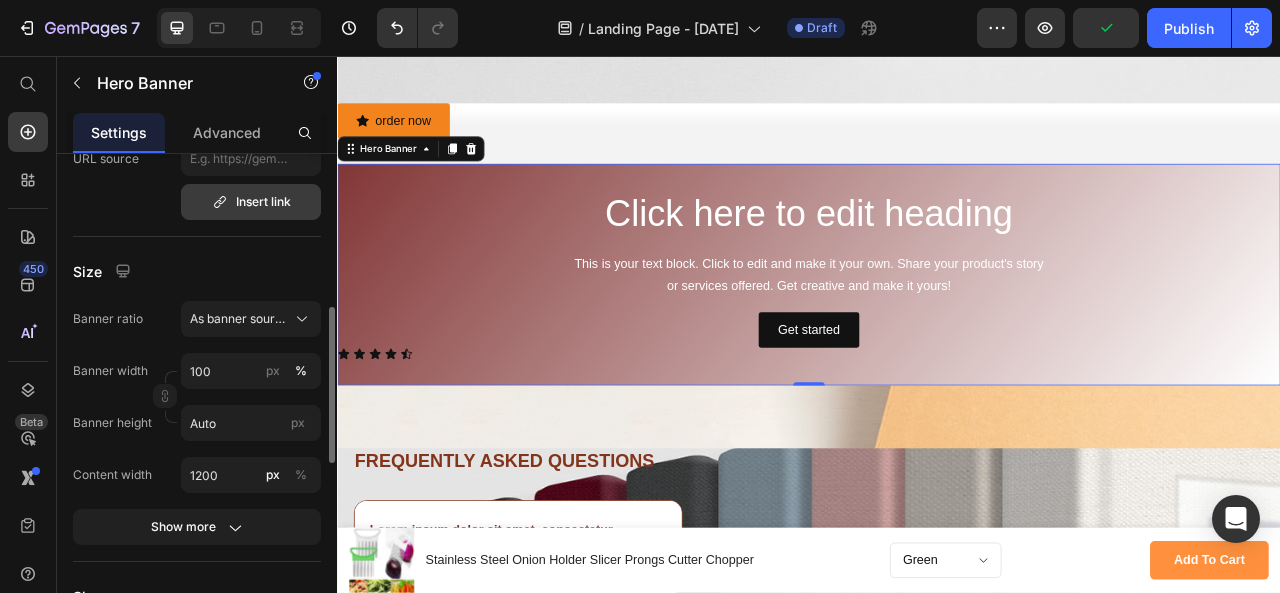 scroll, scrollTop: 433, scrollLeft: 0, axis: vertical 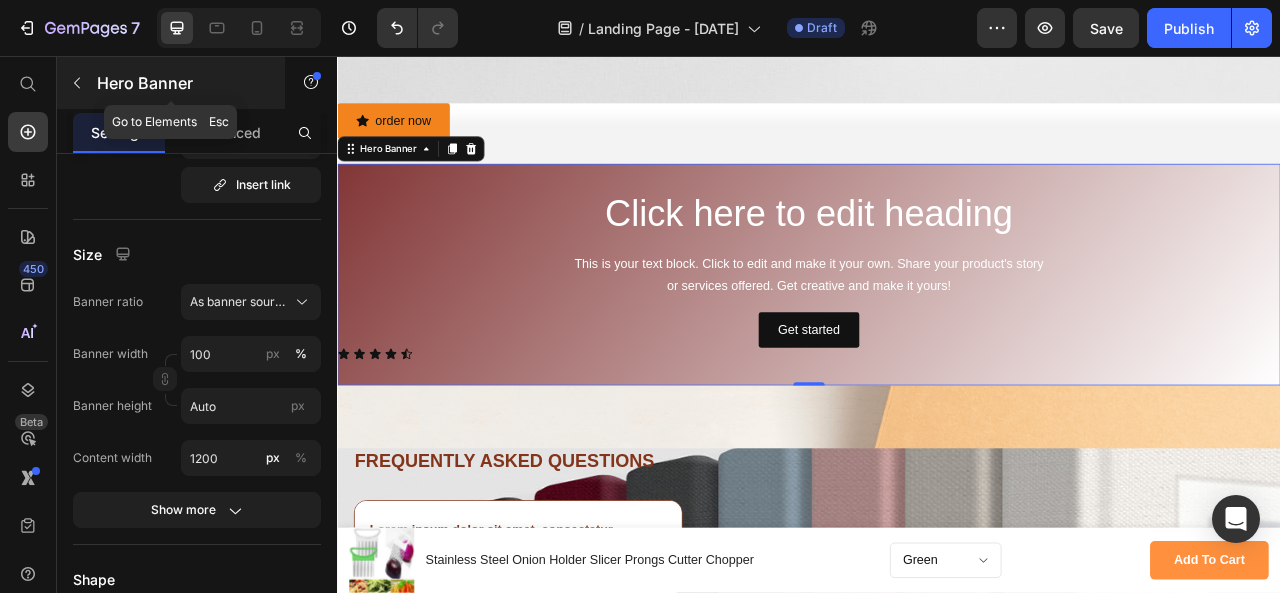 click at bounding box center (77, 83) 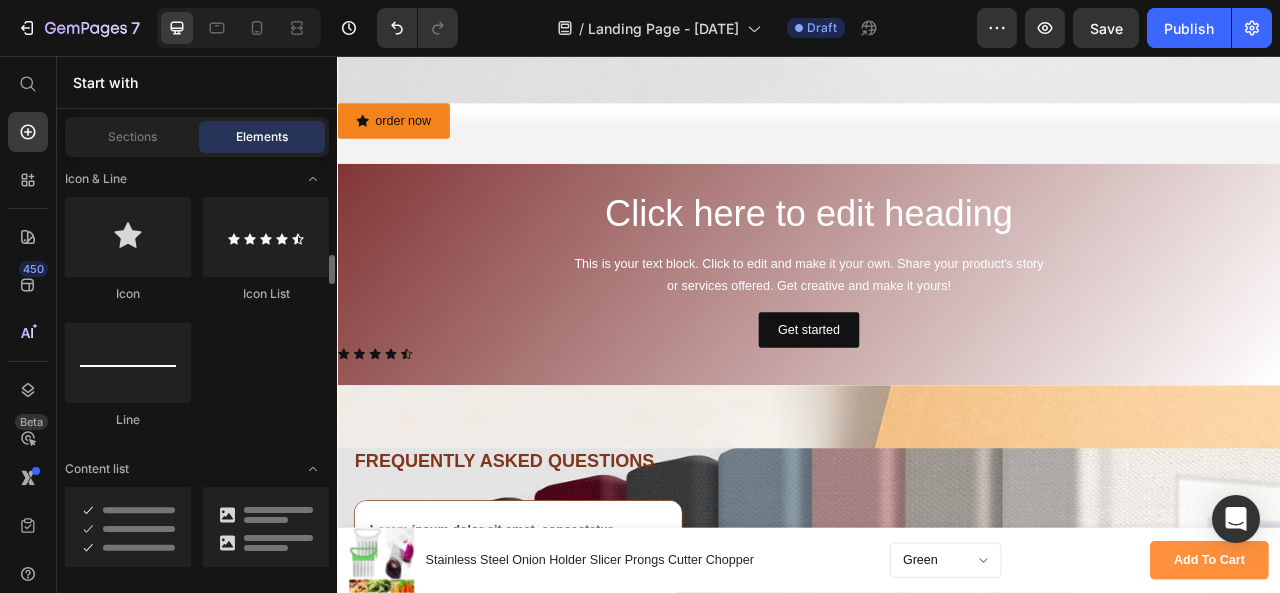 scroll, scrollTop: 1500, scrollLeft: 0, axis: vertical 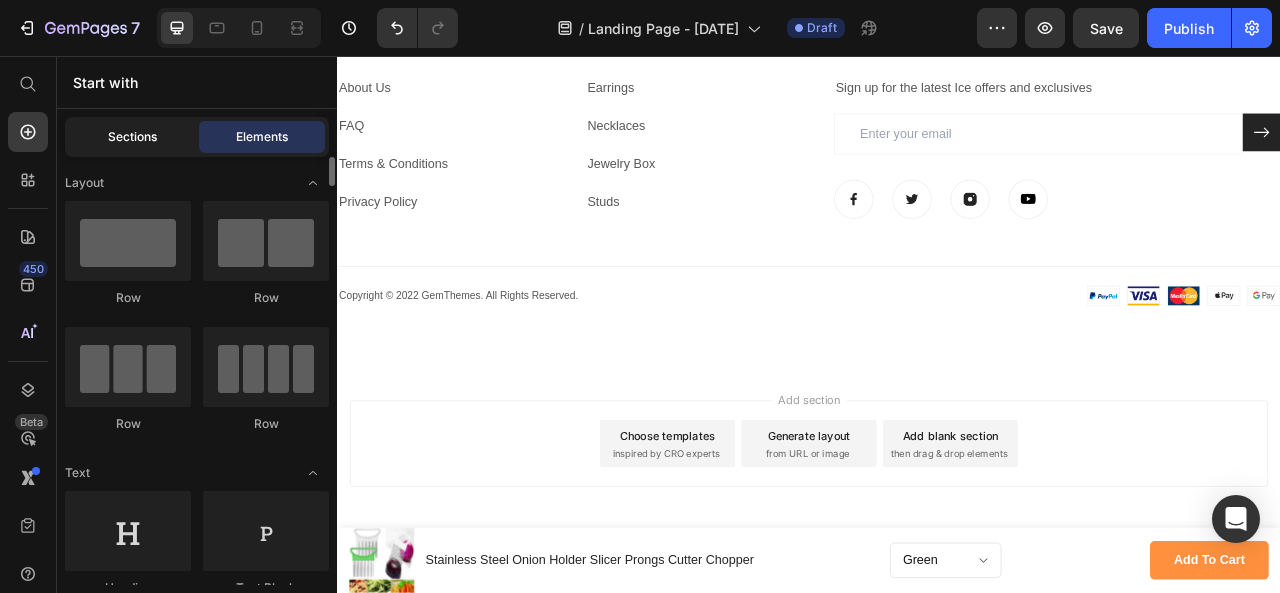 click on "Sections" at bounding box center [132, 137] 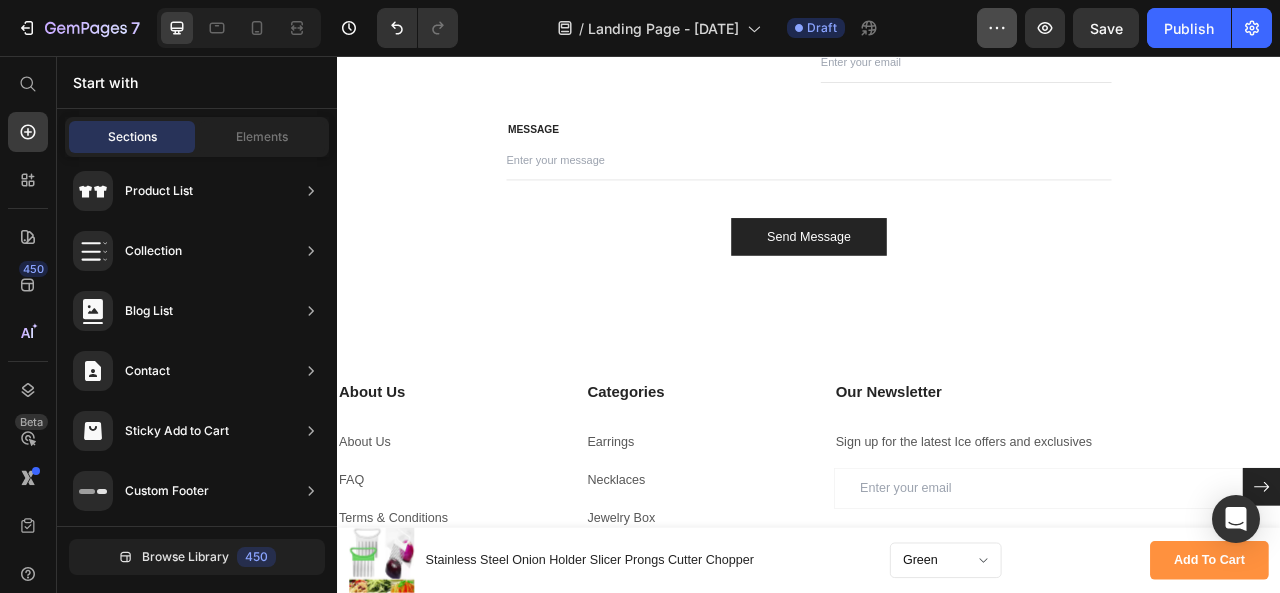 scroll, scrollTop: 3218, scrollLeft: 0, axis: vertical 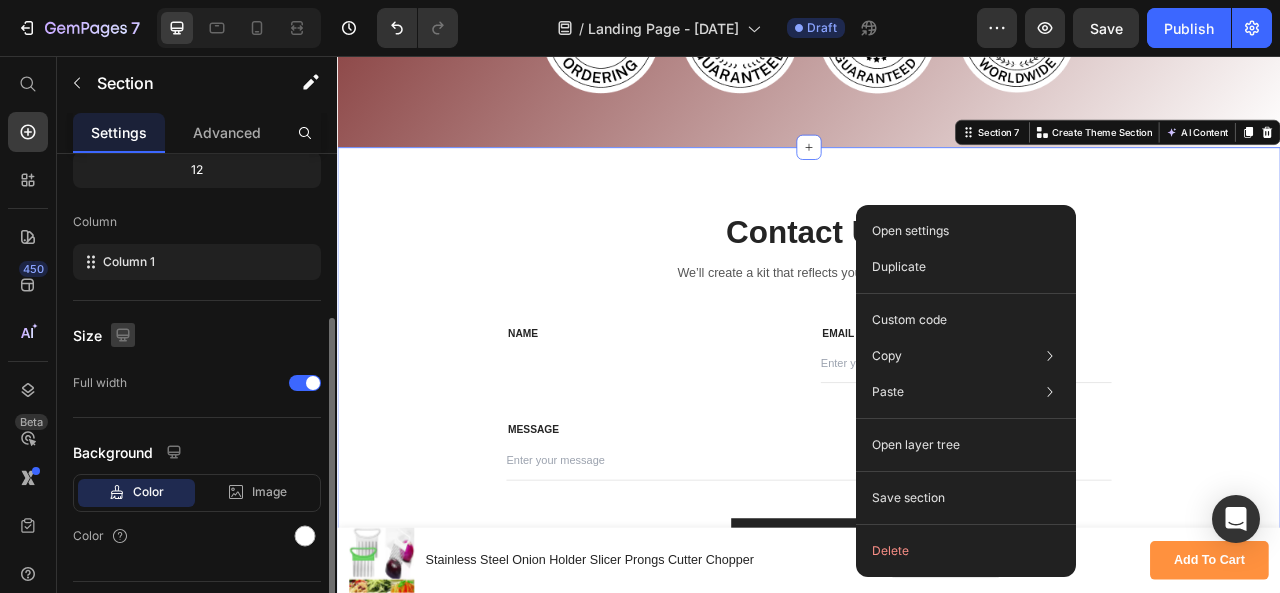 click 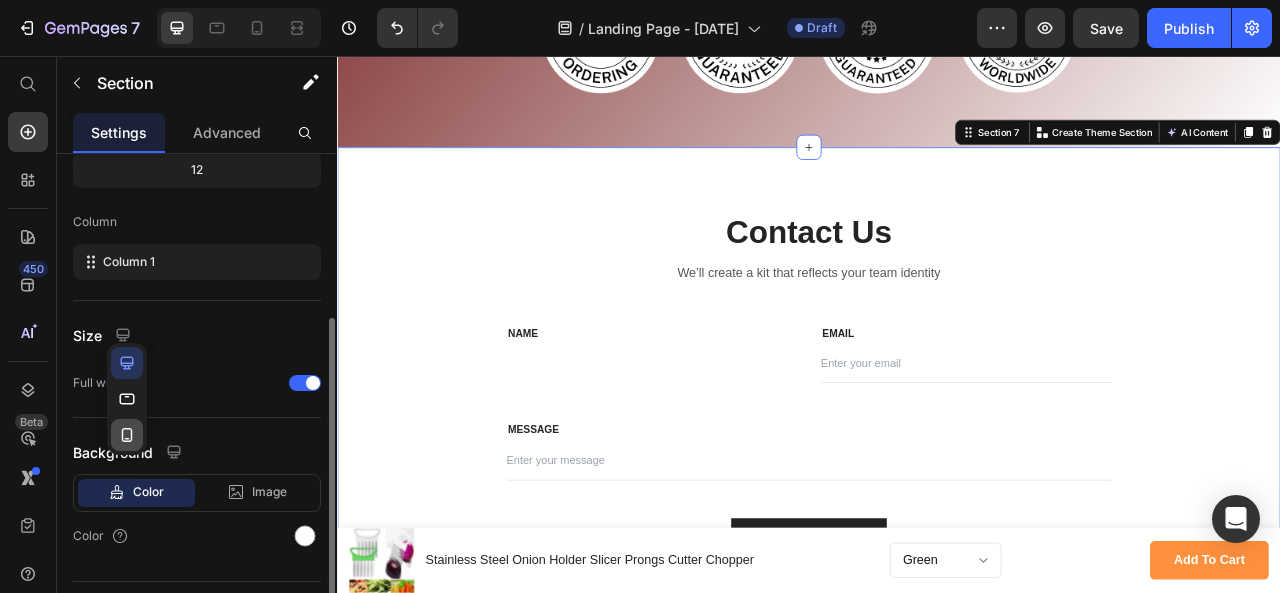 click 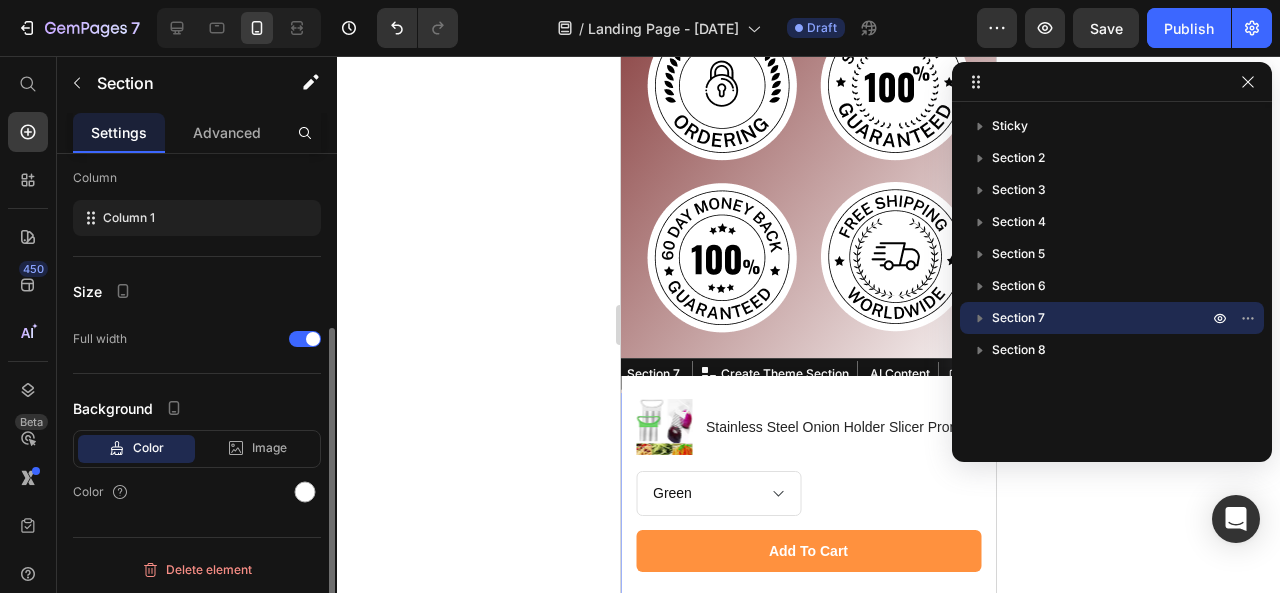 scroll, scrollTop: 266, scrollLeft: 0, axis: vertical 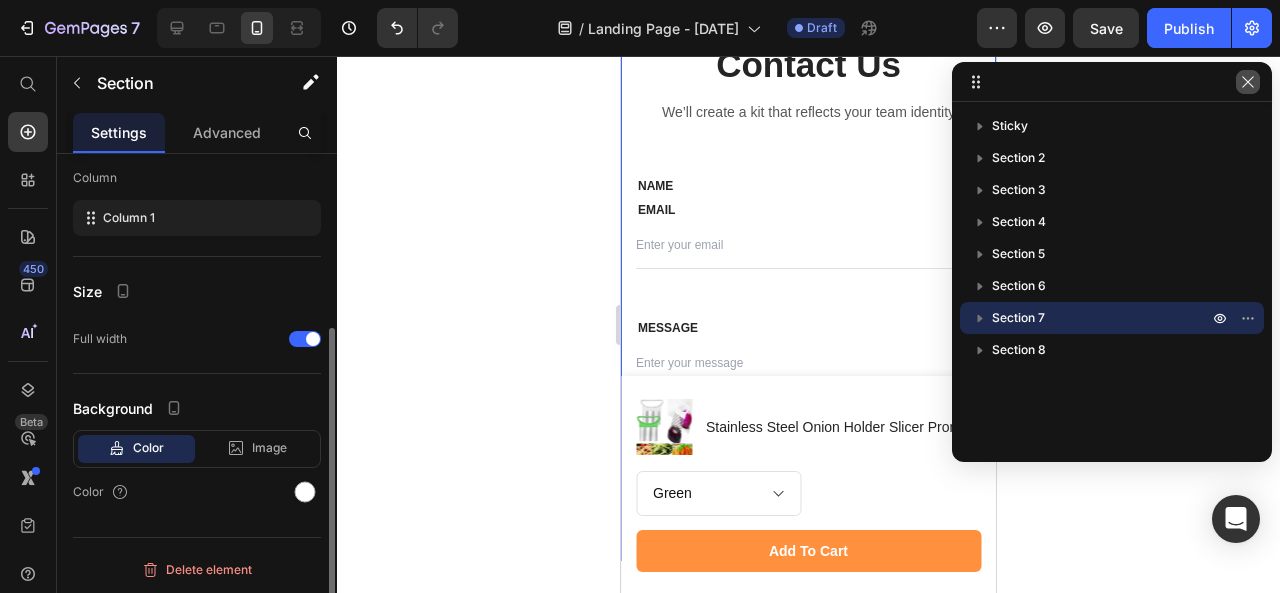 click at bounding box center (1248, 82) 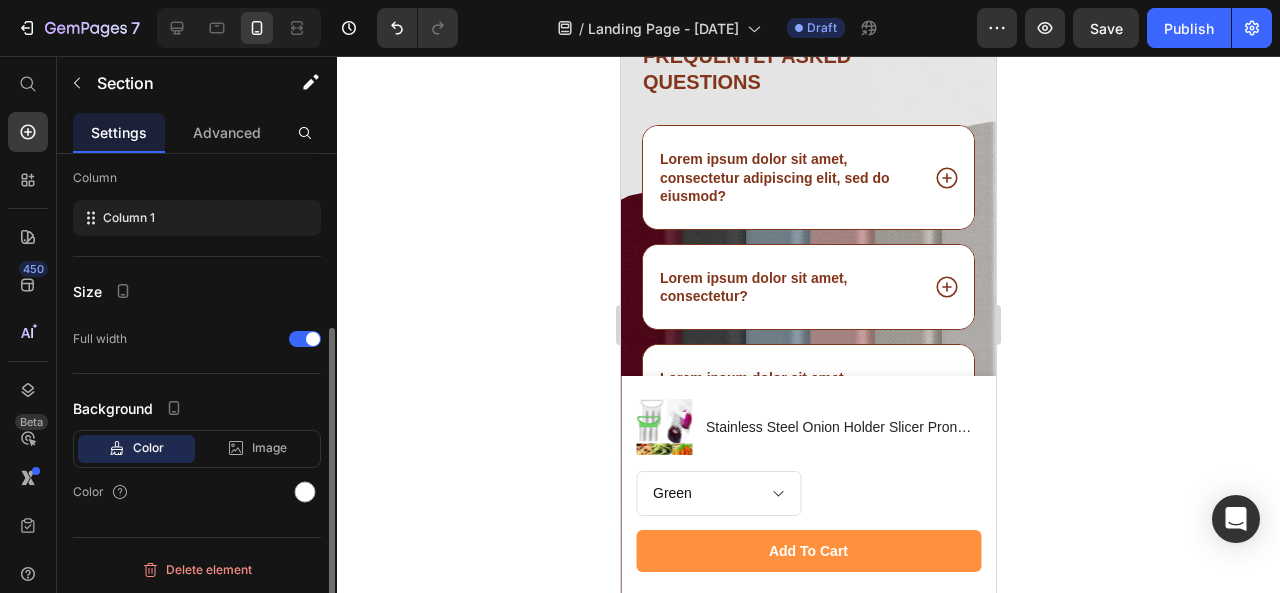 scroll, scrollTop: 983, scrollLeft: 0, axis: vertical 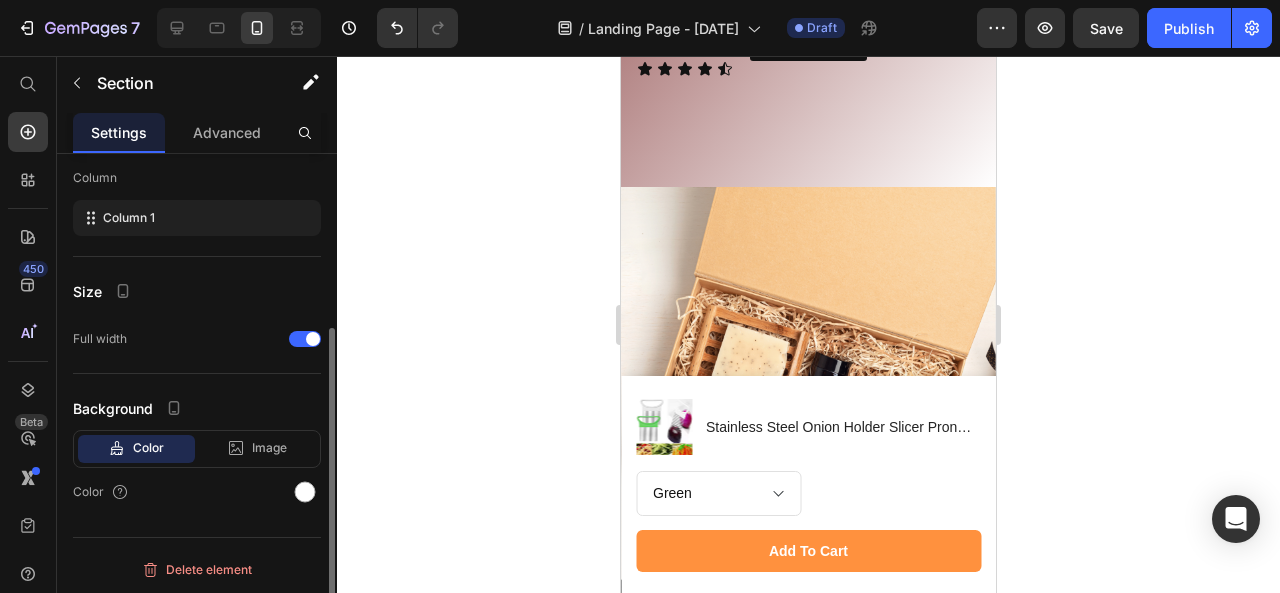 click at bounding box center (808, 383) 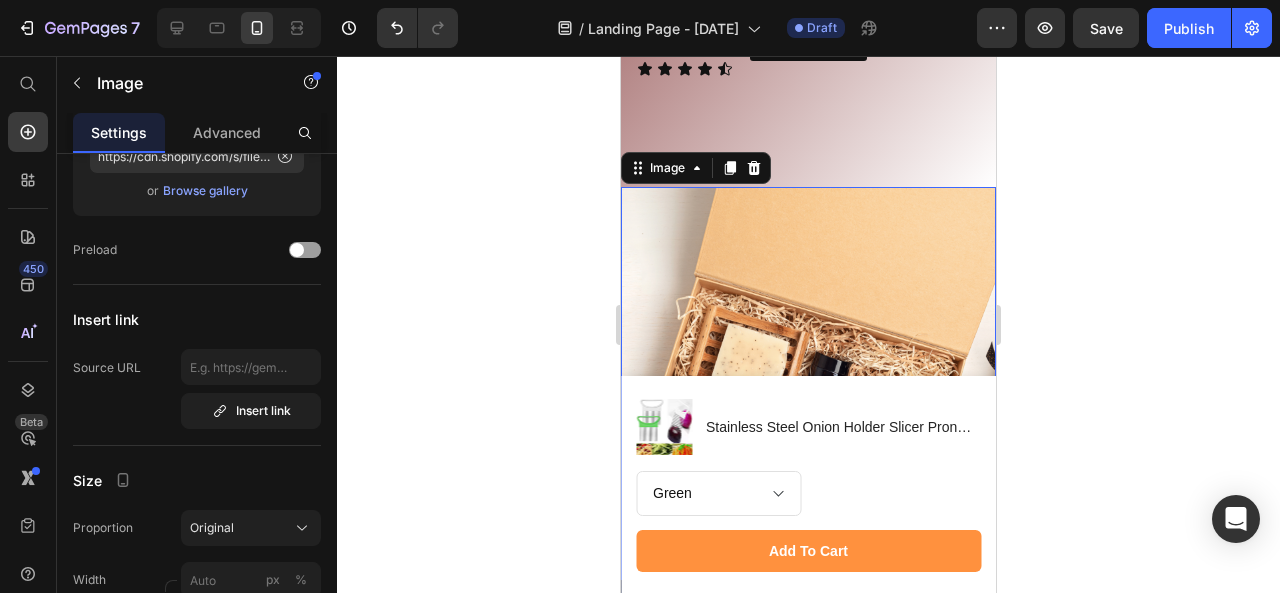 scroll, scrollTop: 0, scrollLeft: 0, axis: both 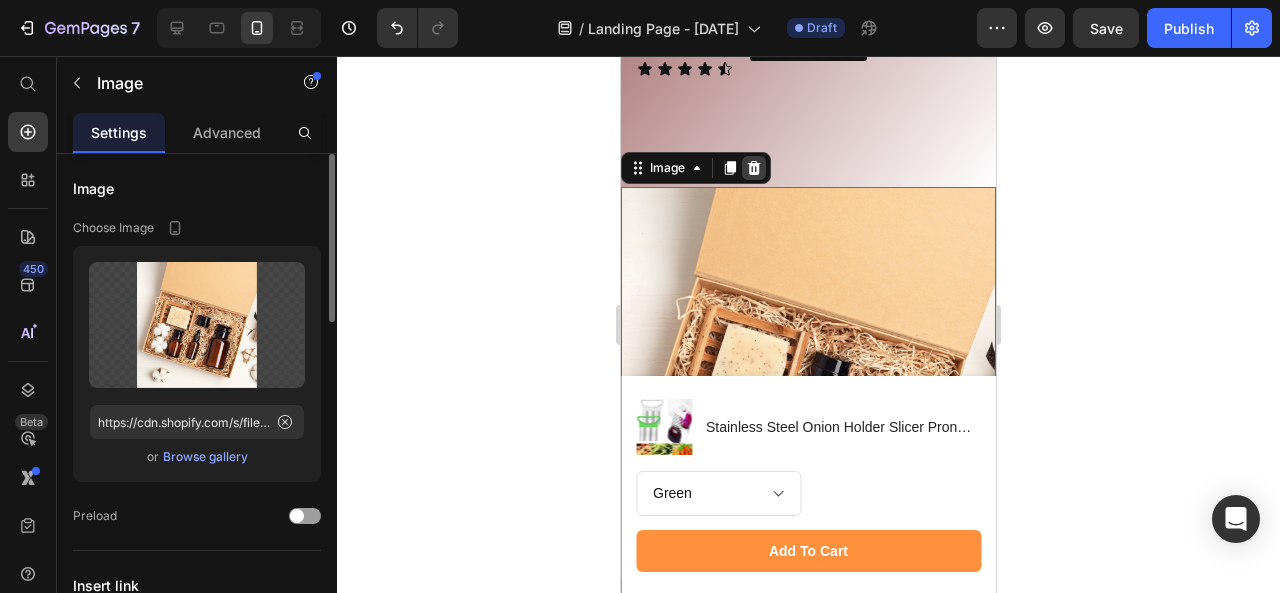 click 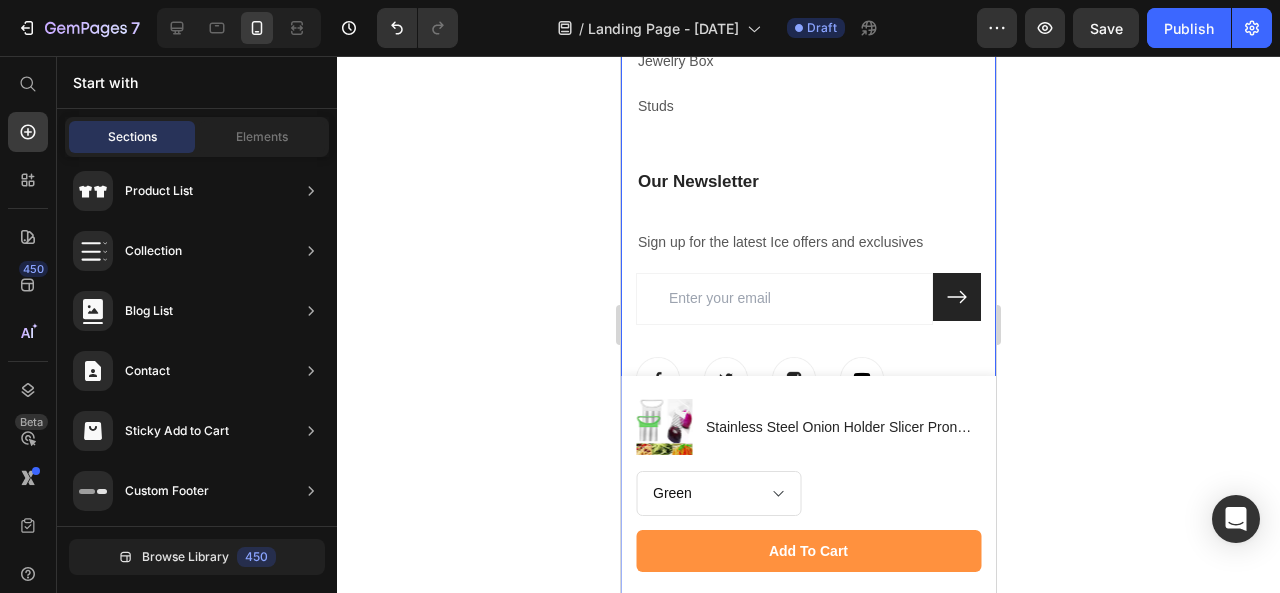 scroll, scrollTop: 4363, scrollLeft: 0, axis: vertical 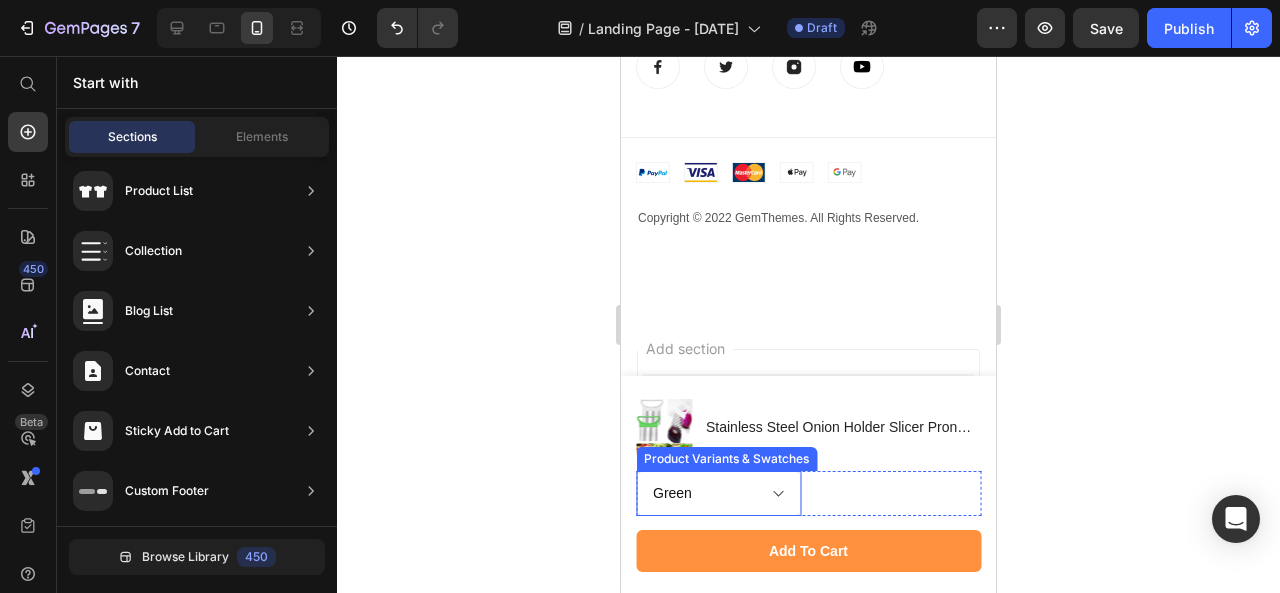 click on "Green Bronze Clear Orange Purple Floral Dots Yellow" at bounding box center [719, 493] 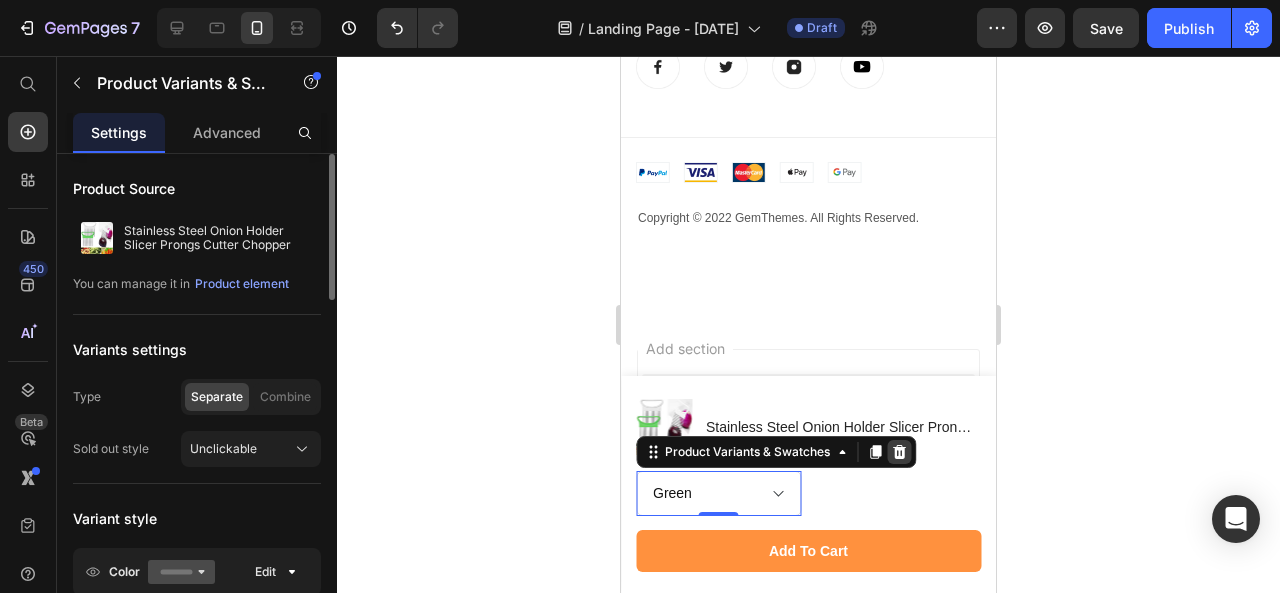 click 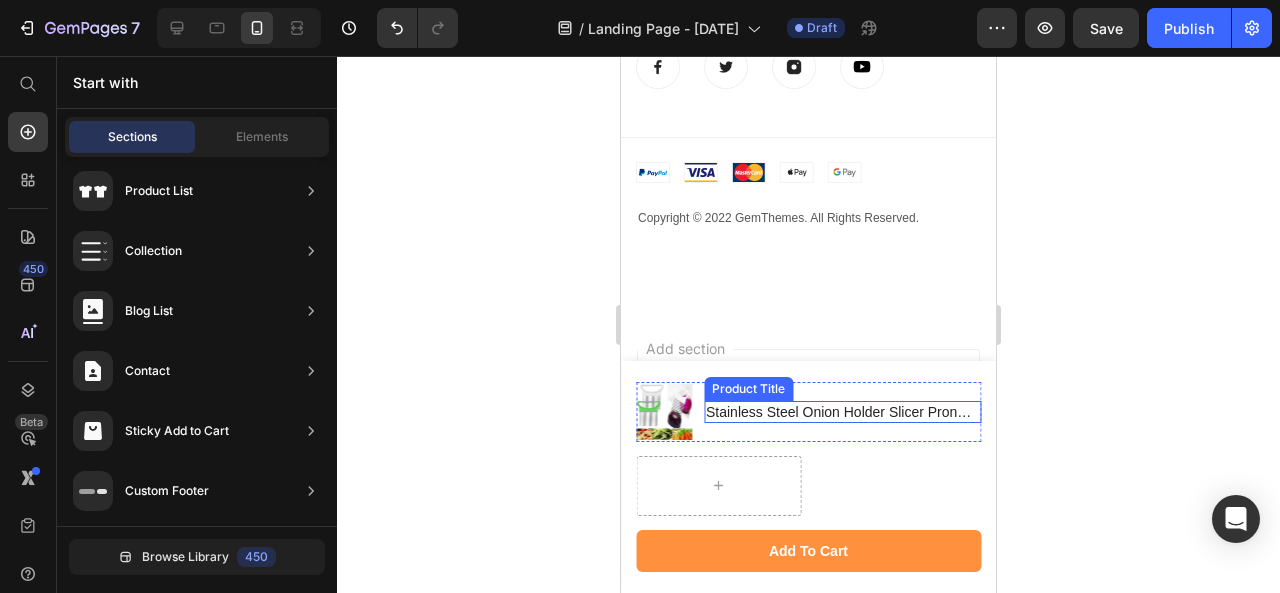 click on "Stainless Steel Onion Holder Slicer Prongs Cutter Chopper" at bounding box center (842, 412) 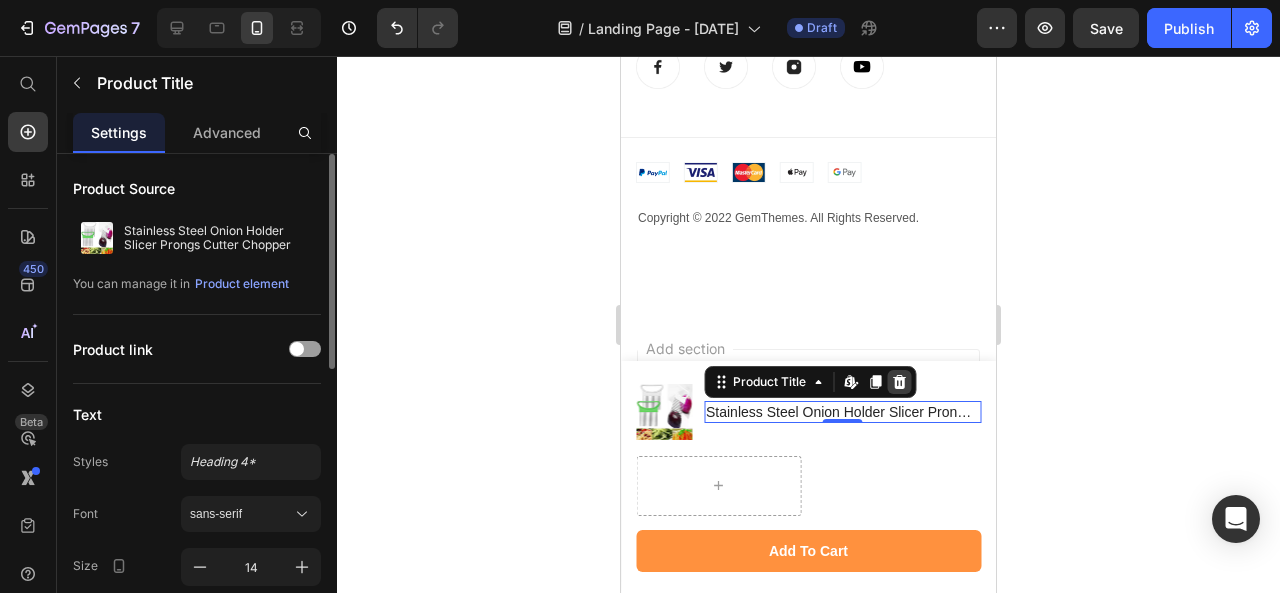 click 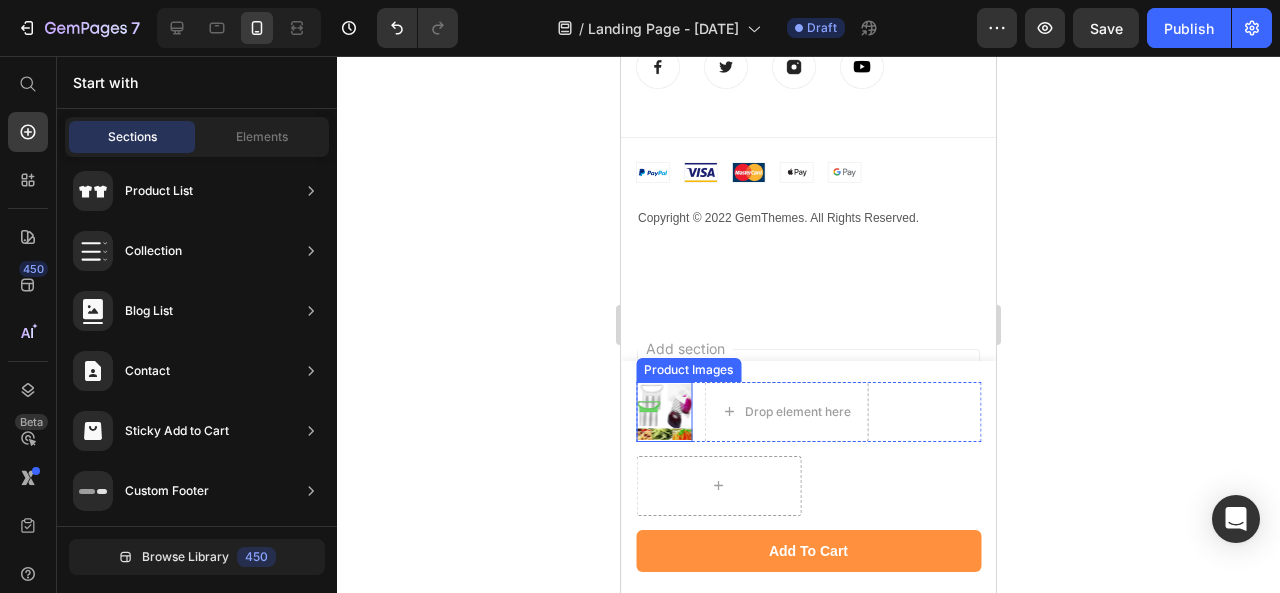click at bounding box center [664, 412] 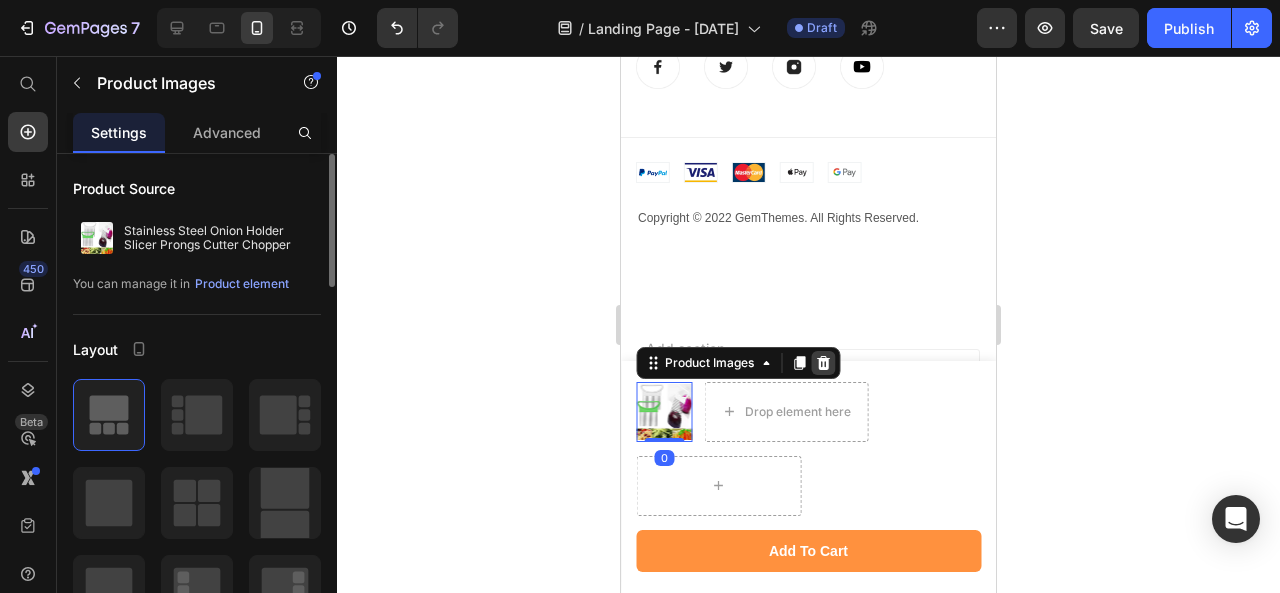 click at bounding box center (823, 363) 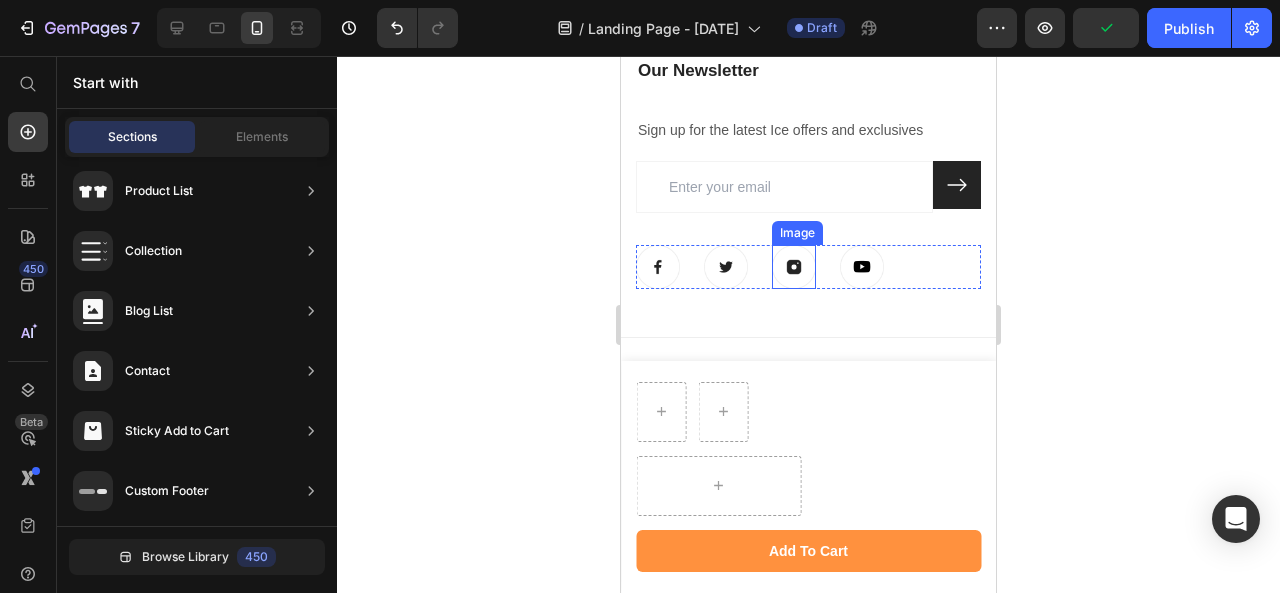 scroll, scrollTop: 4363, scrollLeft: 0, axis: vertical 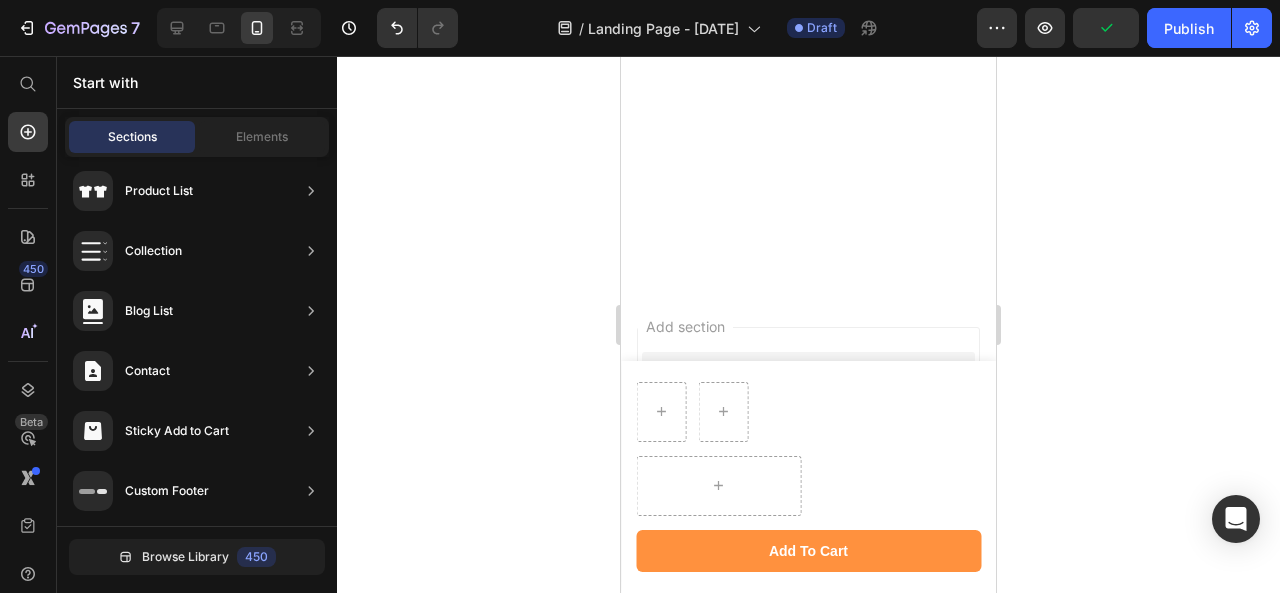 click 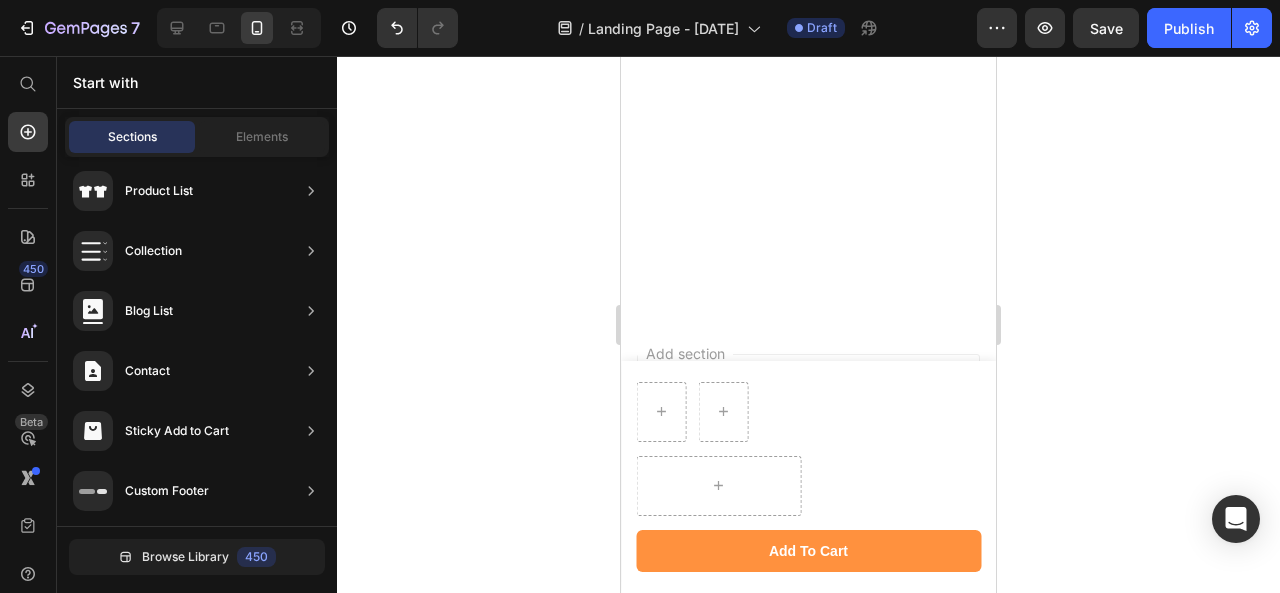 scroll, scrollTop: 372, scrollLeft: 0, axis: vertical 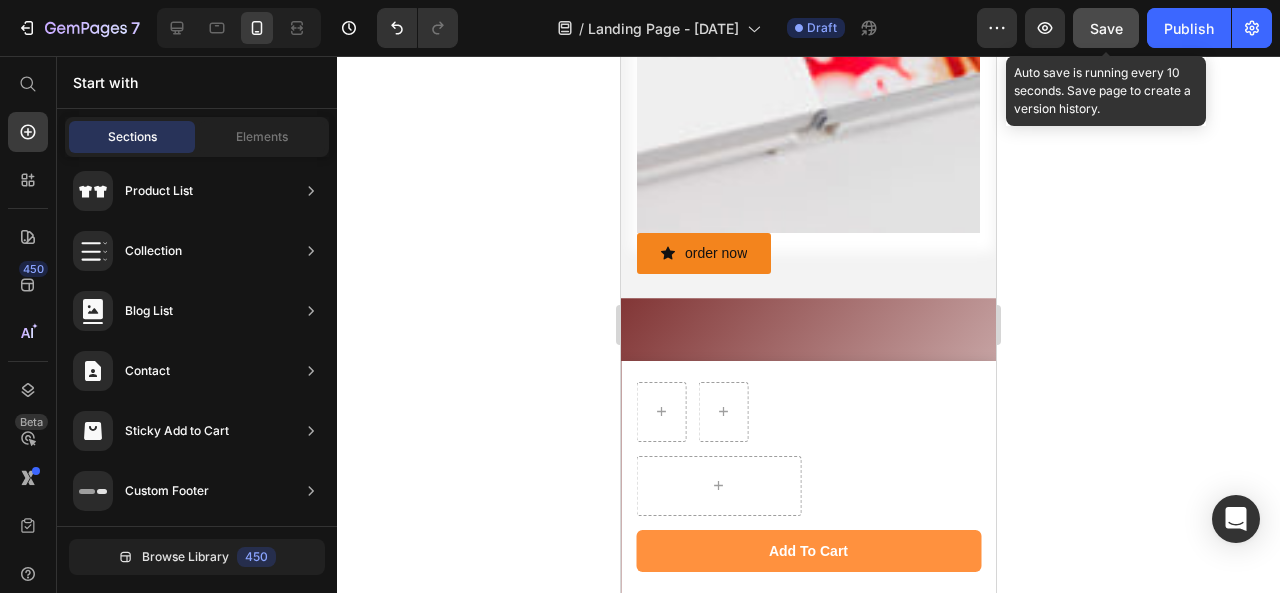 click on "Save" at bounding box center (1106, 28) 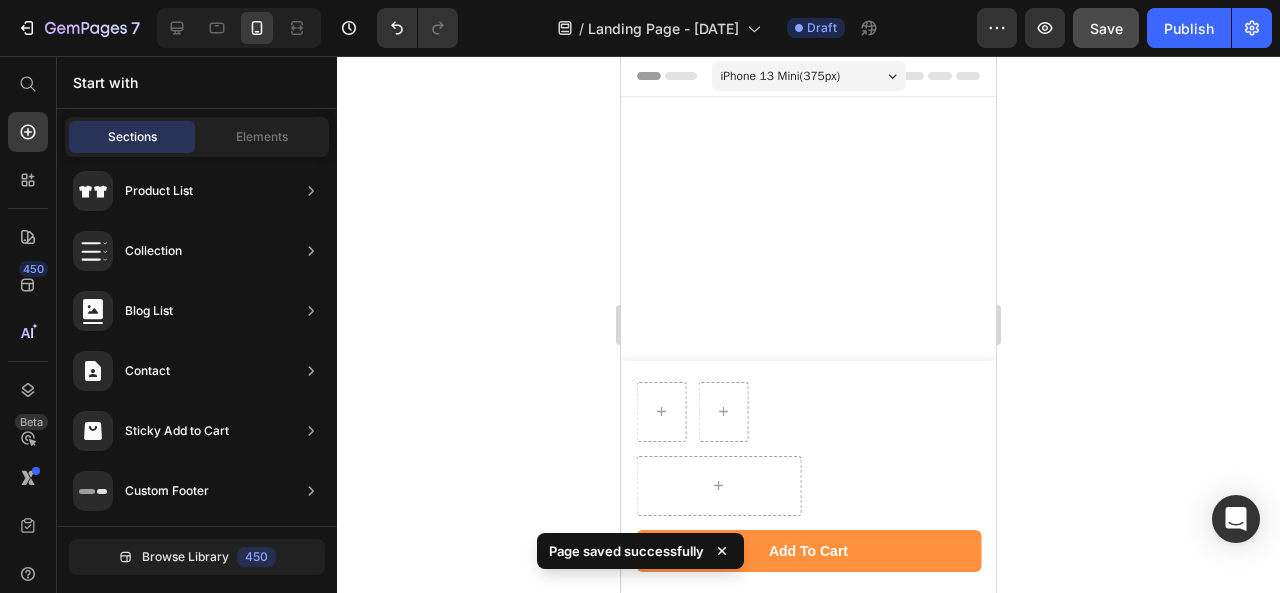 scroll, scrollTop: 3494, scrollLeft: 0, axis: vertical 